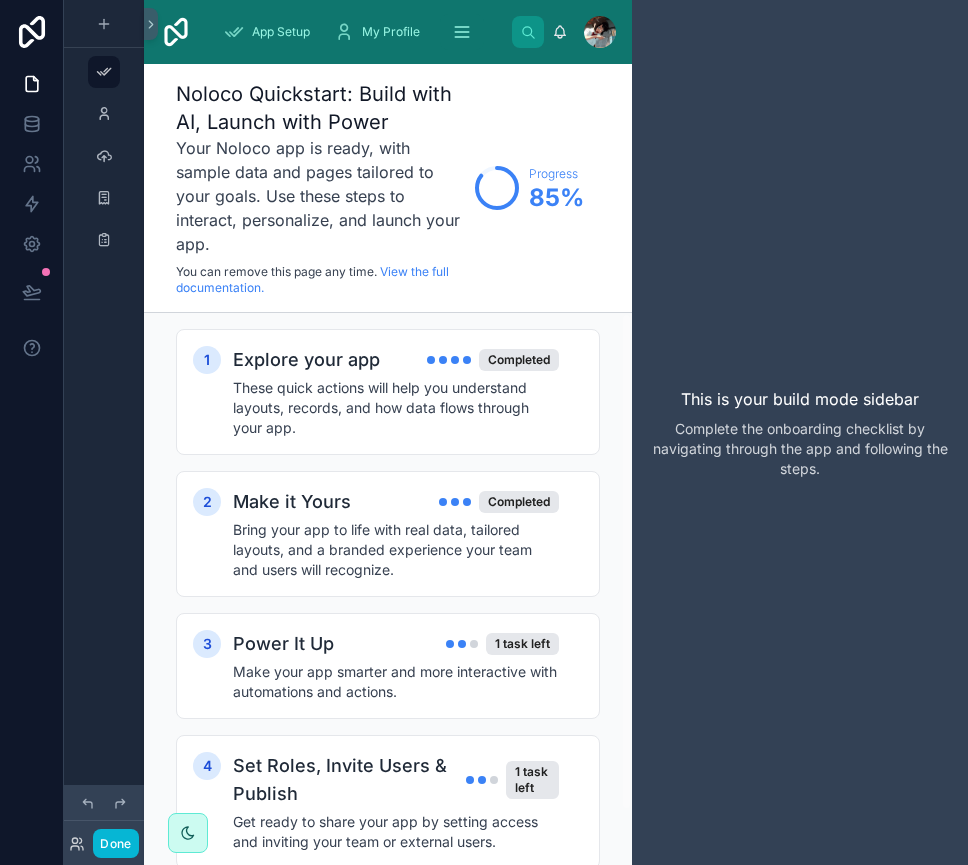 scroll, scrollTop: 0, scrollLeft: 0, axis: both 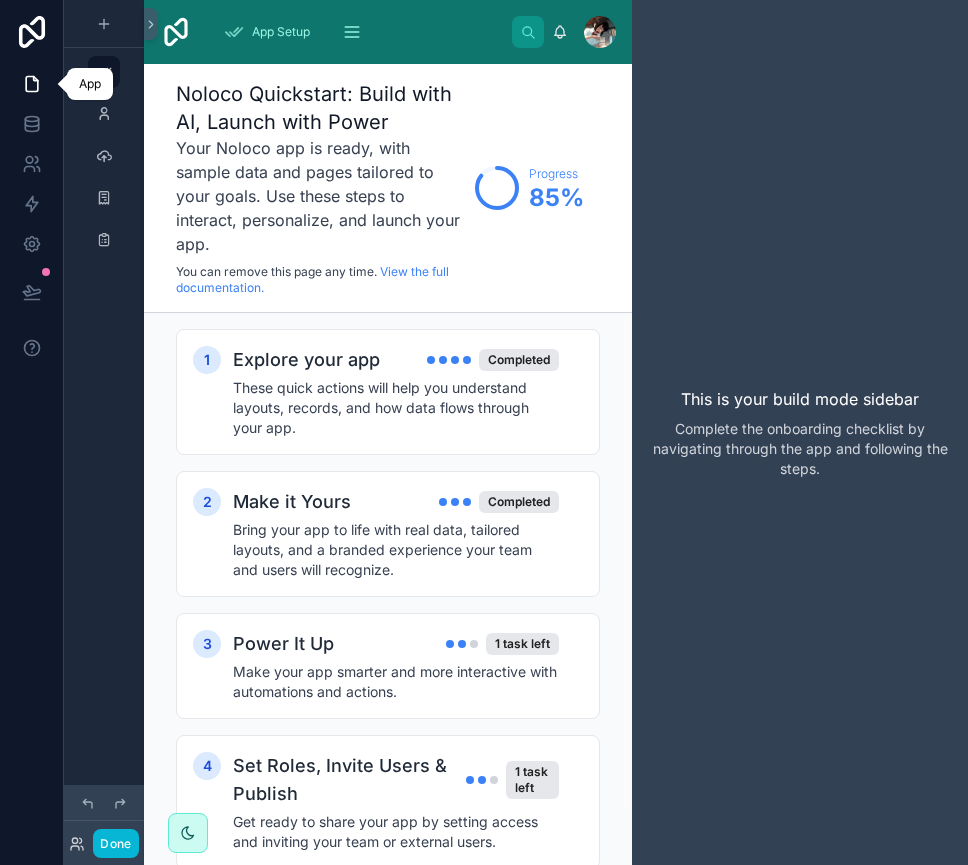 click 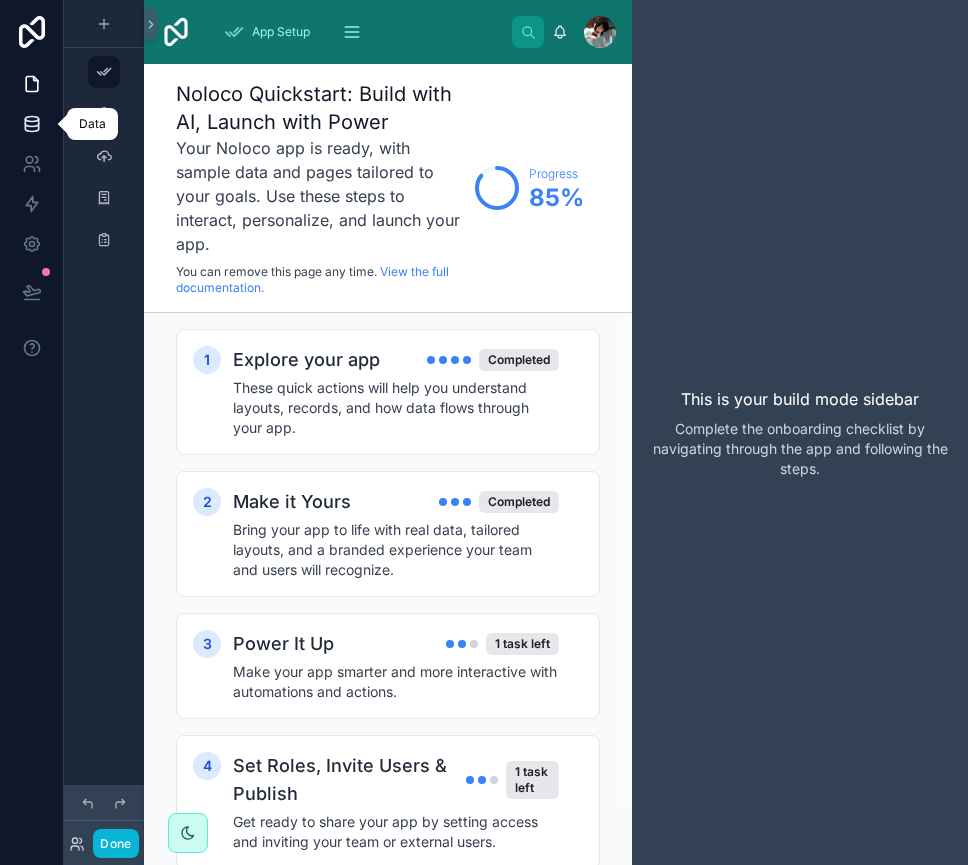 click at bounding box center (31, 124) 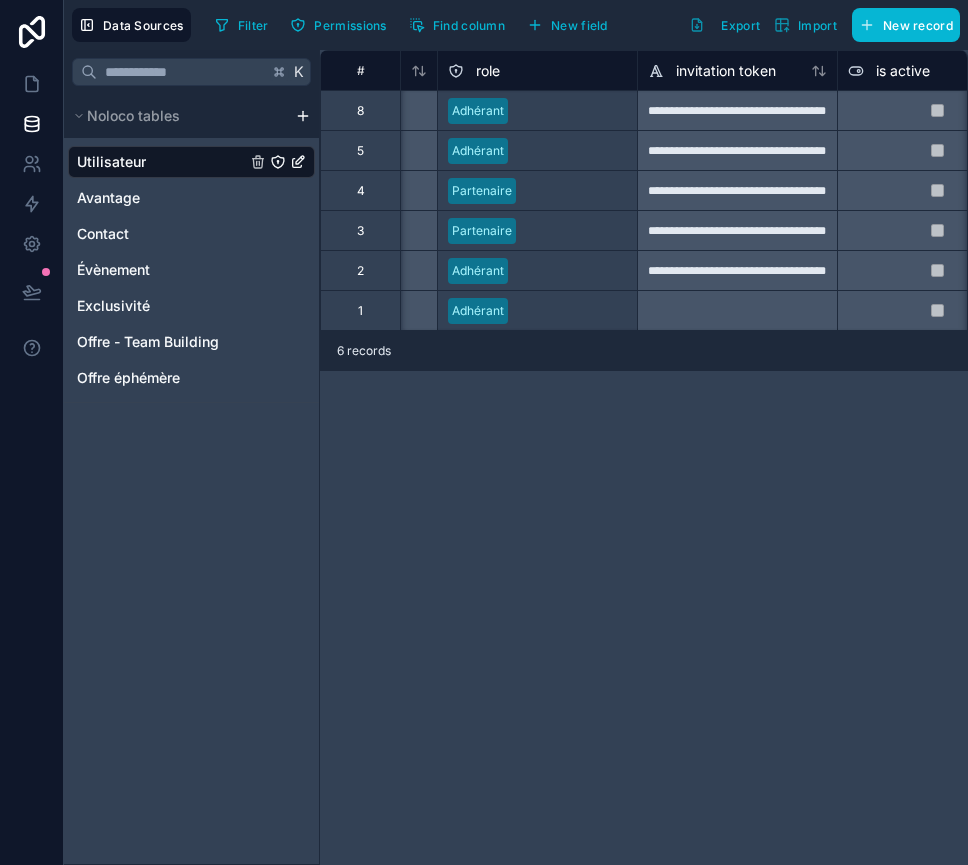 scroll, scrollTop: 0, scrollLeft: 1004, axis: horizontal 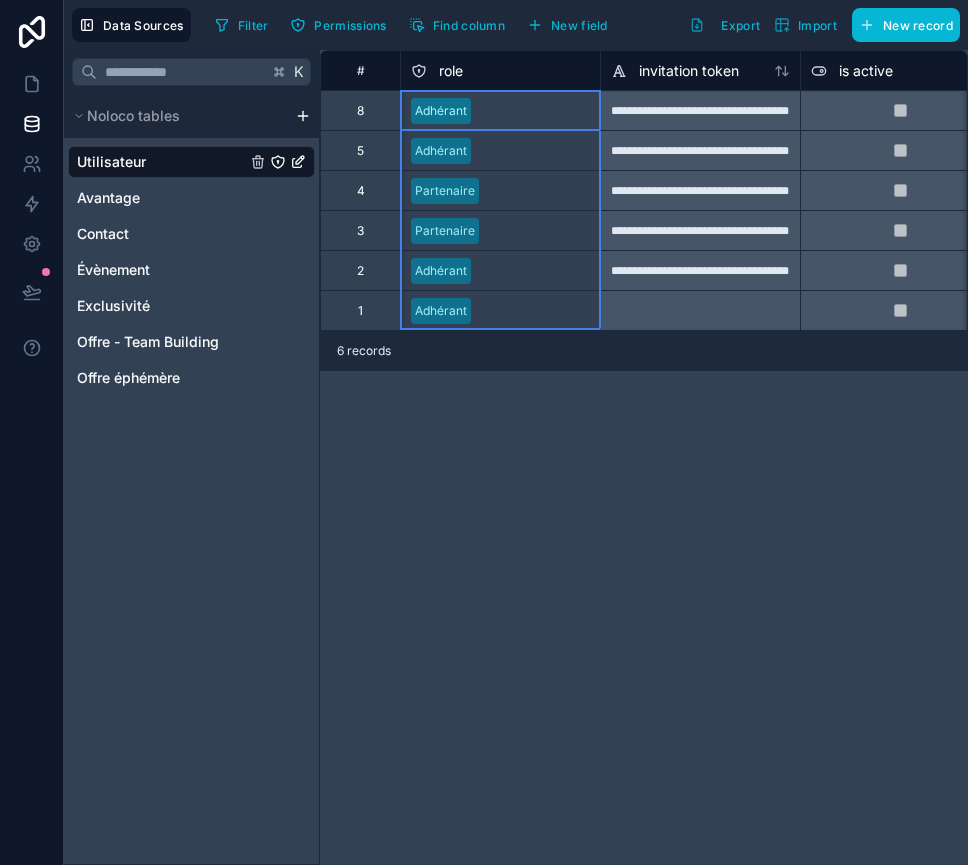 click on "role" at bounding box center (451, 71) 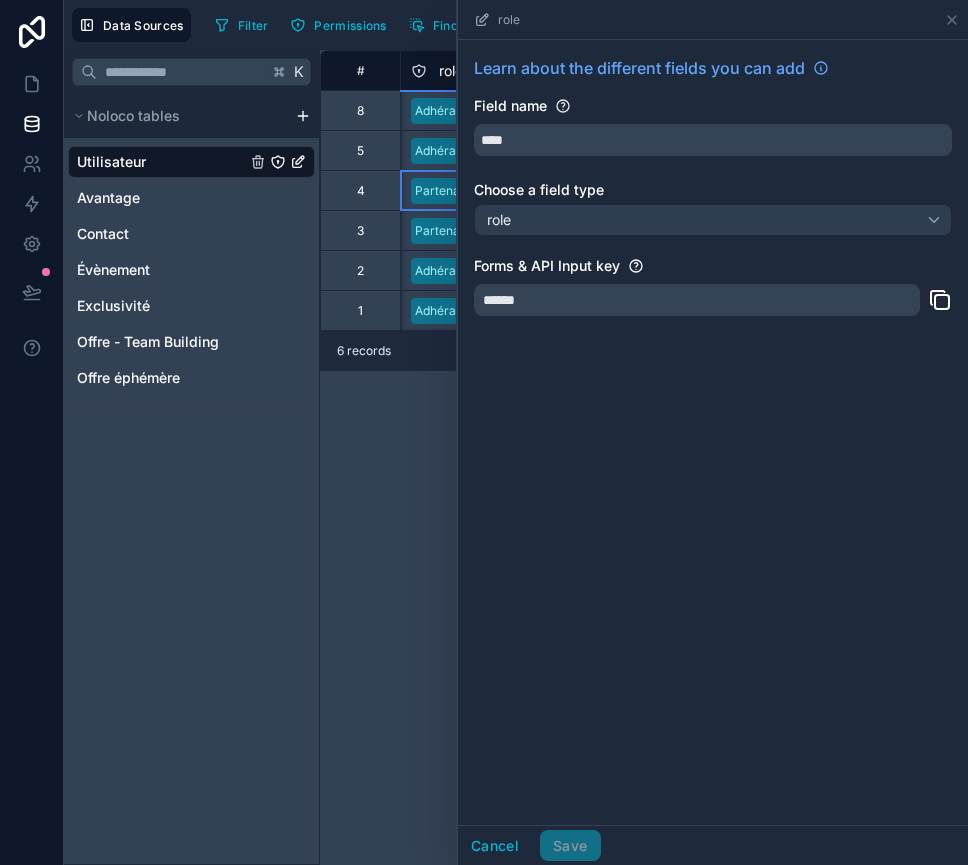 click on "Partenaire" at bounding box center (445, 191) 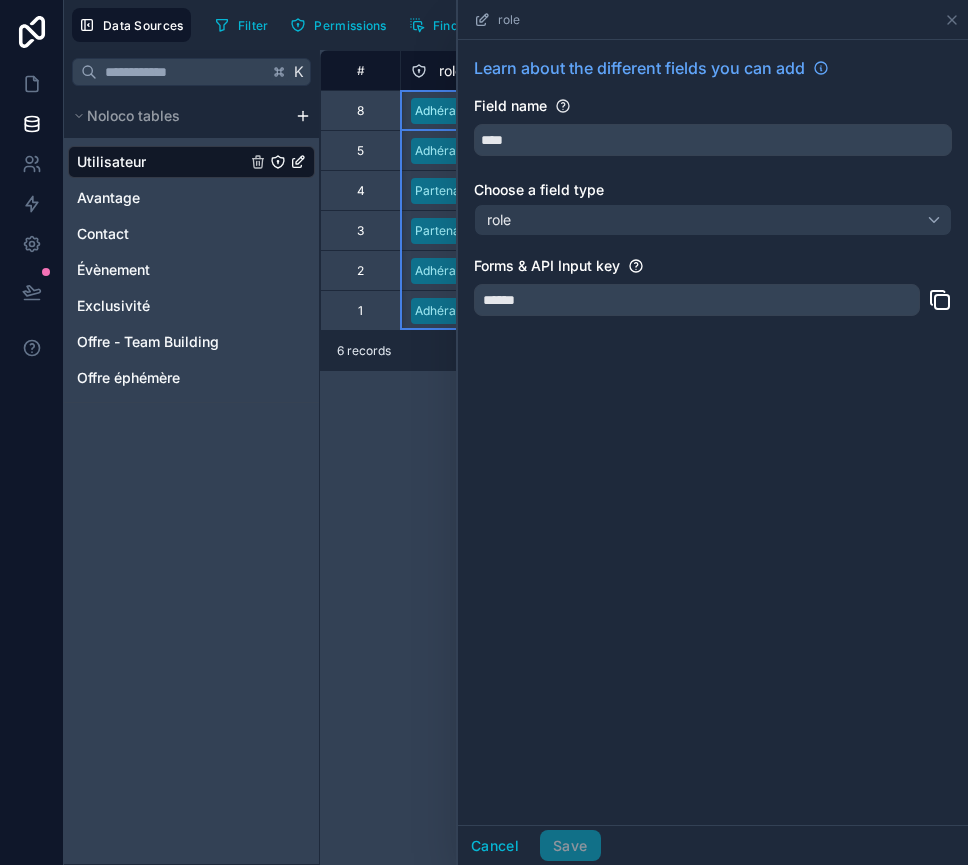 click on "role" at bounding box center [437, 71] 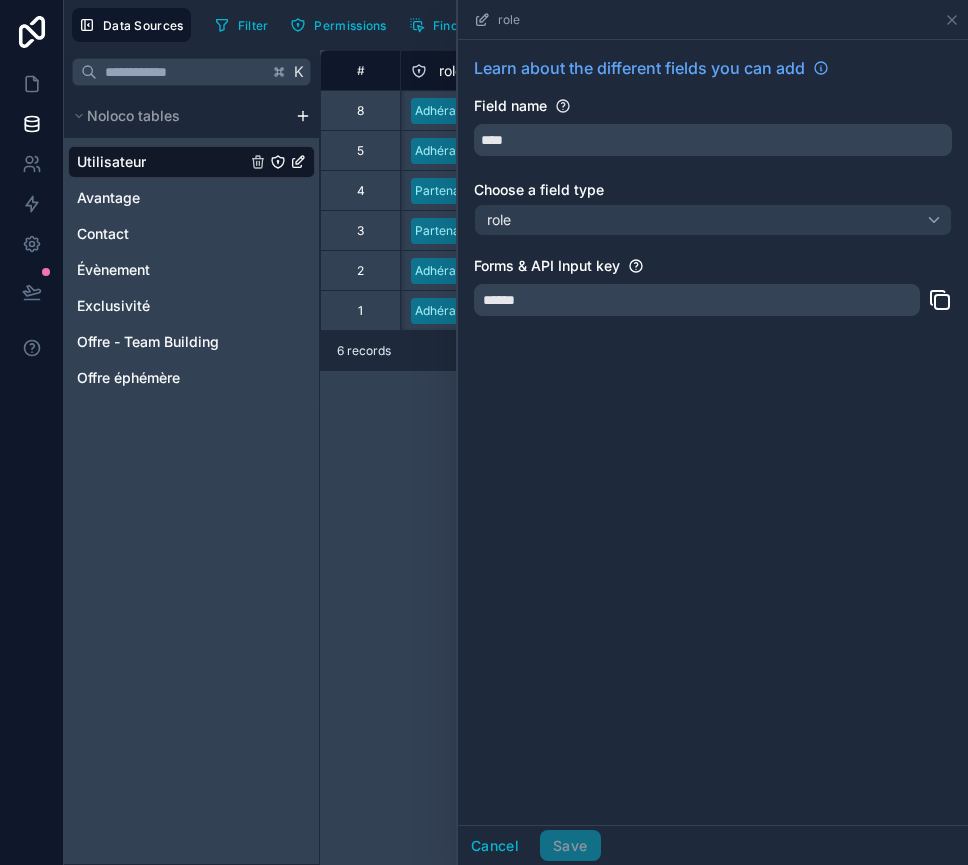 click 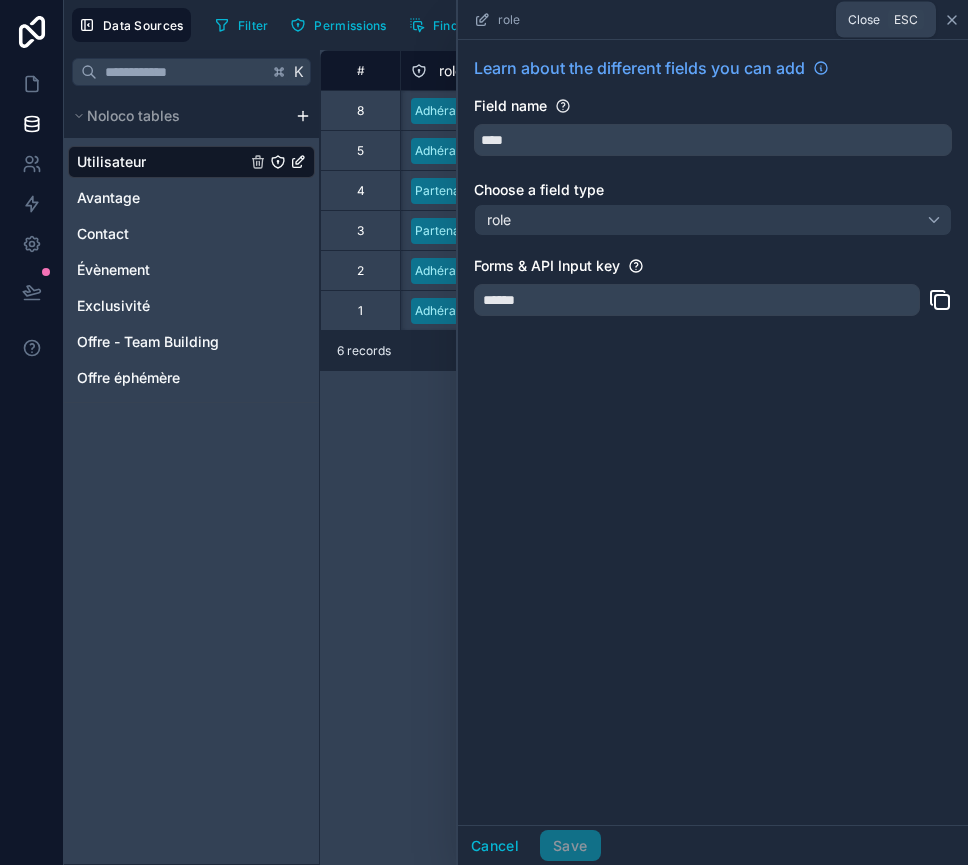 click 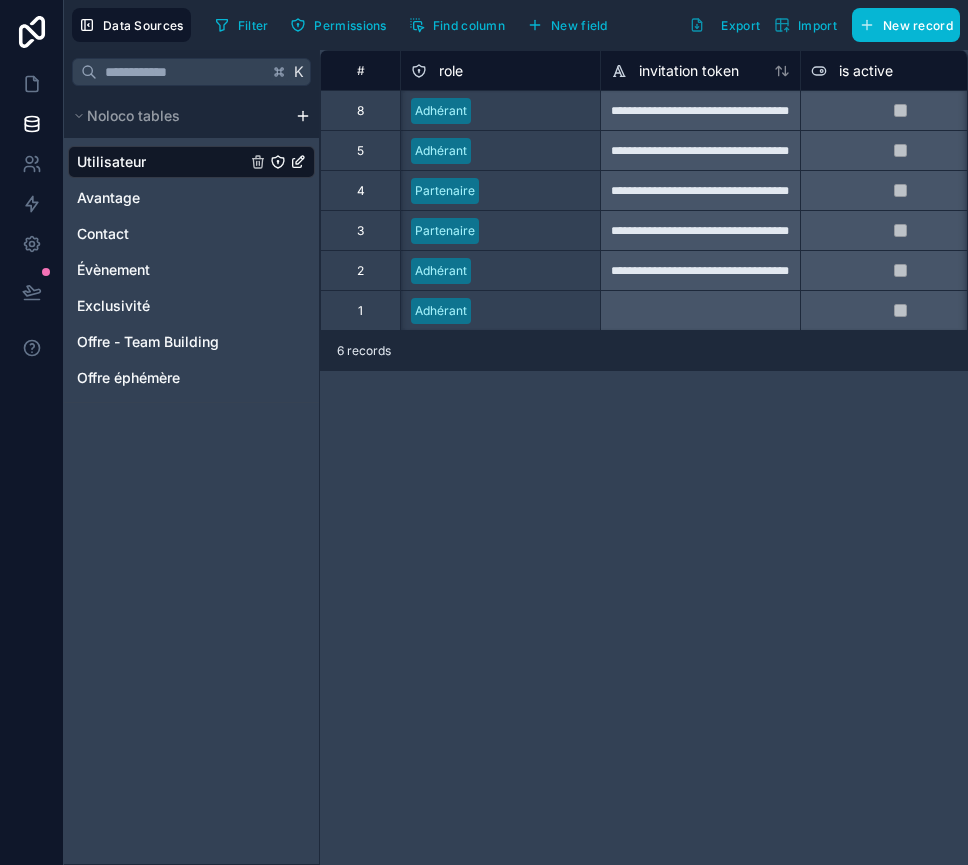 click on "Partenaire" at bounding box center [445, 231] 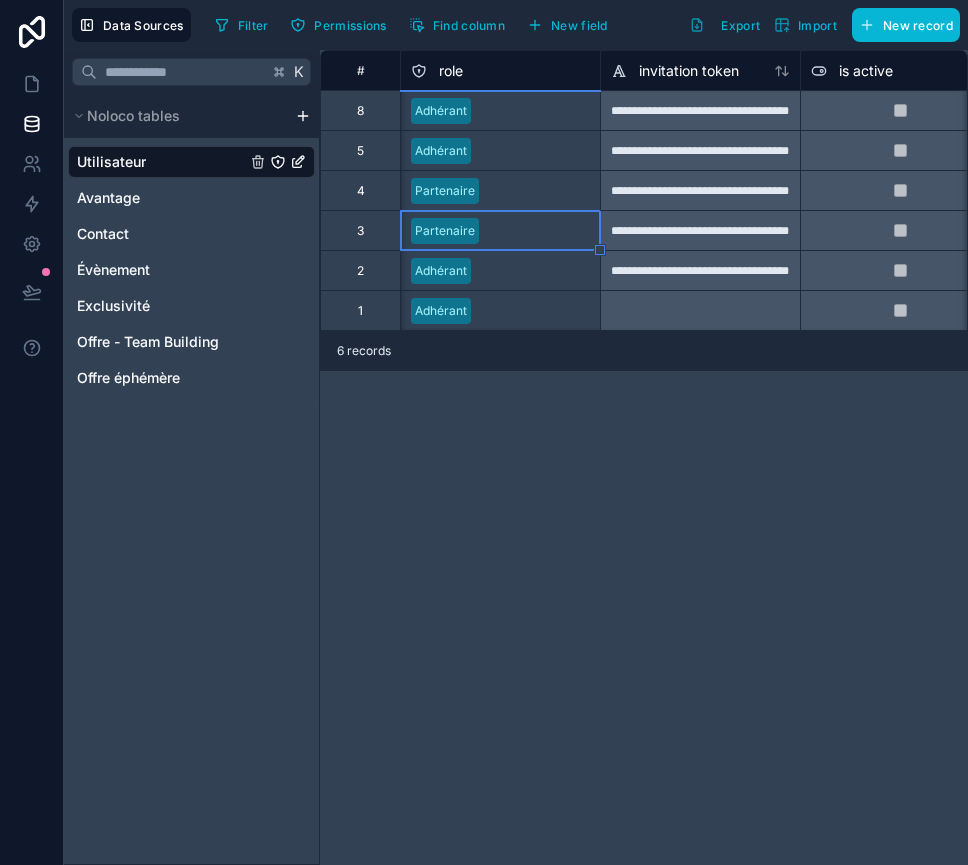 click on "Partenaire" at bounding box center [445, 231] 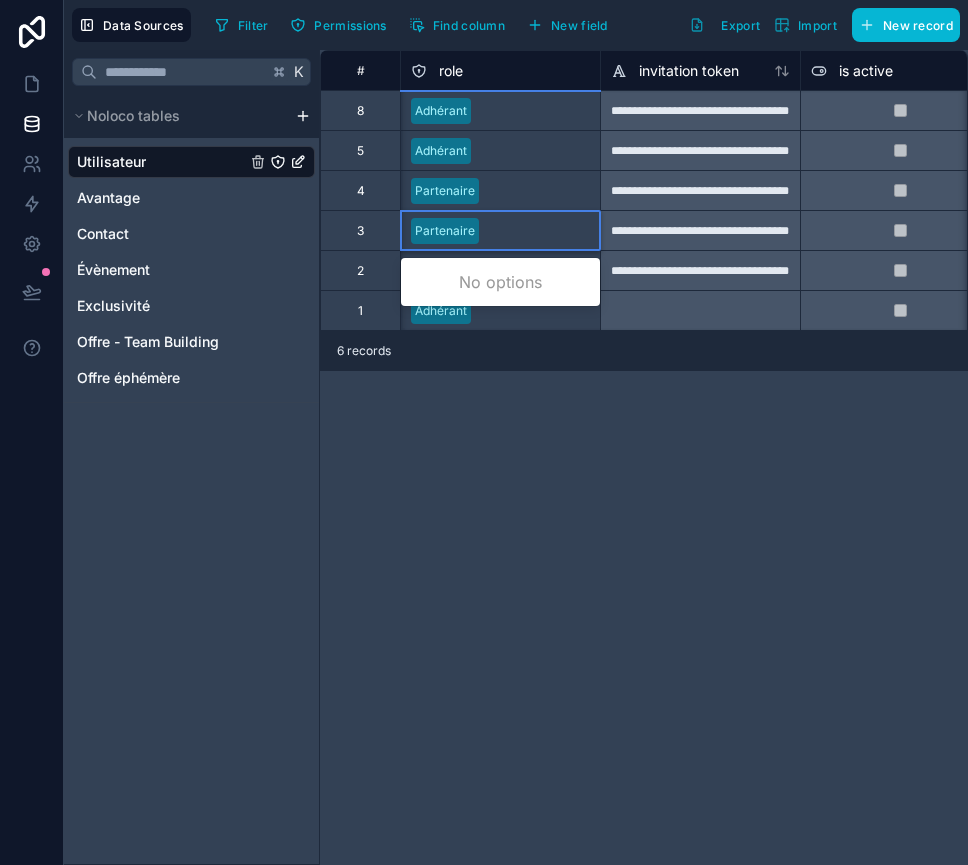click on "Partenaire" at bounding box center [445, 231] 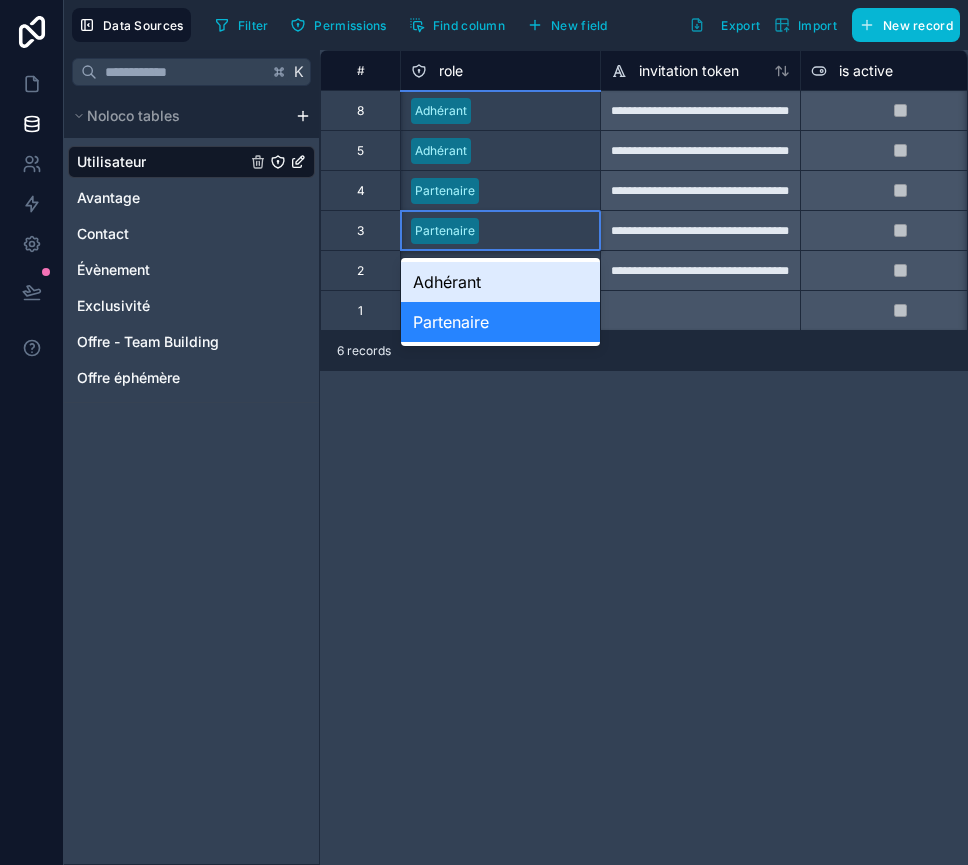 click on "role" at bounding box center [451, 71] 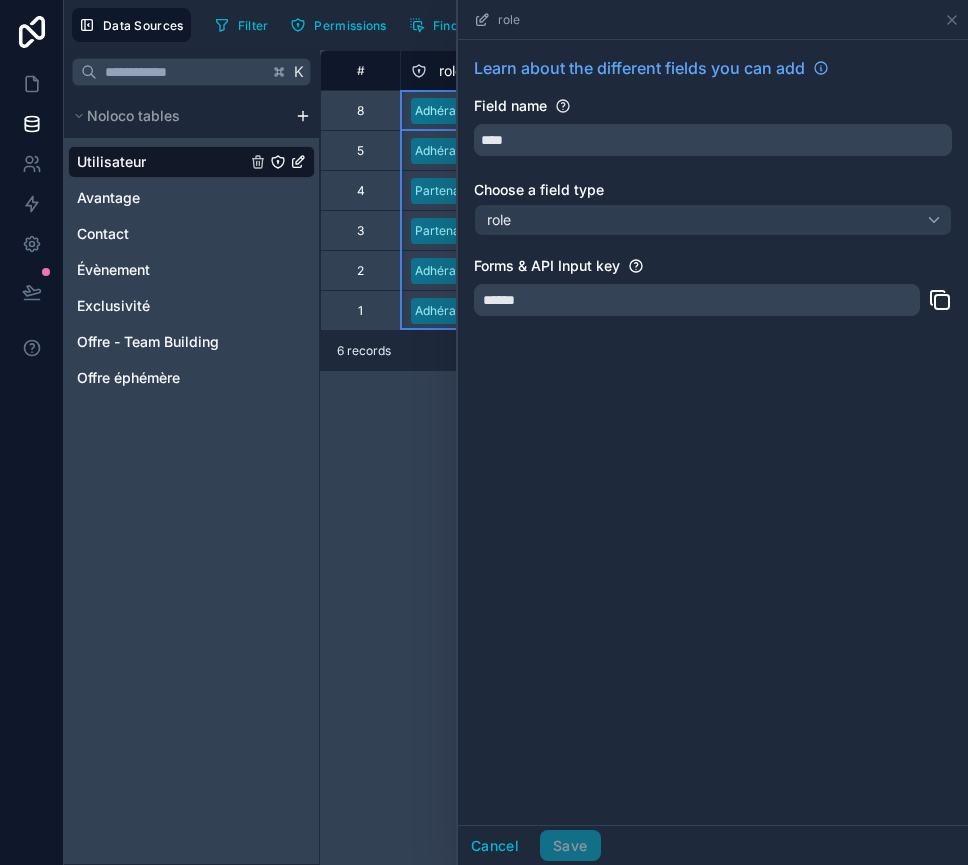 click on "role" at bounding box center (451, 71) 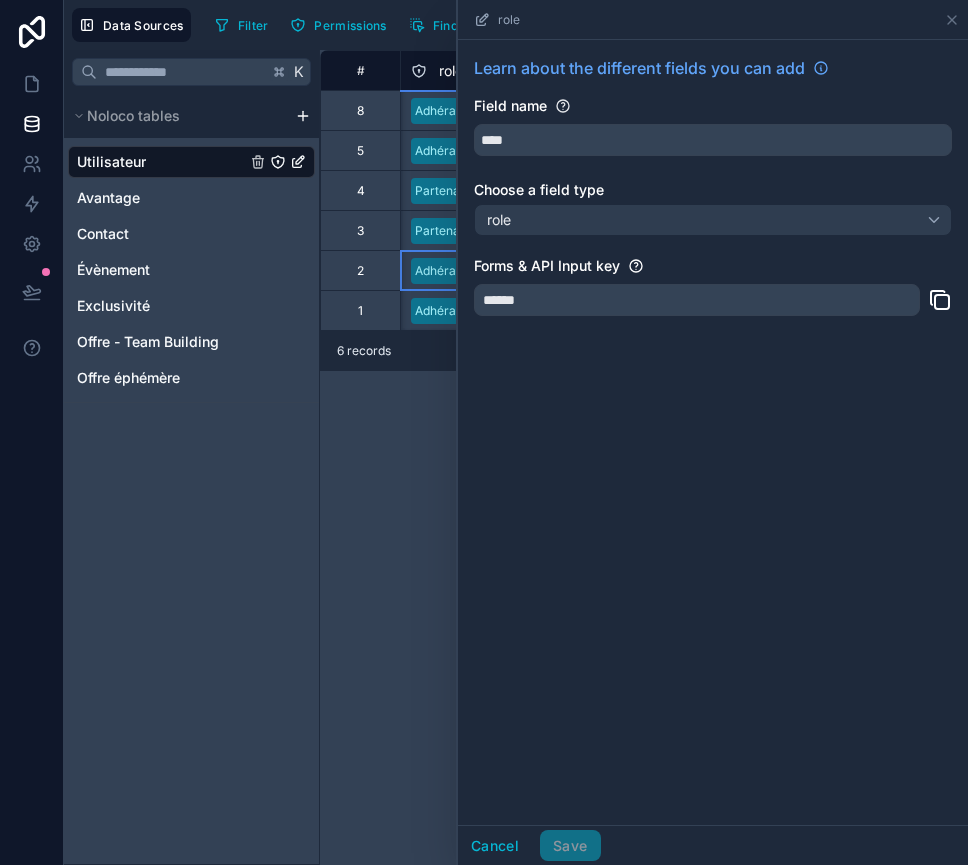 click on "**********" at bounding box center [644, 457] 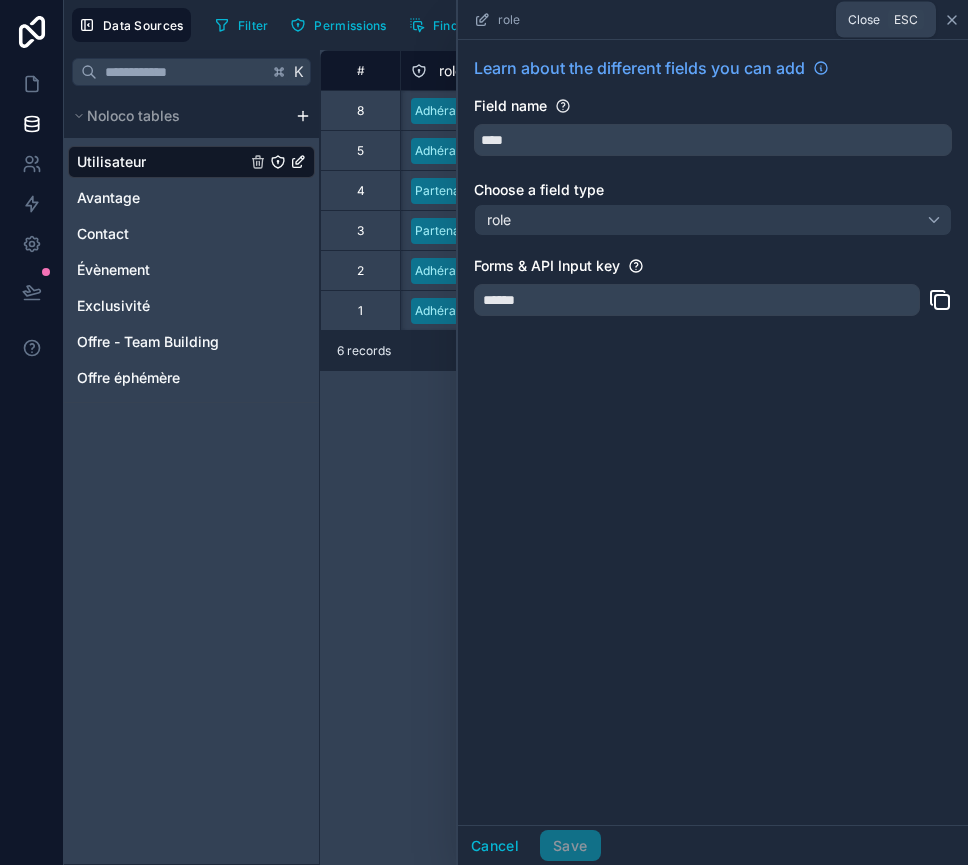 click 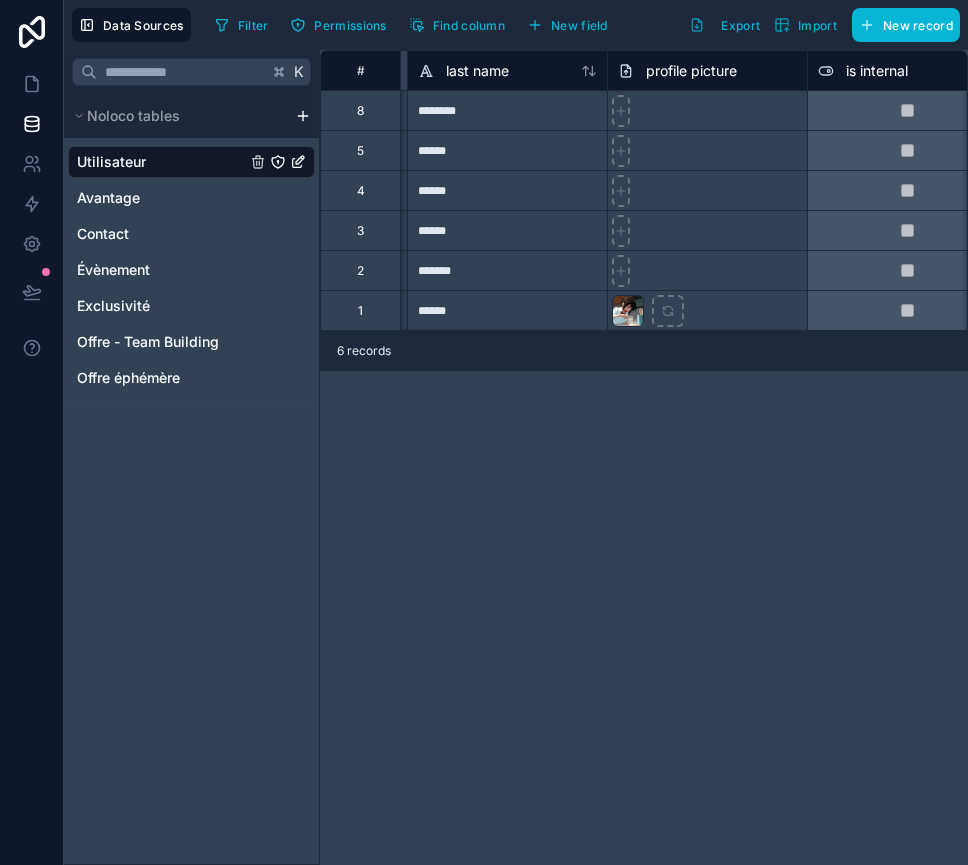 scroll, scrollTop: 0, scrollLeft: 0, axis: both 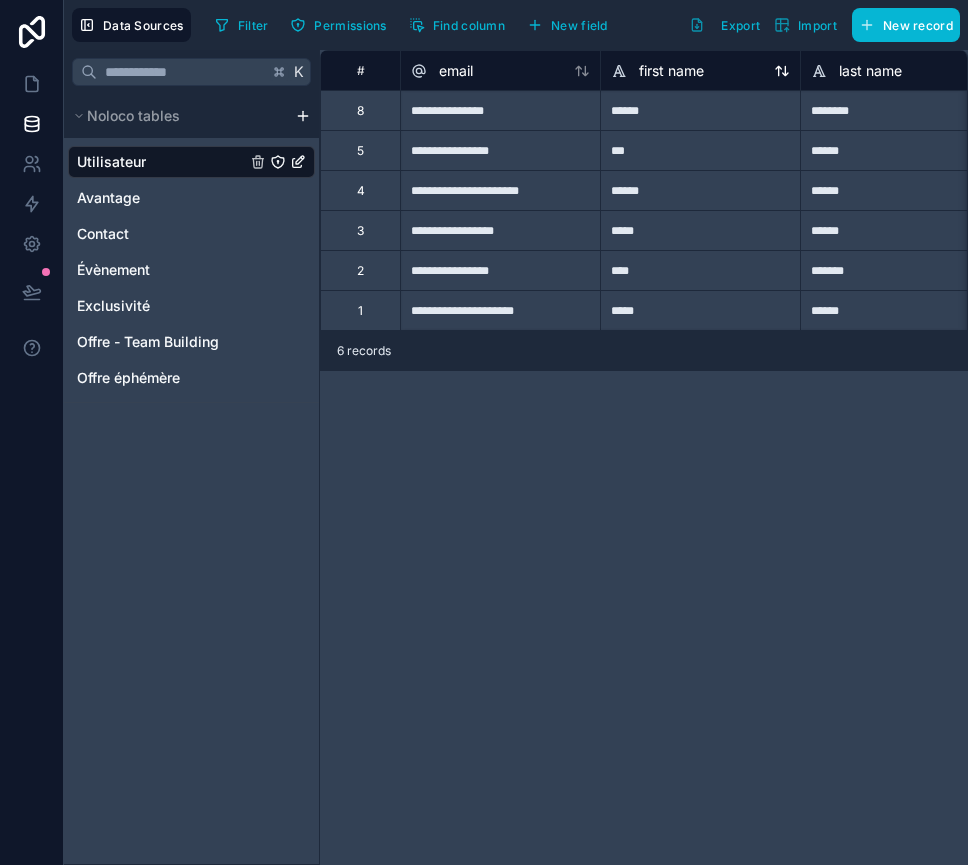click on "first name" at bounding box center (671, 71) 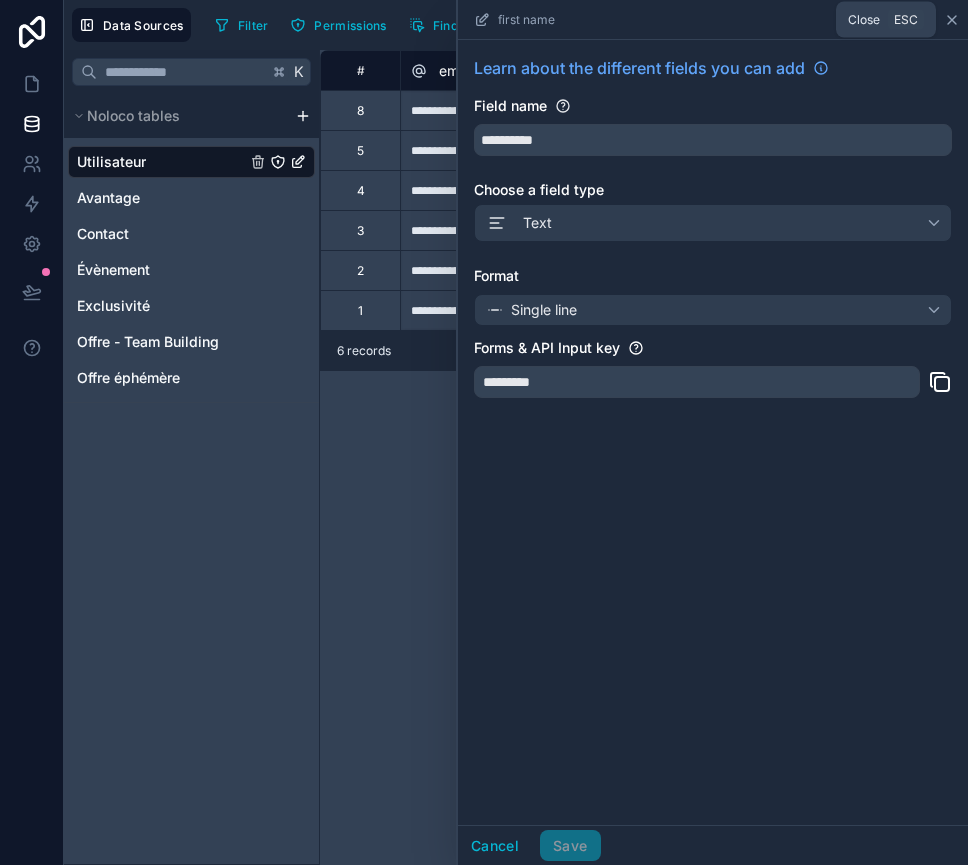 click 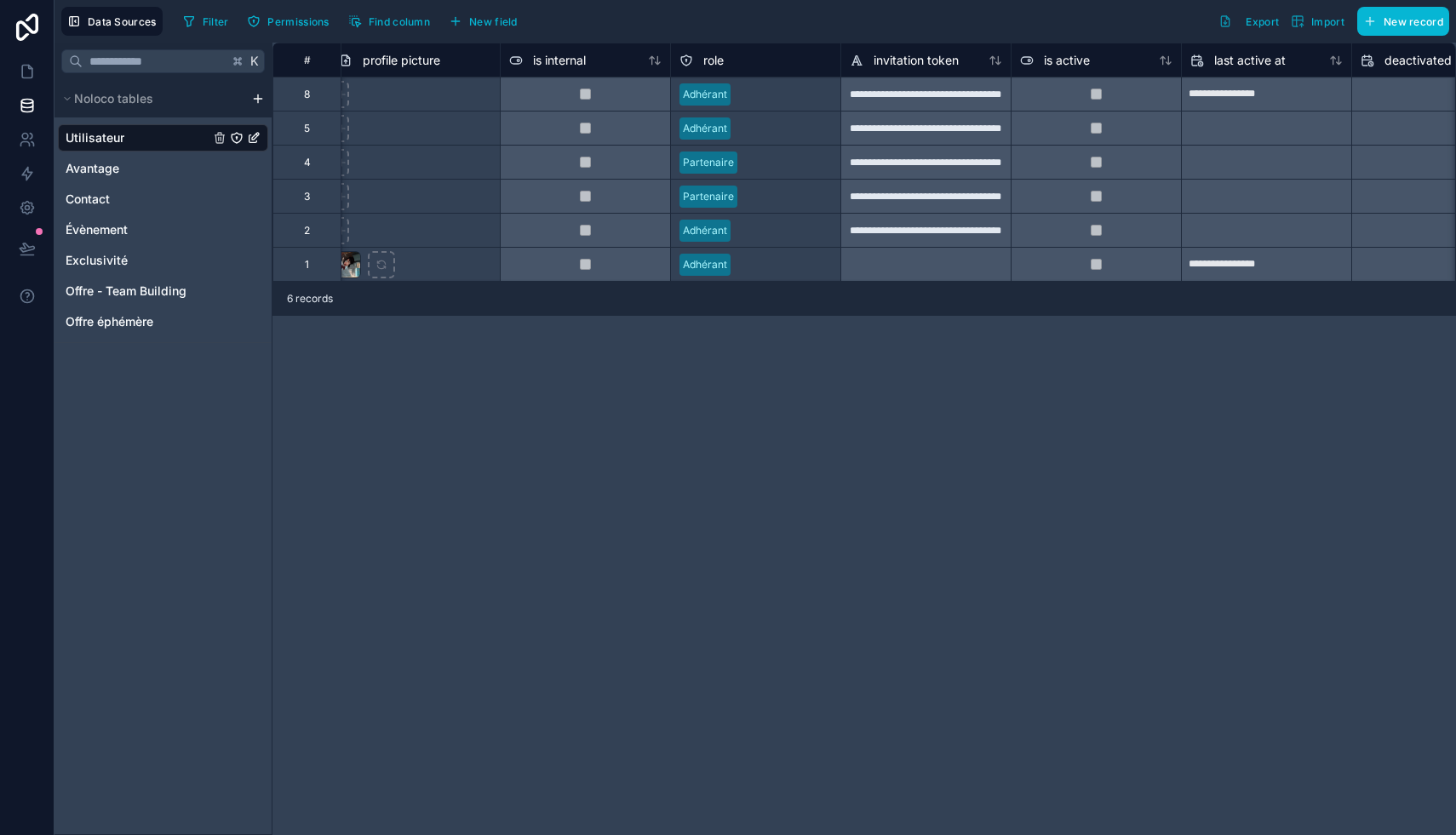 scroll, scrollTop: 0, scrollLeft: 429, axis: horizontal 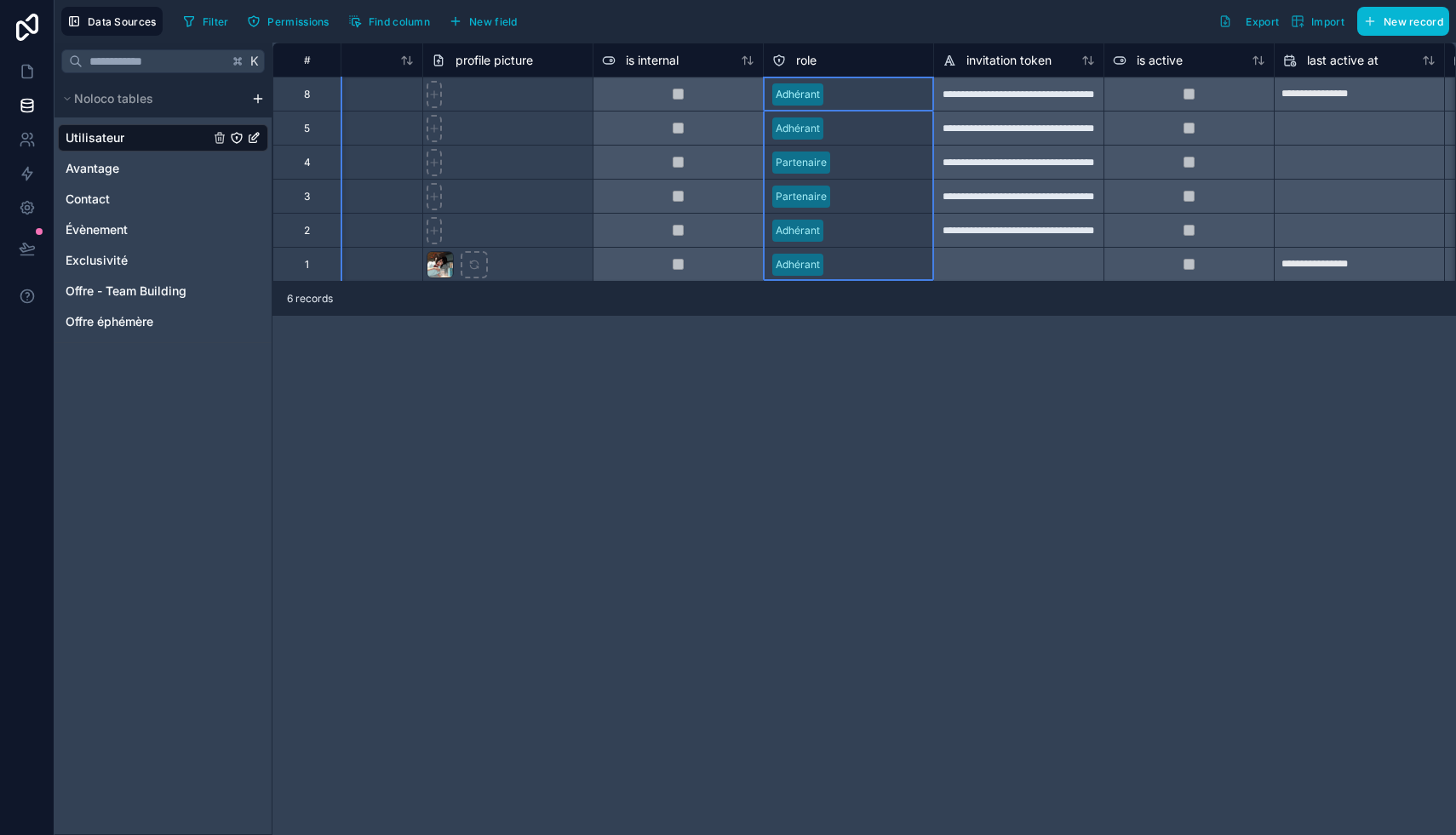click on "role" at bounding box center [848, 60] 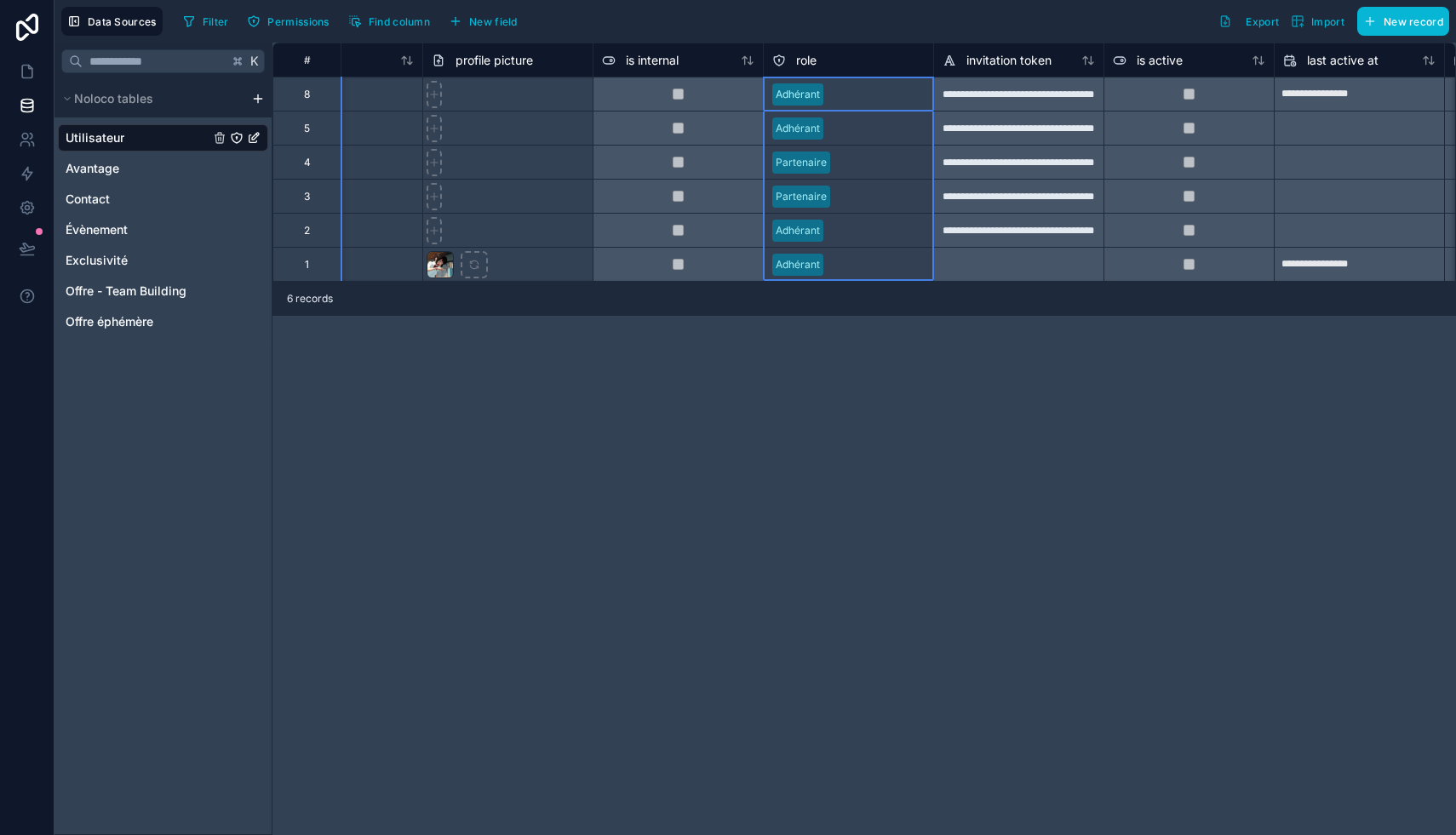 click on "role" at bounding box center [806, 60] 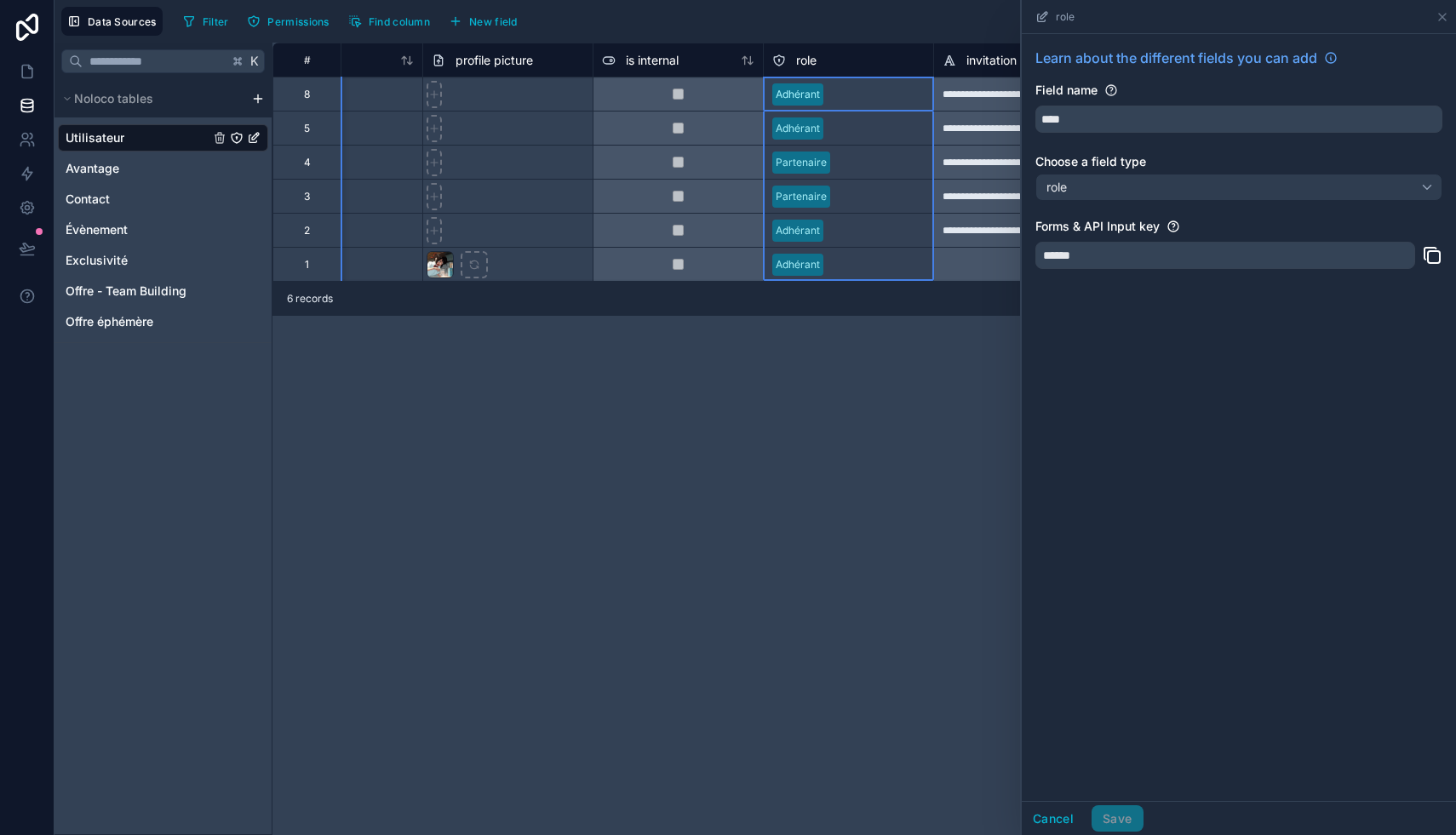 click on "**********" at bounding box center [864, 438] 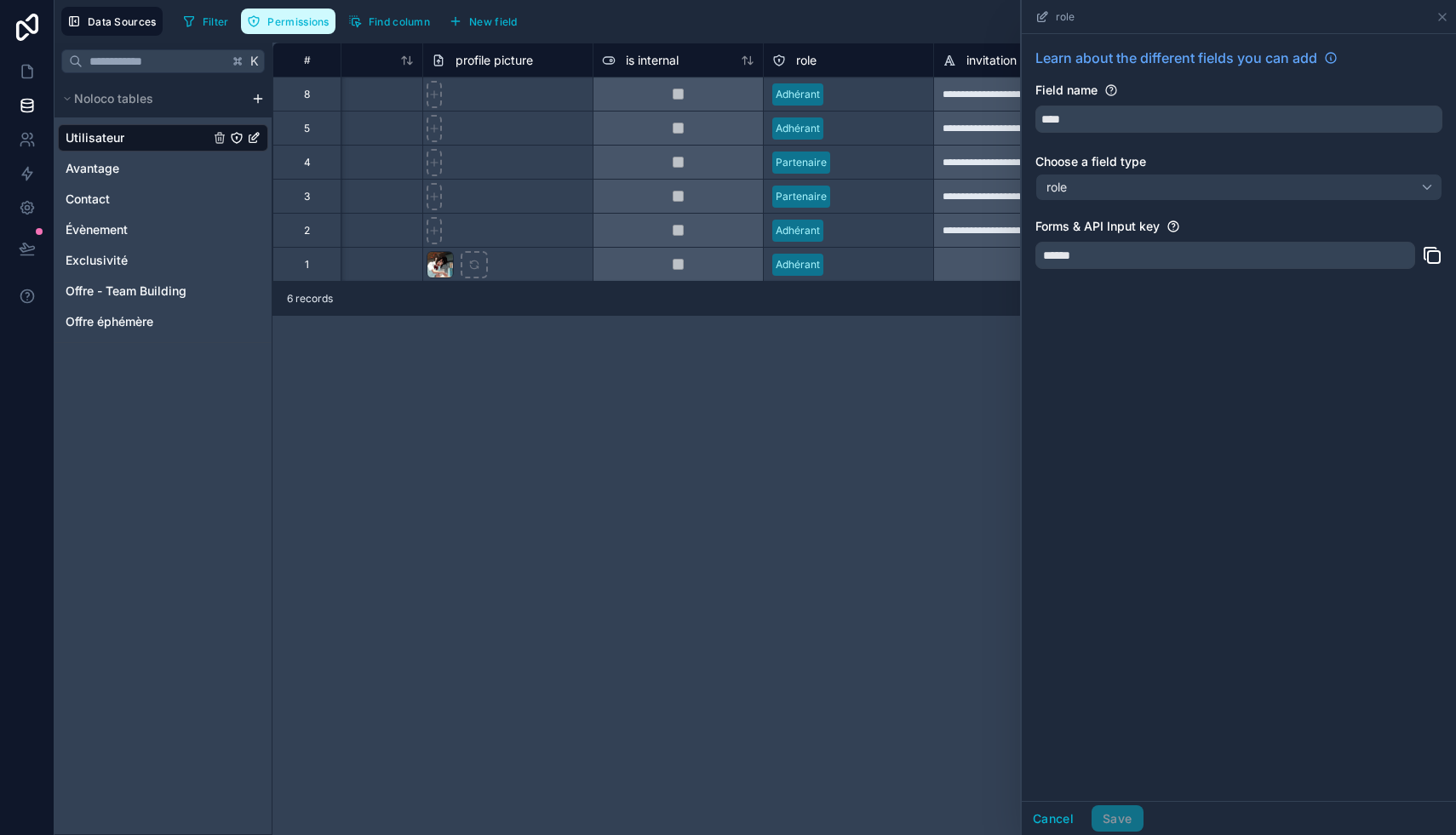 click on "Permissions" at bounding box center [298, 21] 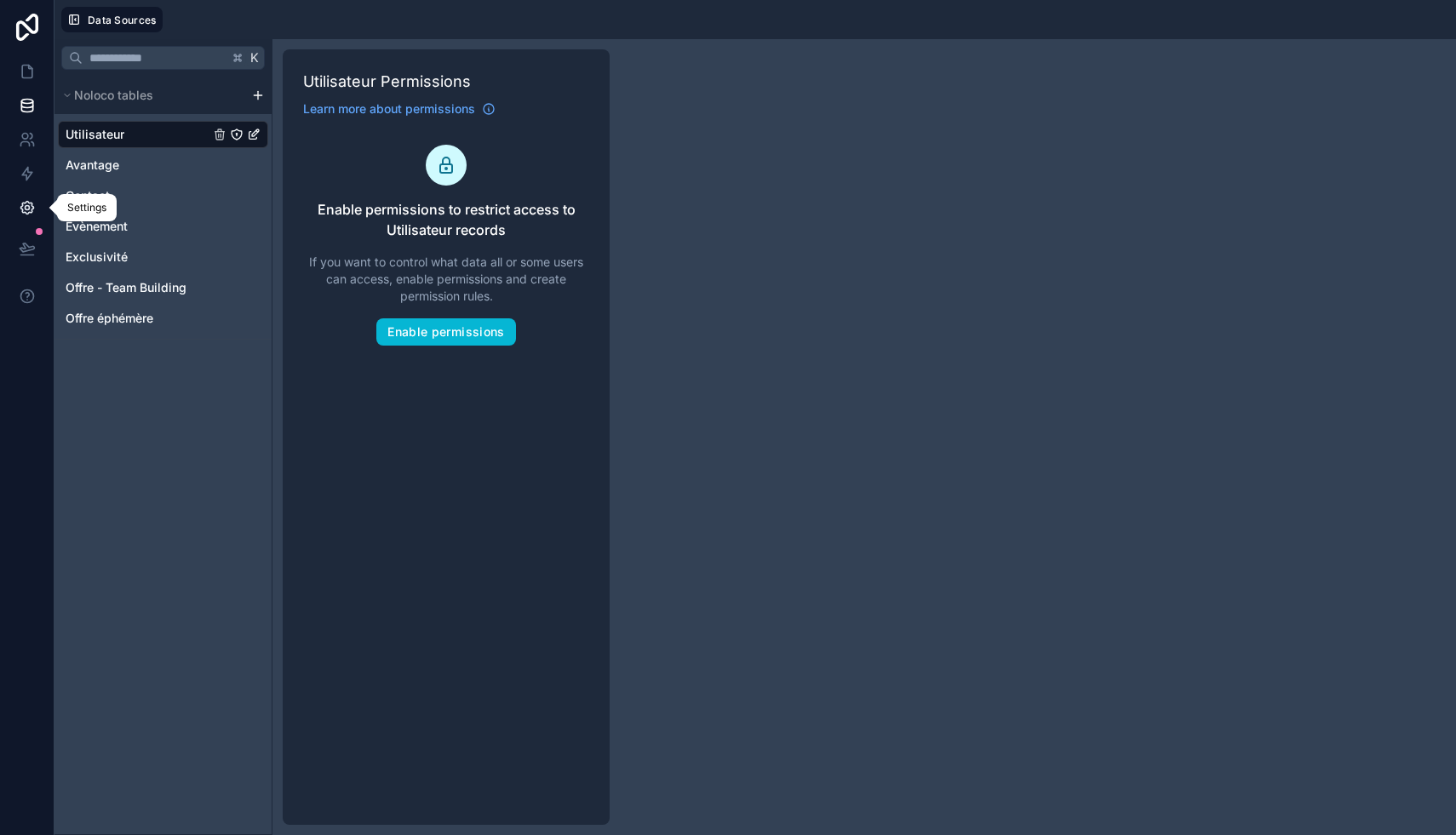click 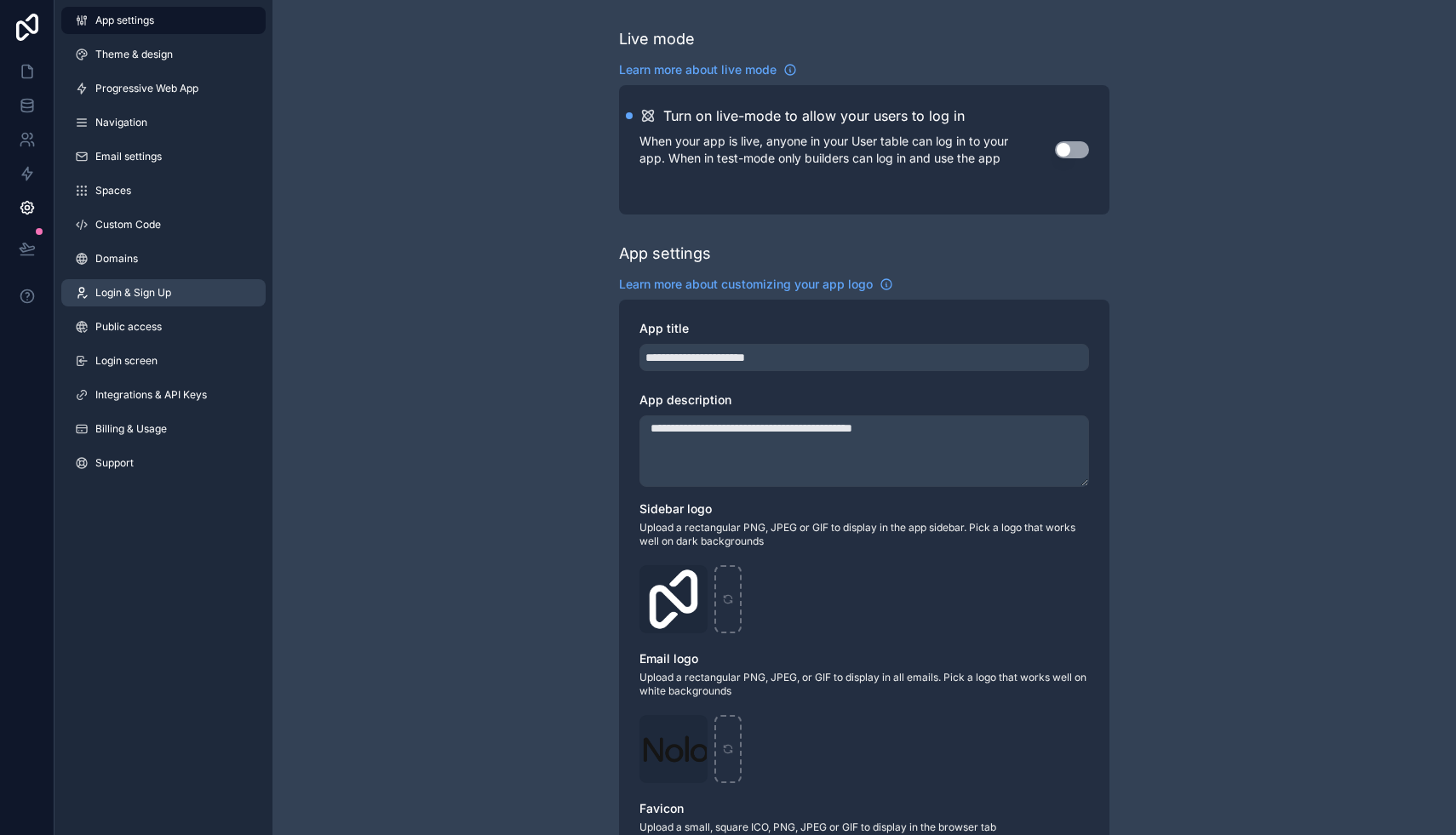 click on "Login & Sign Up" at bounding box center (133, 293) 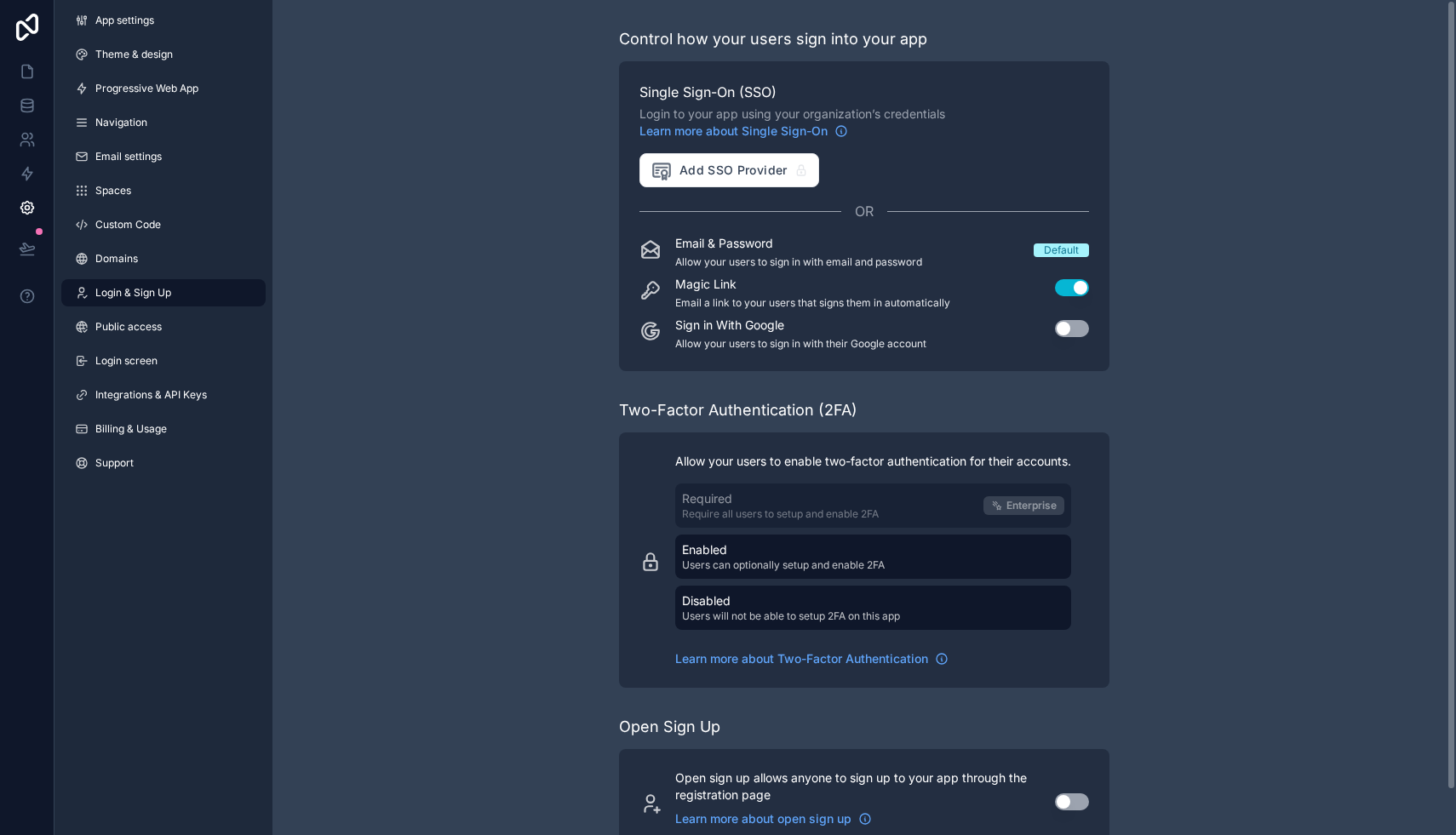 scroll, scrollTop: 47, scrollLeft: 0, axis: vertical 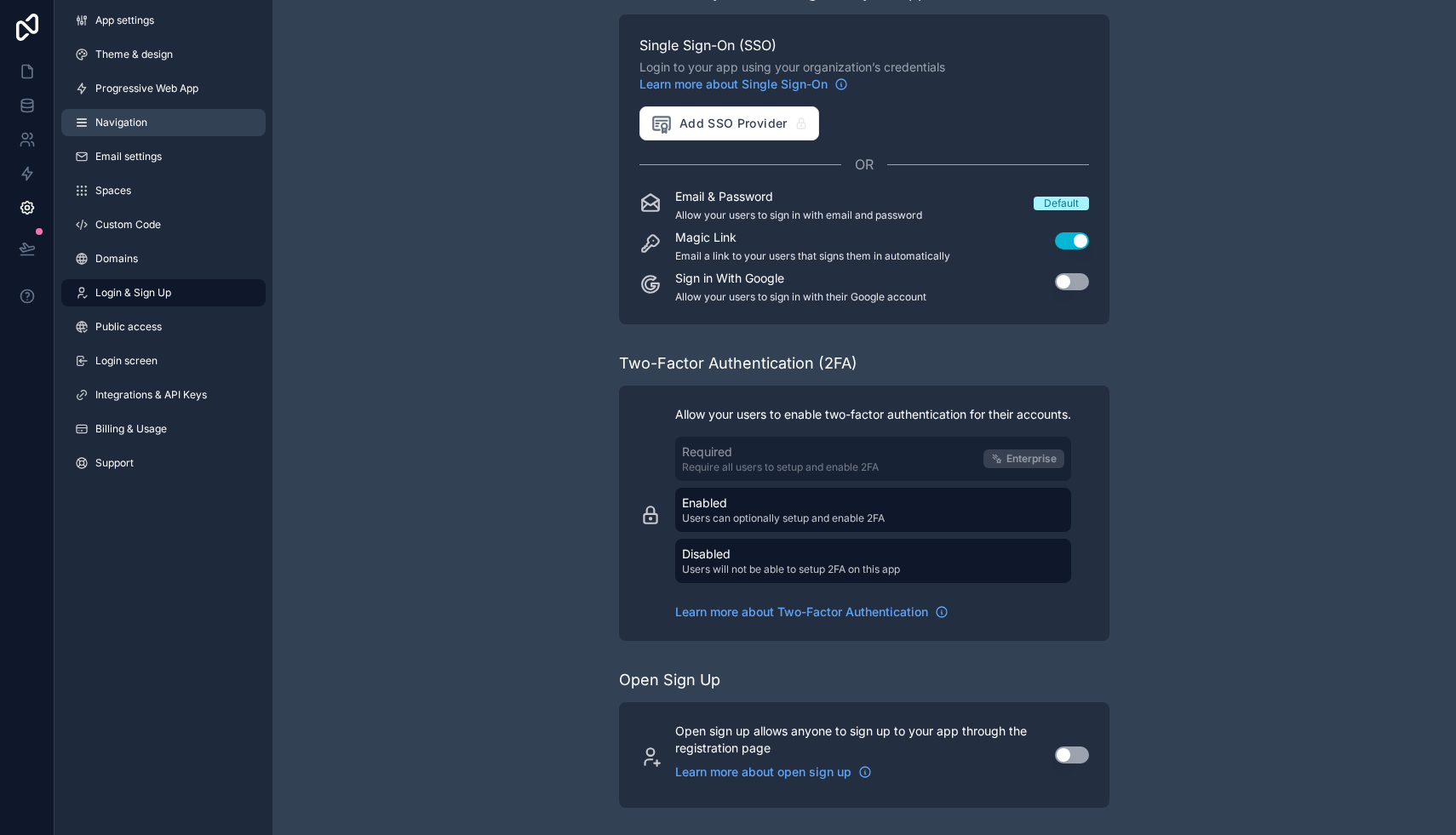 click on "Navigation" at bounding box center [121, 123] 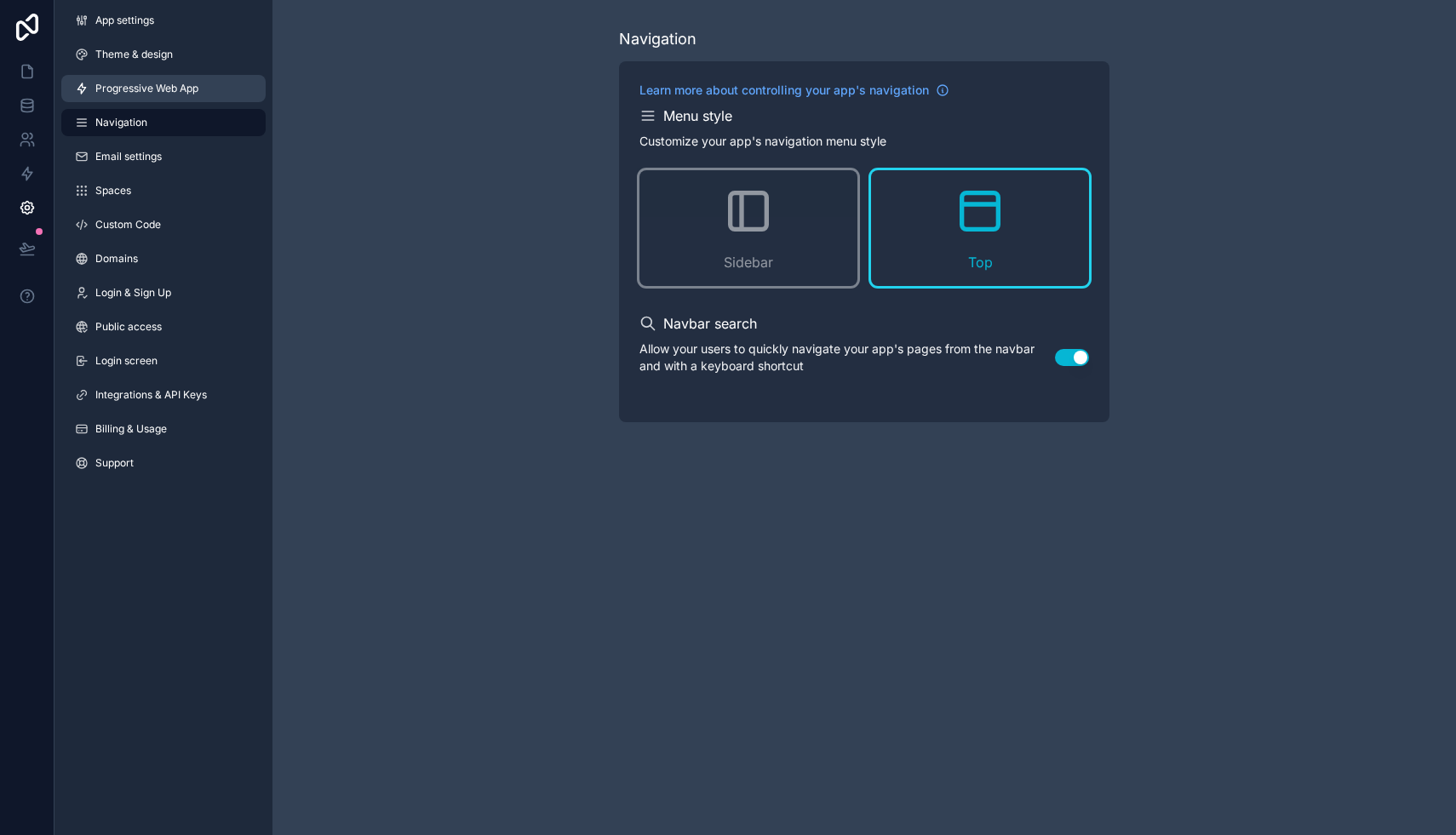 click on "Progressive Web App" at bounding box center (163, 89) 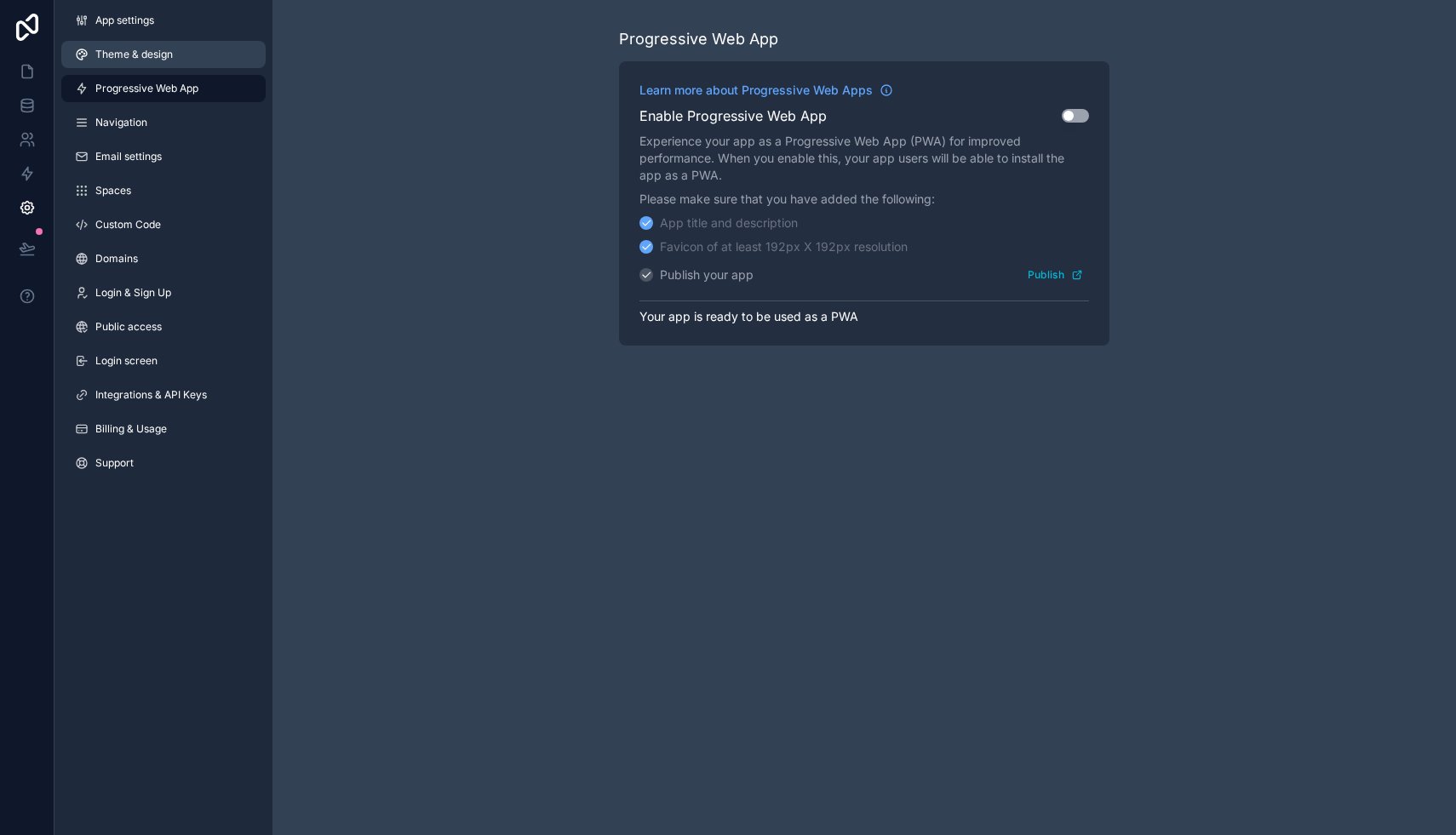 click on "Theme & design" at bounding box center (134, 54) 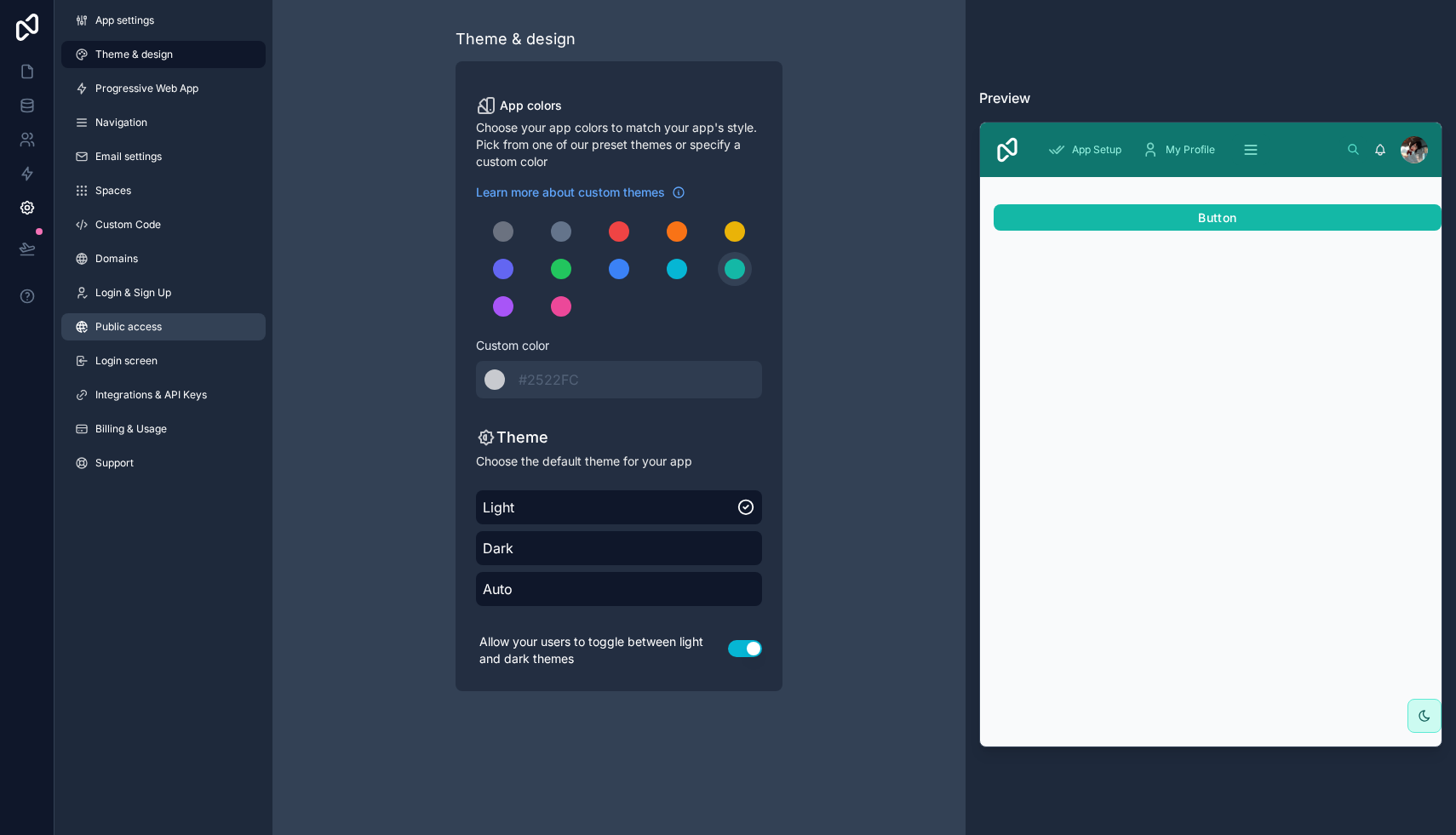 click on "Public access" at bounding box center [129, 327] 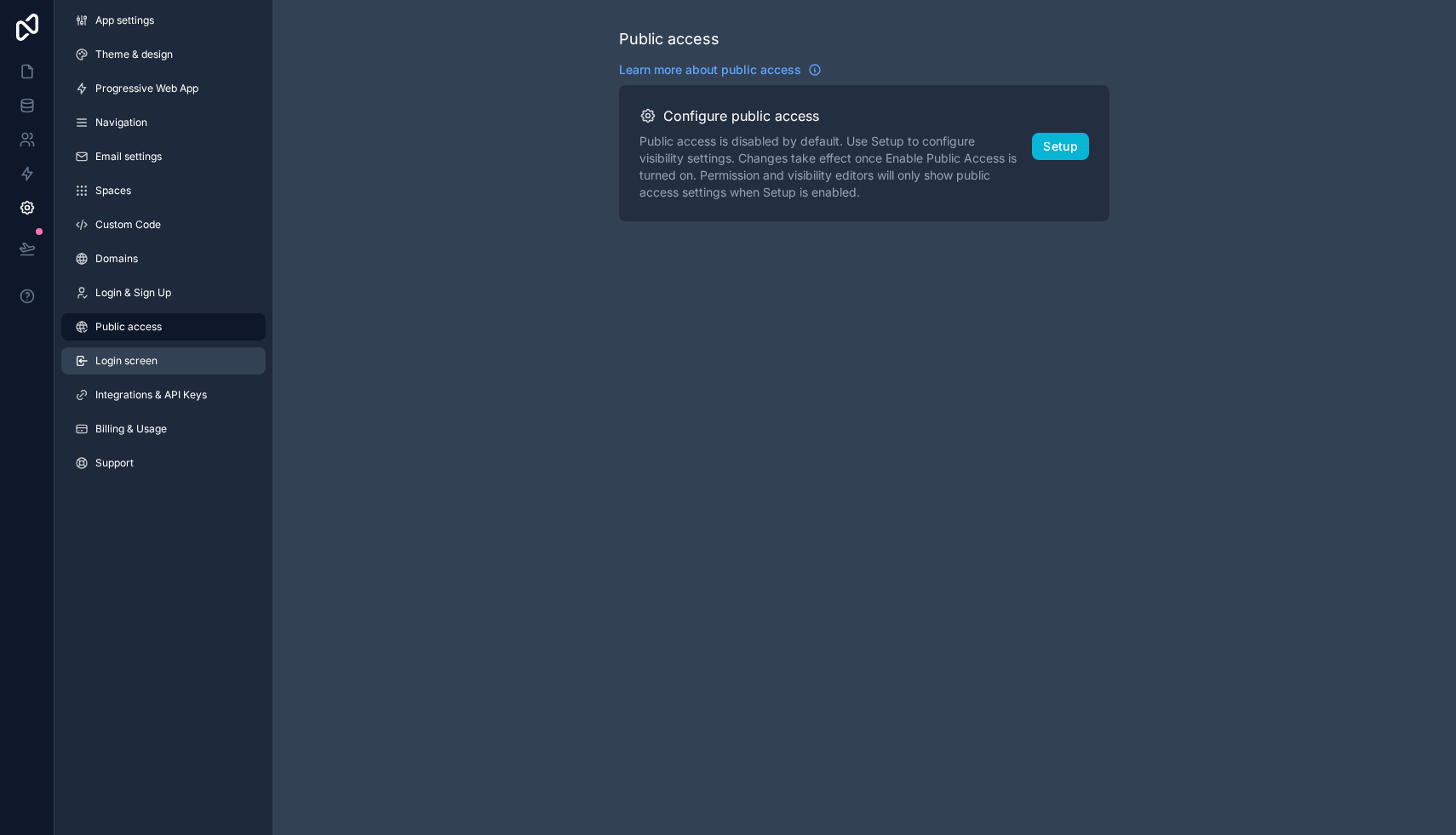 click on "Login screen" at bounding box center (163, 361) 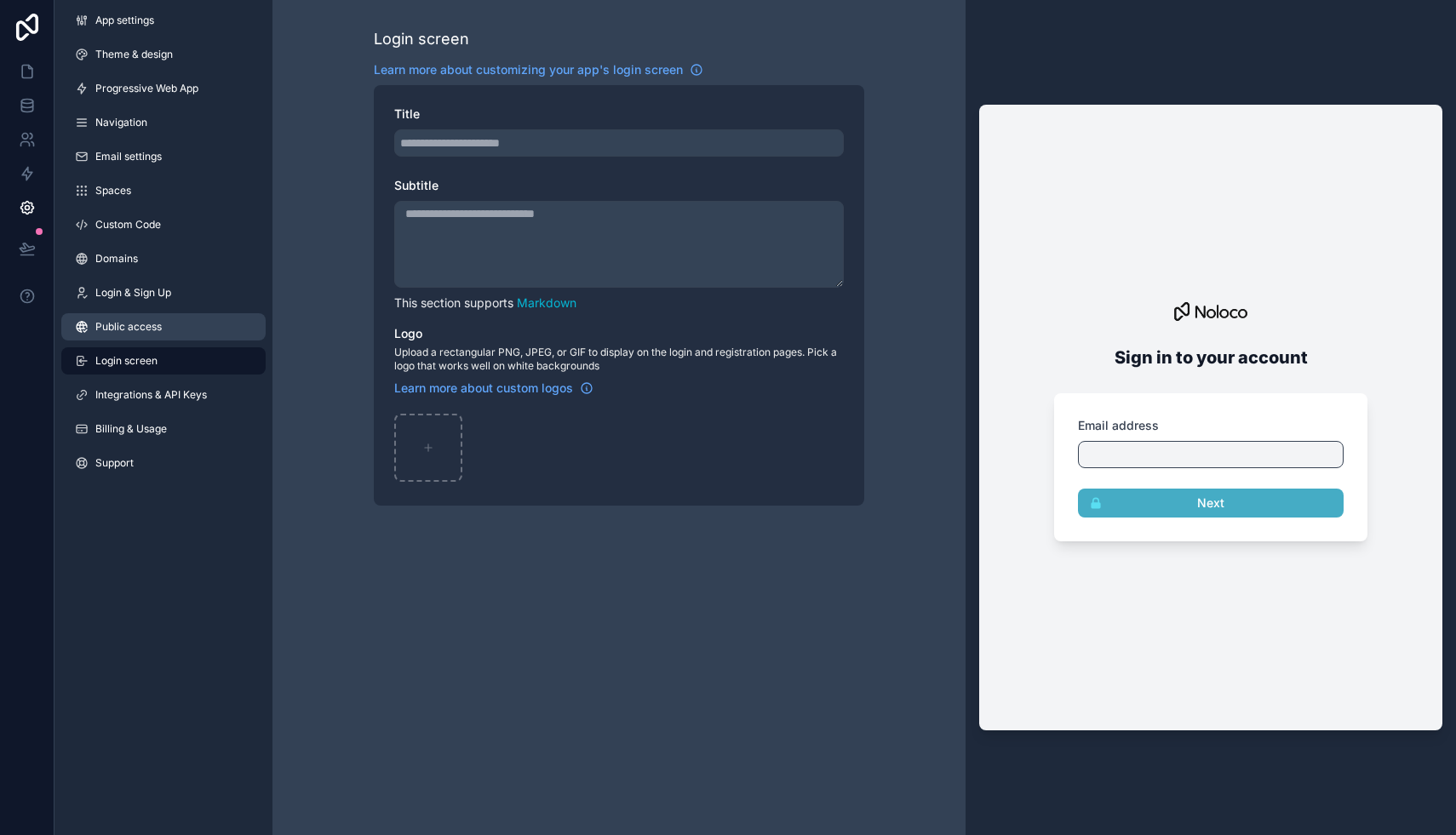 click on "Public access" at bounding box center [129, 327] 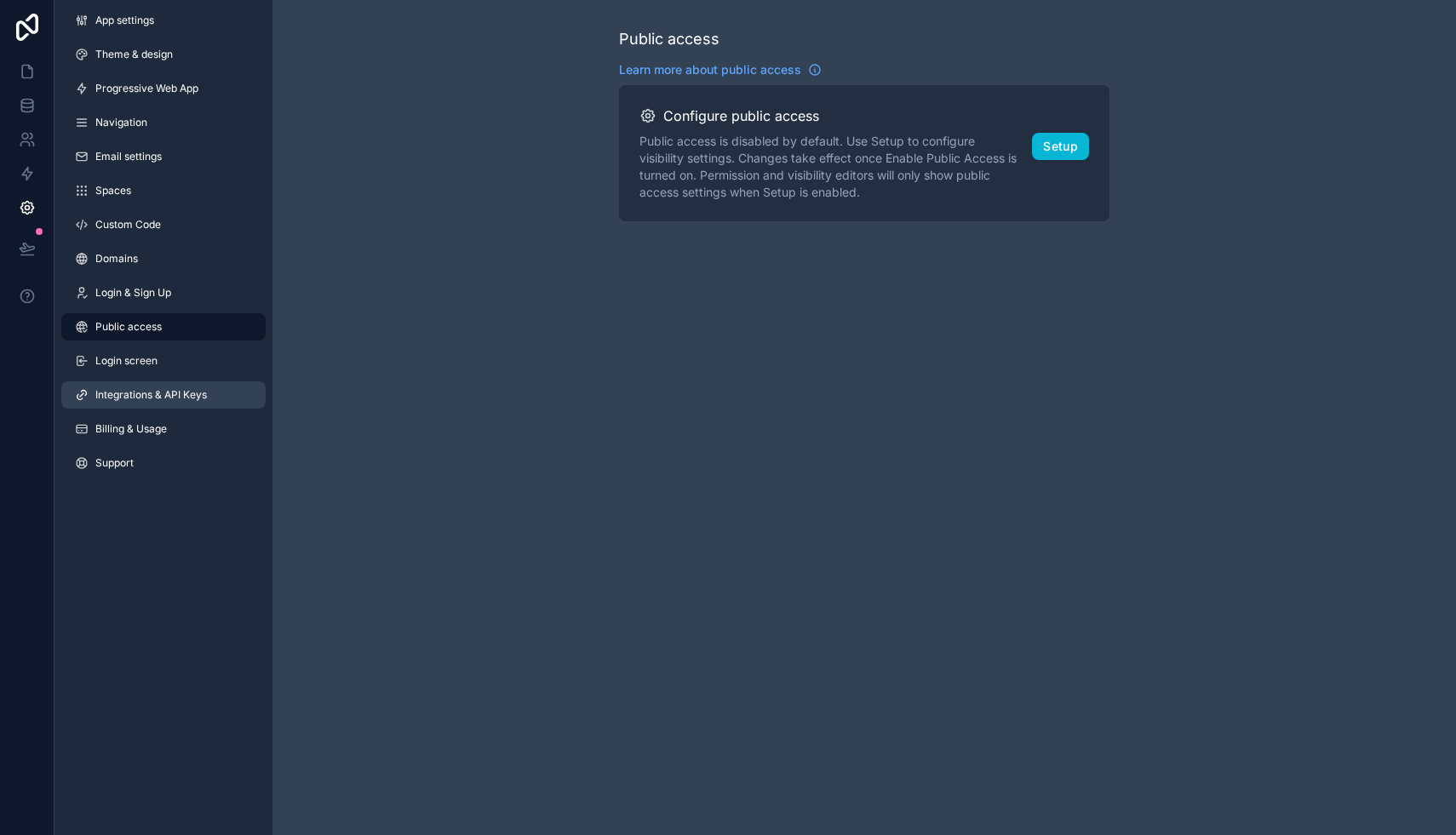 click on "Integrations & API Keys" at bounding box center (163, 395) 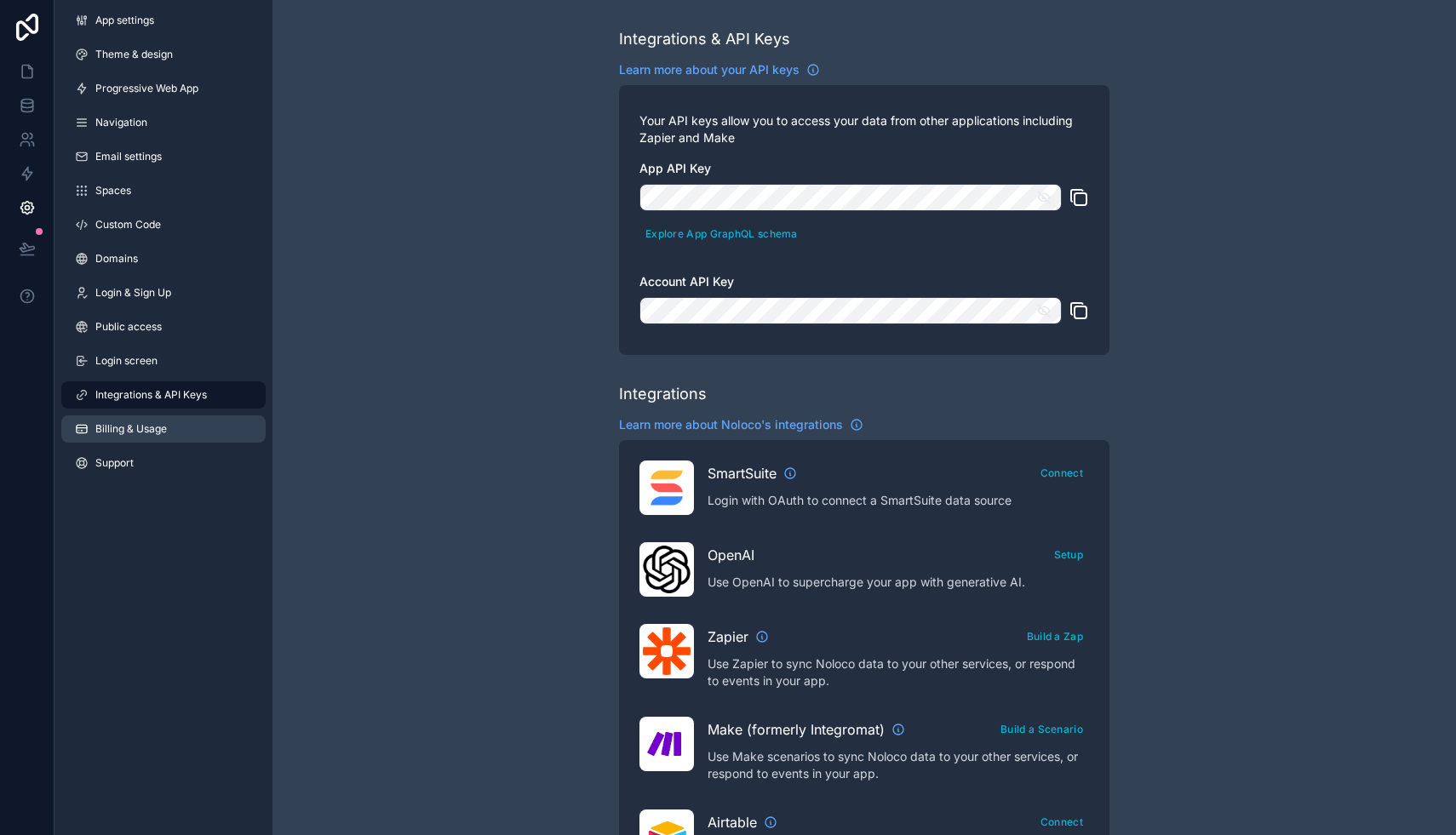 click on "Billing & Usage" at bounding box center (131, 429) 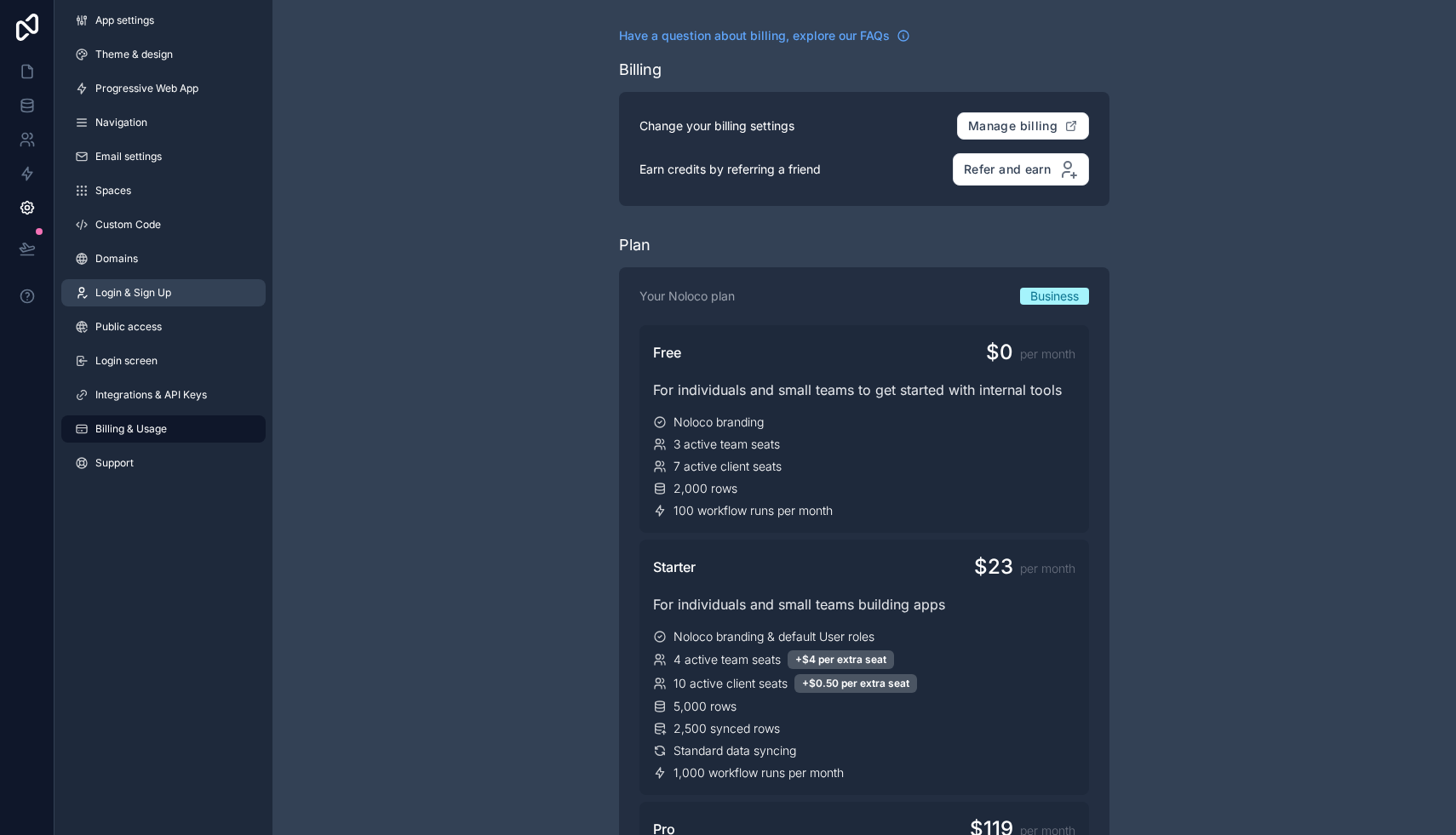 click on "Login & Sign Up" at bounding box center [133, 293] 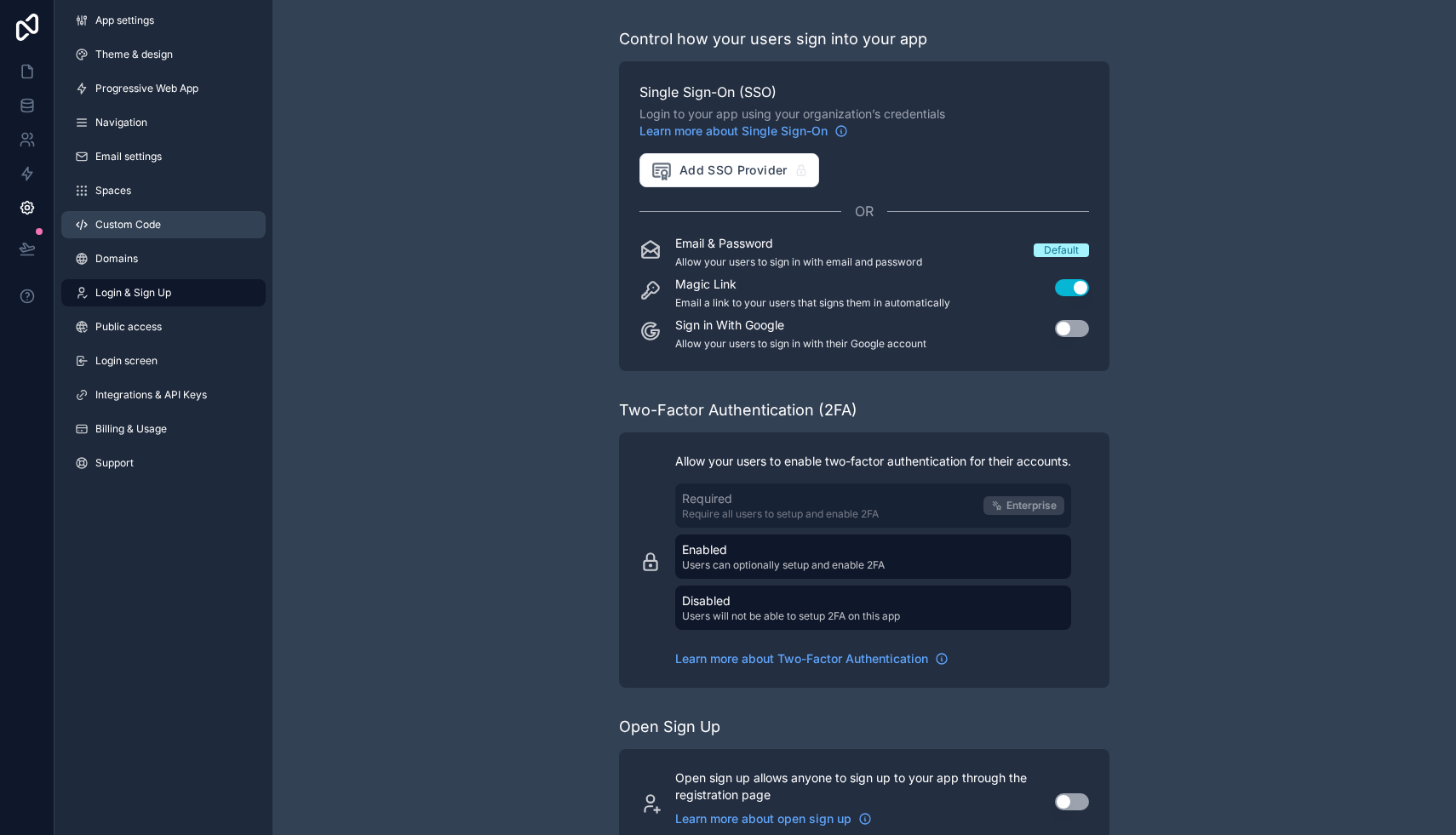 click on "Custom Code" at bounding box center (128, 225) 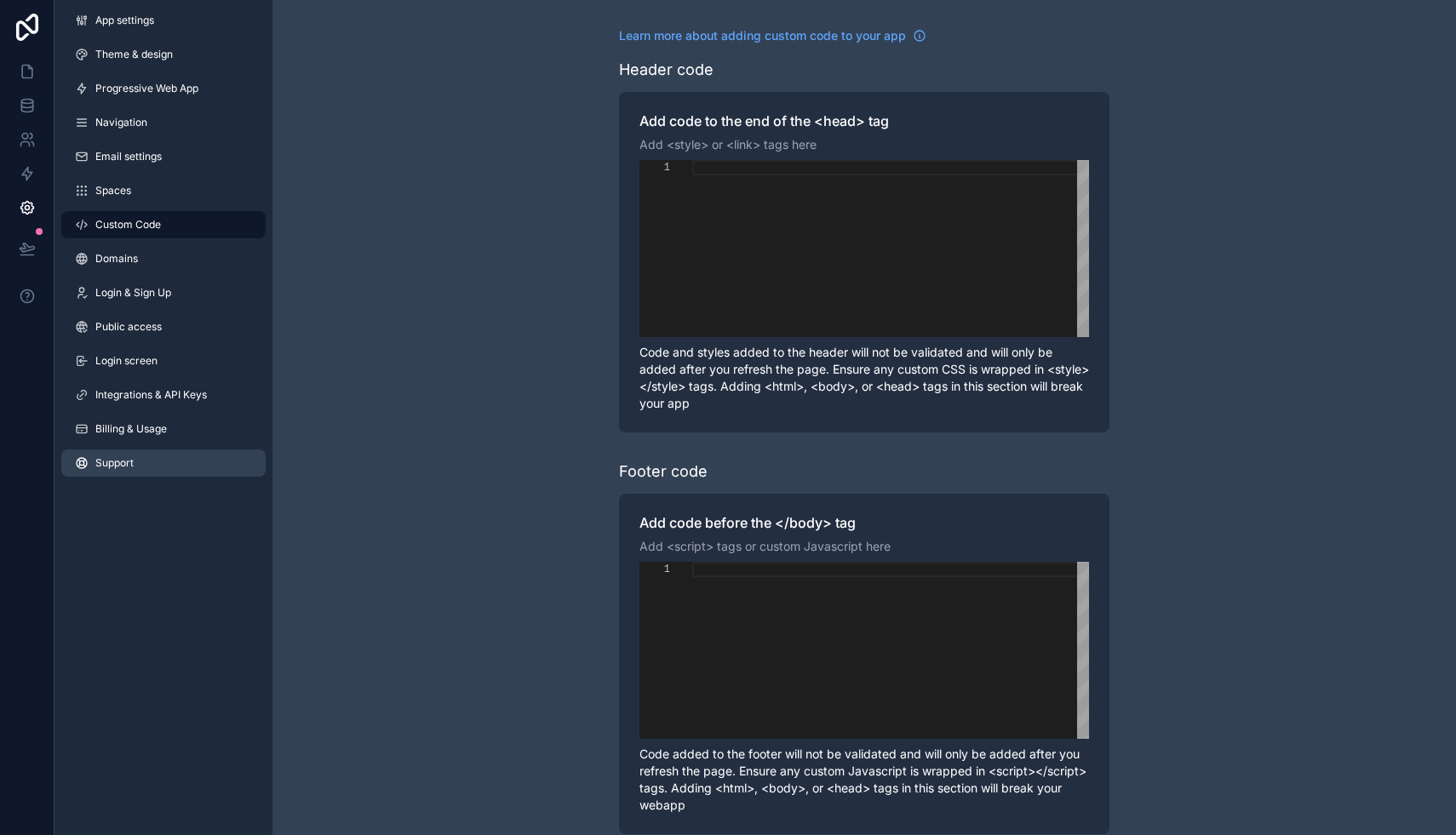 click on "Support" at bounding box center (163, 463) 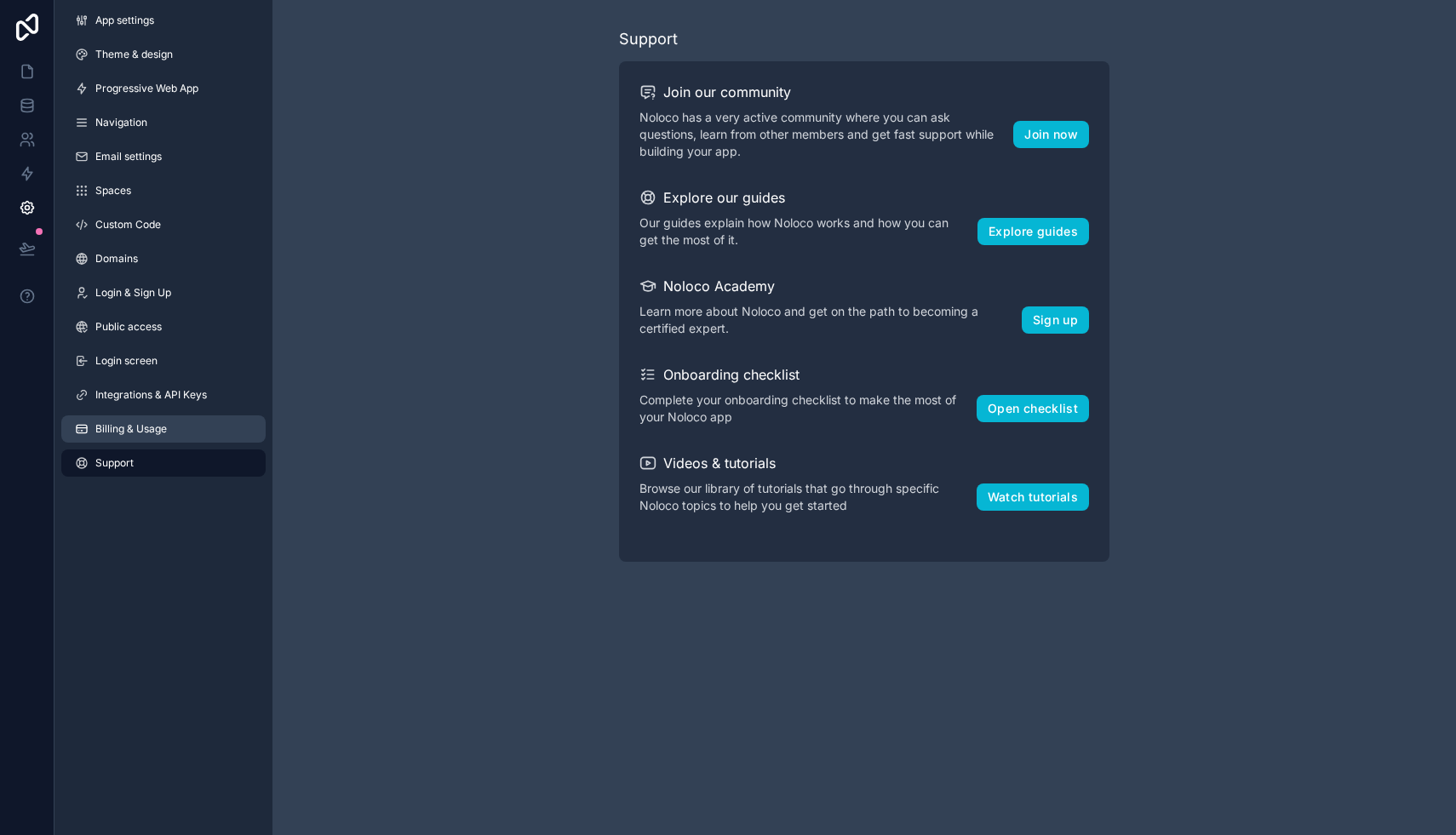 click on "Billing & Usage" at bounding box center [131, 429] 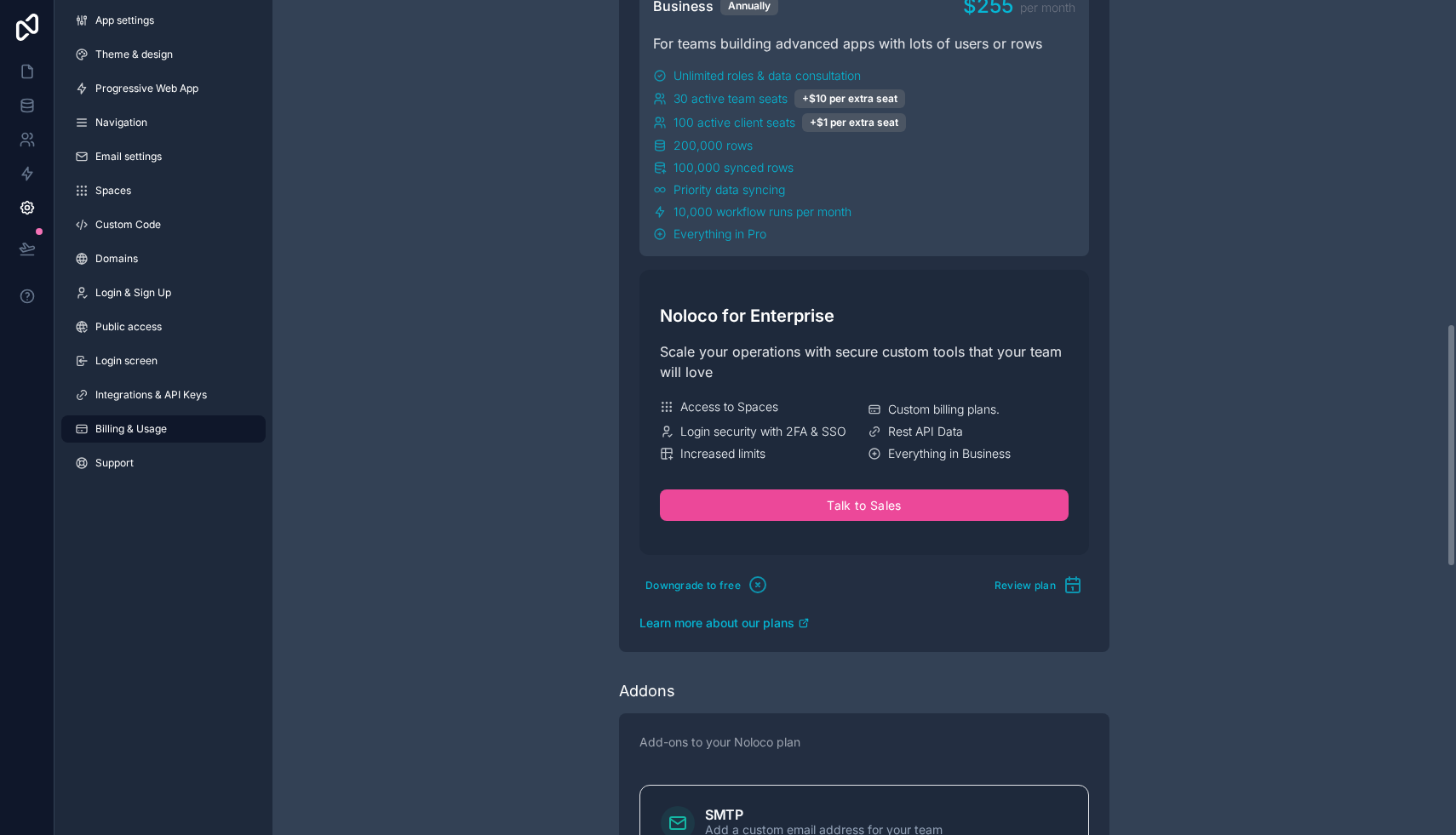 scroll, scrollTop: 1109, scrollLeft: 0, axis: vertical 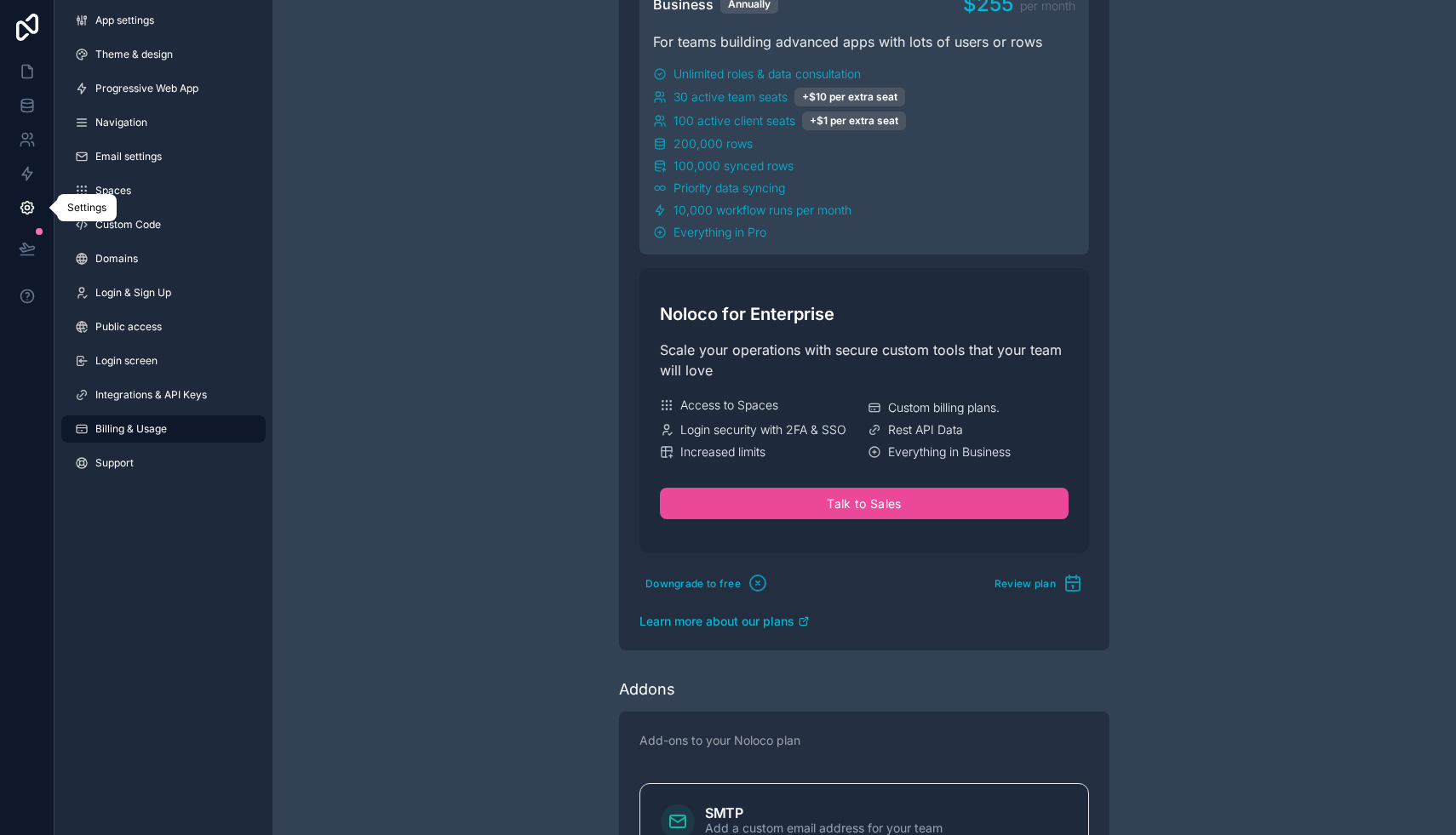 click 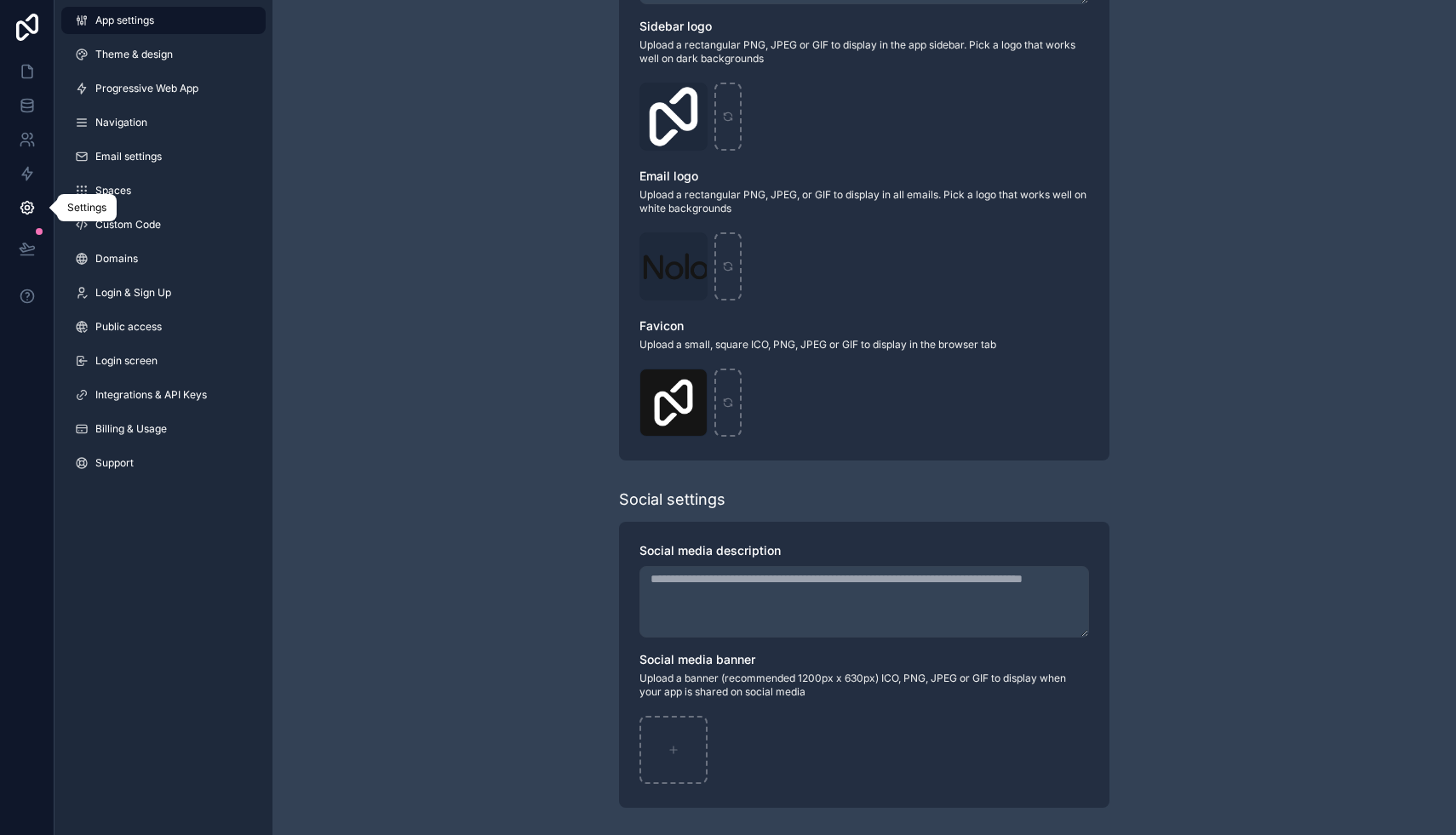 scroll, scrollTop: 0, scrollLeft: 0, axis: both 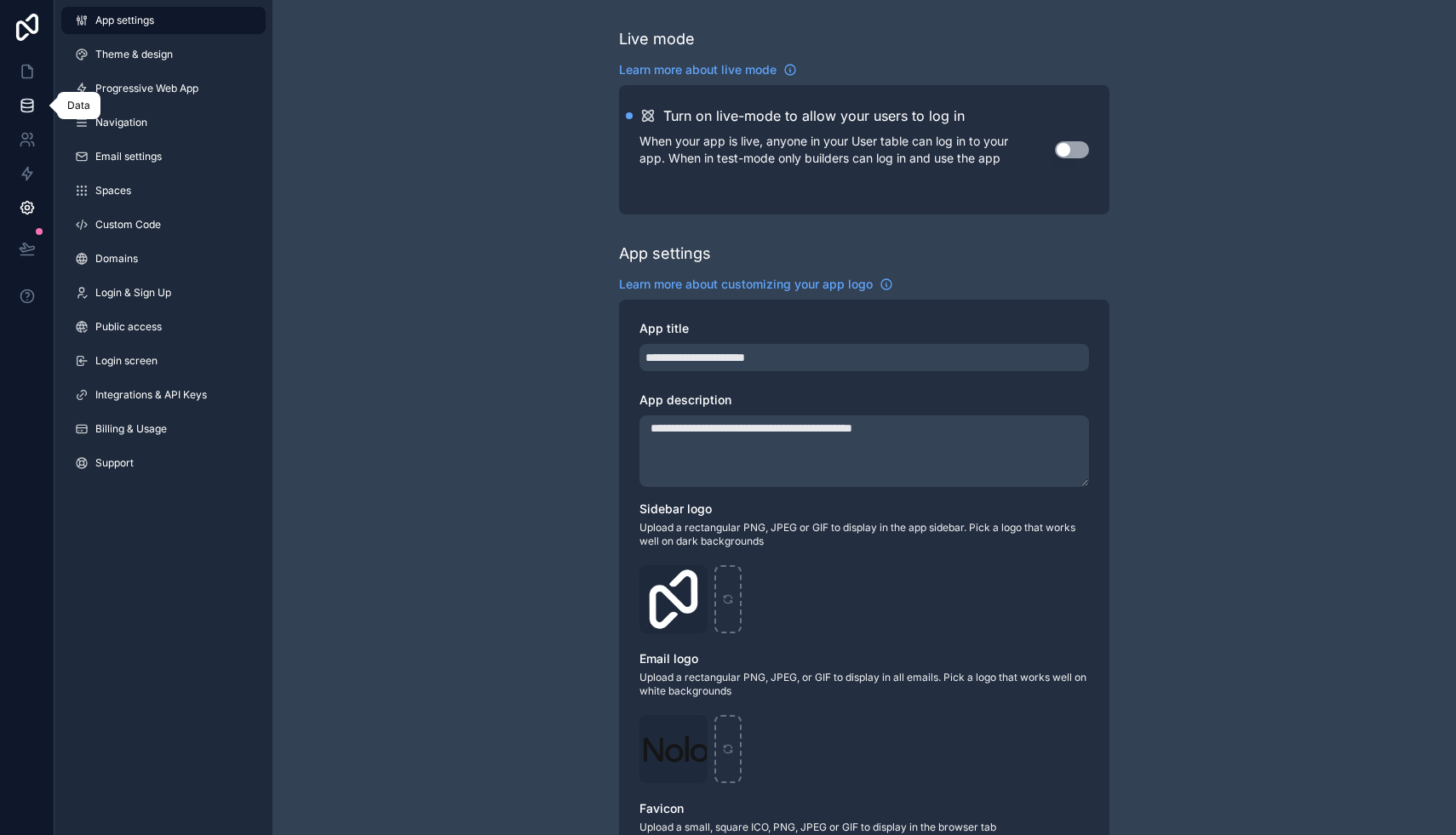 click 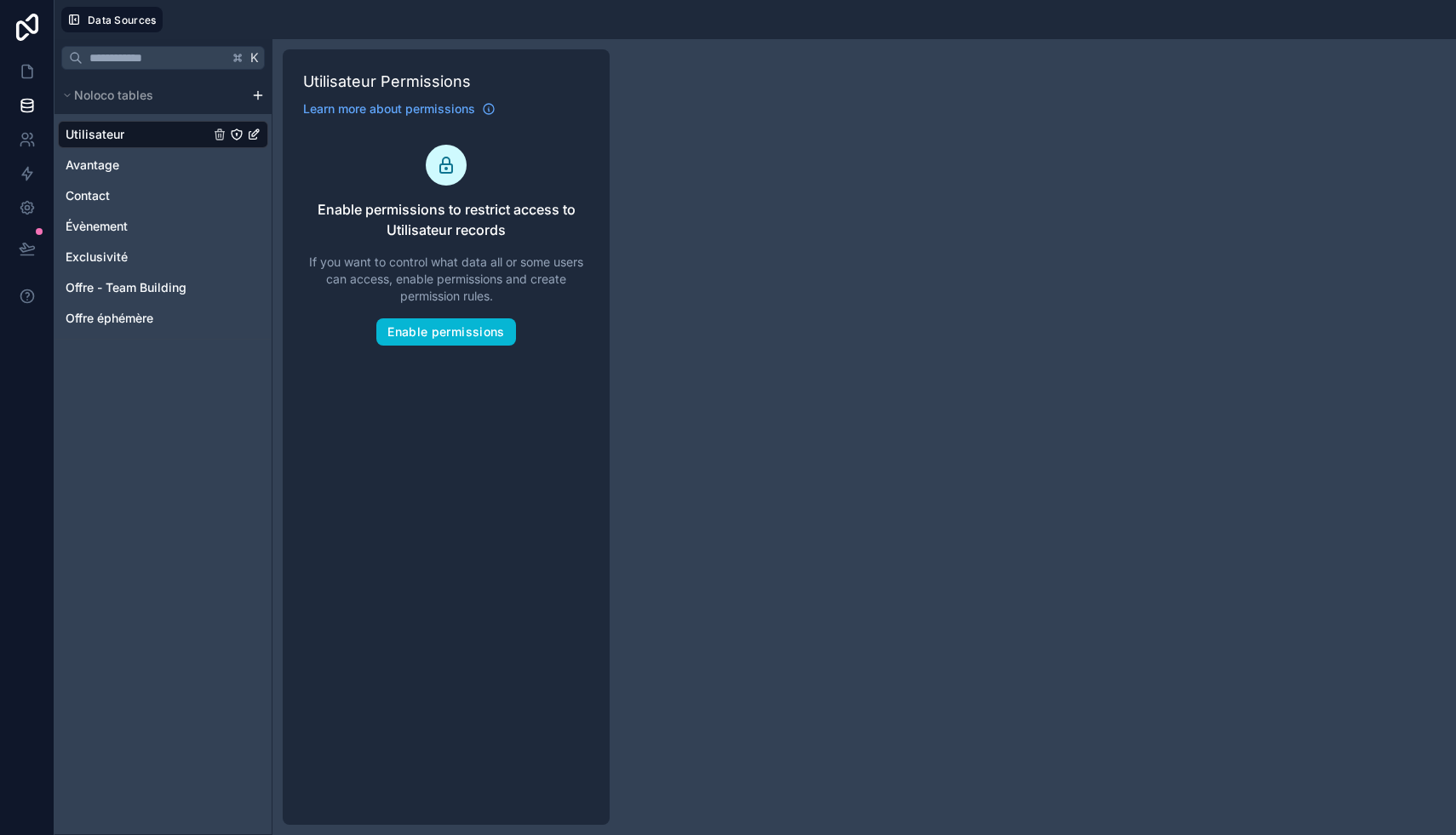 click on "Utilisateur" at bounding box center (163, 134) 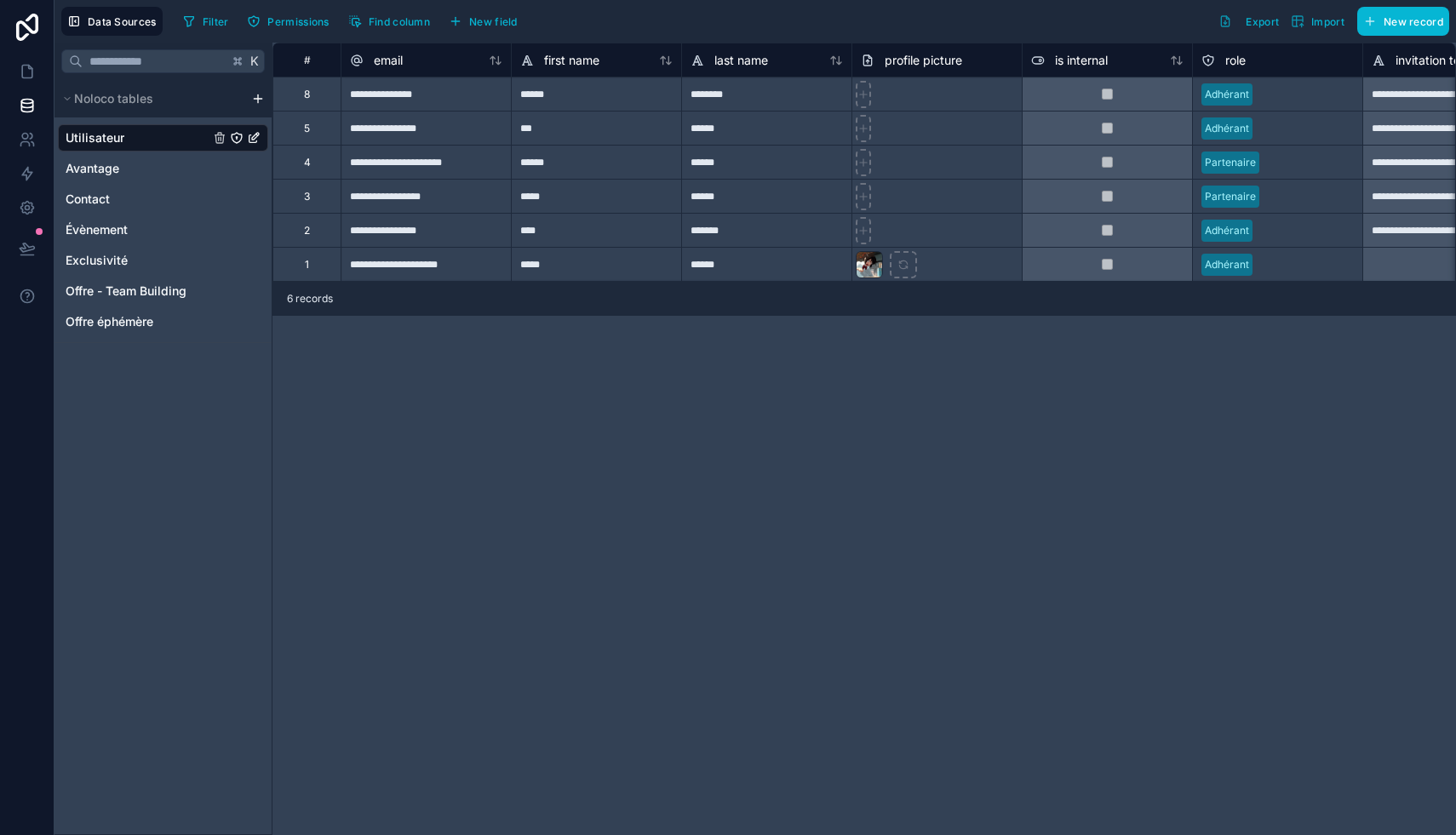 click on "role" at bounding box center [1235, 60] 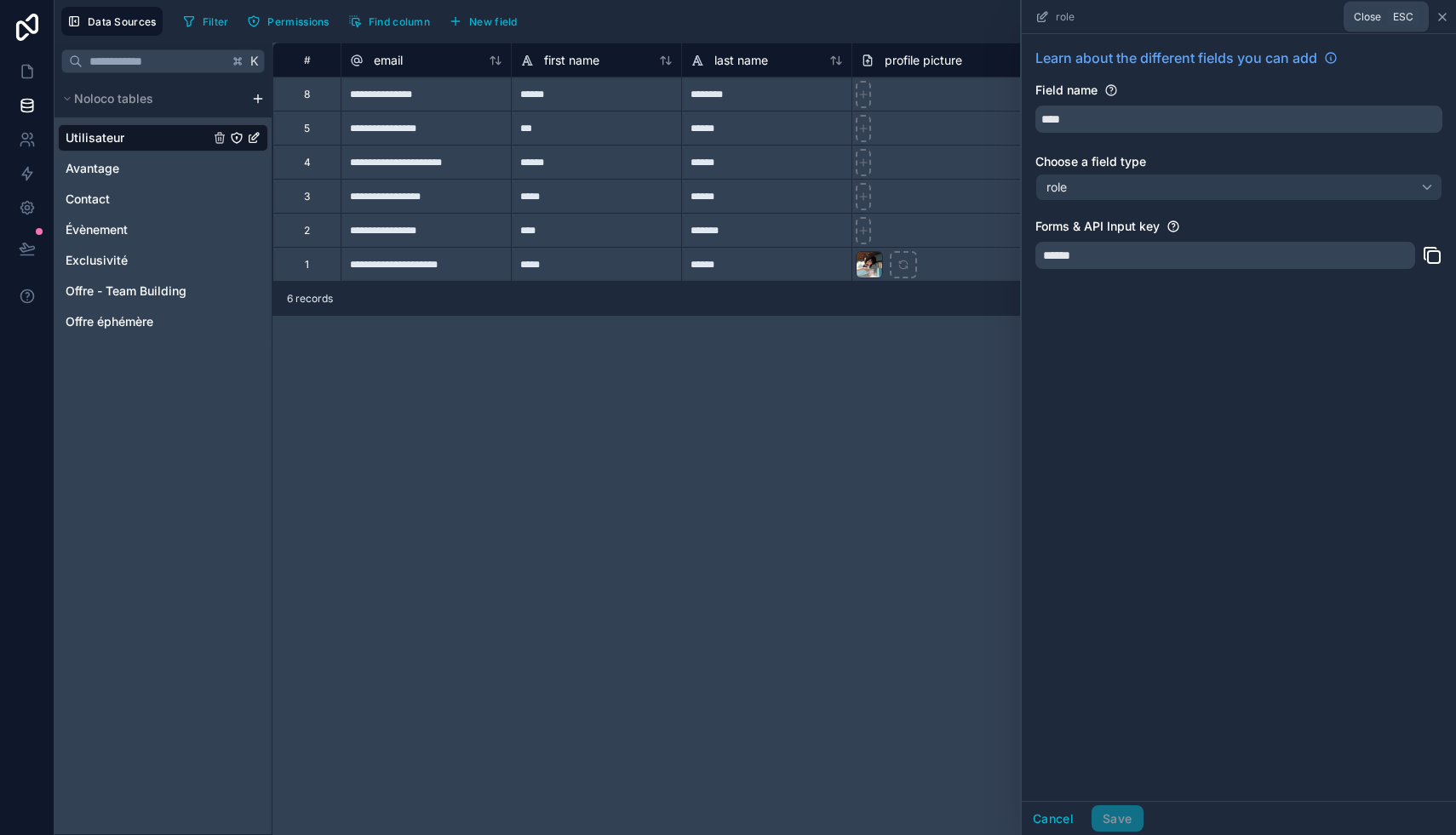 click 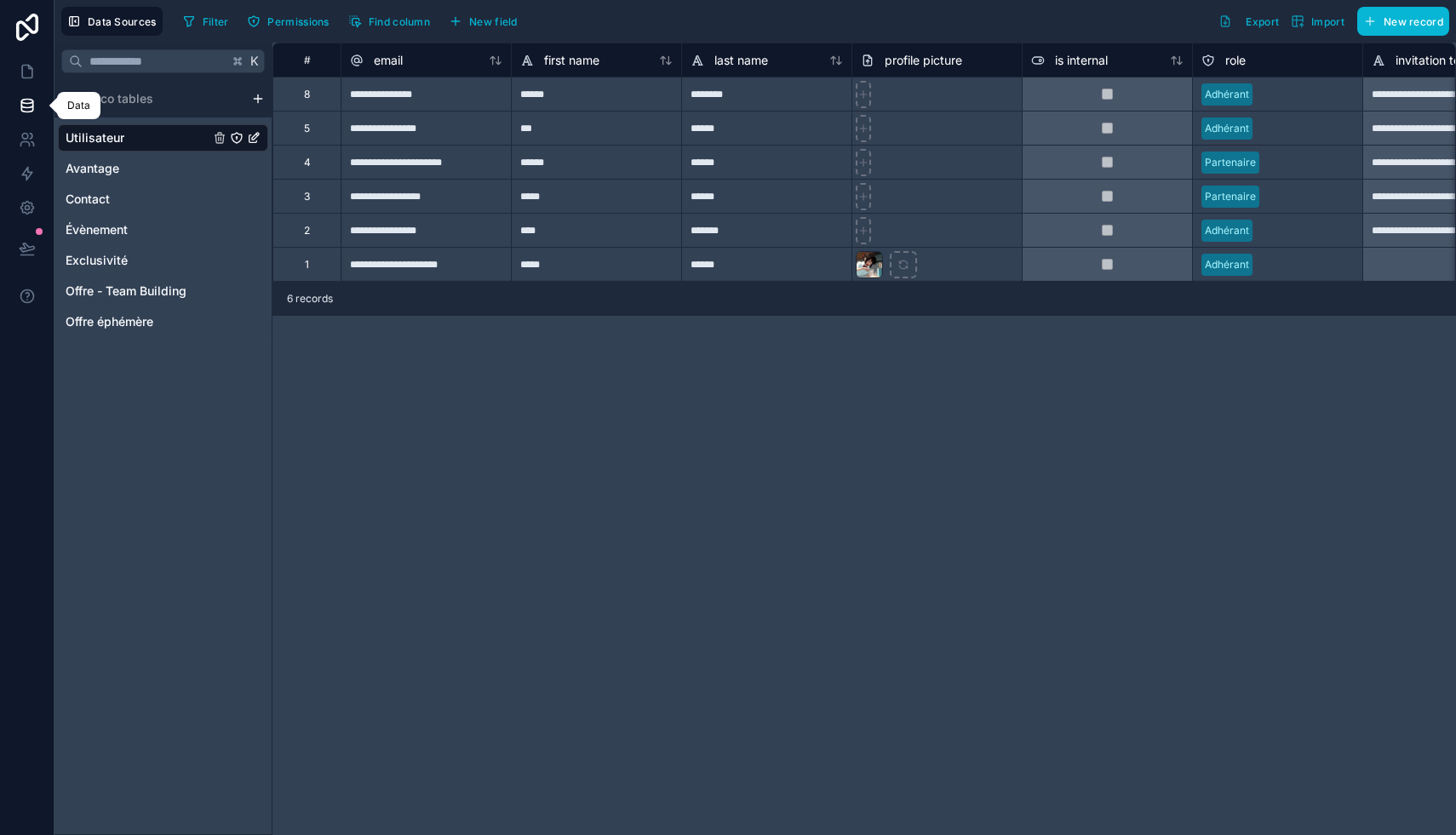 click at bounding box center (26, 106) 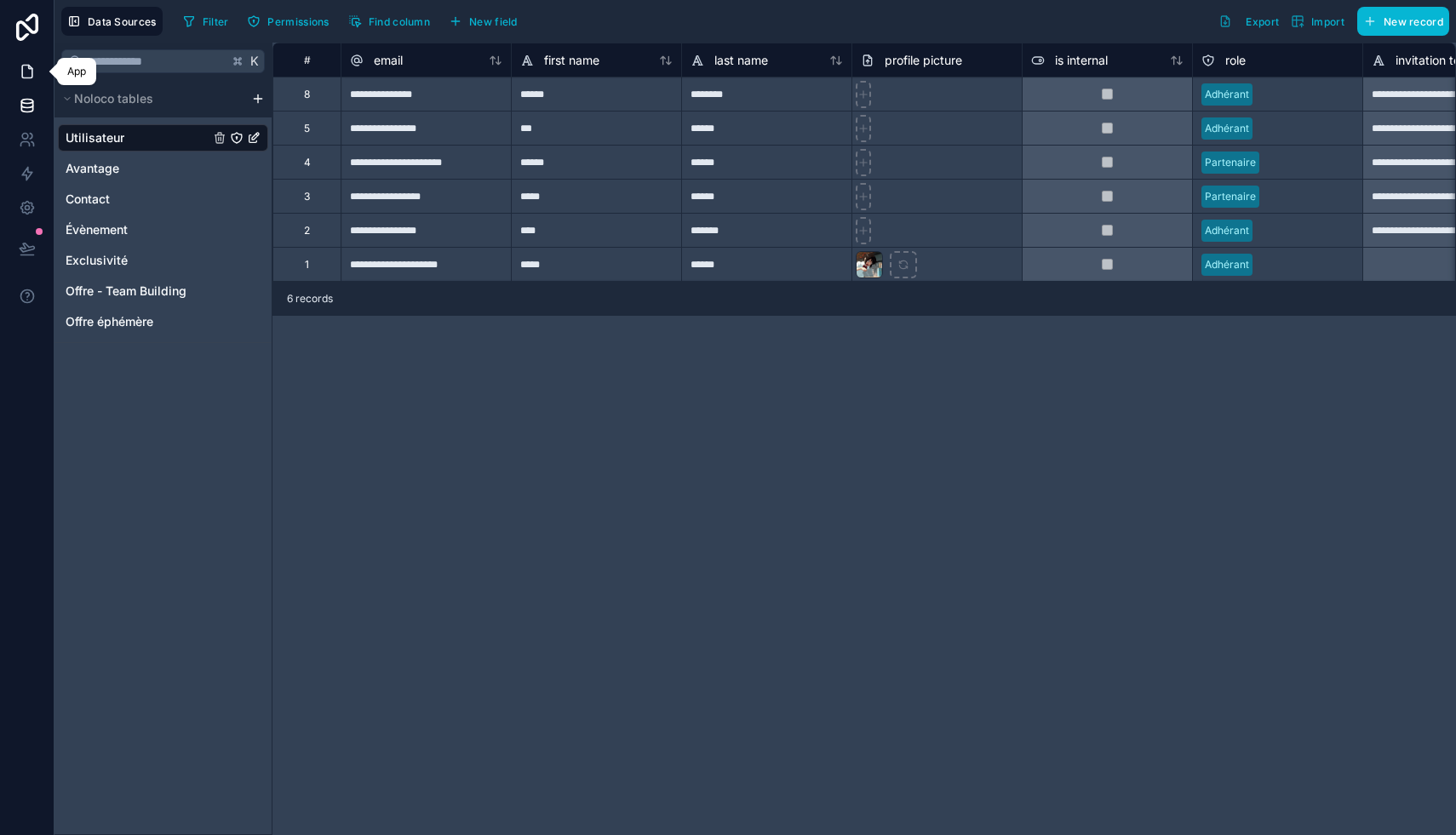click 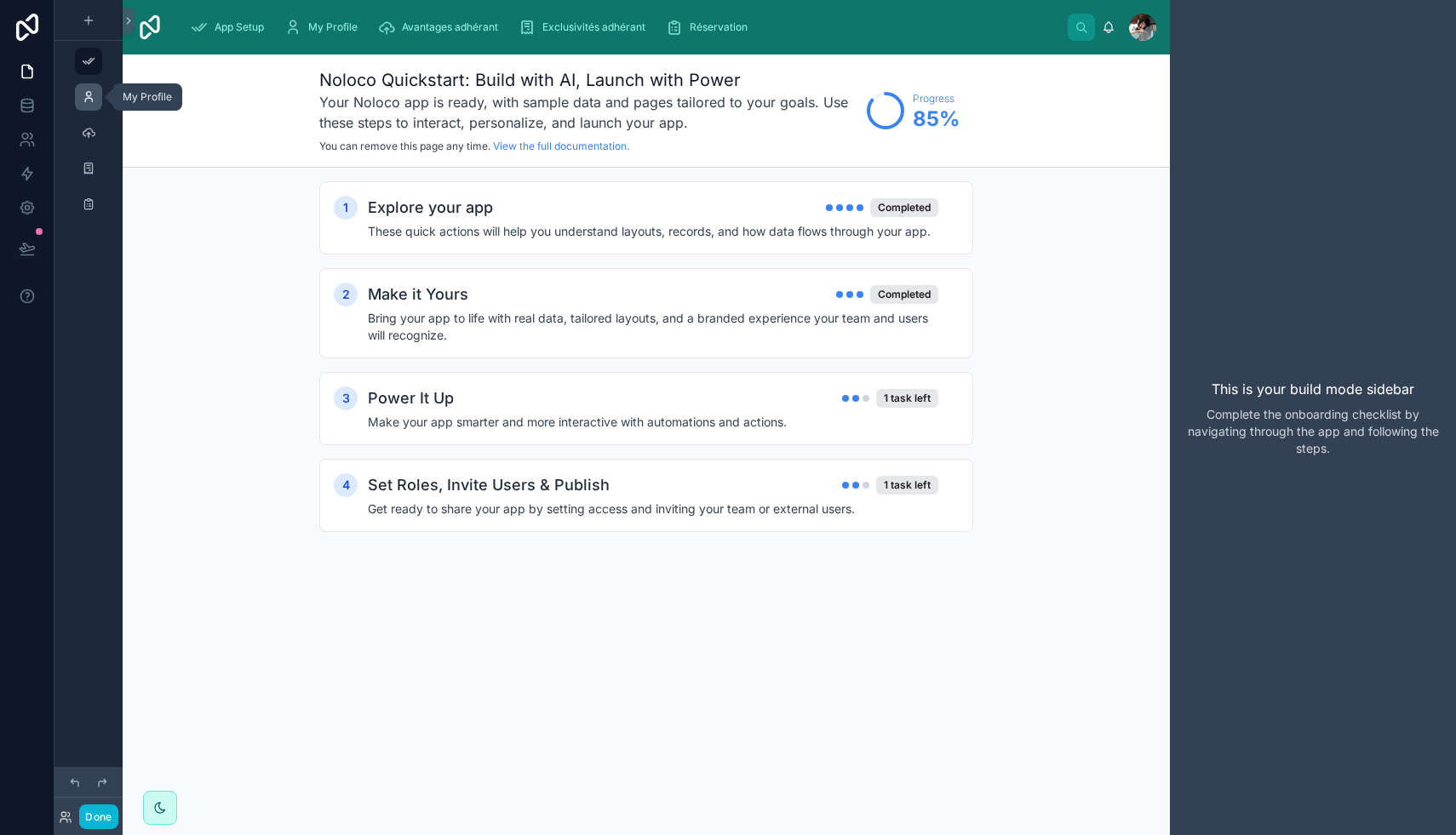 click at bounding box center [89, 97] 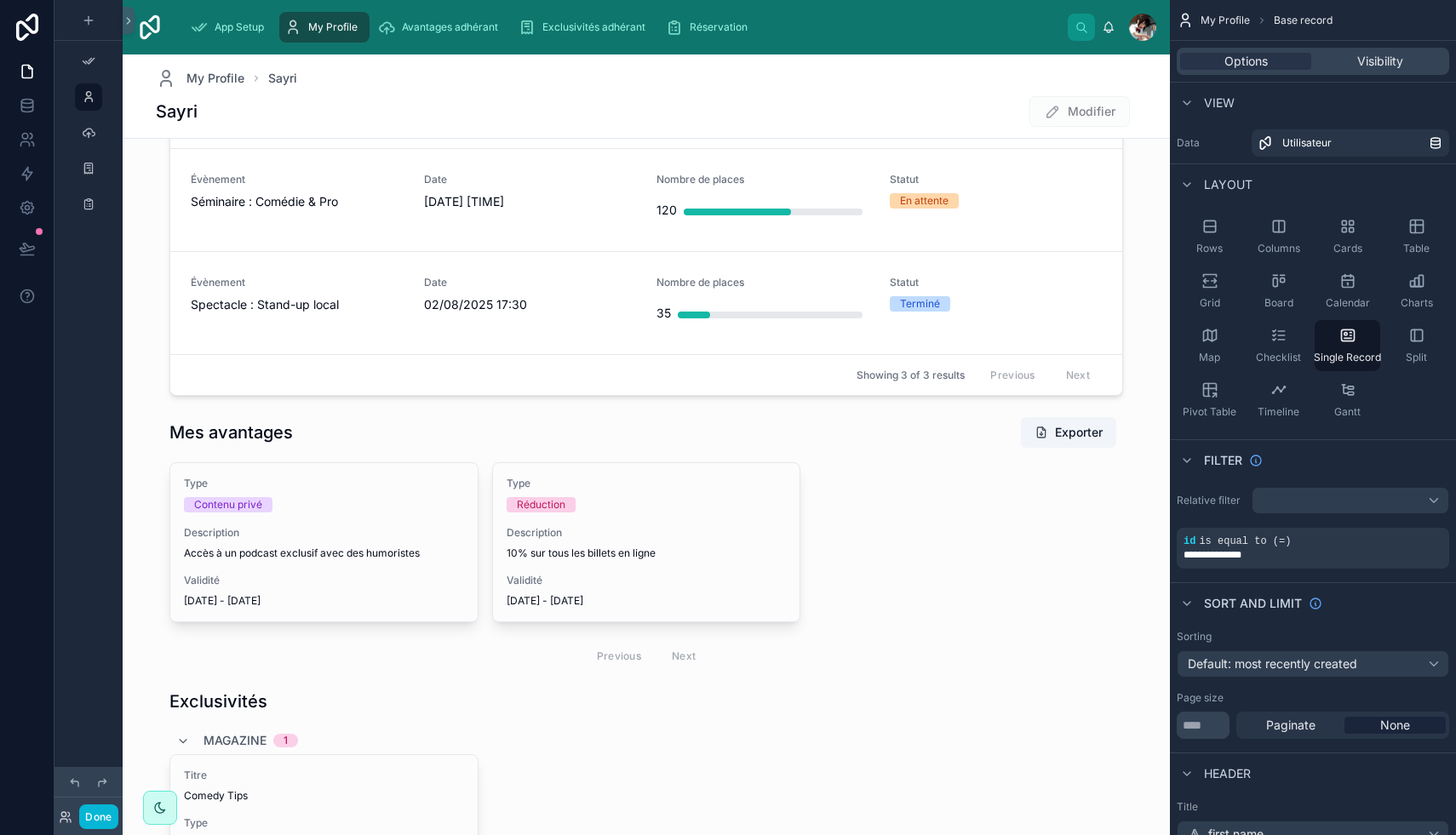 scroll, scrollTop: 0, scrollLeft: 0, axis: both 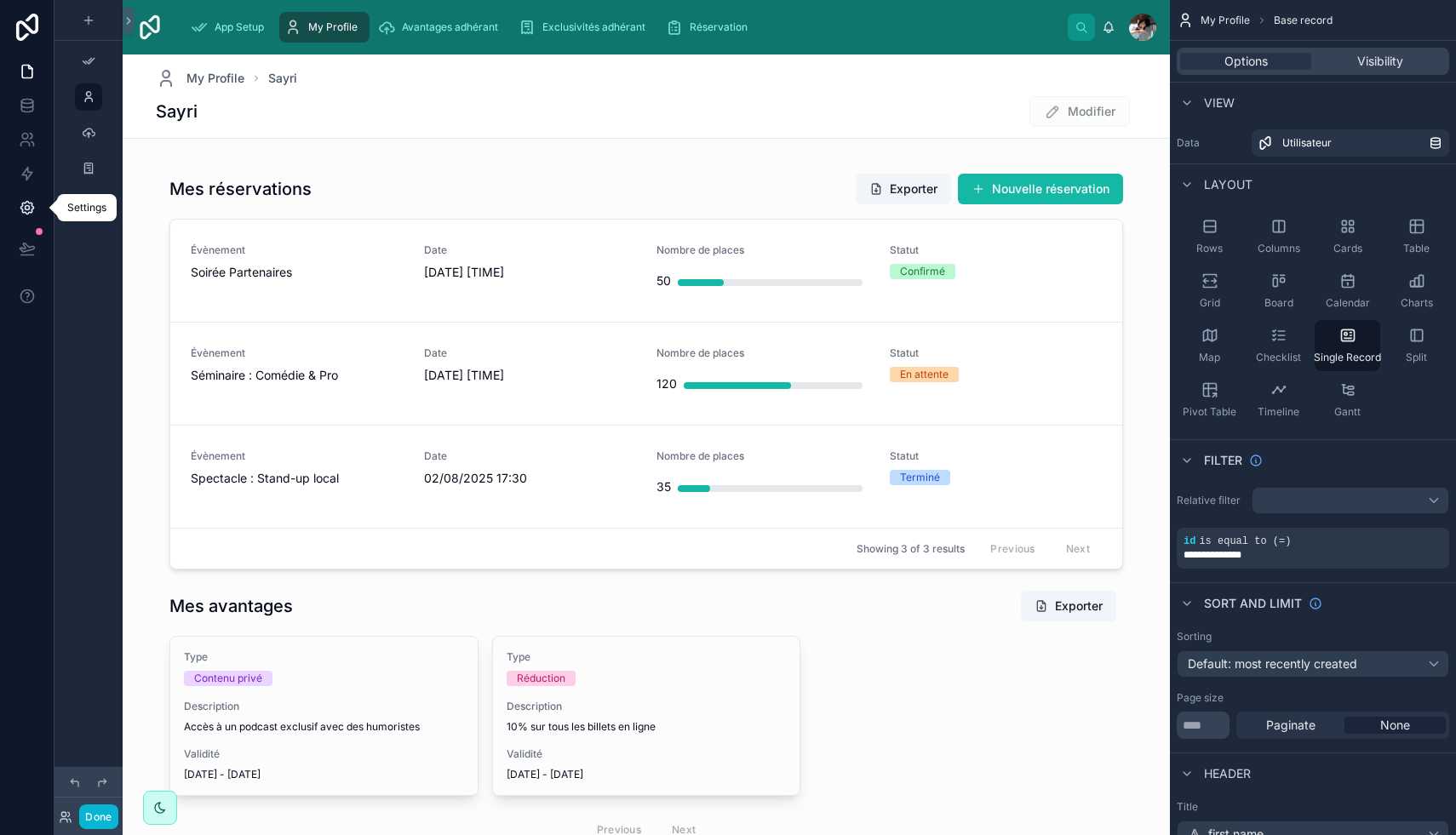 click at bounding box center (26, 208) 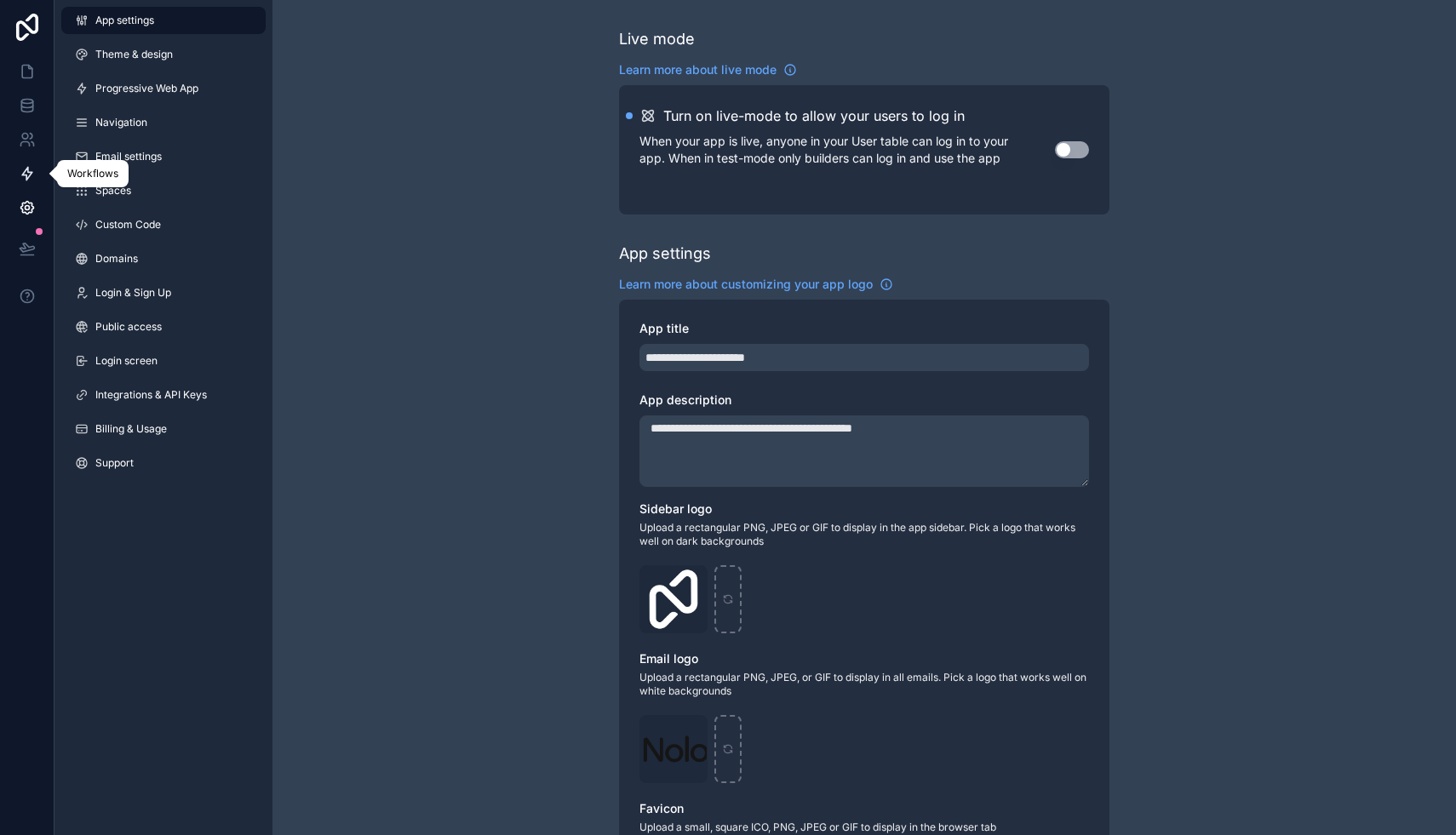 click 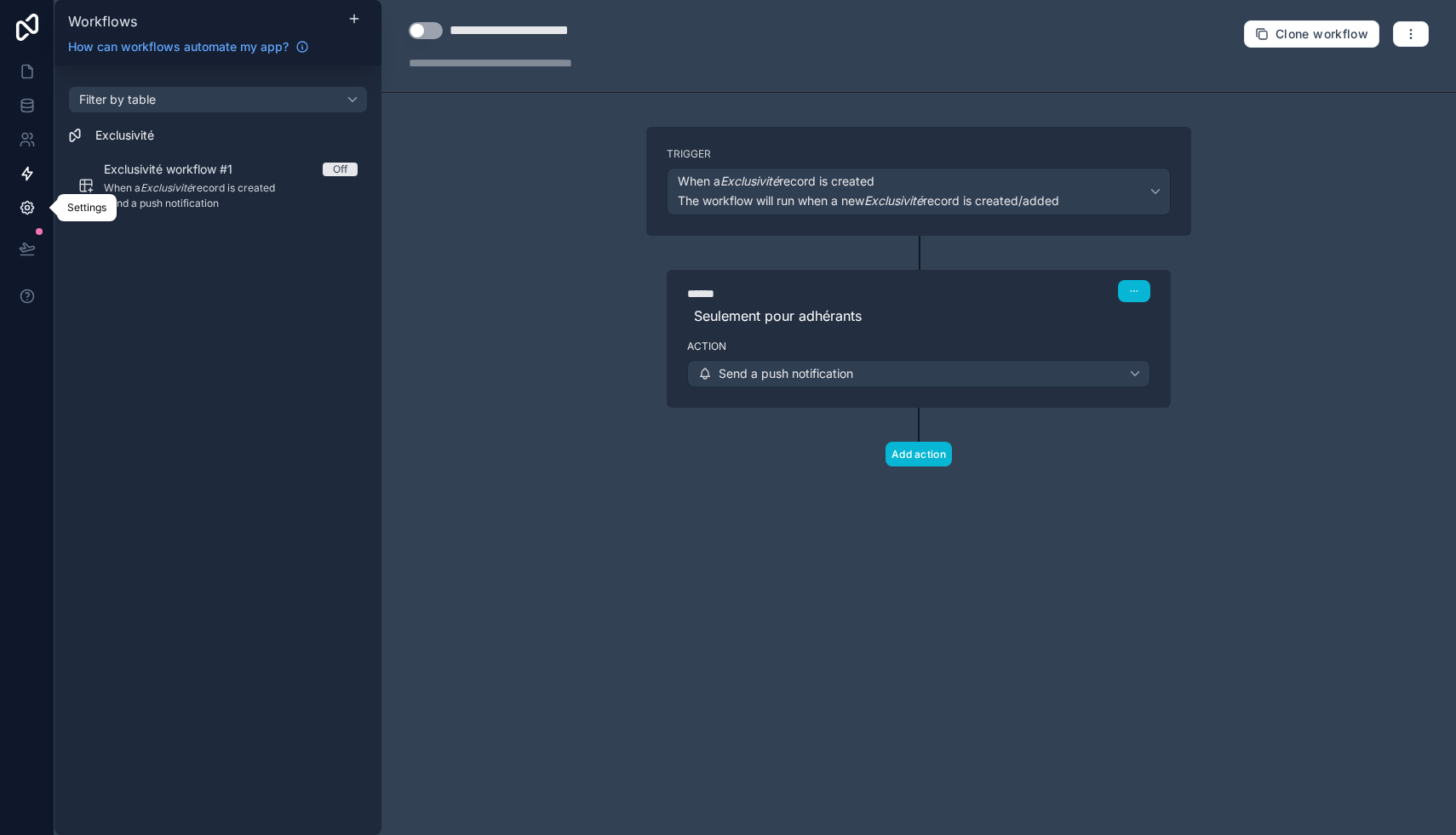 click 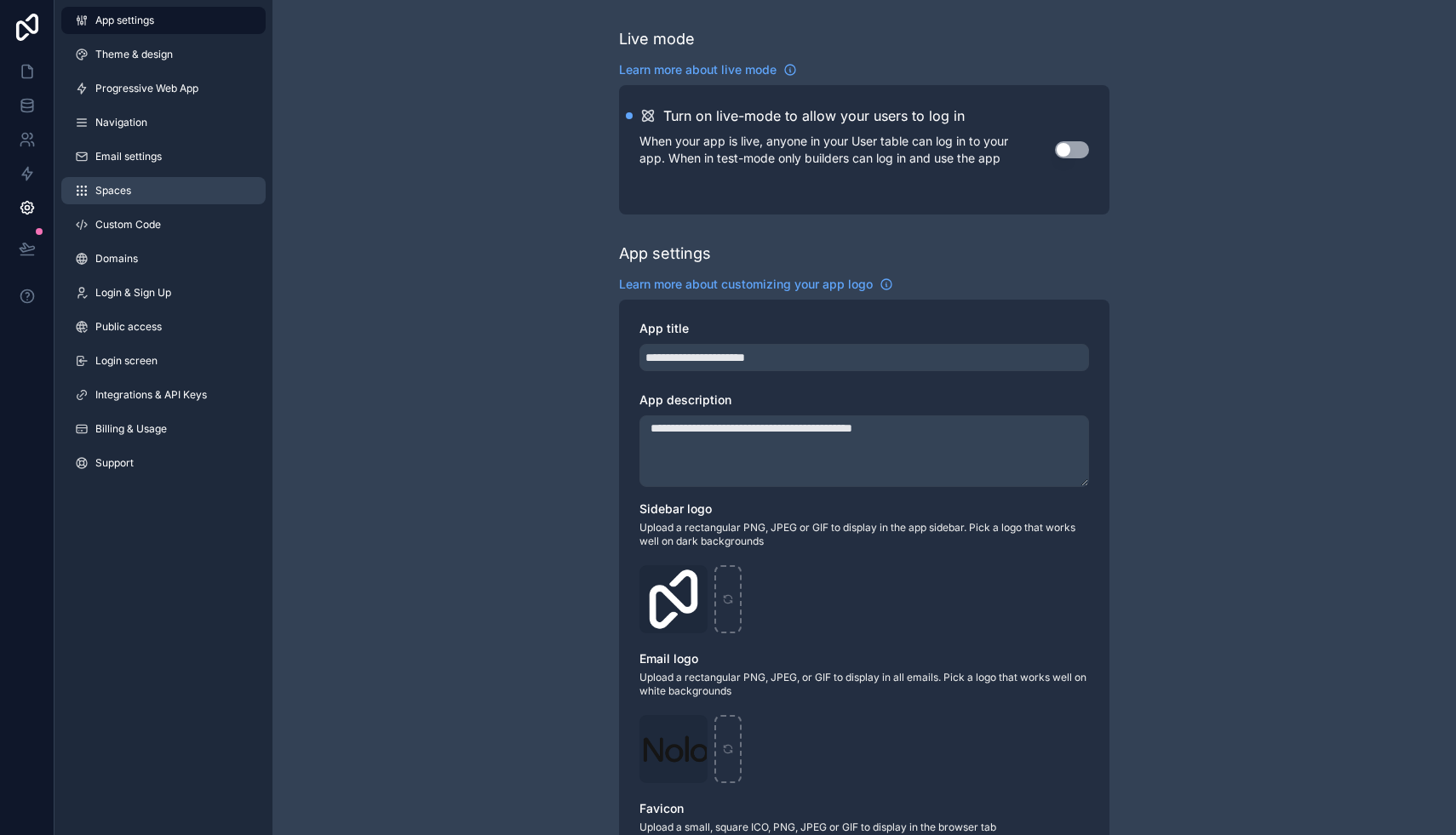 click on "Spaces" at bounding box center [113, 191] 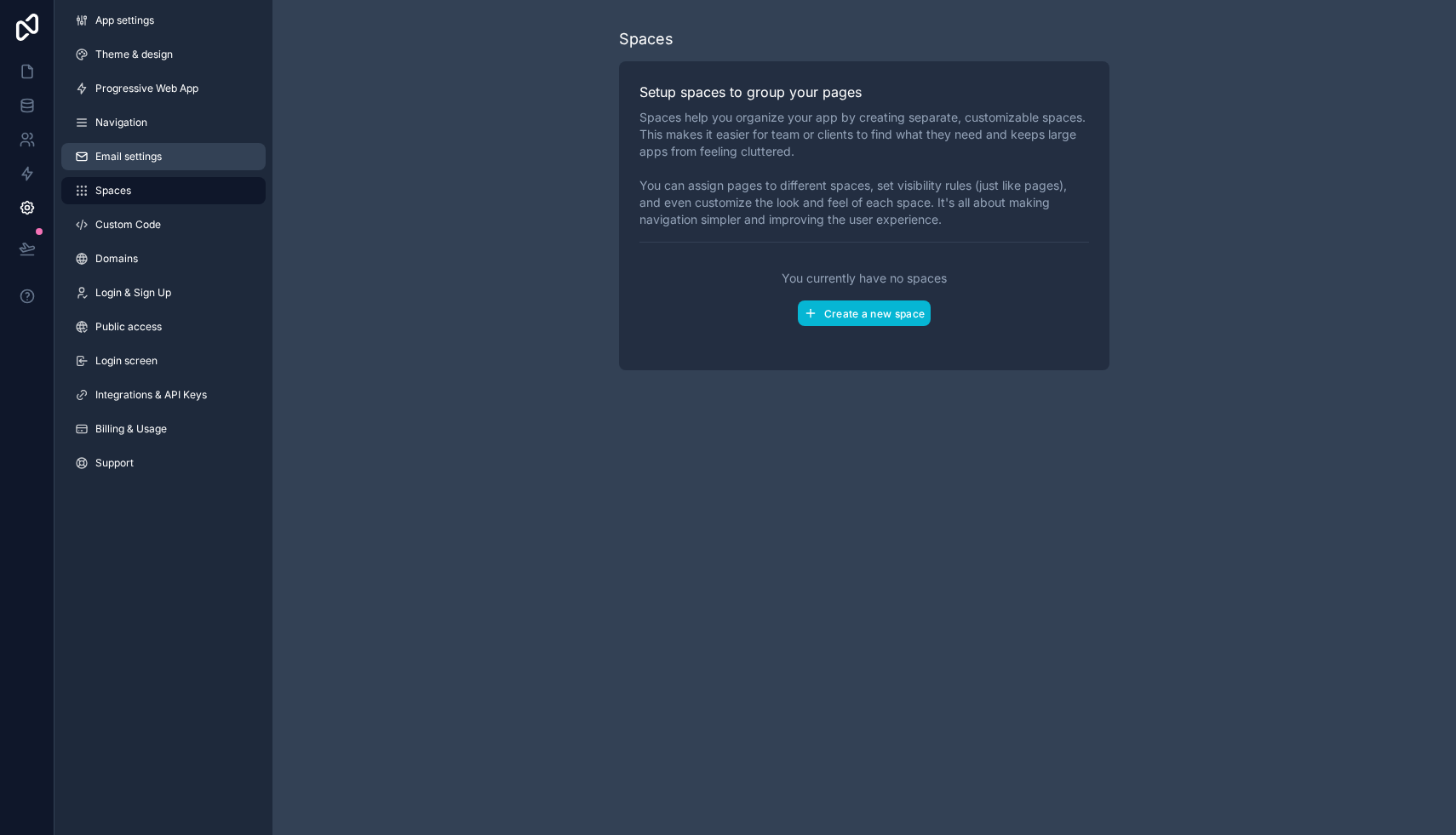 click on "Email settings" at bounding box center (163, 157) 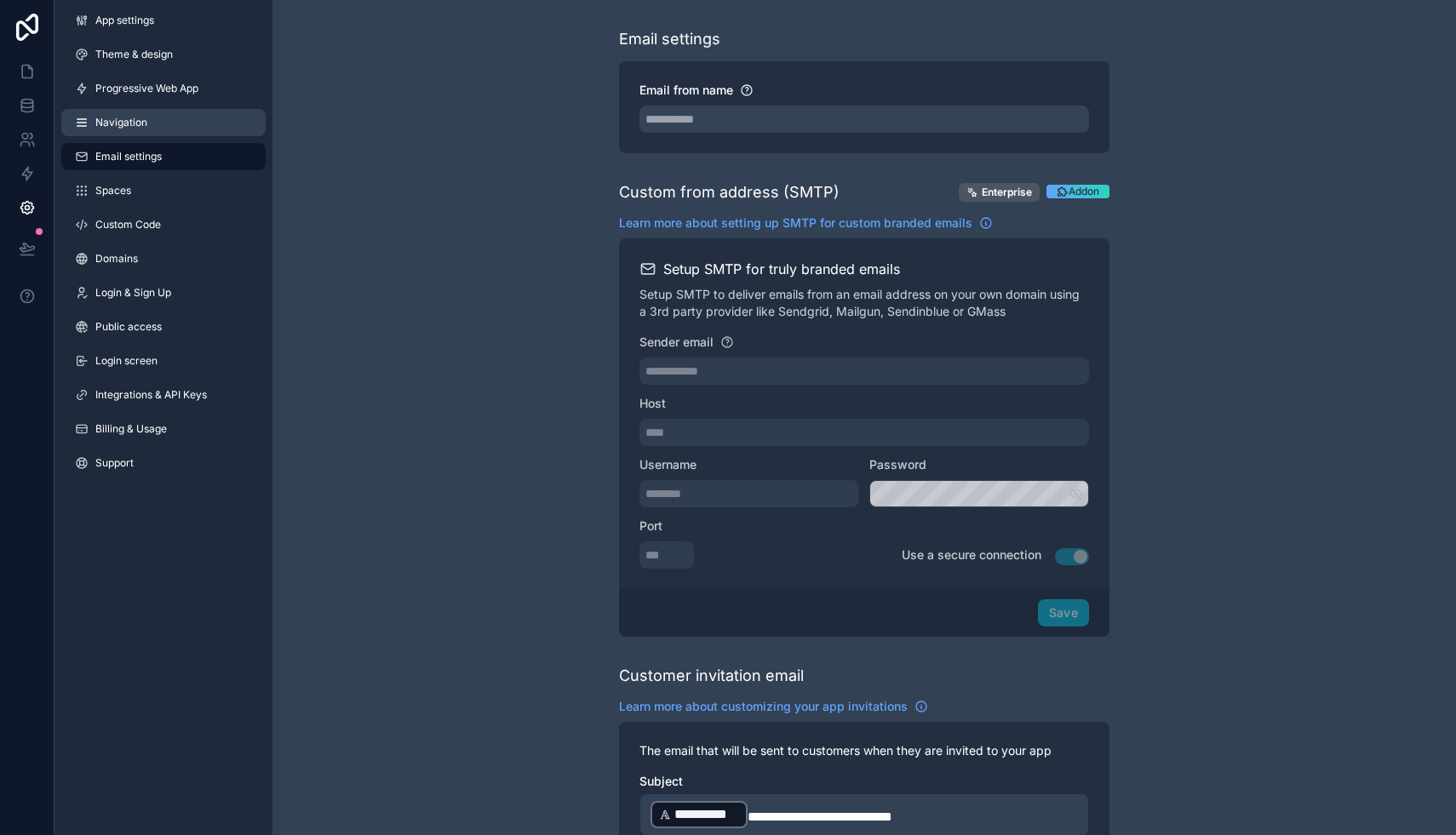 click on "Navigation" at bounding box center [163, 123] 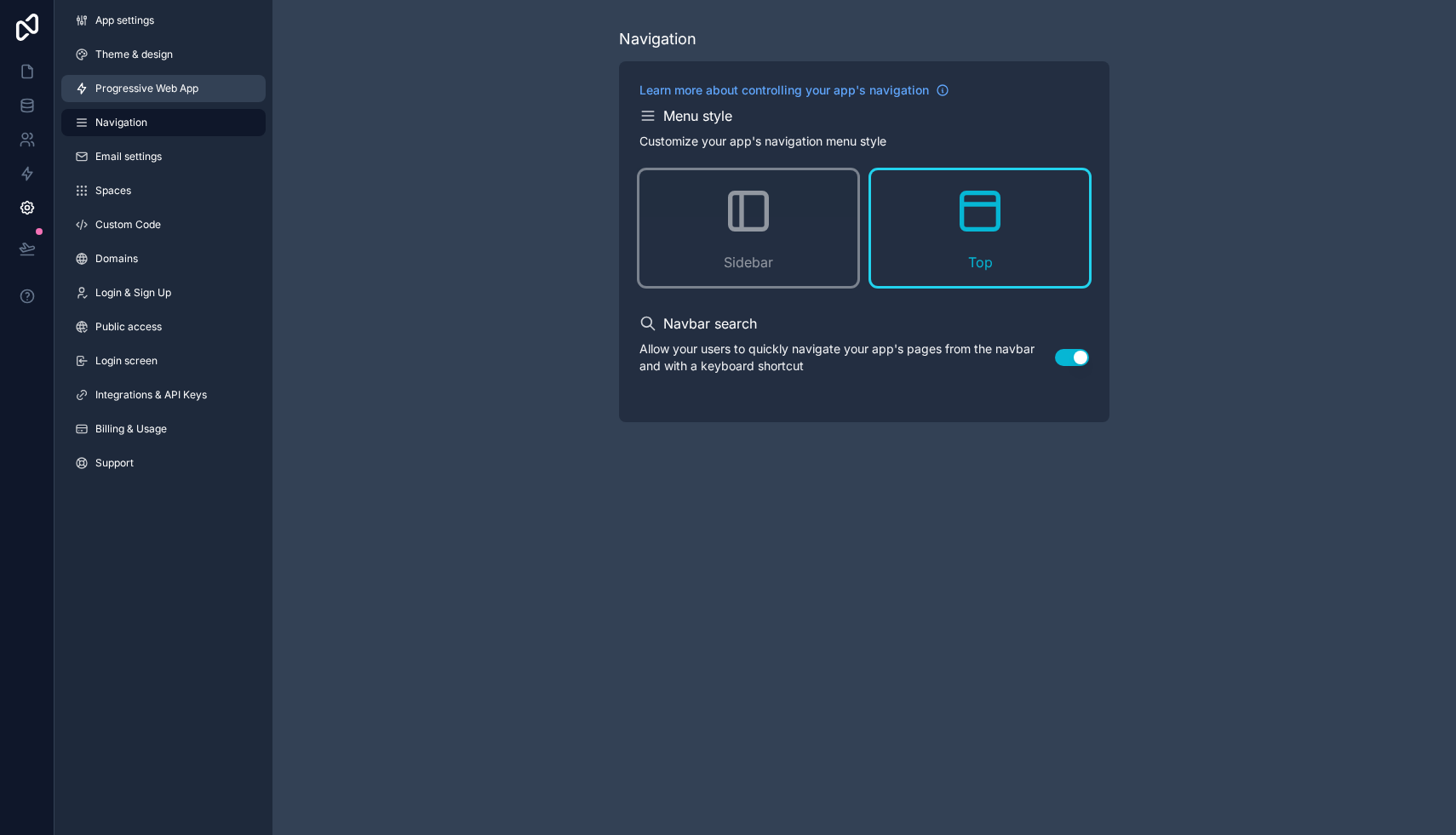 click on "Progressive Web App" at bounding box center [146, 89] 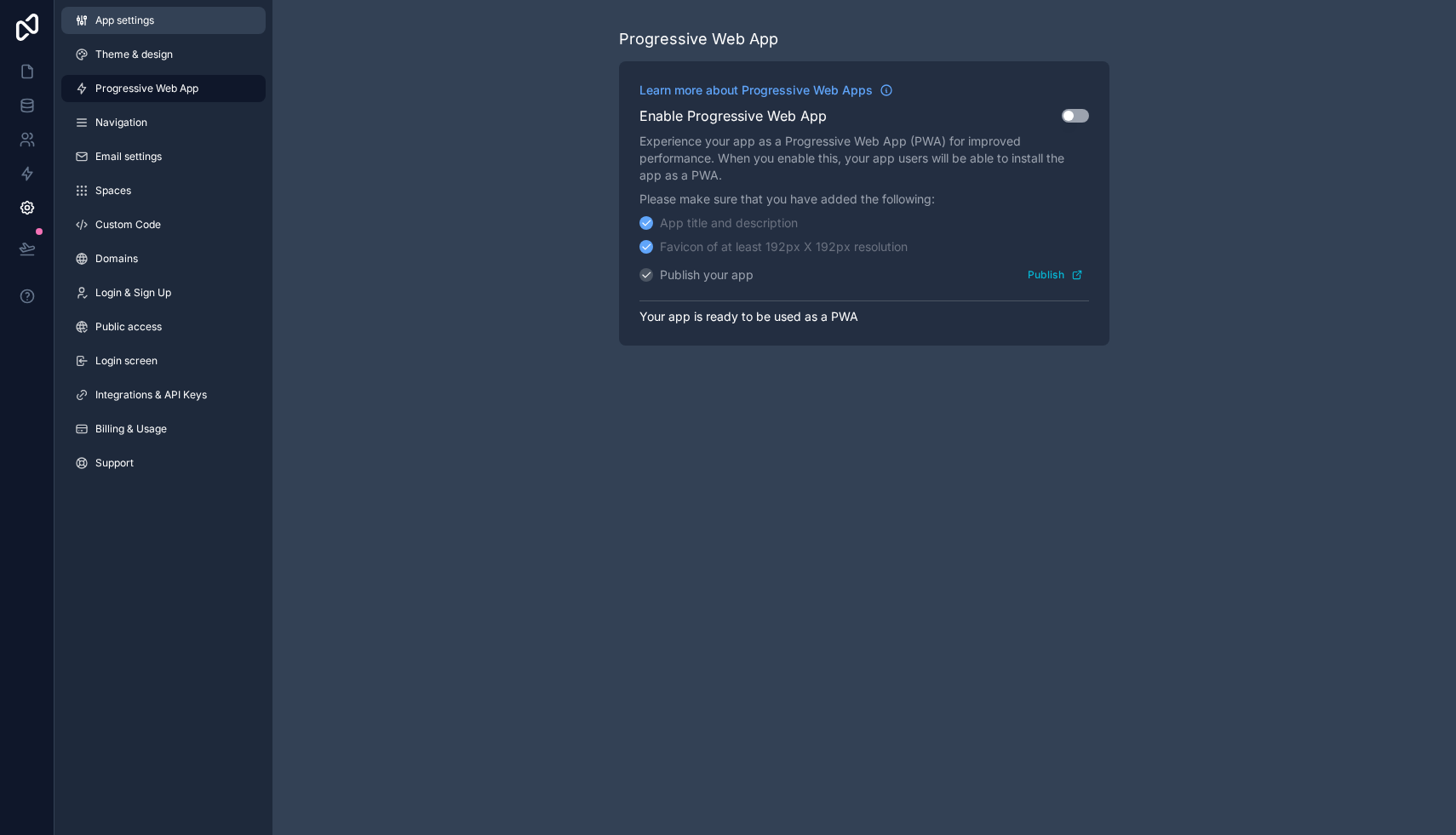 click on "App settings" at bounding box center [124, 20] 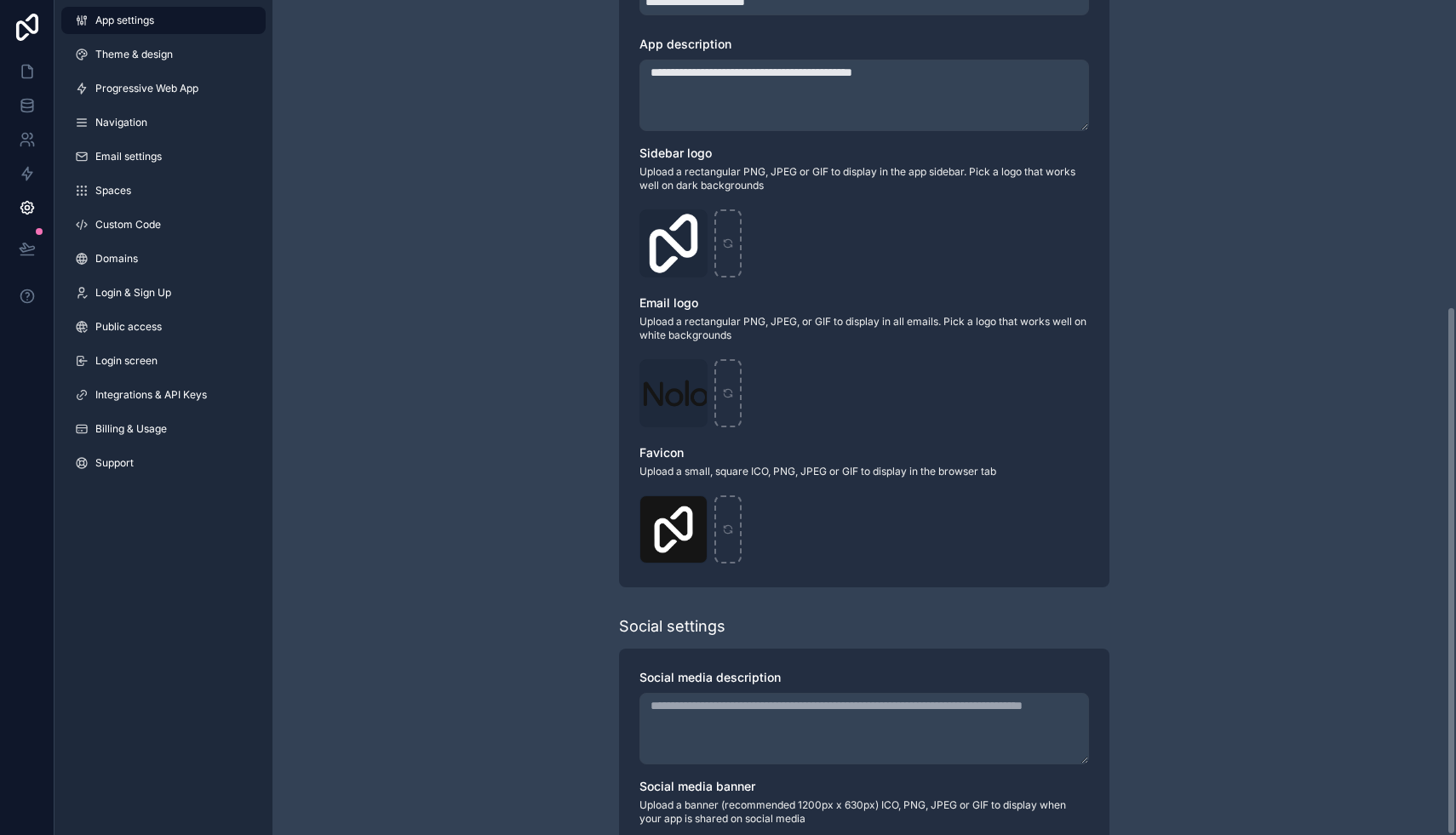 scroll, scrollTop: 483, scrollLeft: 0, axis: vertical 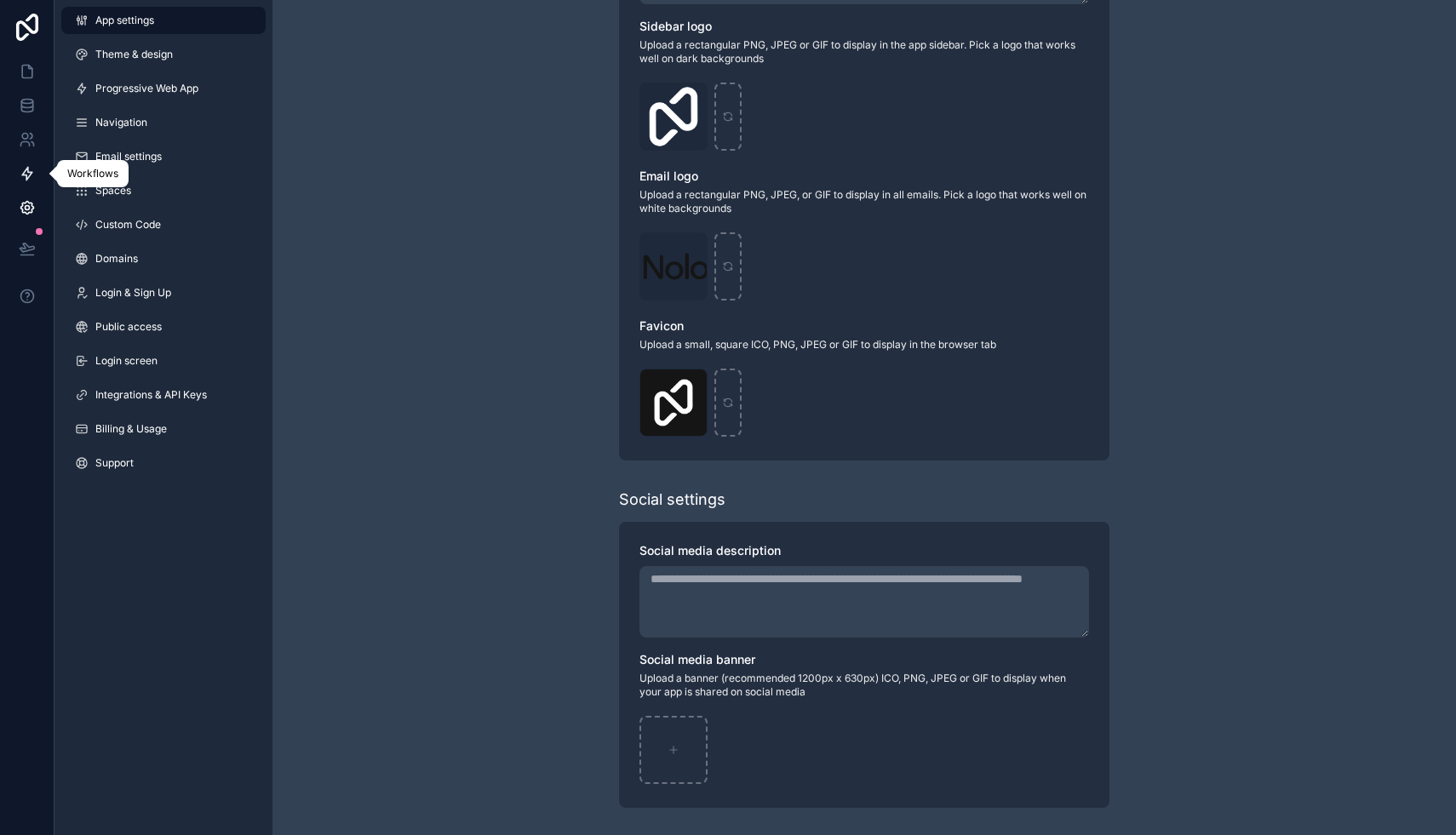 click 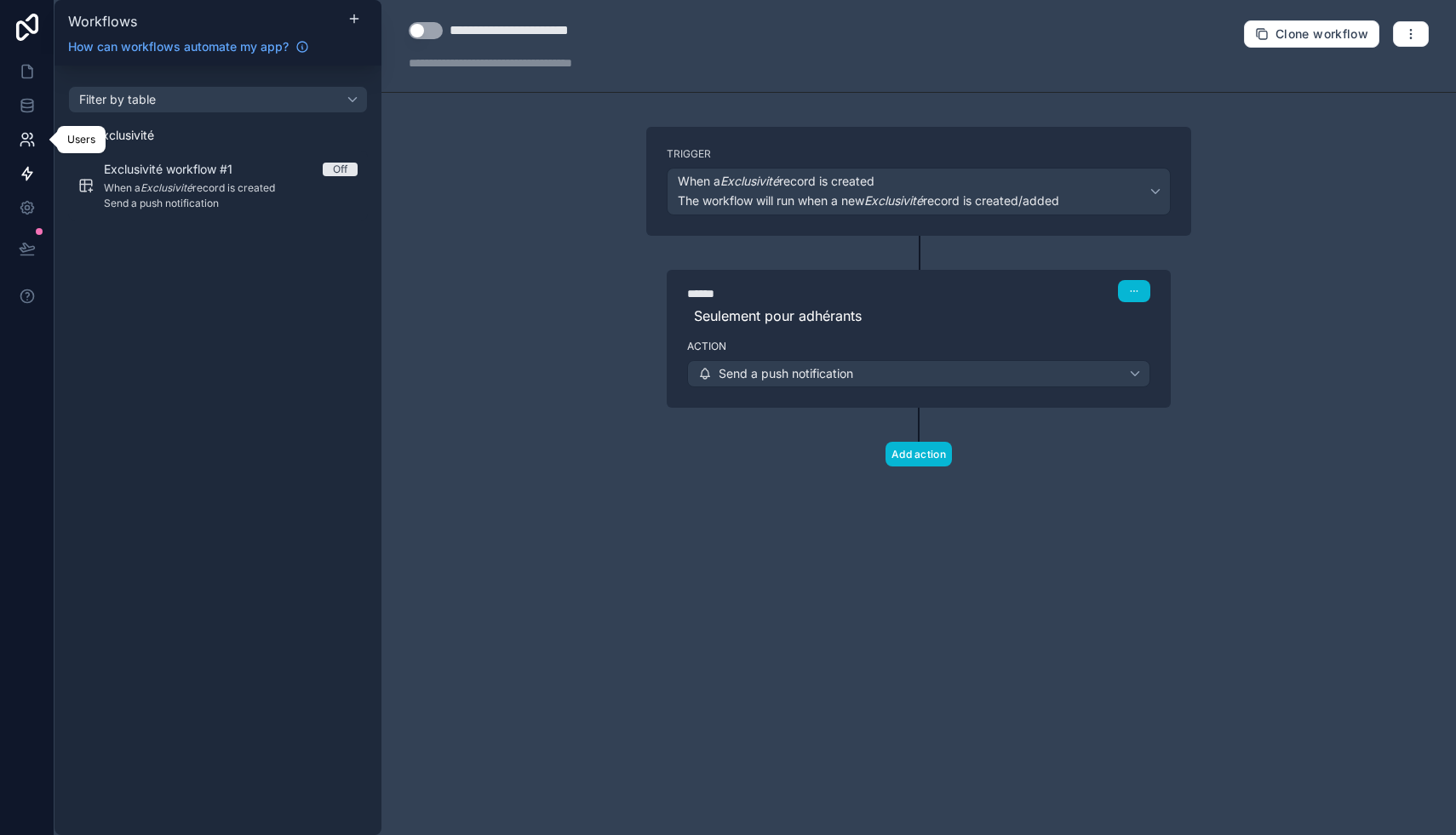 click 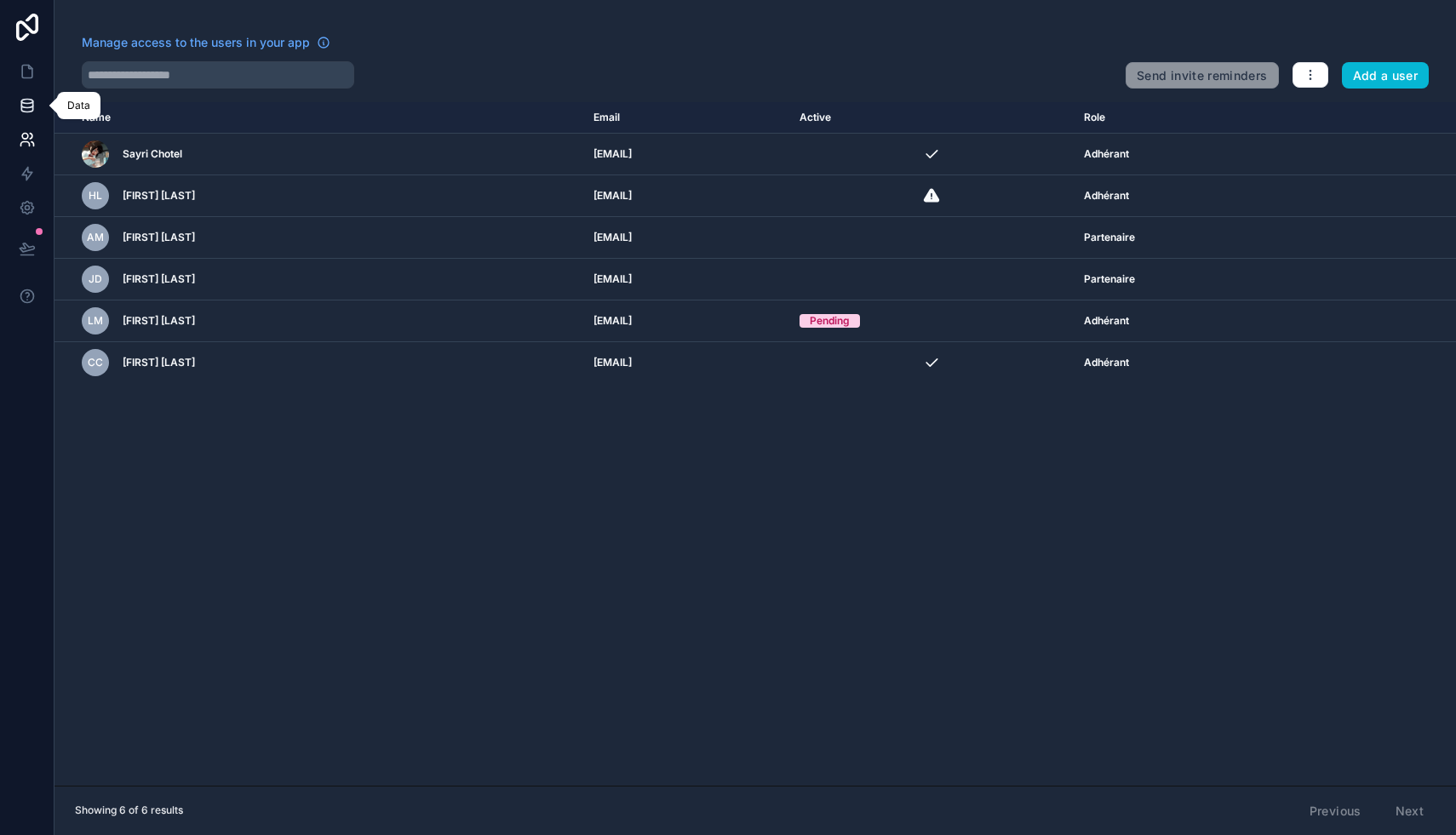 click 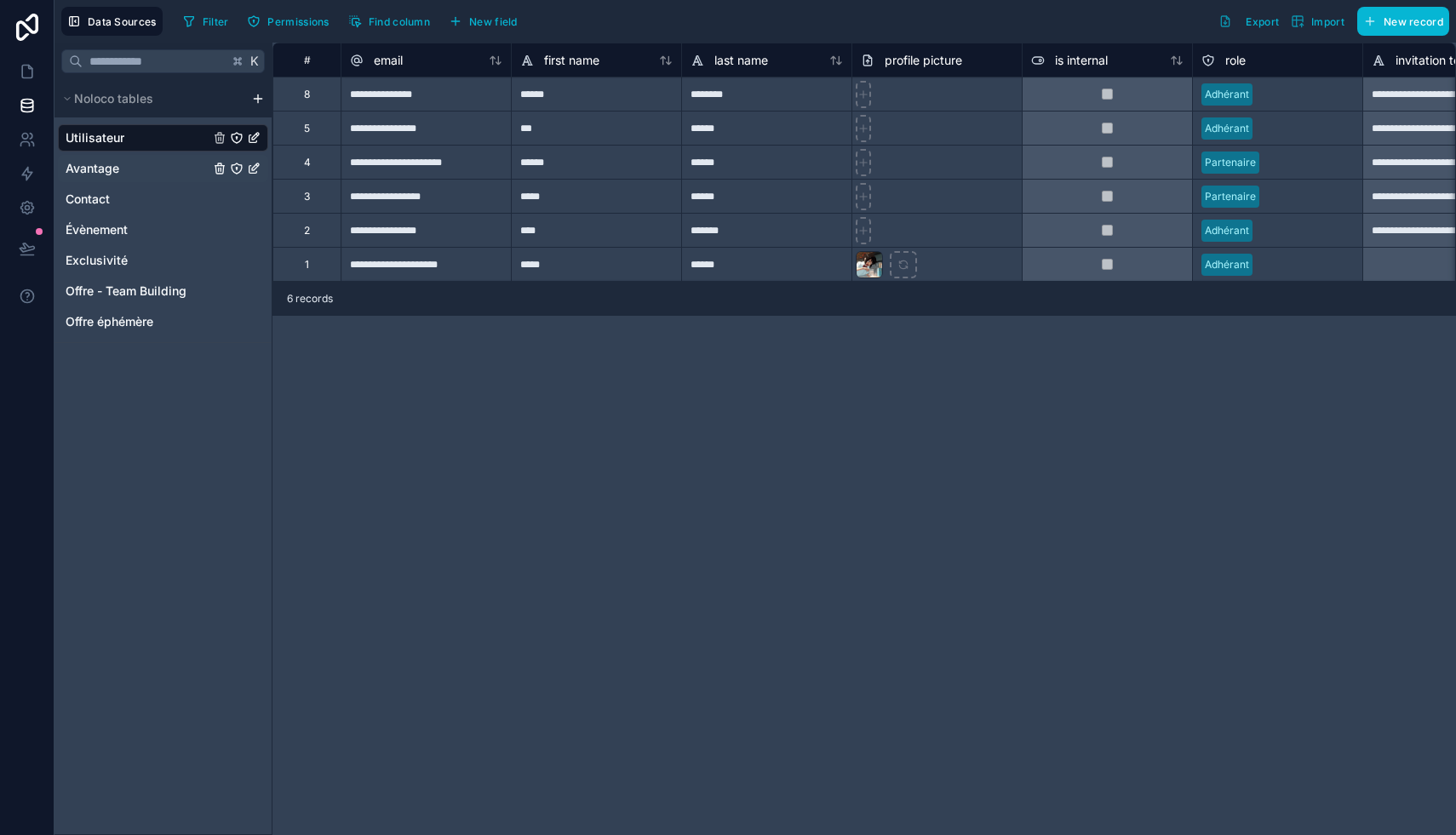 click on "Avantage" at bounding box center [92, 169] 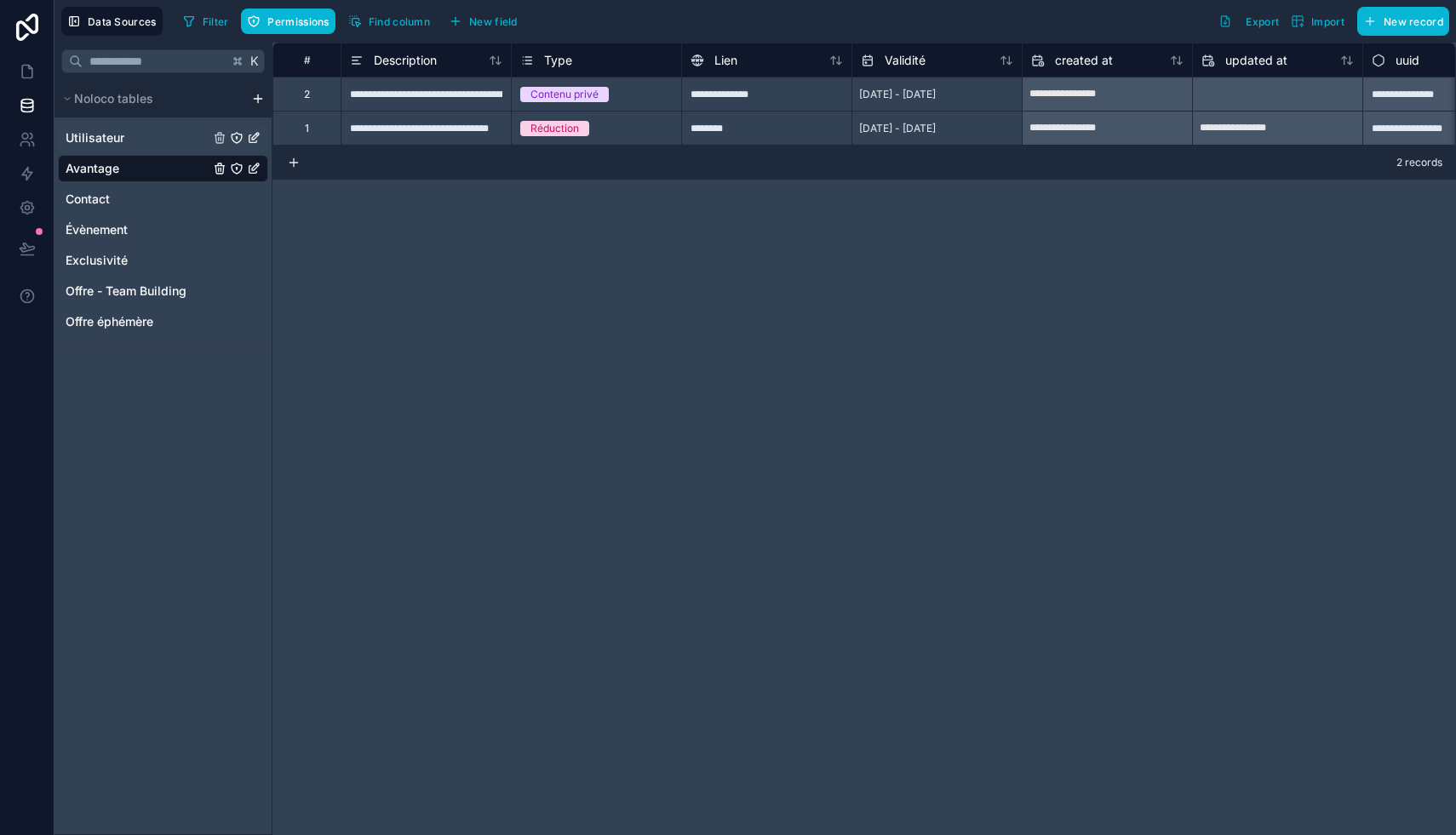 click on "Utilisateur" at bounding box center (95, 138) 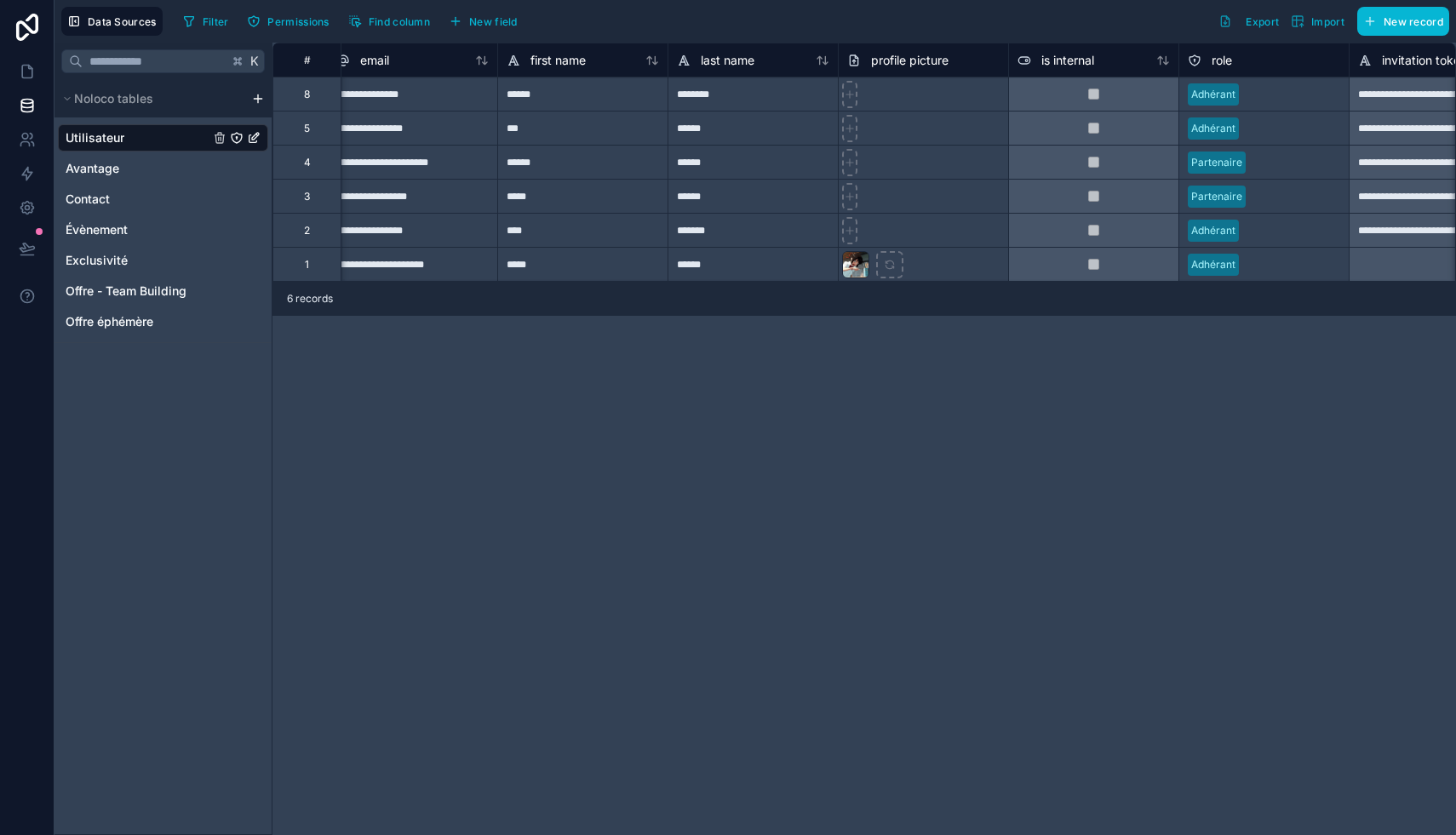 scroll, scrollTop: 0, scrollLeft: 0, axis: both 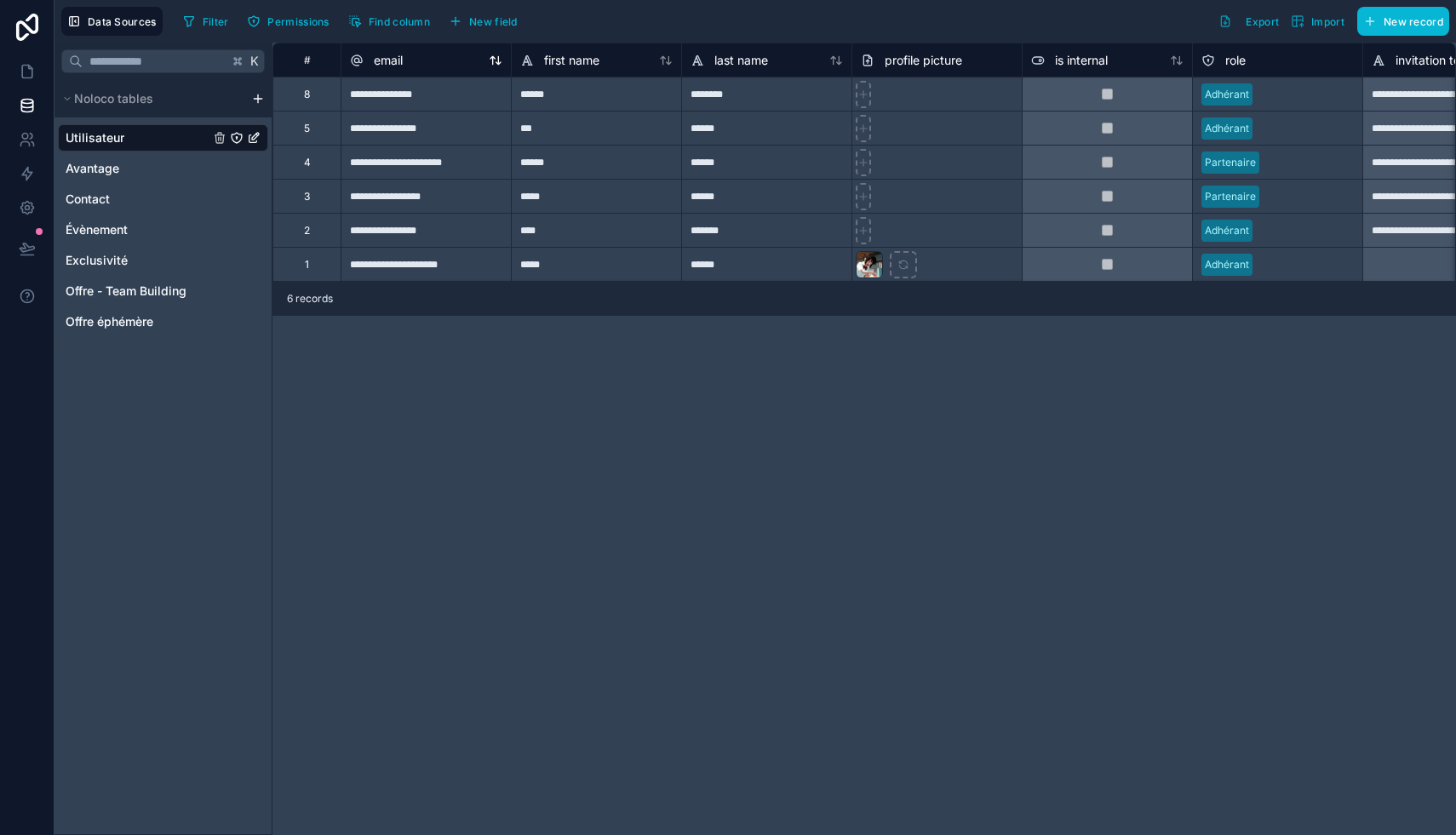 click on "email" at bounding box center [426, 60] 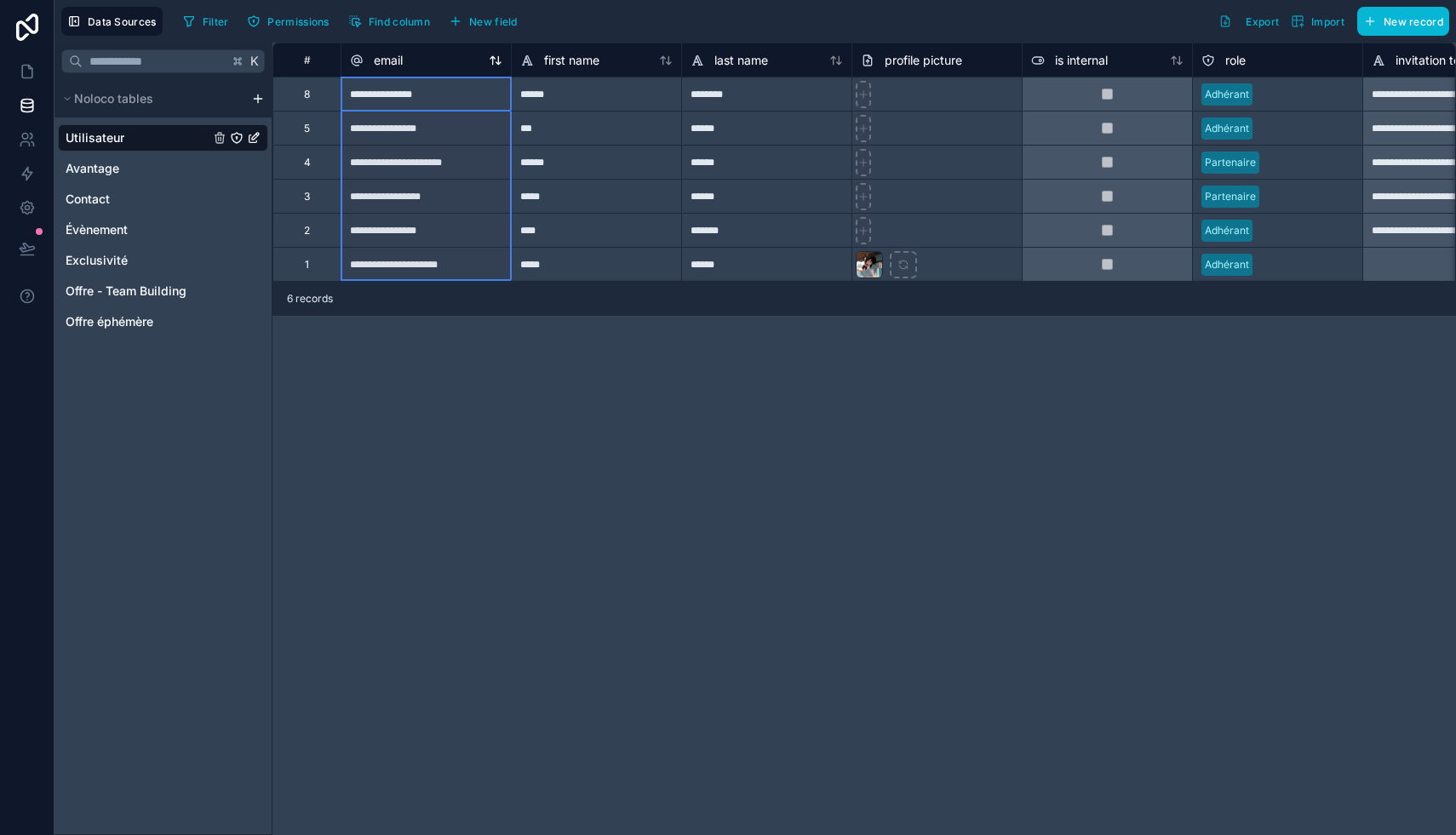 click on "email" at bounding box center [426, 60] 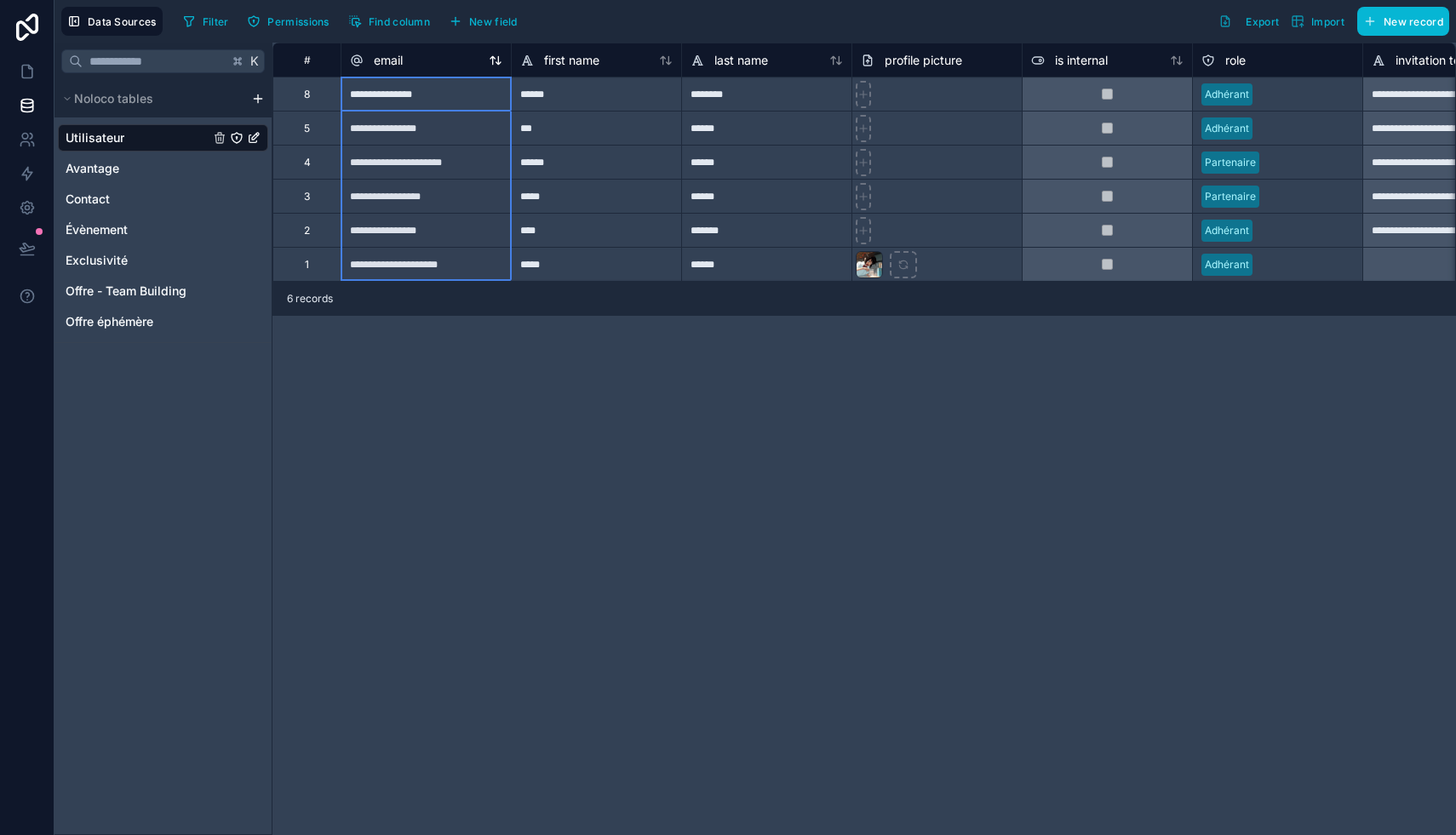 click on "email" at bounding box center (426, 60) 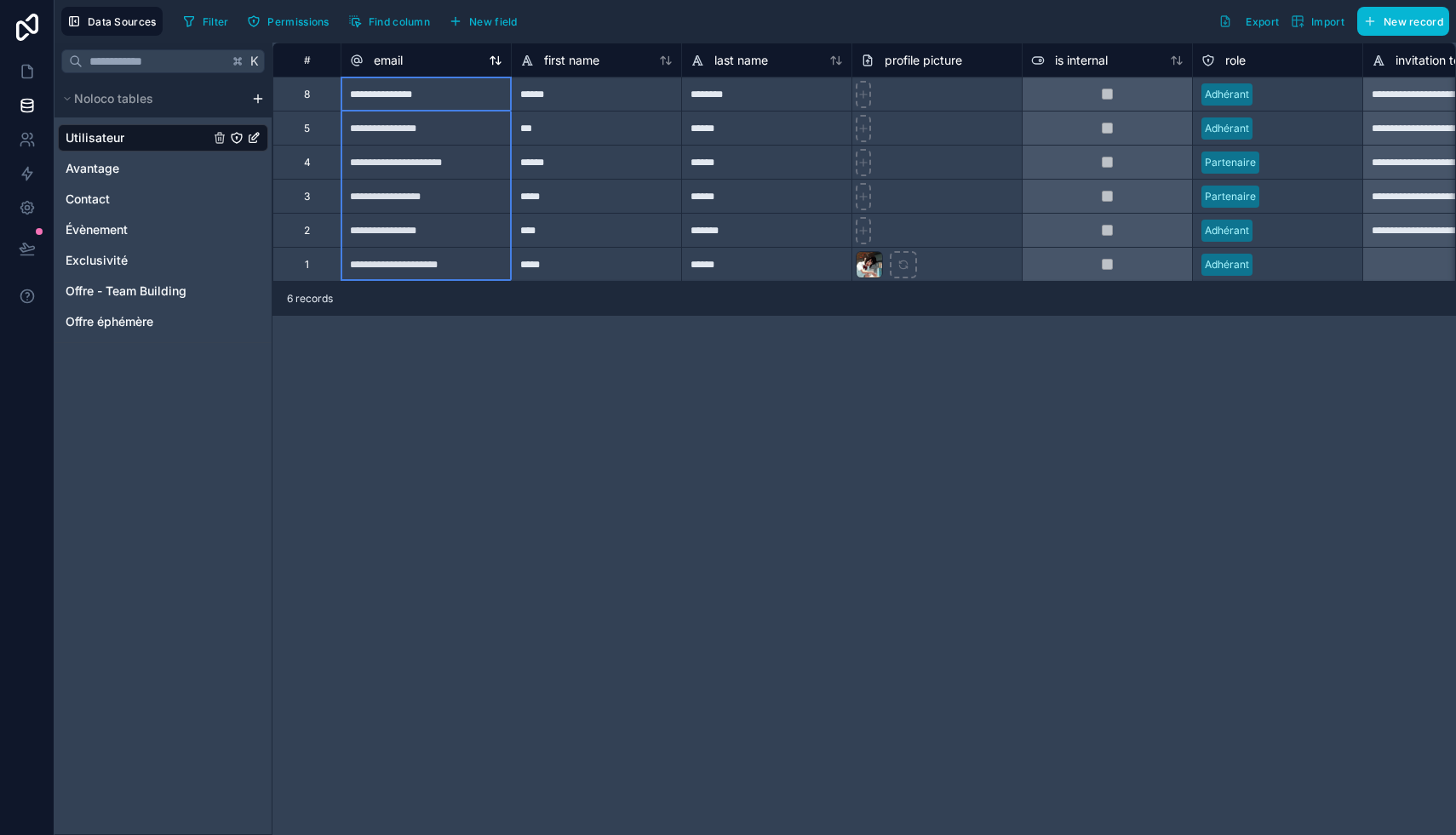 click on "email" at bounding box center (388, 60) 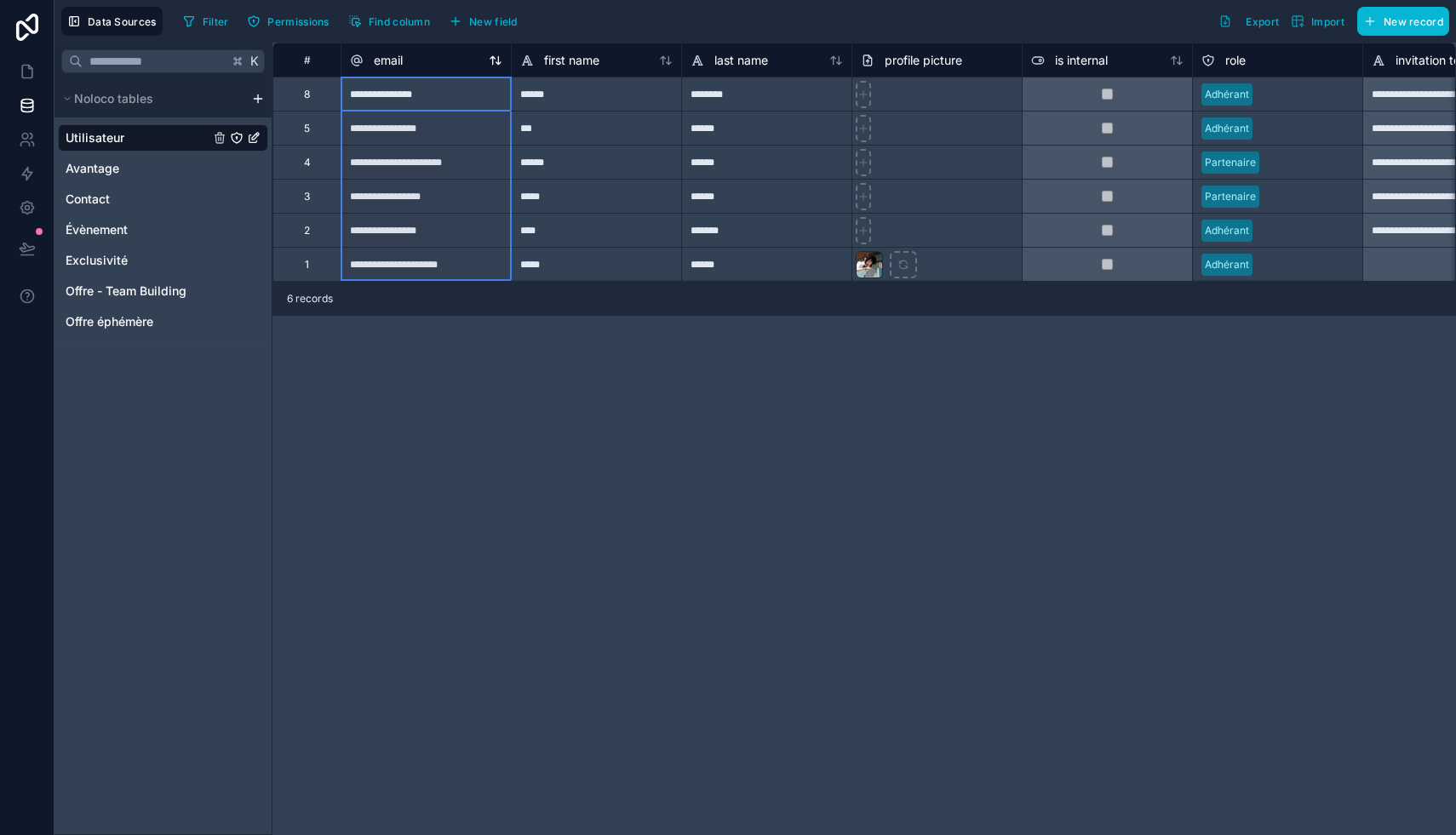 click on "email" at bounding box center (388, 60) 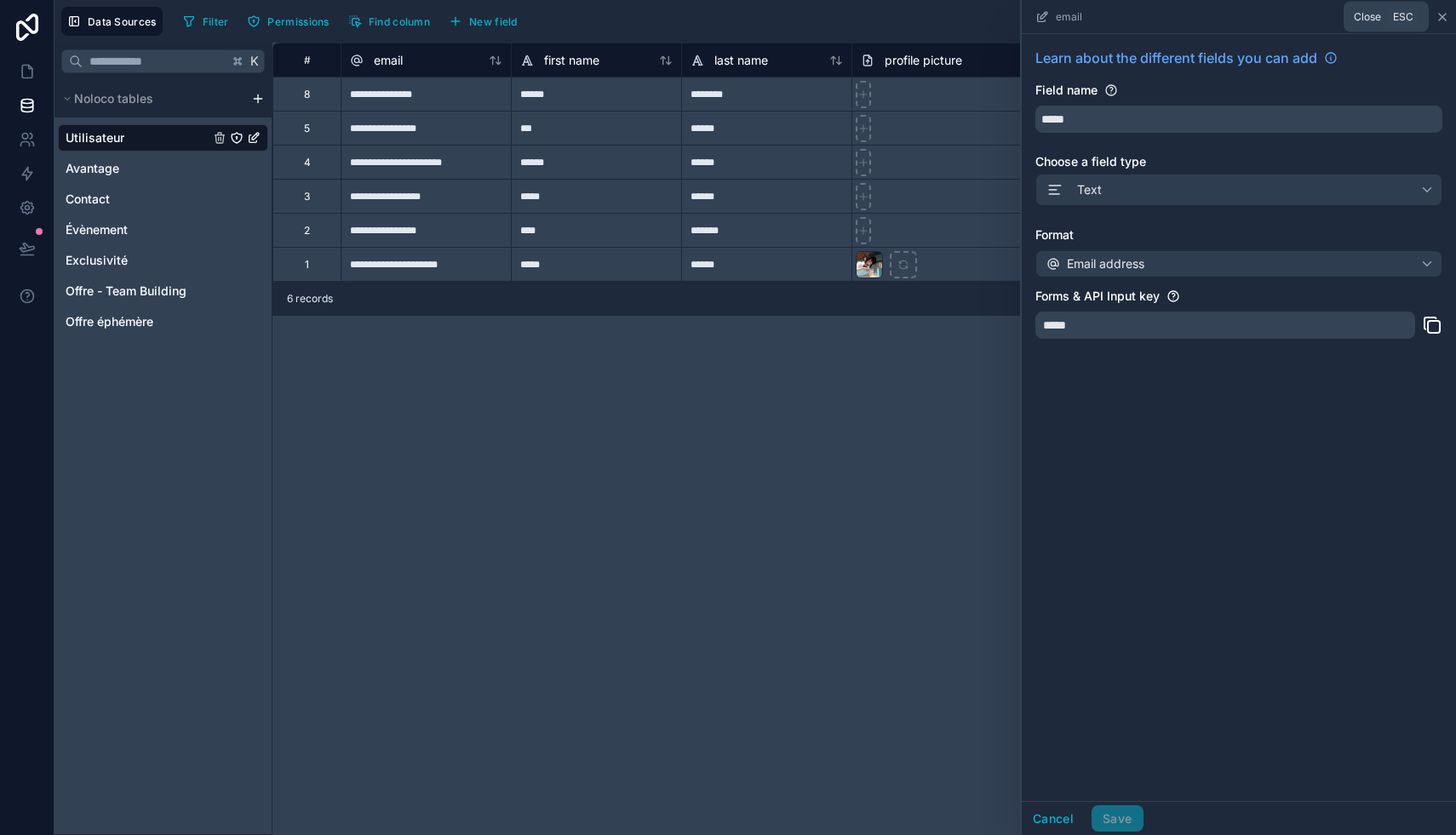 click 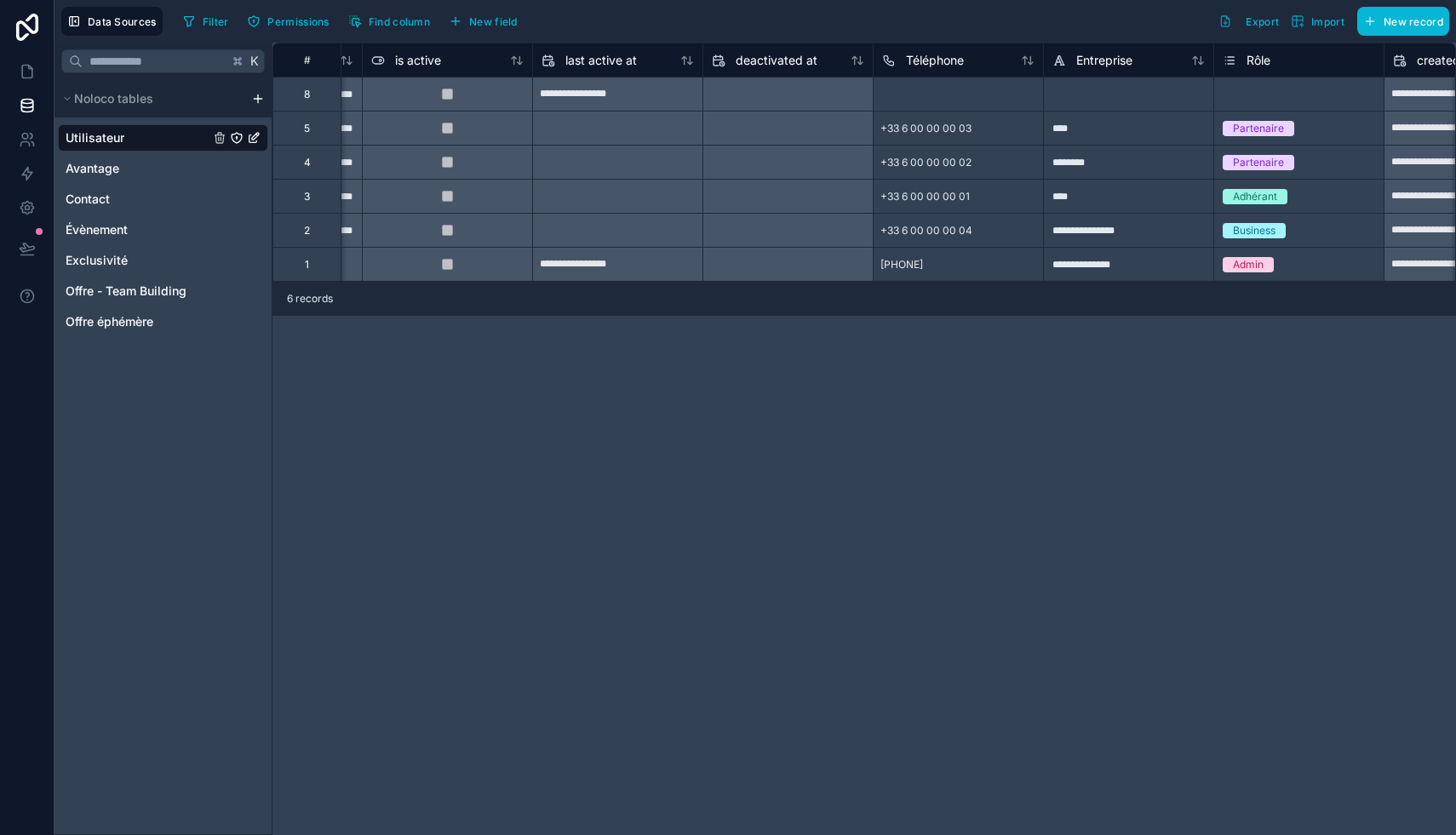 scroll, scrollTop: 0, scrollLeft: 1273, axis: horizontal 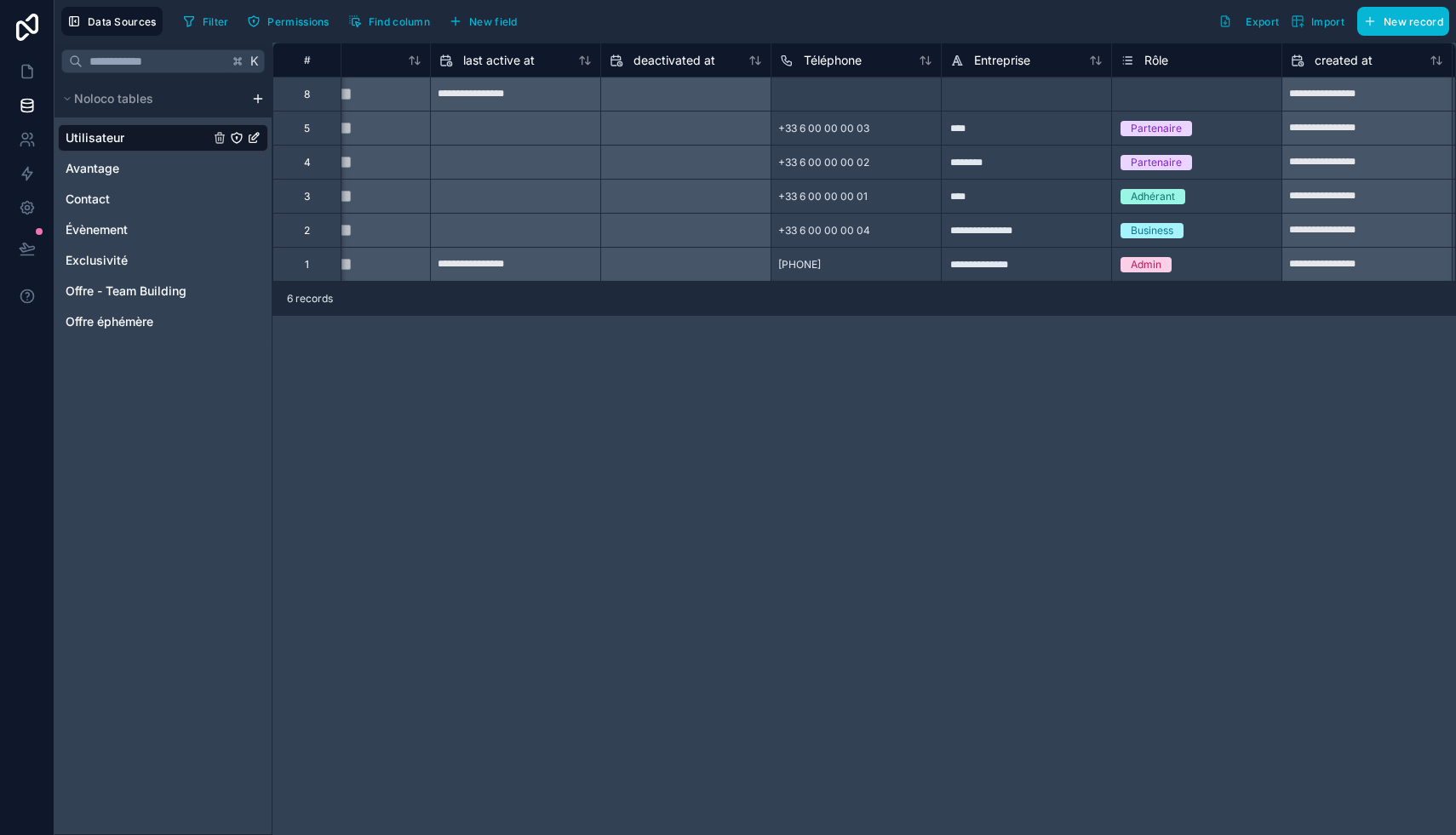 click 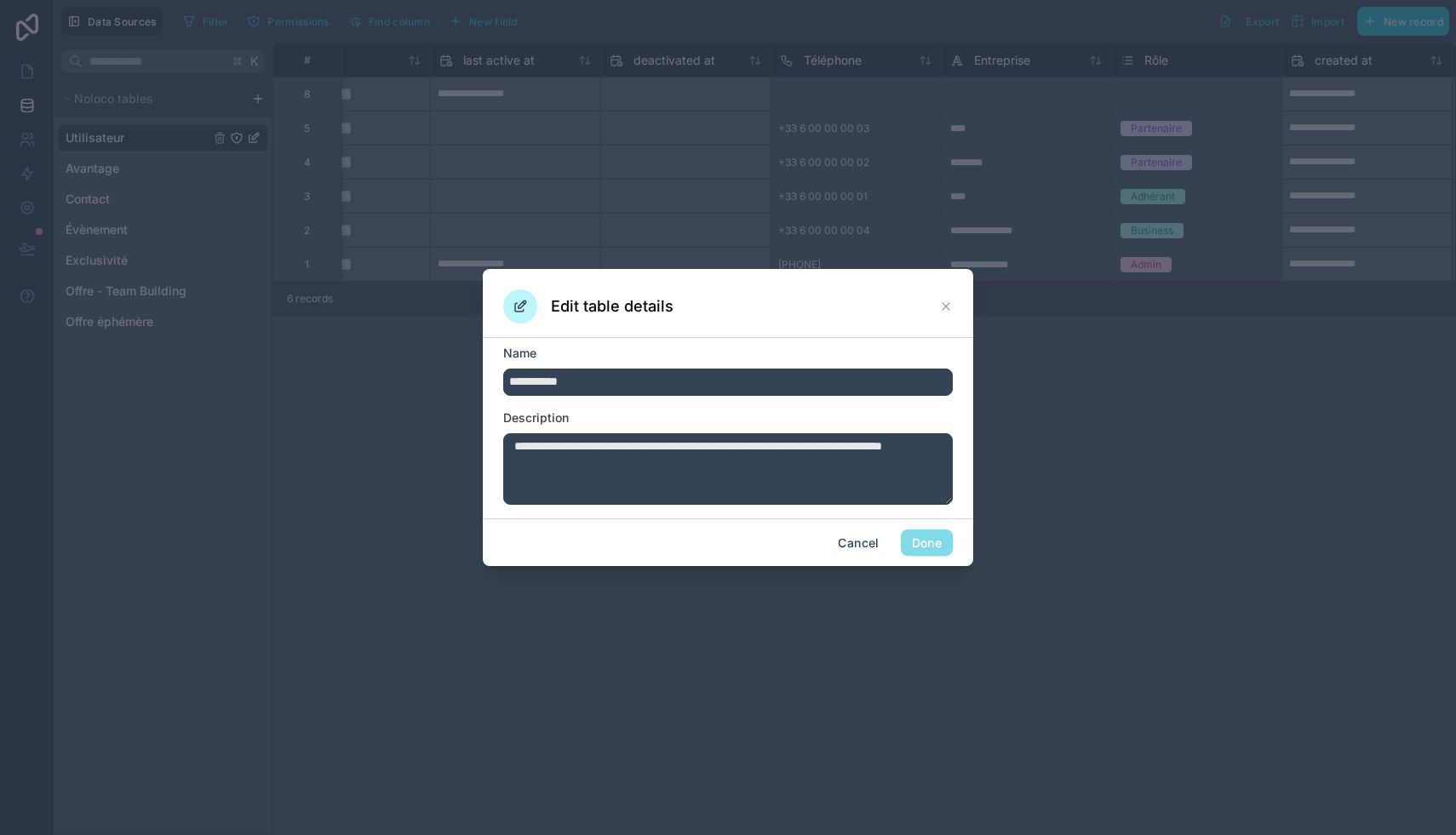 click 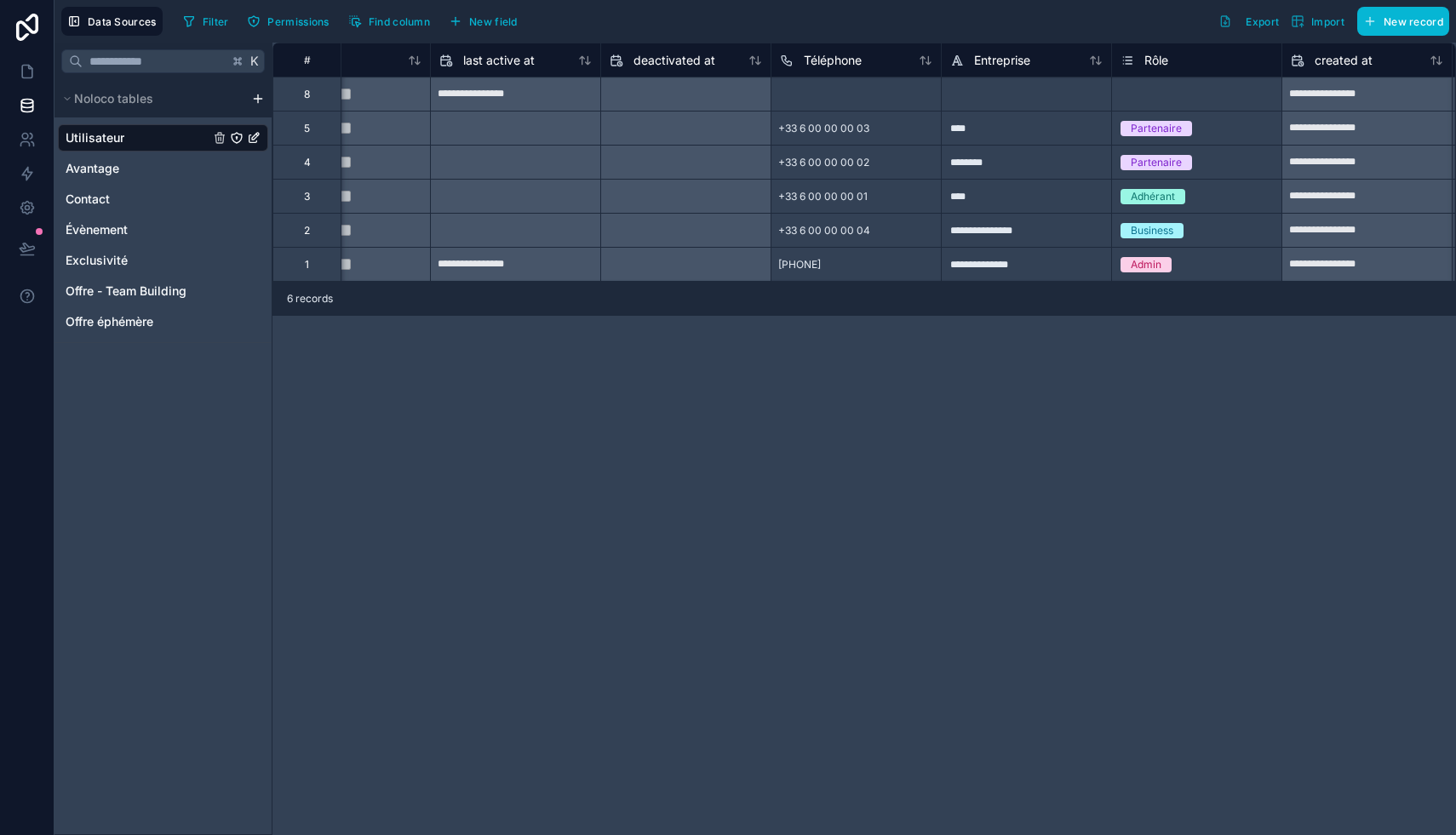 click on "Rôle" at bounding box center [1156, 60] 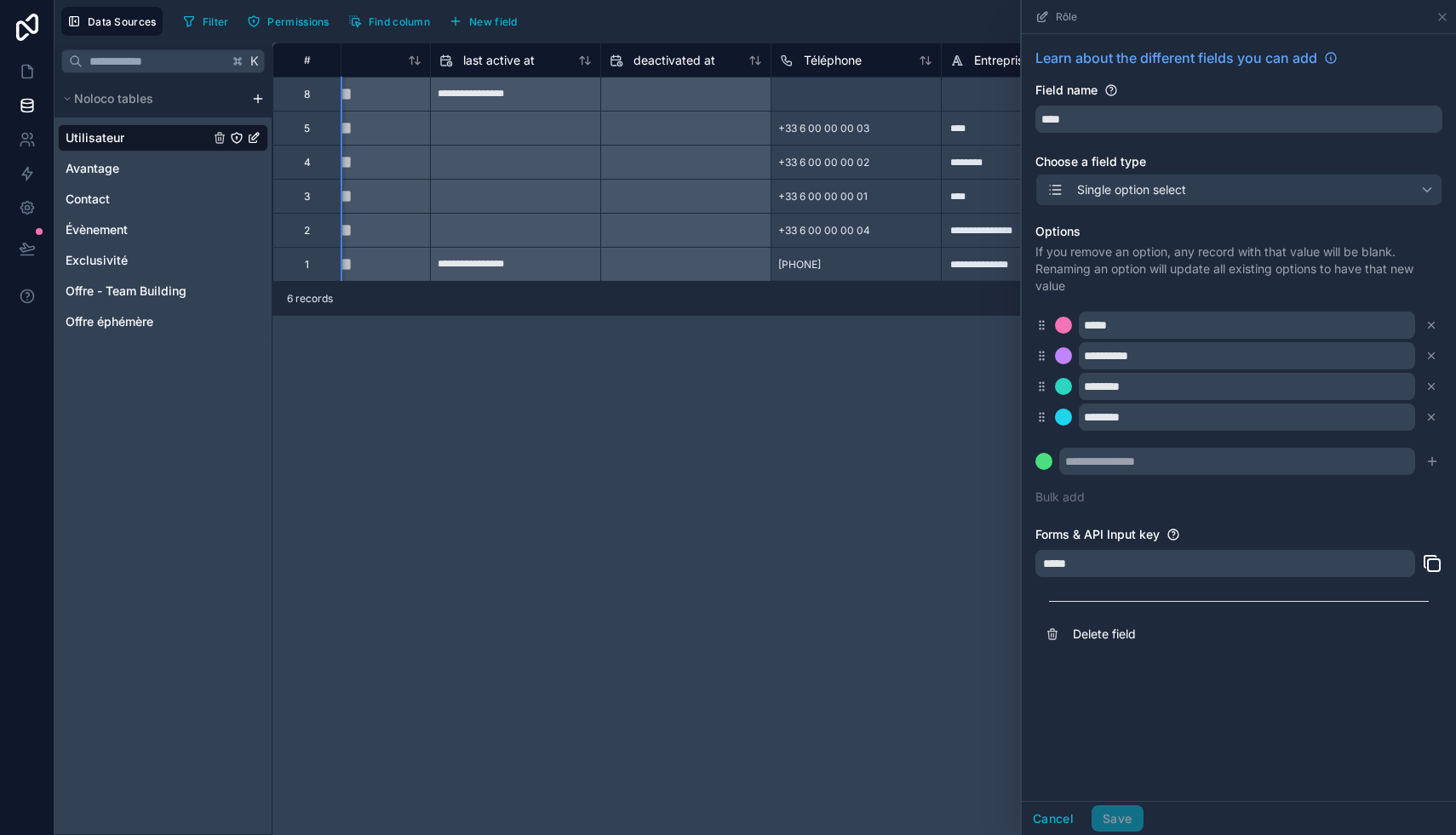 click on "**********" at bounding box center (864, 438) 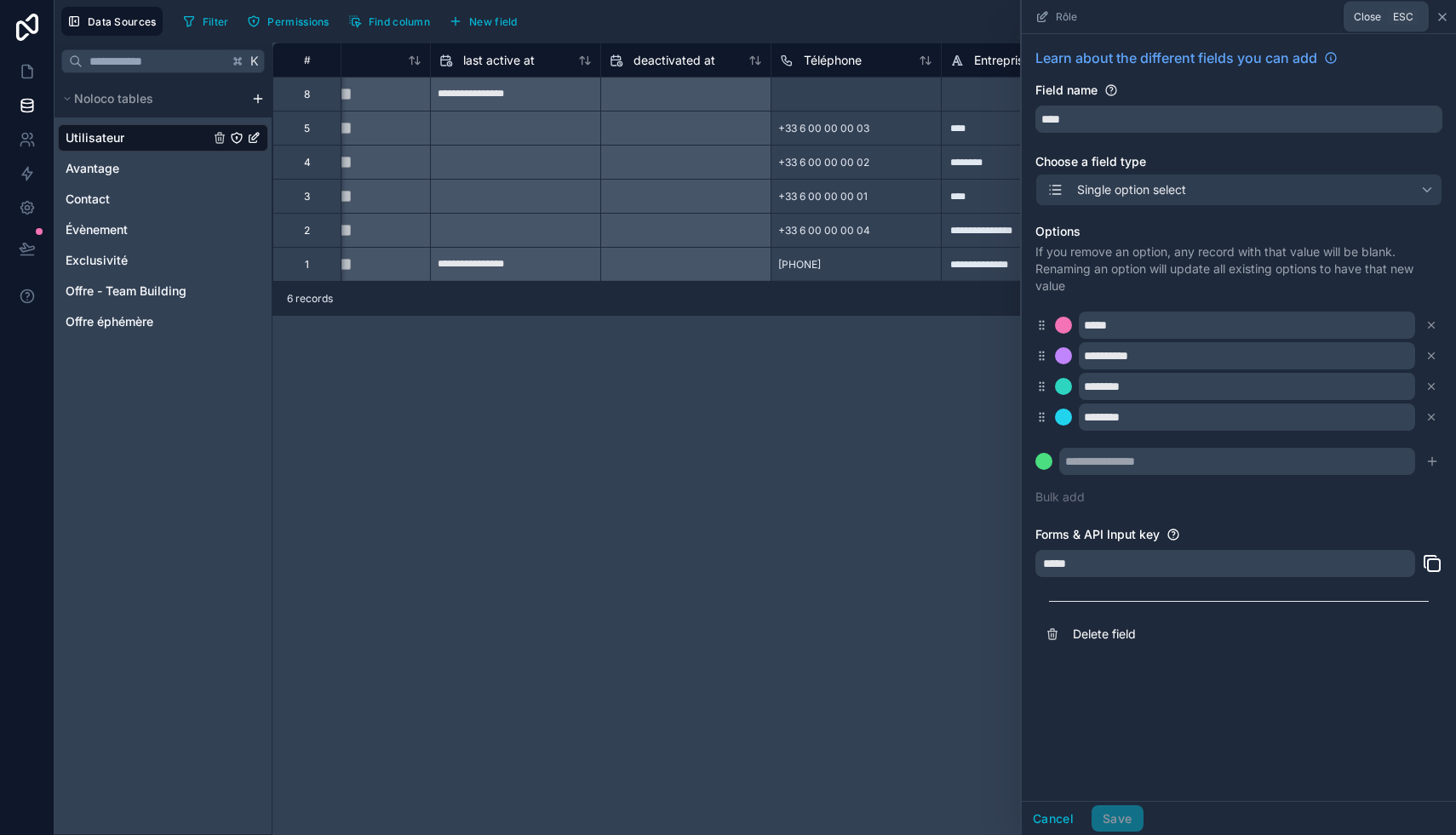 click 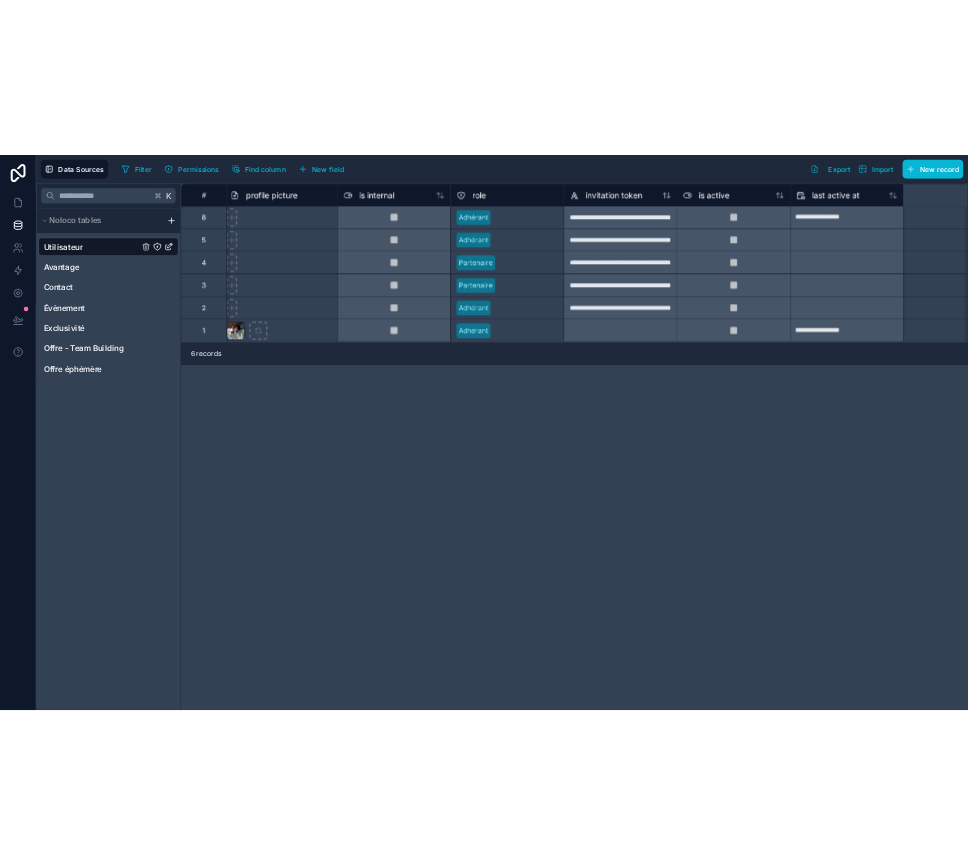 scroll, scrollTop: 0, scrollLeft: 244, axis: horizontal 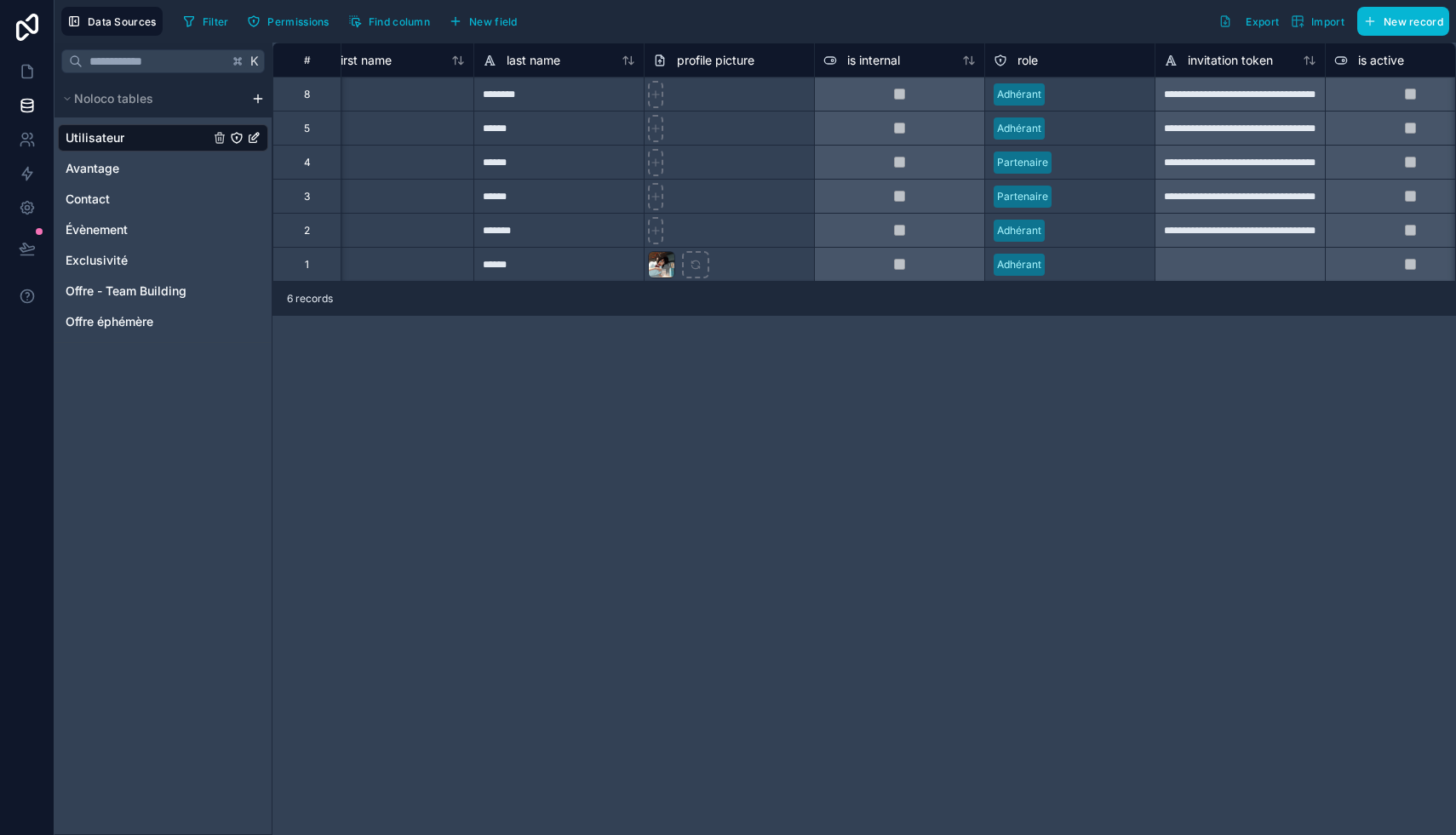 click on "role" at bounding box center [1028, 60] 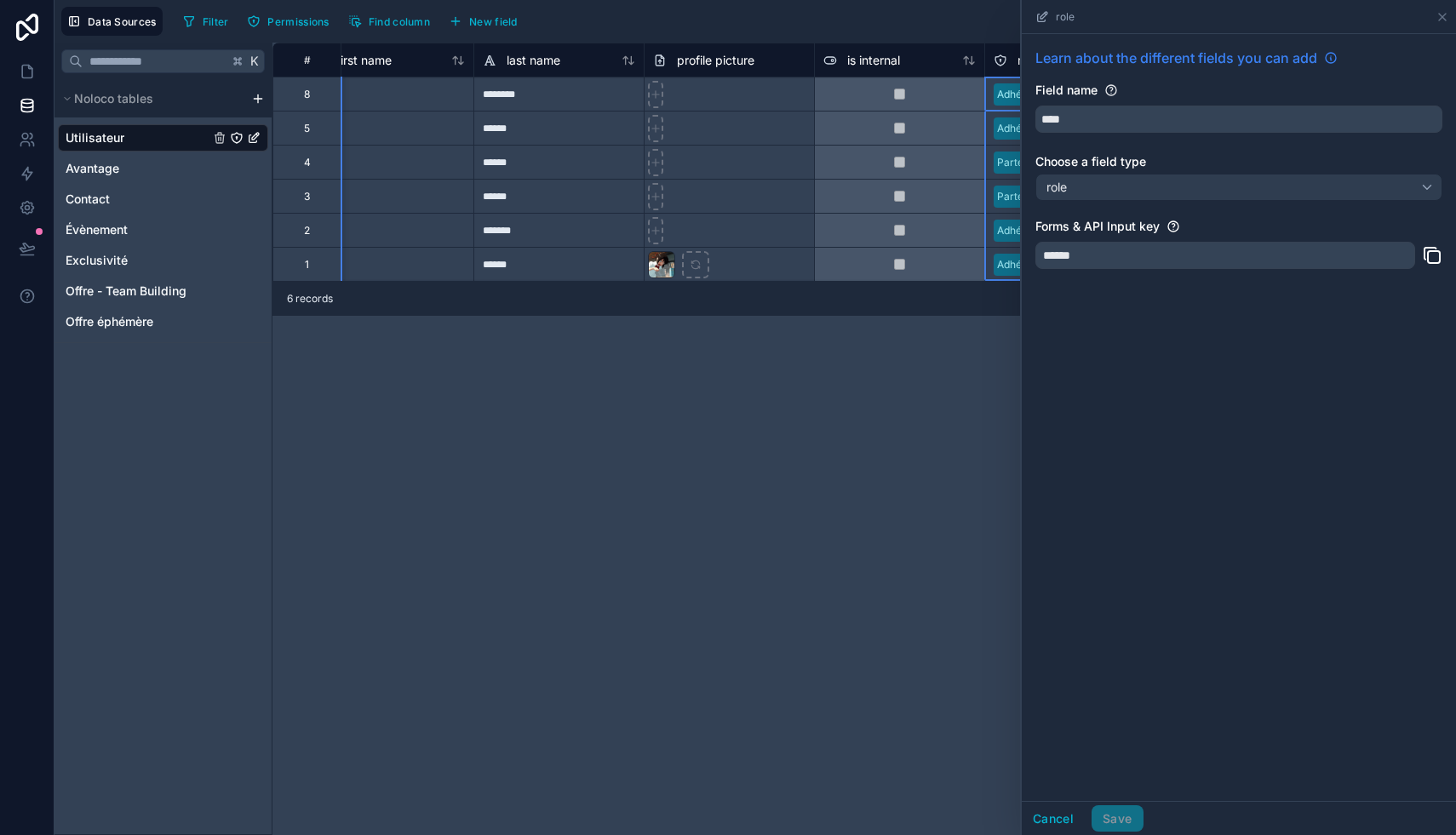 click on "Learn about the different fields you can add" at bounding box center (1176, 58) 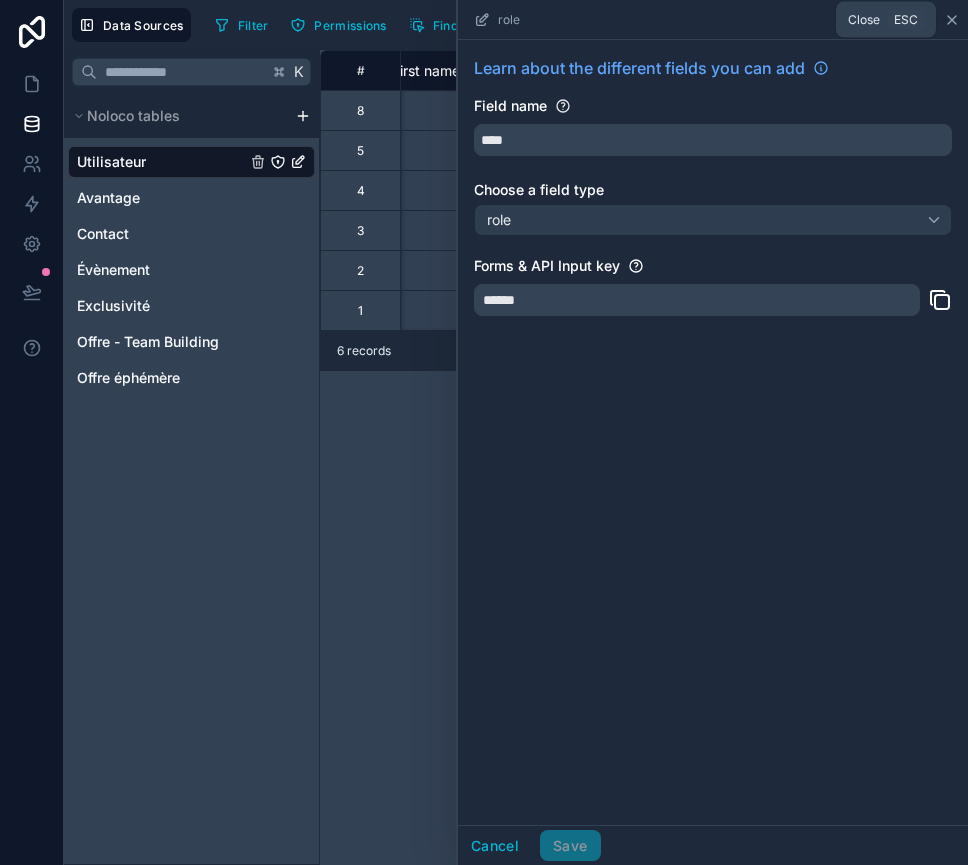 click 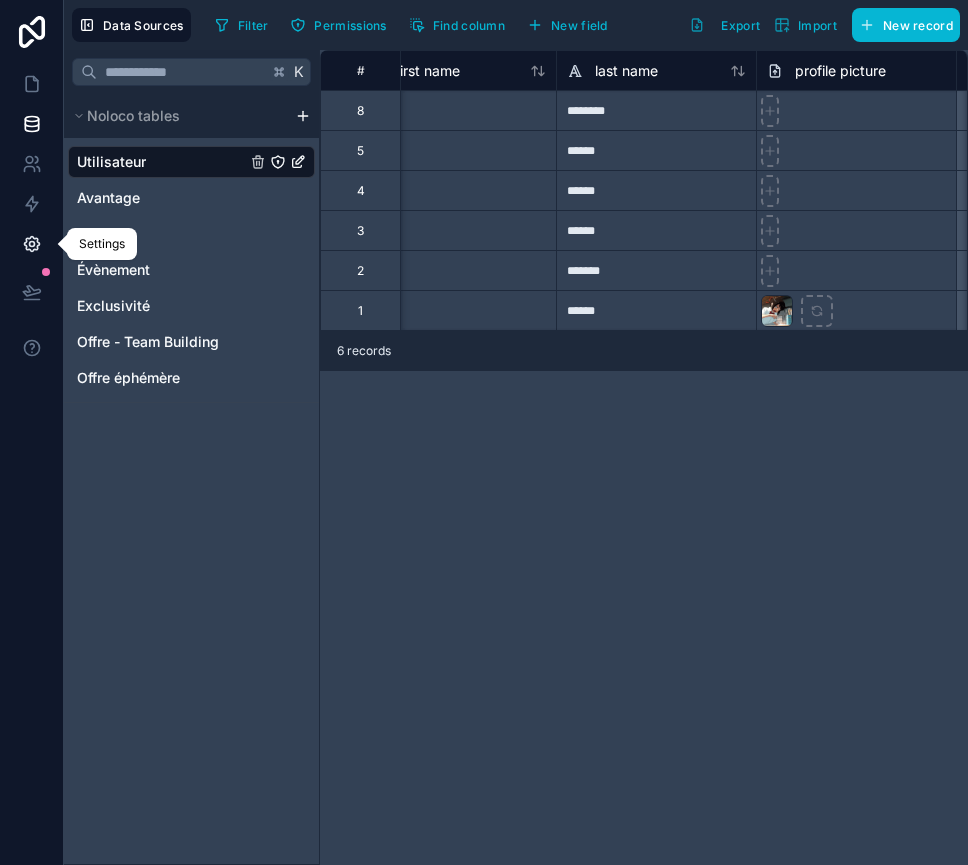 click 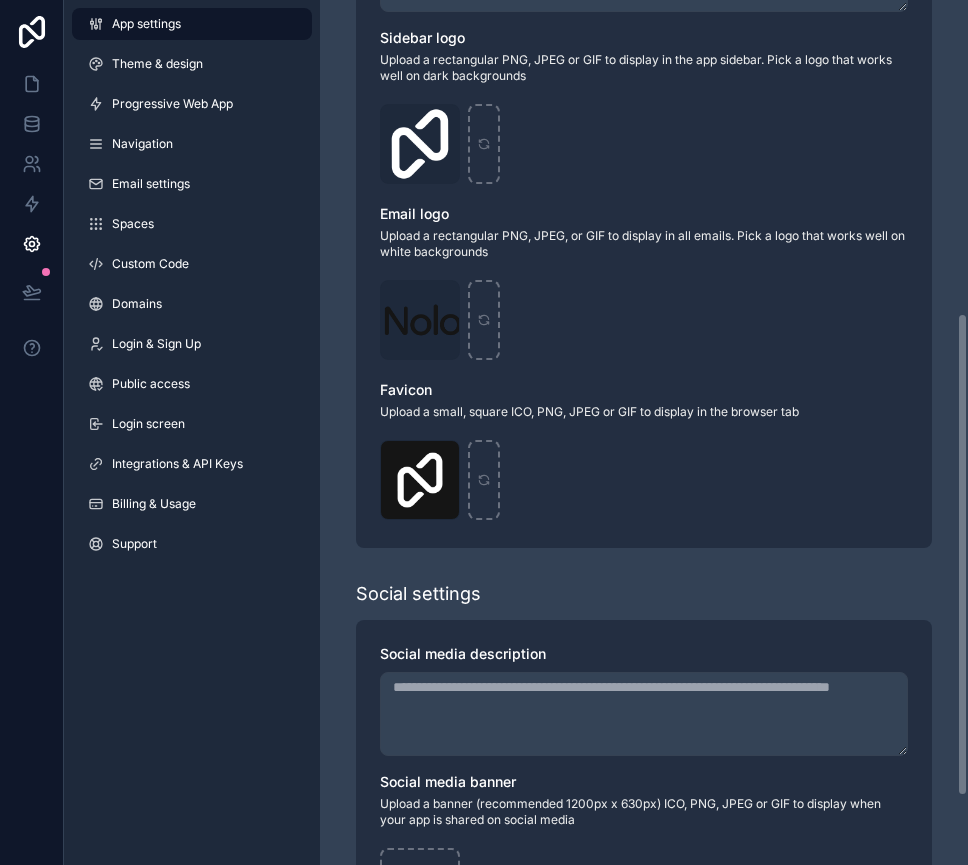scroll, scrollTop: 683, scrollLeft: 0, axis: vertical 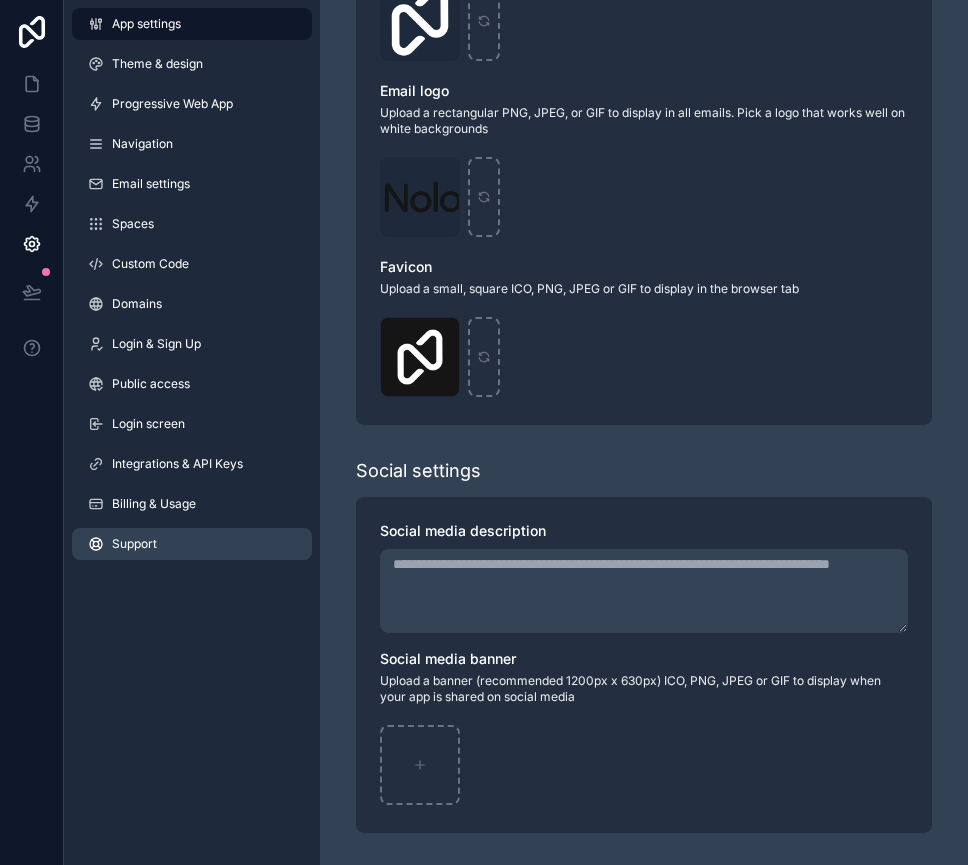 click on "Support" at bounding box center [134, 544] 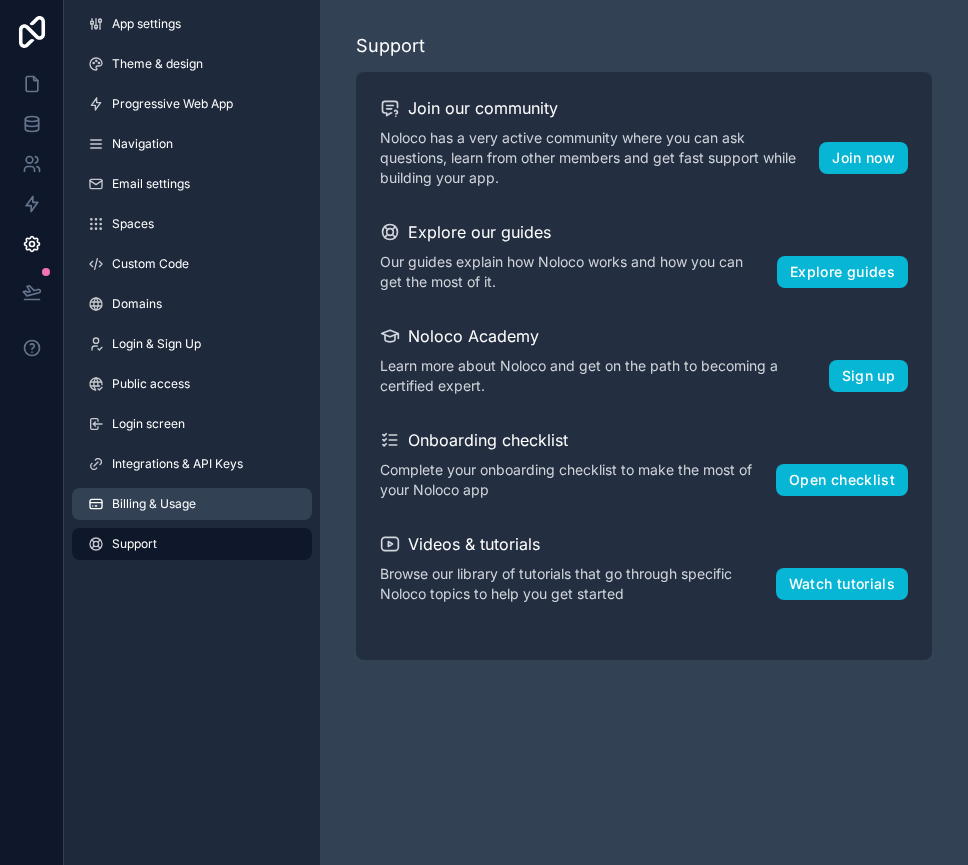 scroll, scrollTop: 0, scrollLeft: 0, axis: both 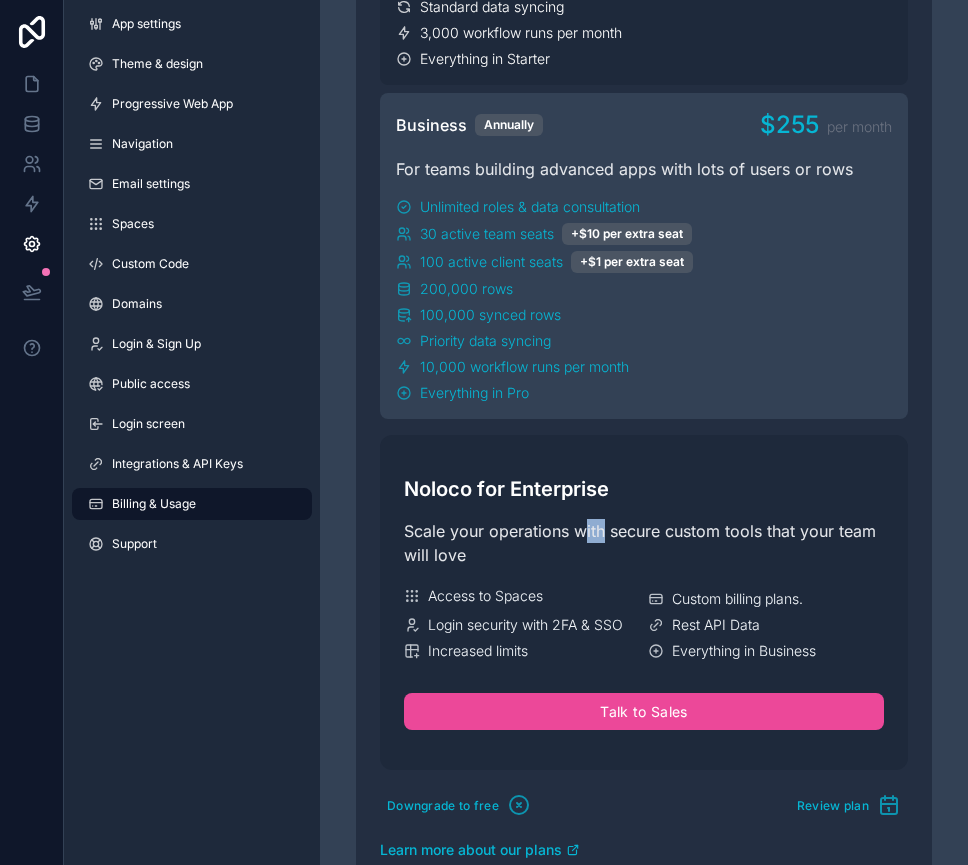 drag, startPoint x: 583, startPoint y: 531, endPoint x: 600, endPoint y: 531, distance: 17 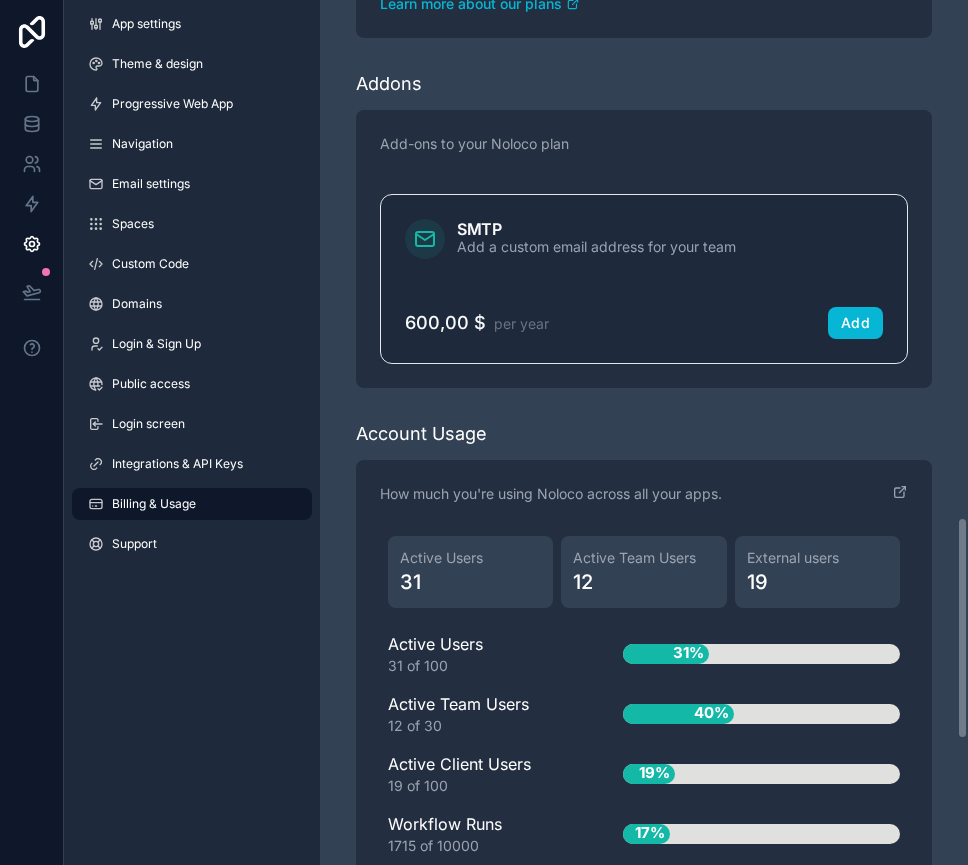 scroll, scrollTop: 1993, scrollLeft: 0, axis: vertical 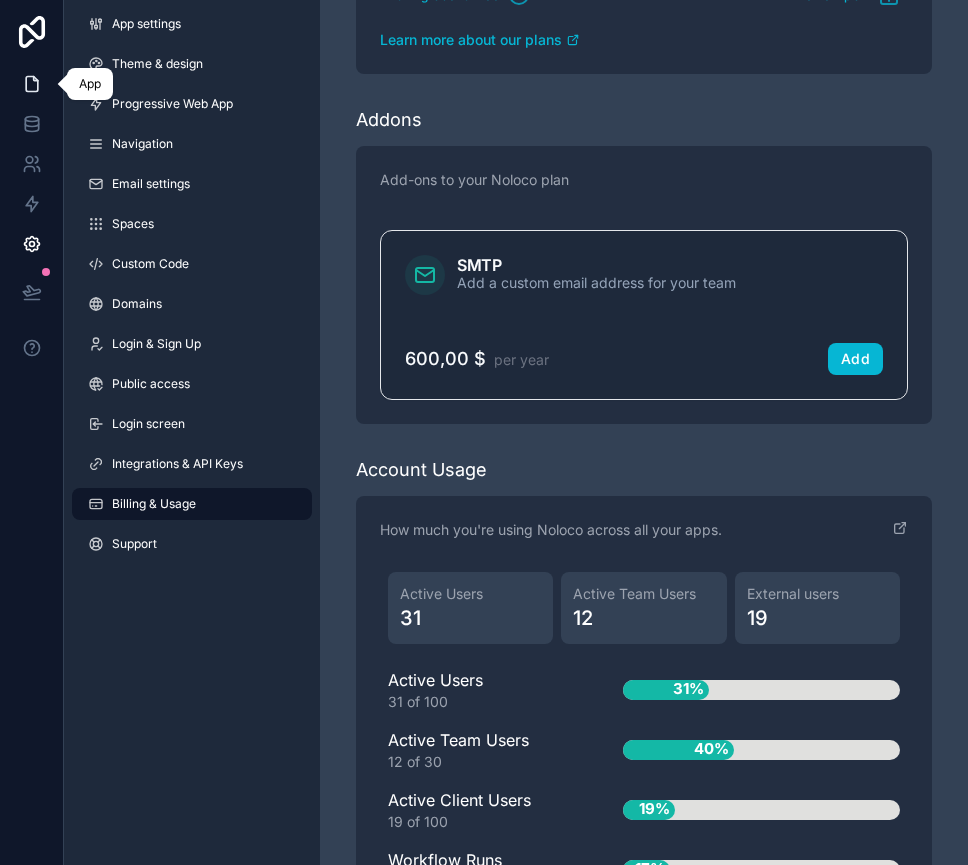 click 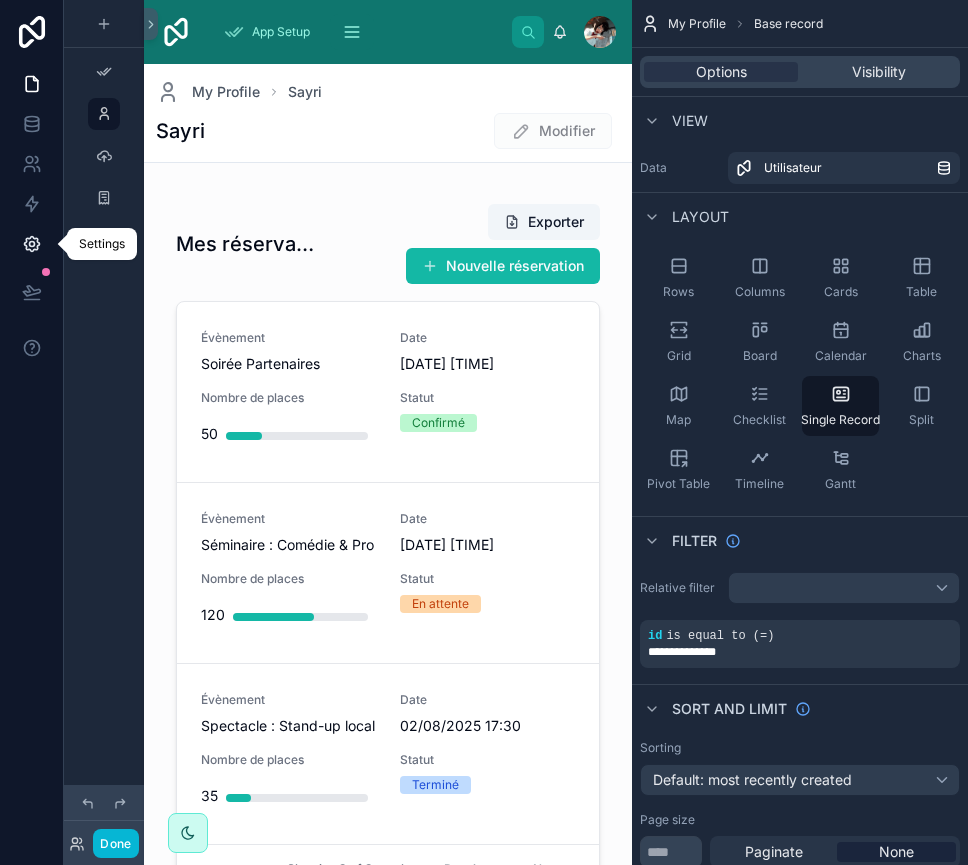 click 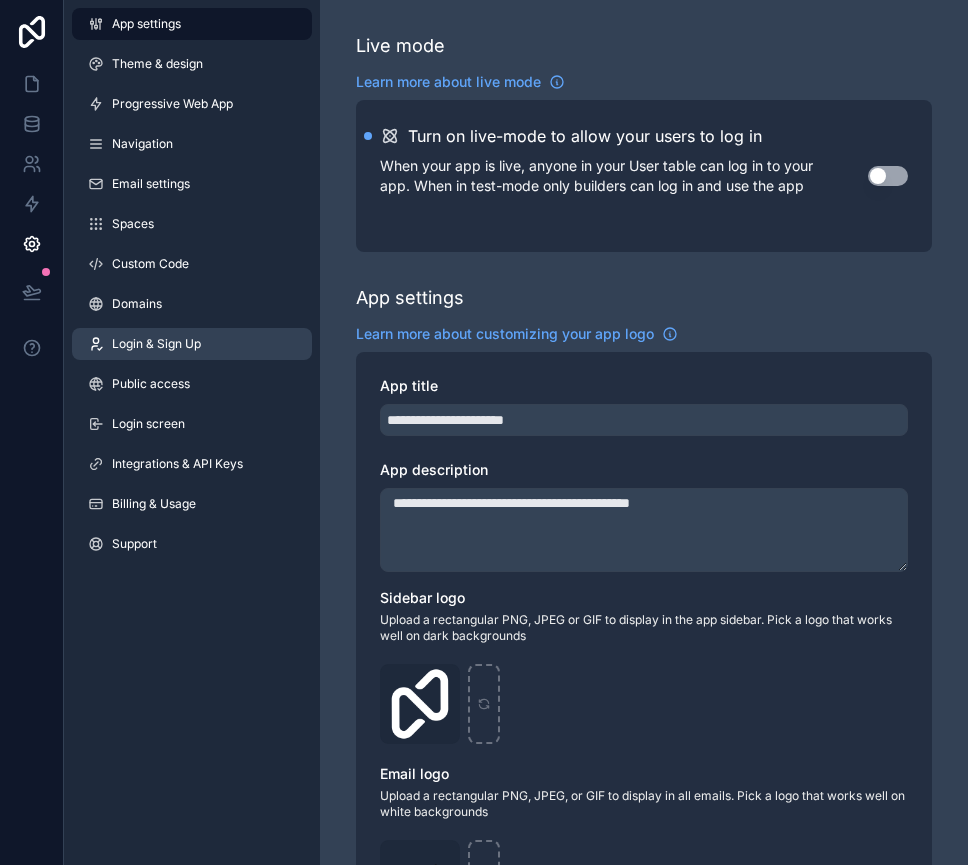 click on "Login & Sign Up" at bounding box center [156, 344] 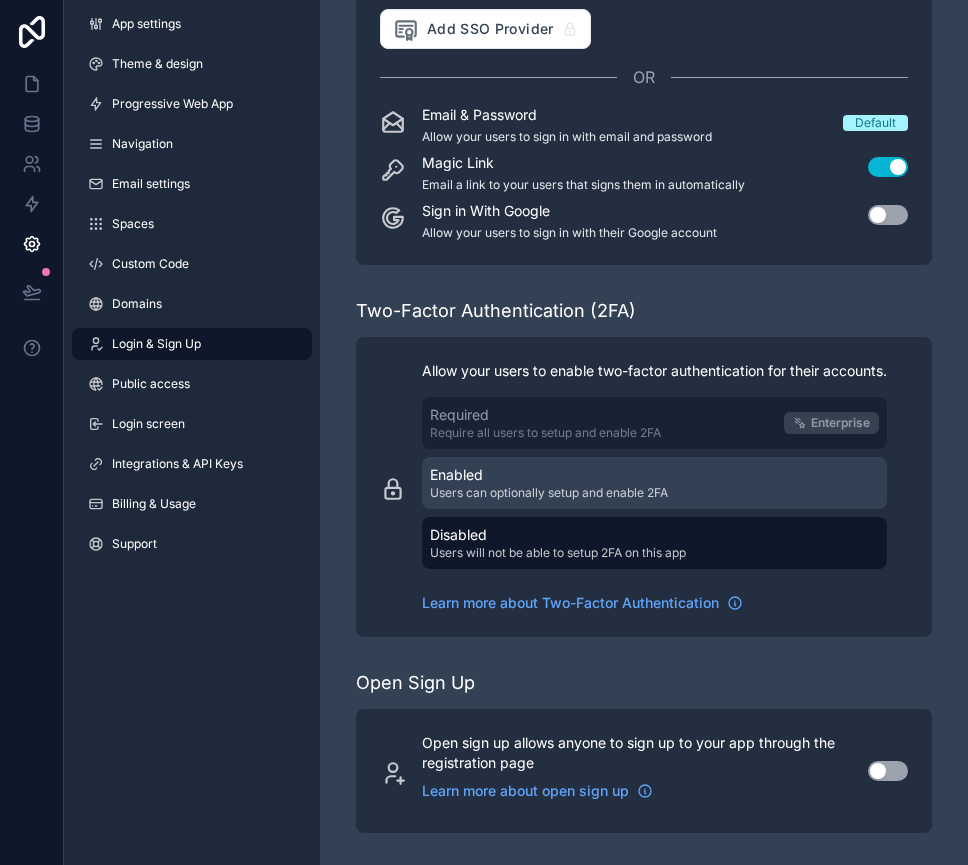 scroll, scrollTop: 0, scrollLeft: 0, axis: both 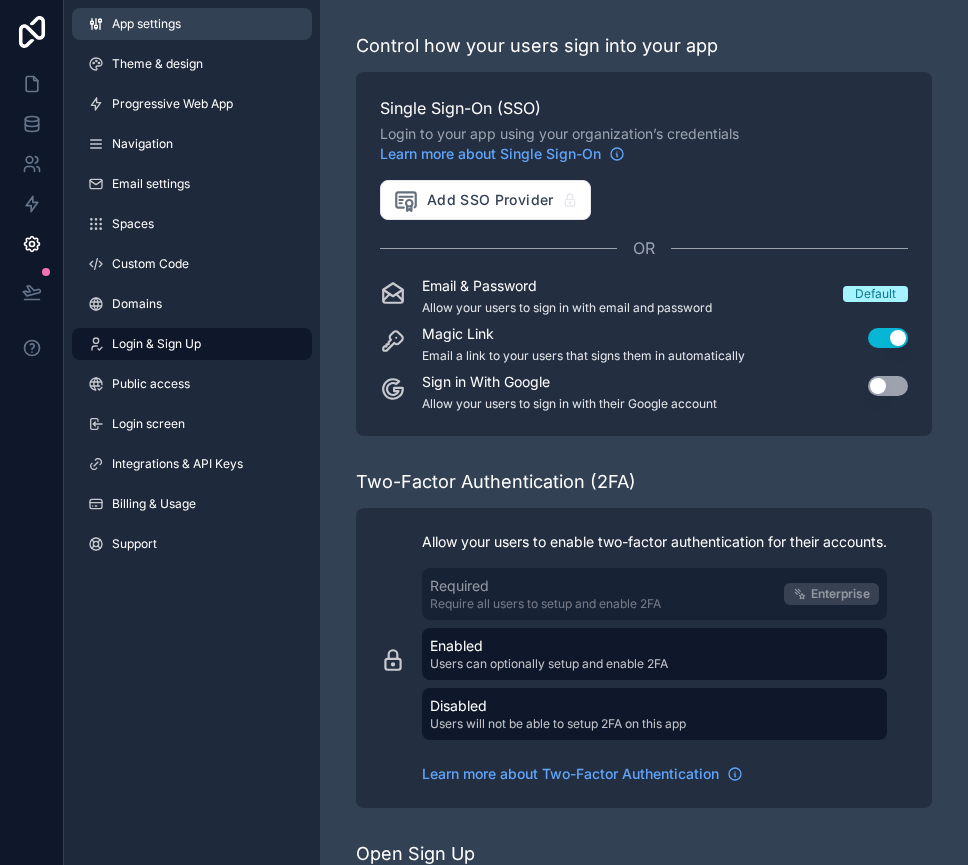 click on "App settings" at bounding box center (146, 24) 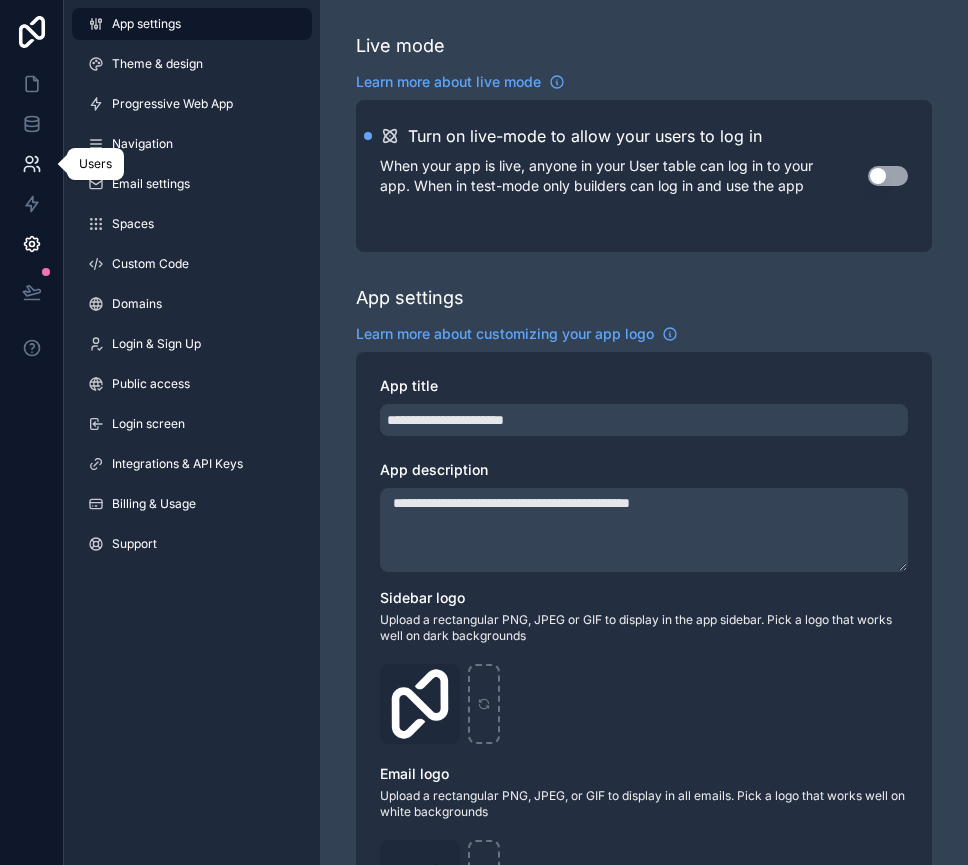 click 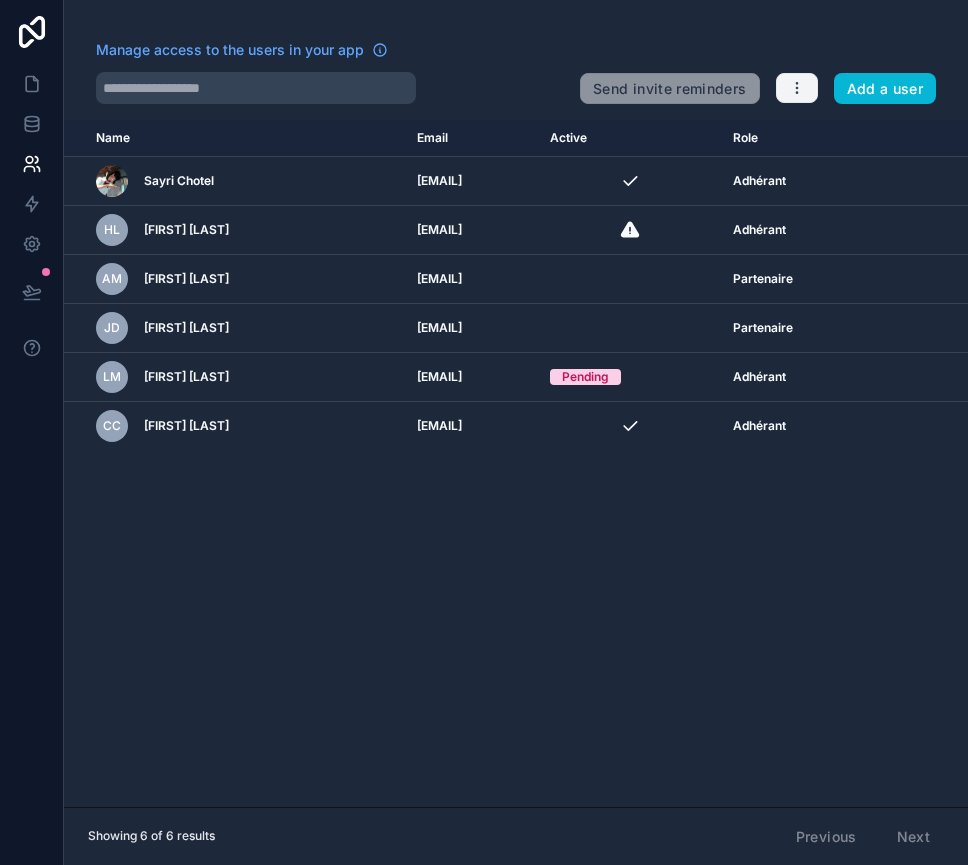 click at bounding box center (797, 88) 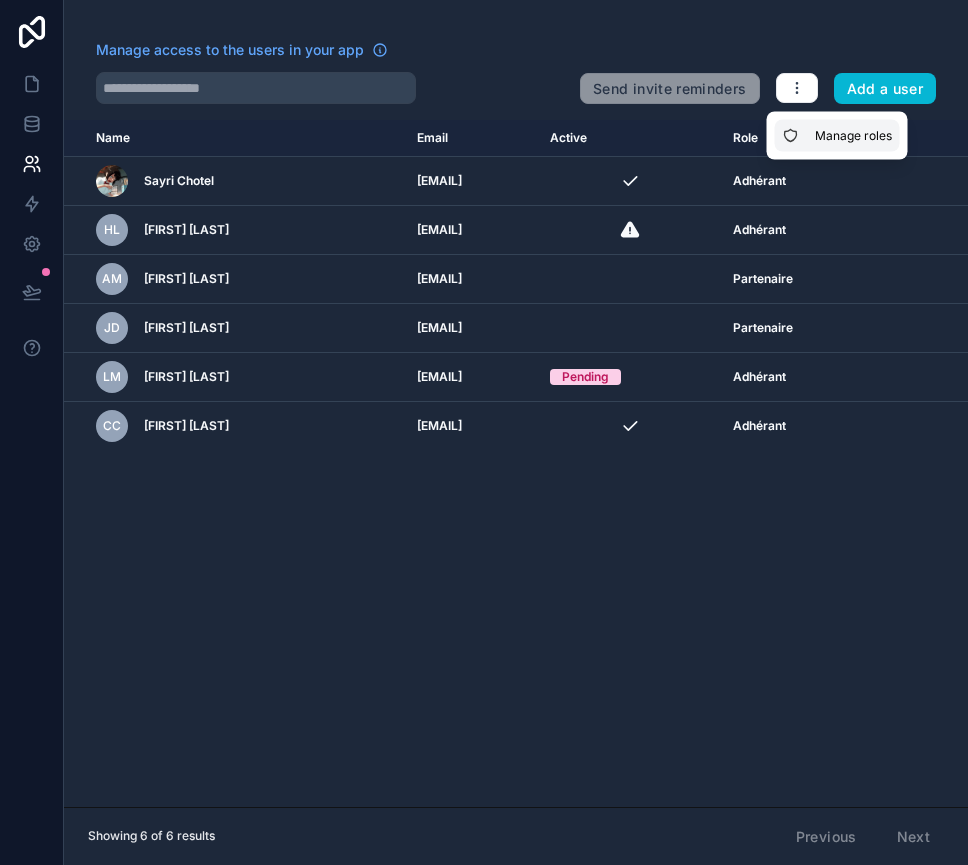 click on "Manage roles" at bounding box center (837, 136) 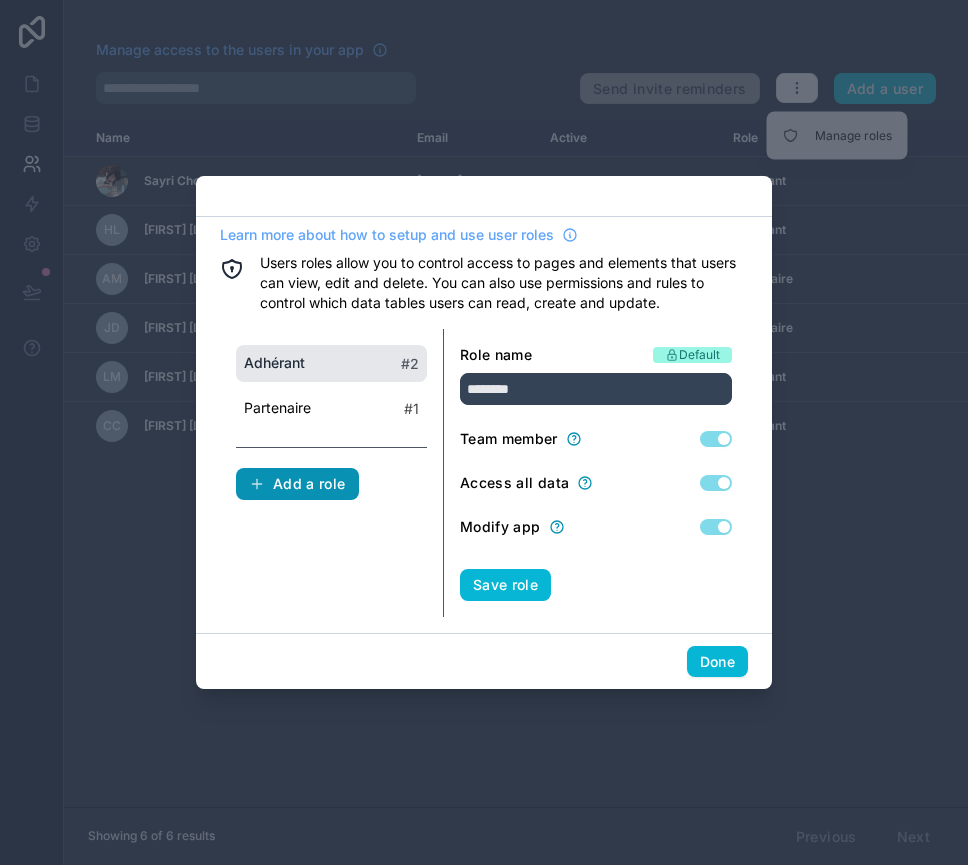 click on "Add a role" at bounding box center [297, 484] 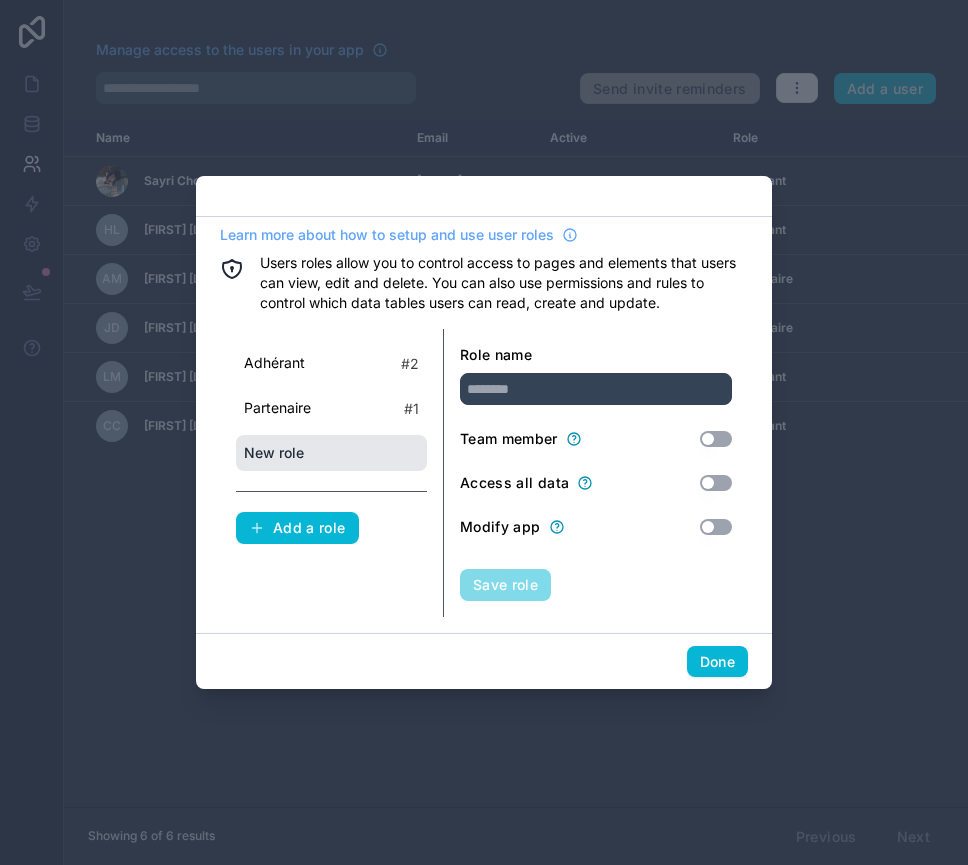 click on "New role" at bounding box center (274, 453) 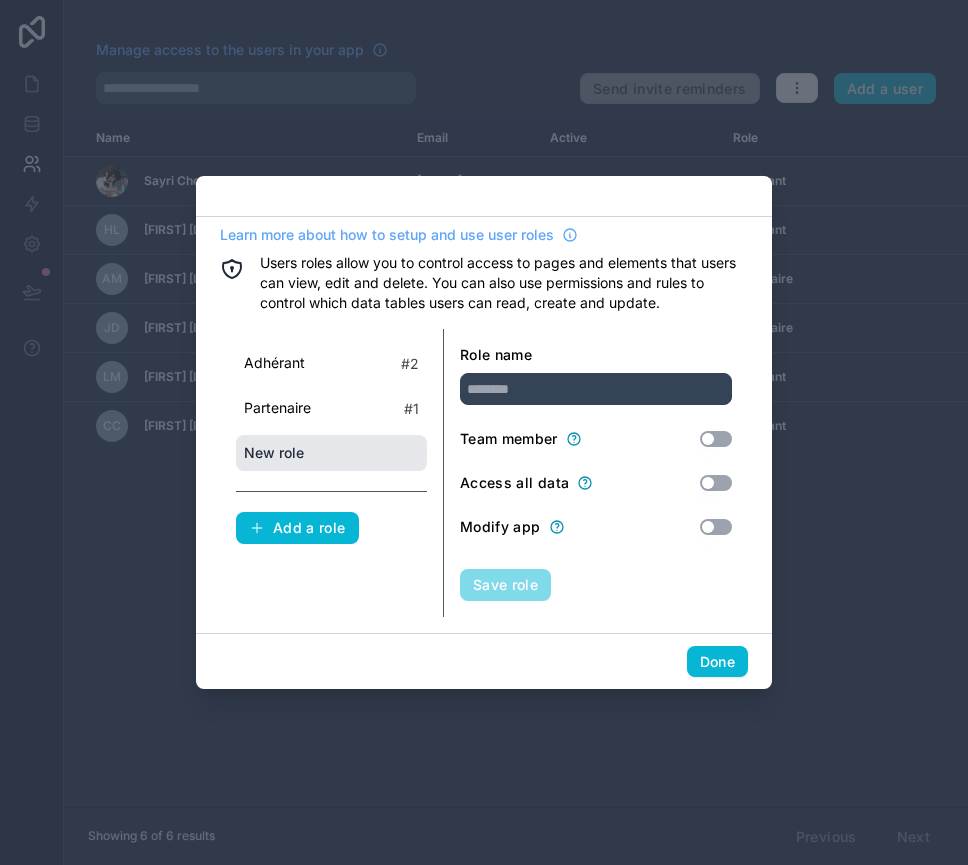 click on "New role" at bounding box center [274, 453] 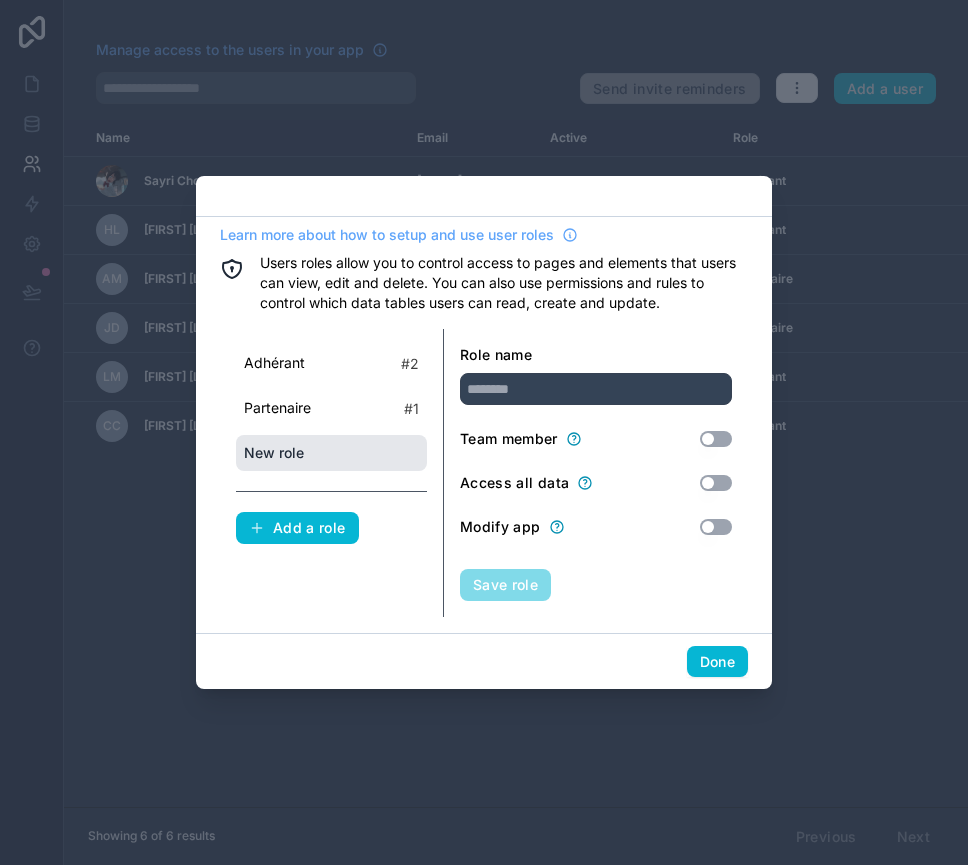 click on "New role" at bounding box center [331, 453] 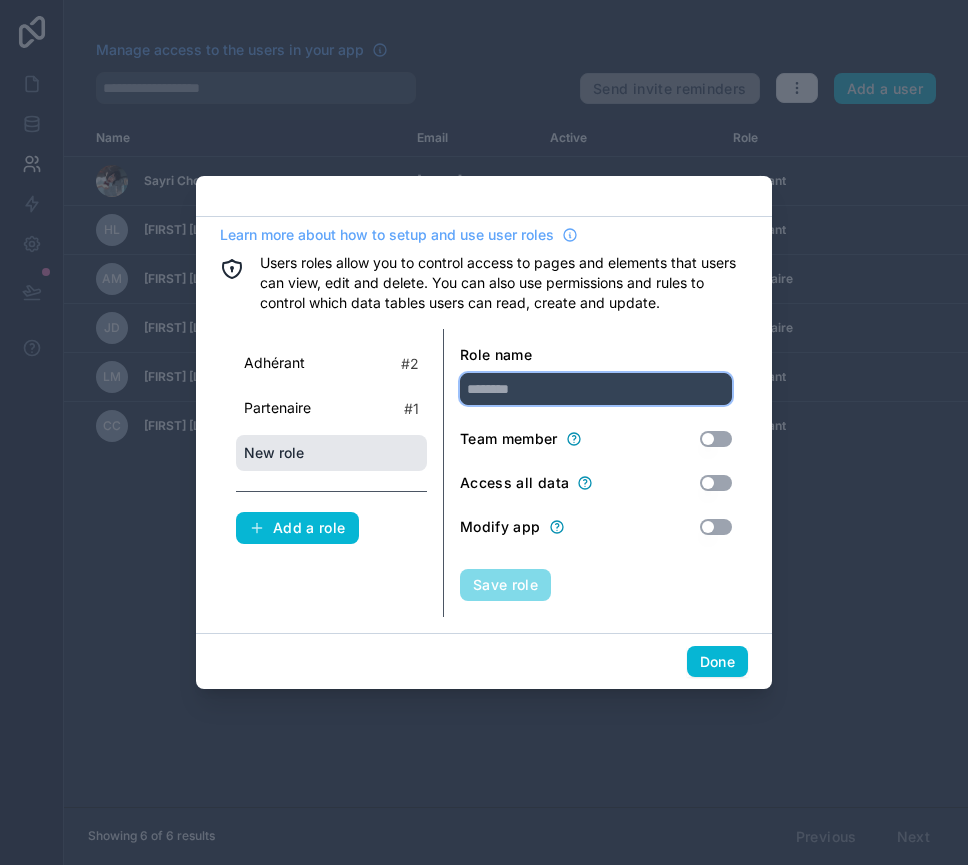 click at bounding box center (596, 389) 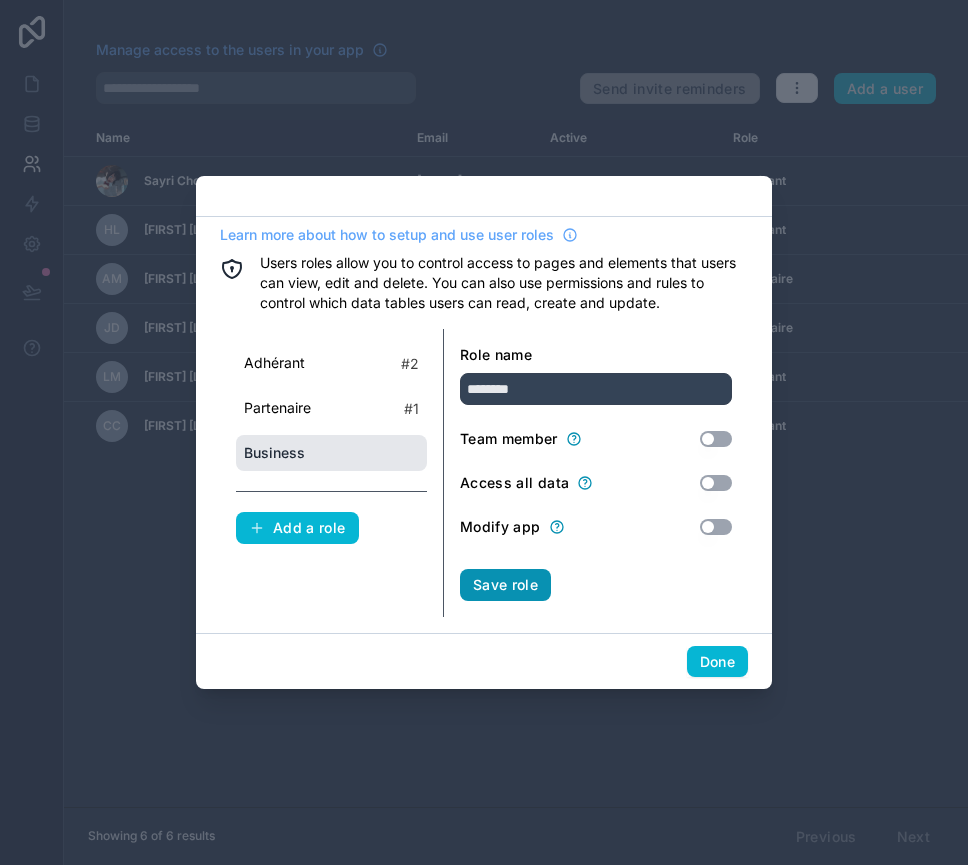 click on "Save role" at bounding box center [505, 585] 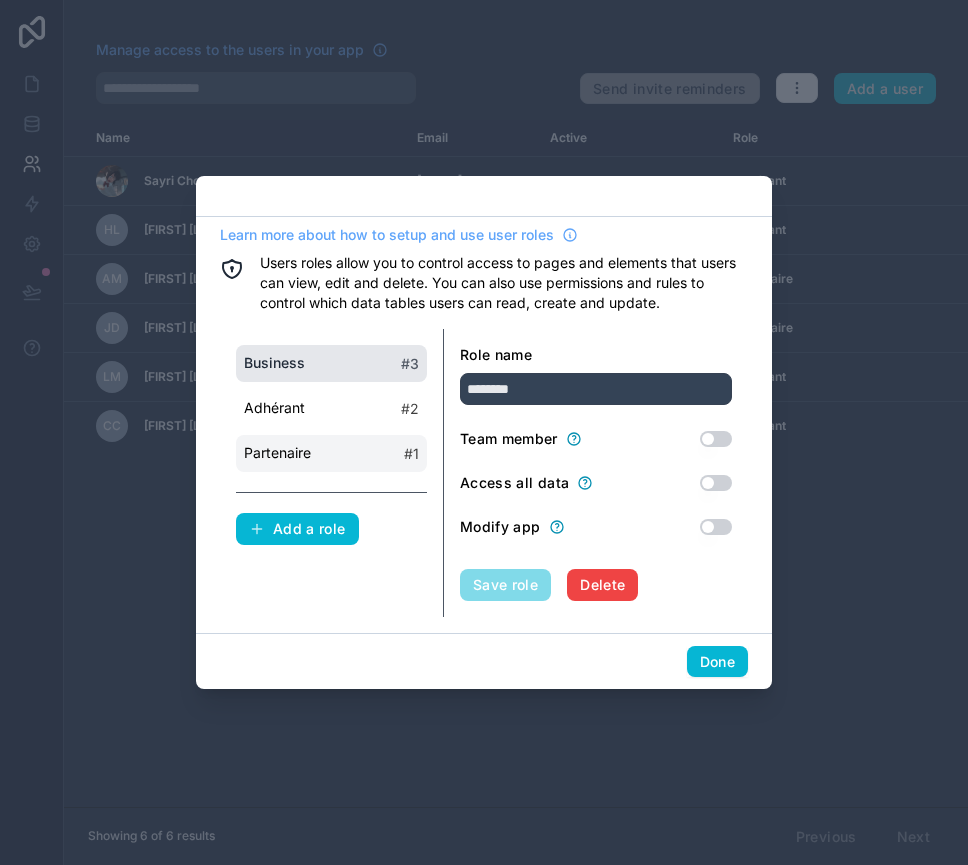 click on "Partenaire # 1" at bounding box center [331, 453] 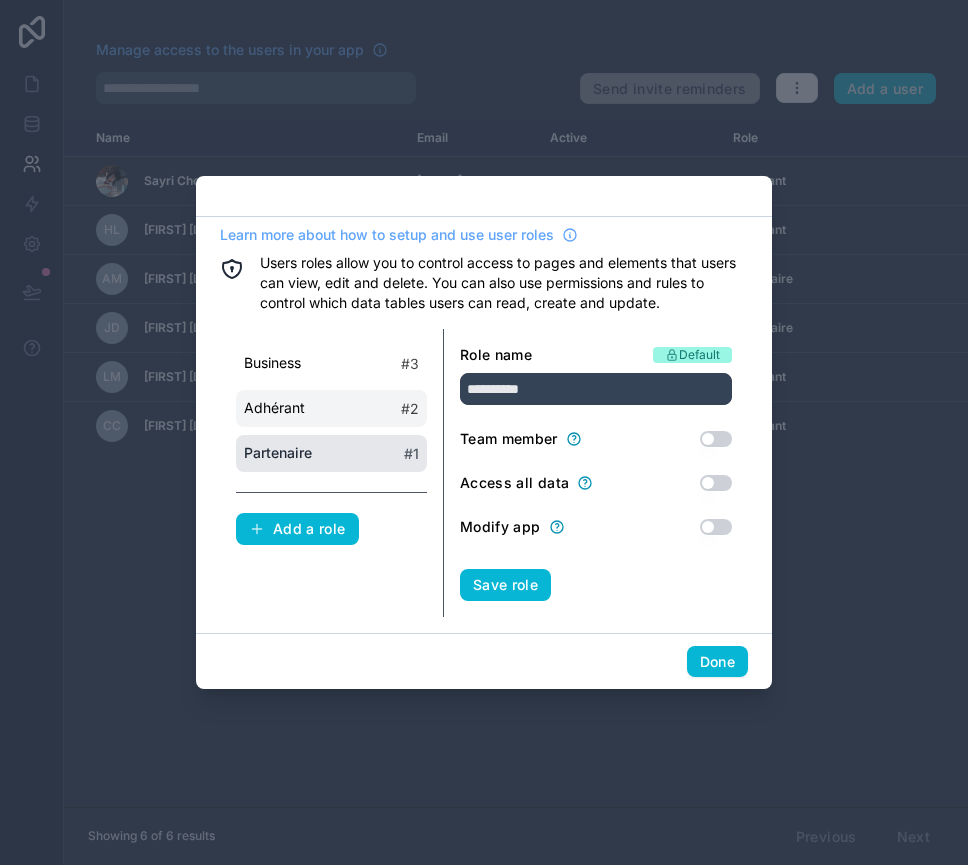 click on "Adhérant" at bounding box center (274, 408) 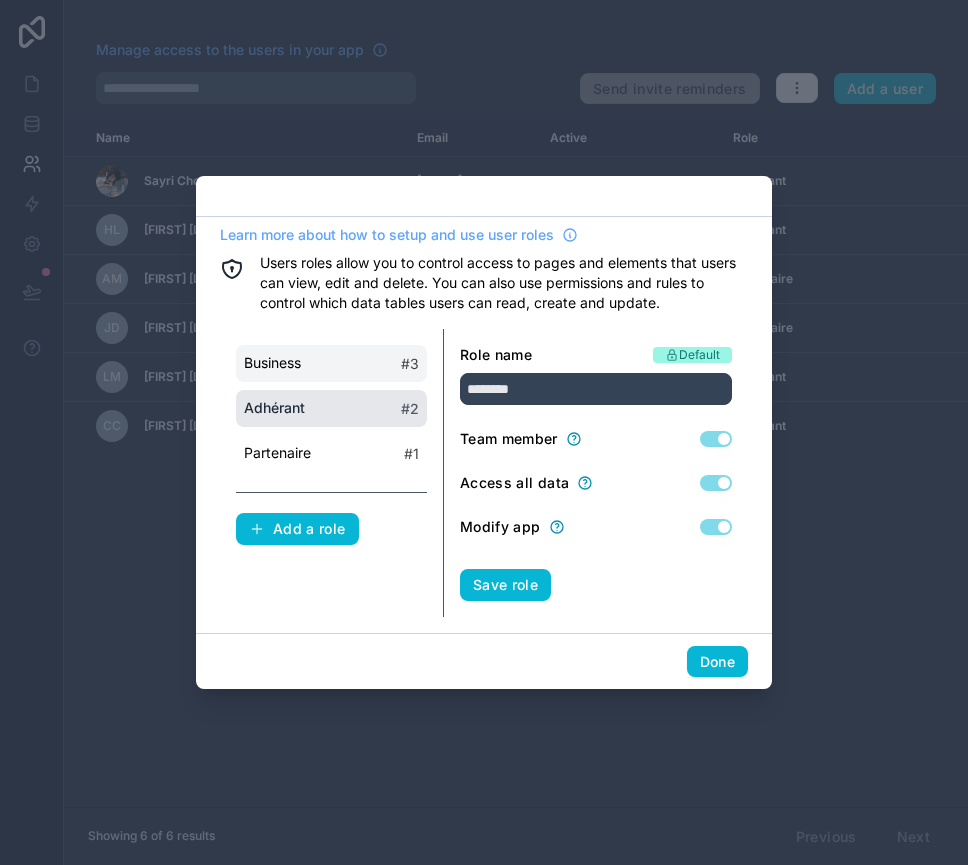 click on "Business # 3" at bounding box center (331, 363) 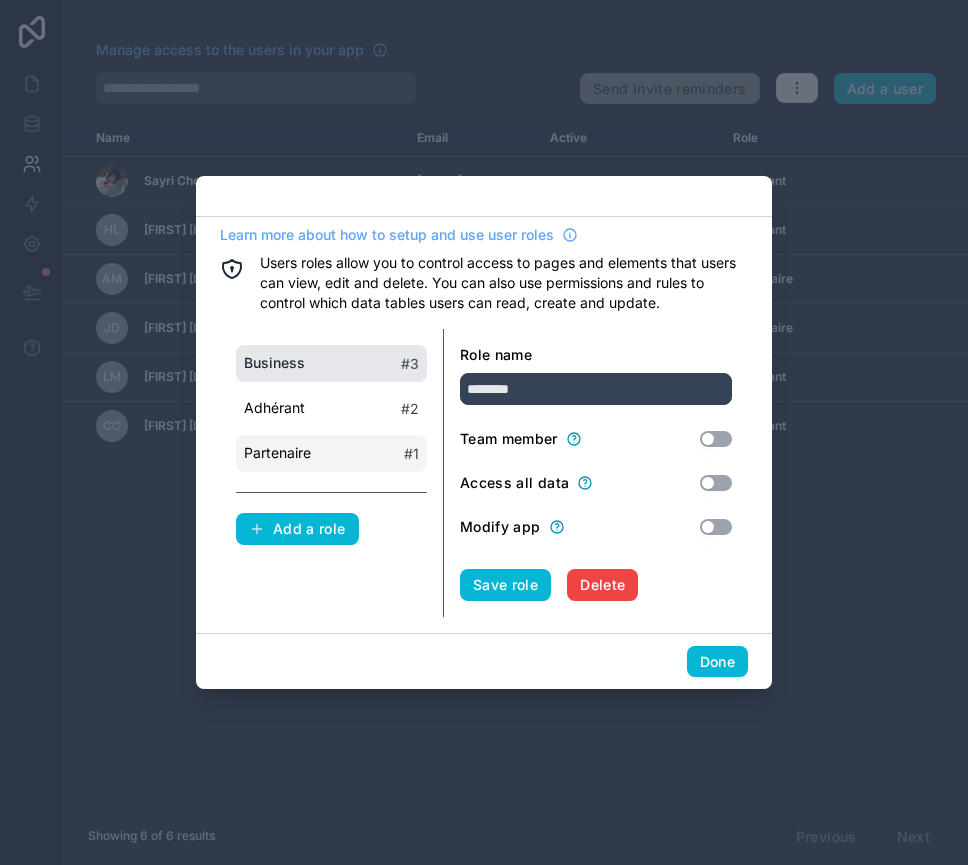 click on "Partenaire # 1" at bounding box center [331, 453] 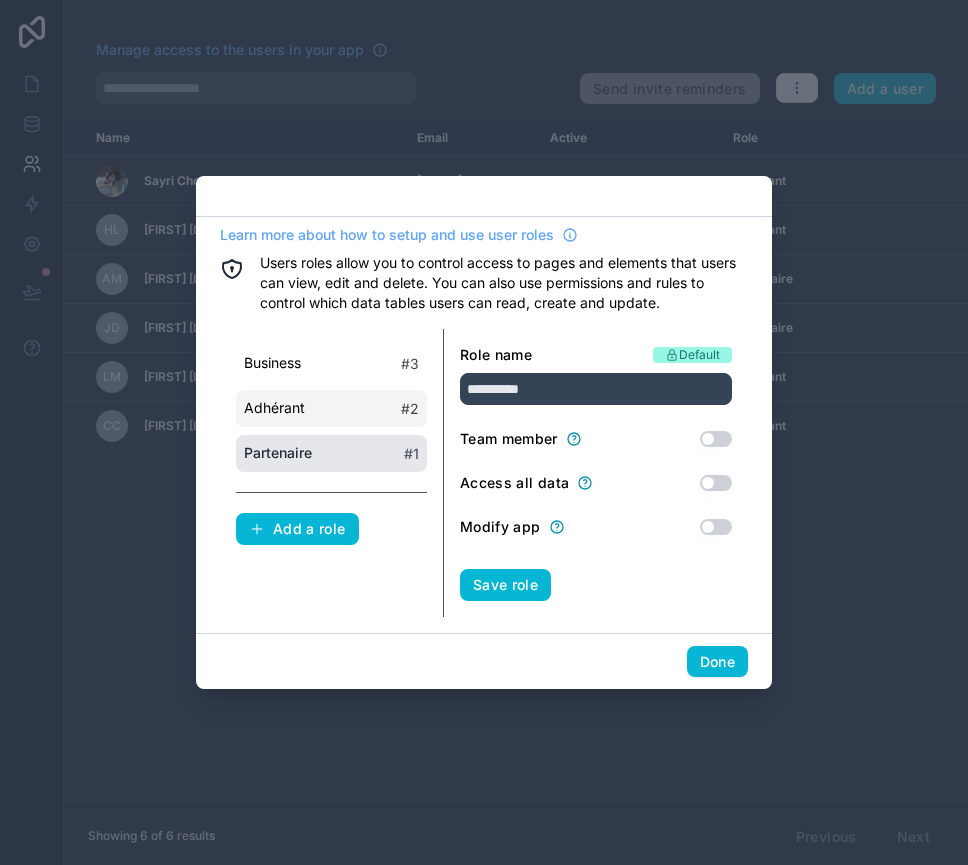 click on "Adhérant # 2" at bounding box center (331, 408) 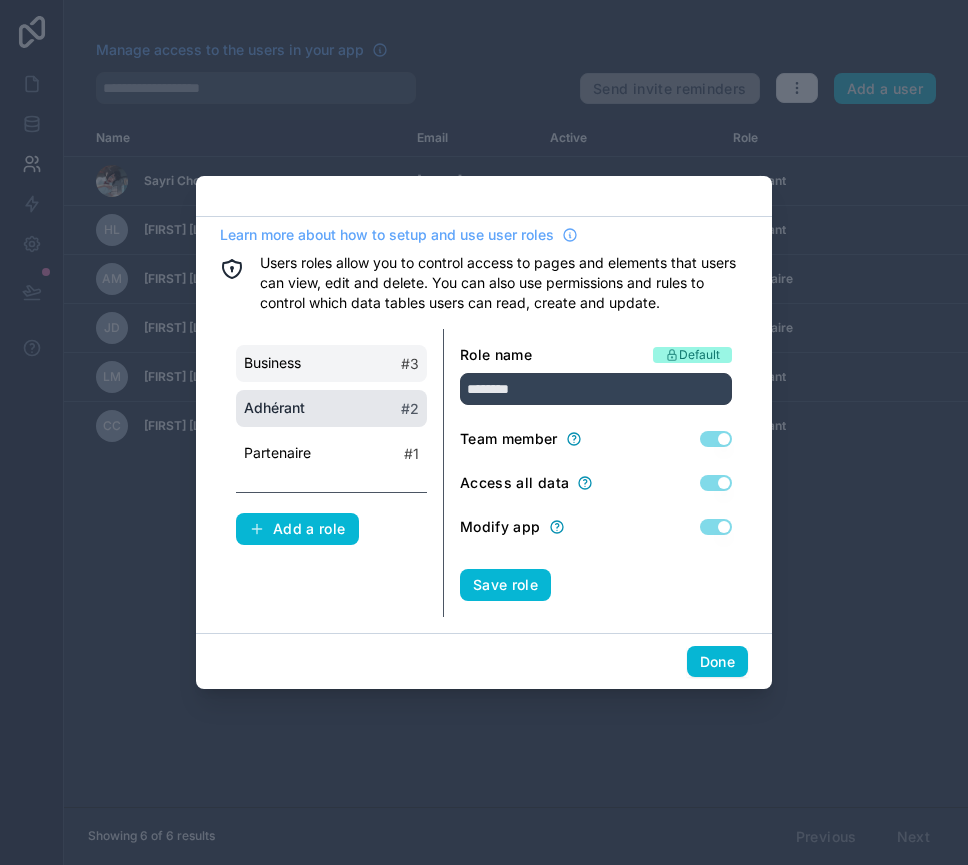 click on "Business # 3" at bounding box center [331, 363] 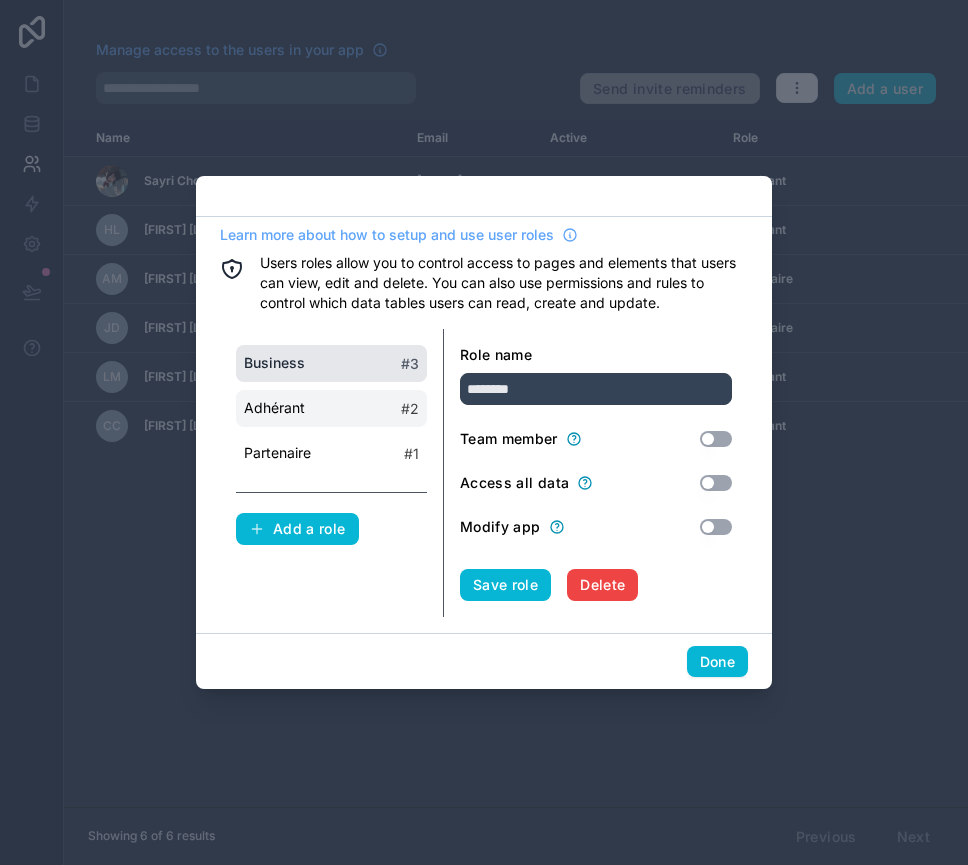 click on "Adhérant # 2" at bounding box center [331, 408] 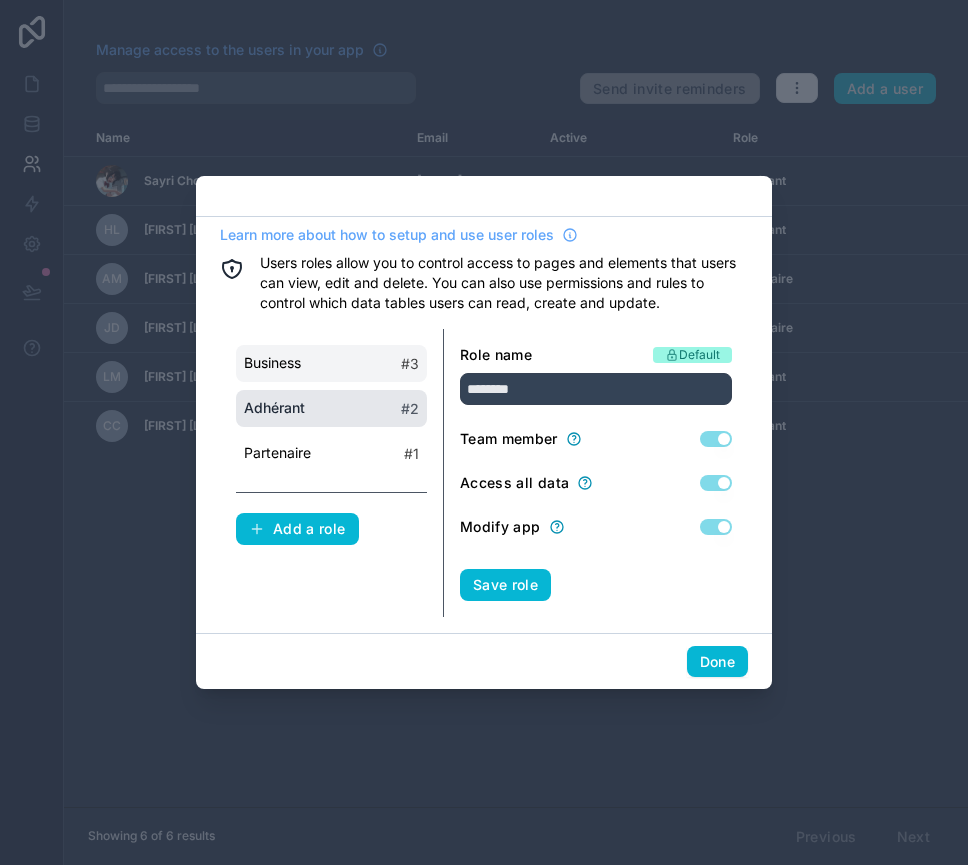 click on "Business" at bounding box center [272, 363] 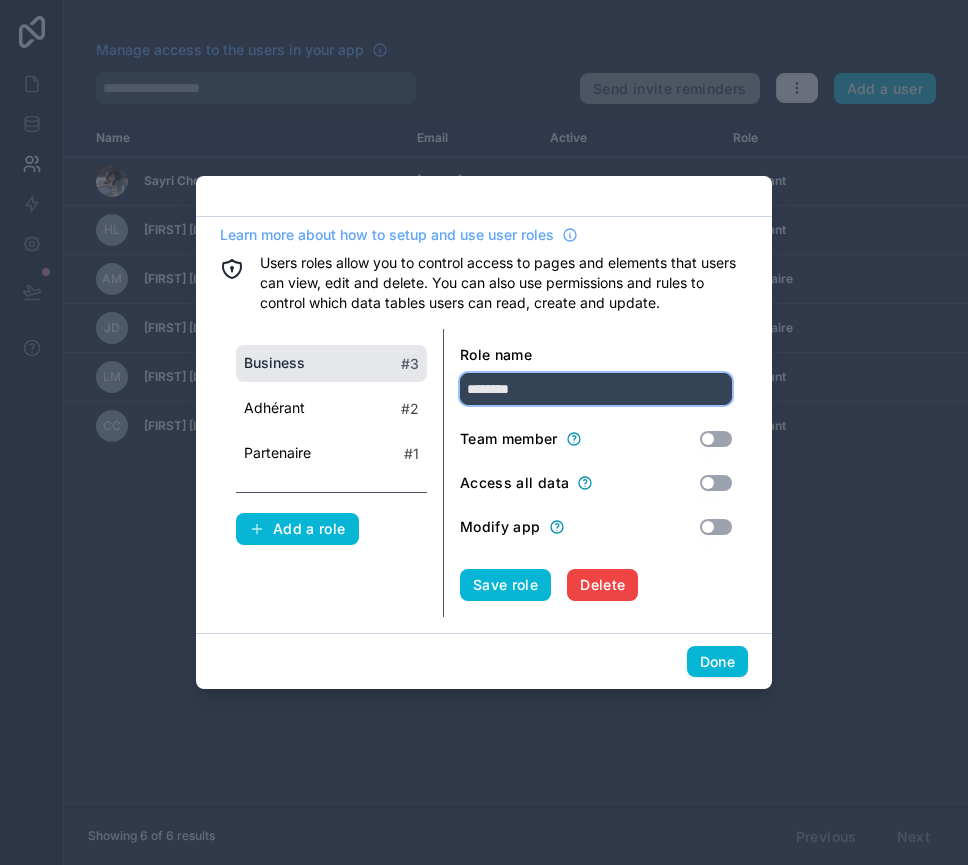 click on "********" at bounding box center (596, 389) 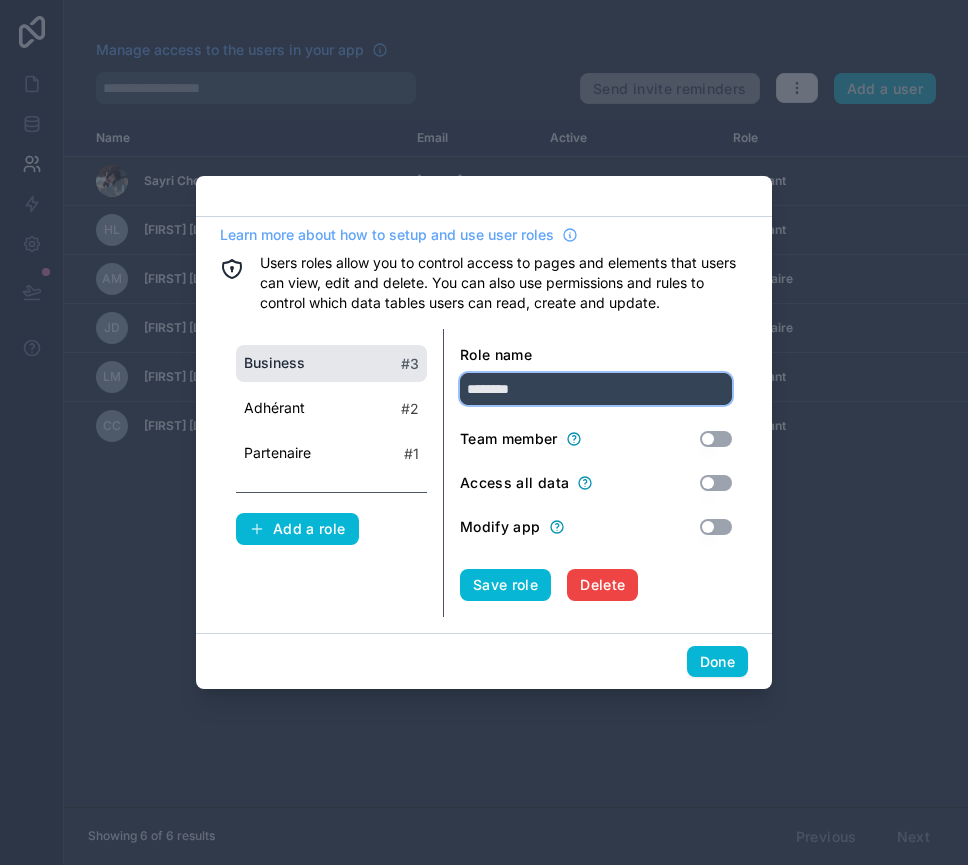 click on "********" at bounding box center [596, 389] 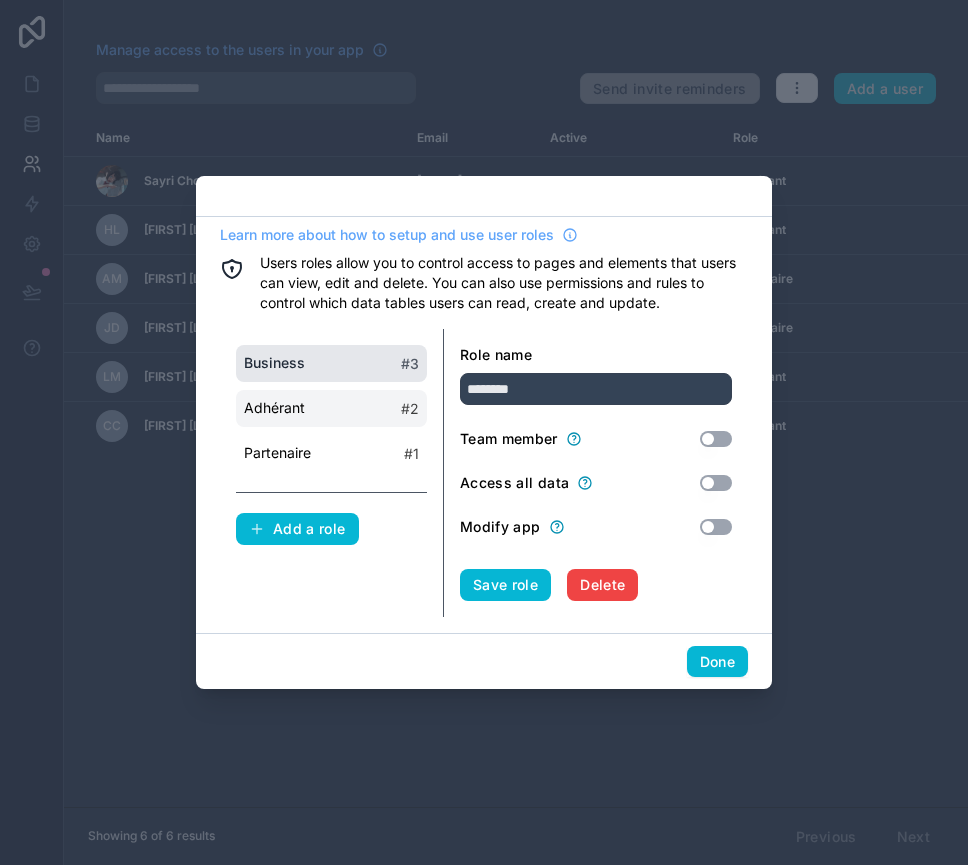 click on "Adhérant" at bounding box center [274, 408] 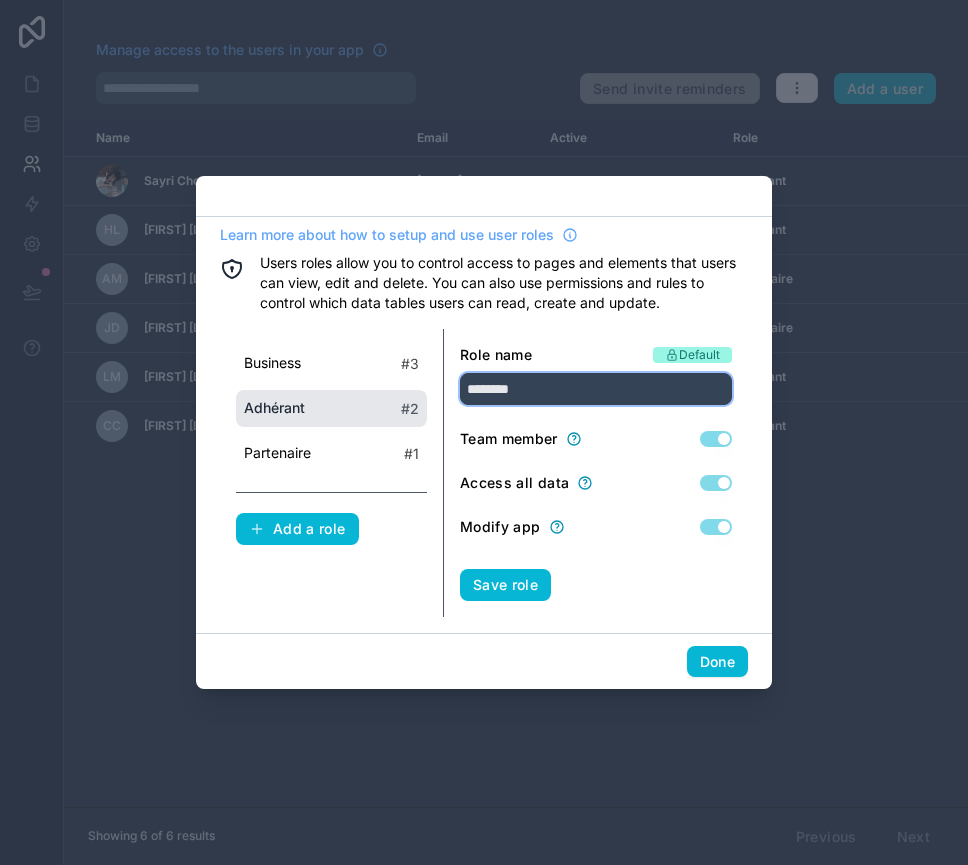 click on "********" at bounding box center [596, 389] 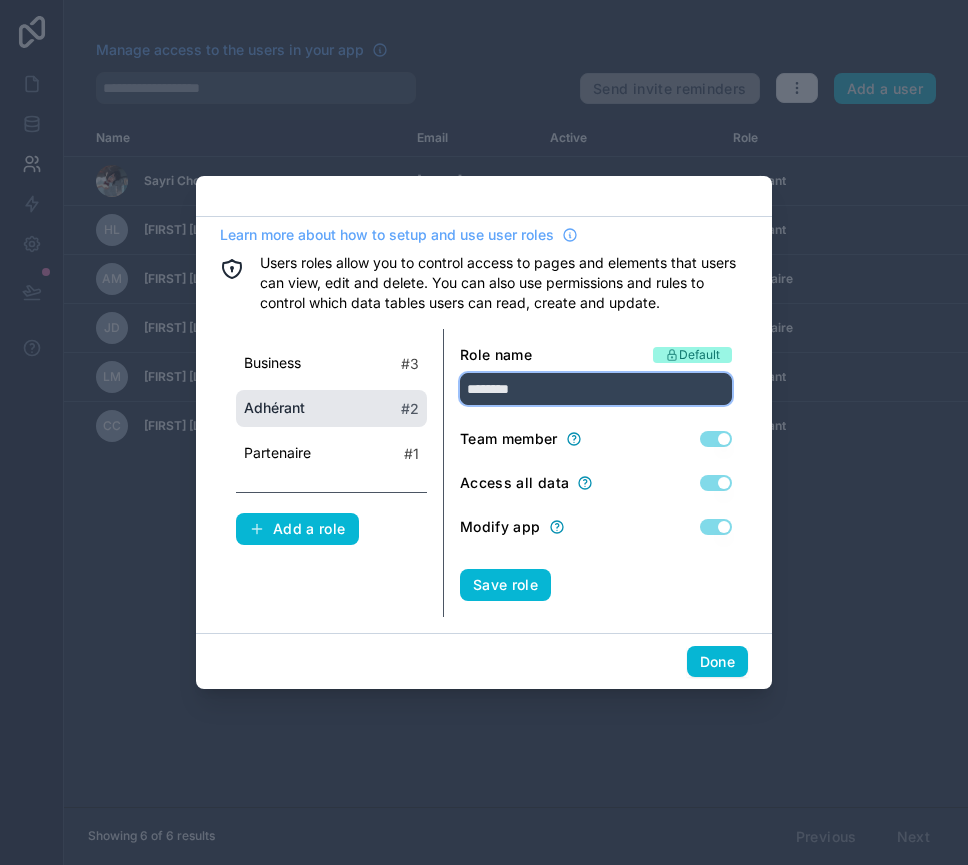 click on "********" at bounding box center [596, 389] 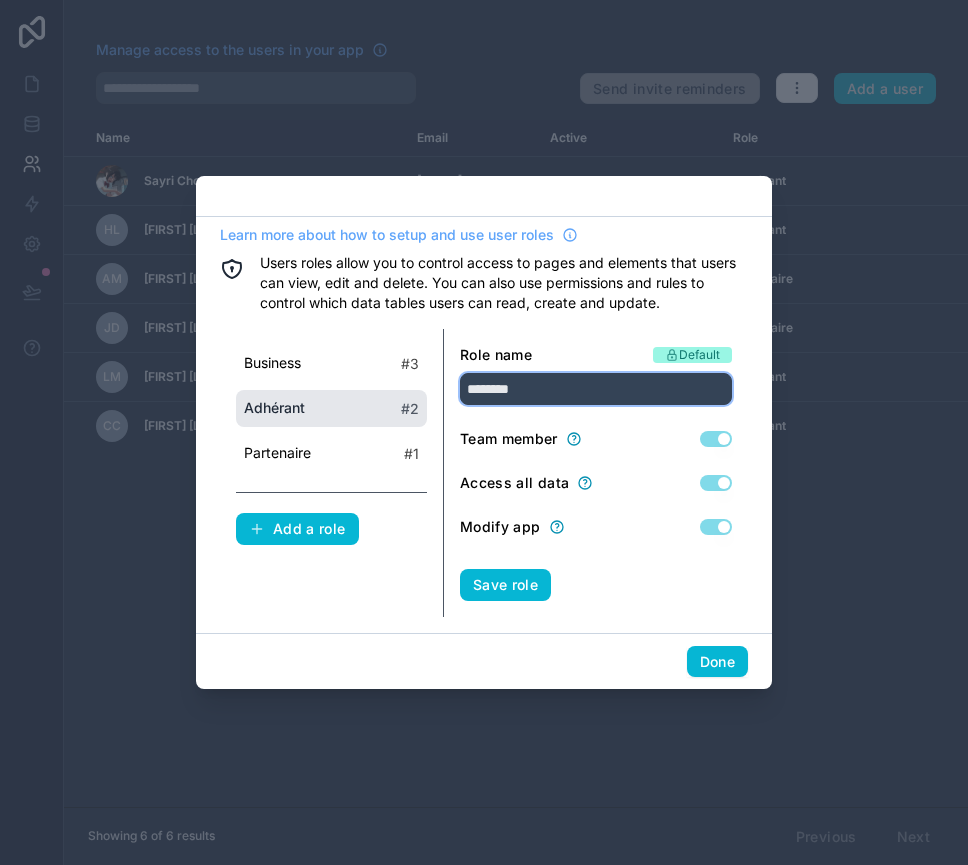 click on "********" at bounding box center (596, 389) 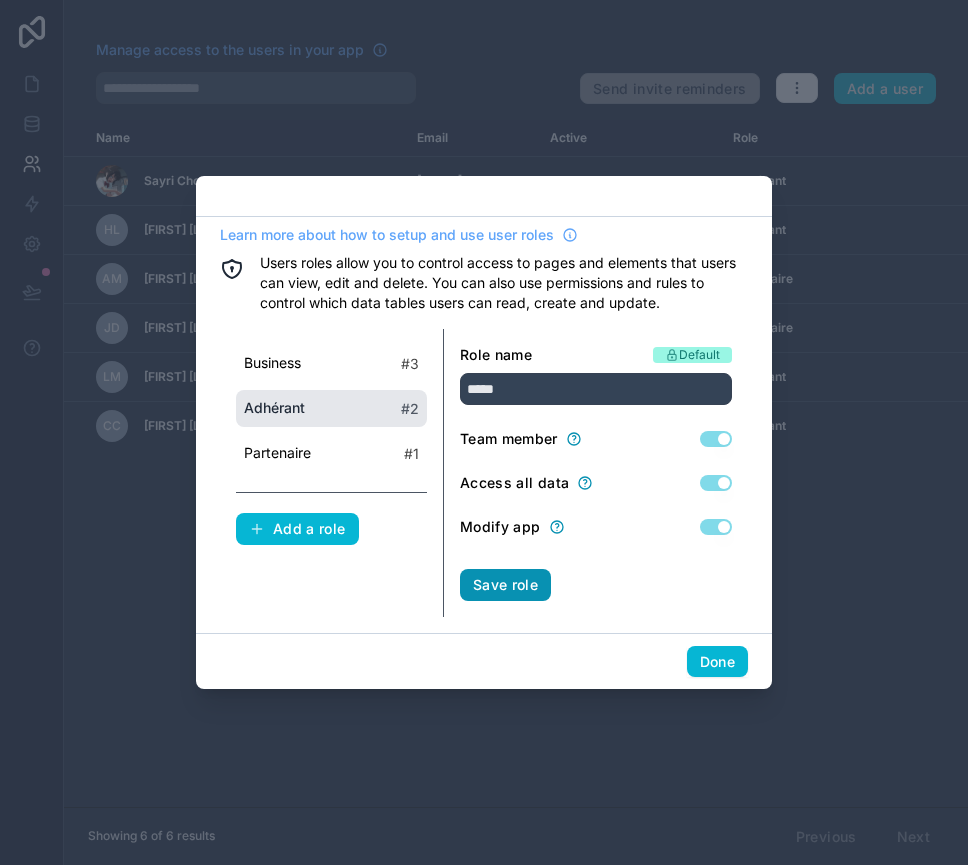 click on "Save role" at bounding box center [505, 585] 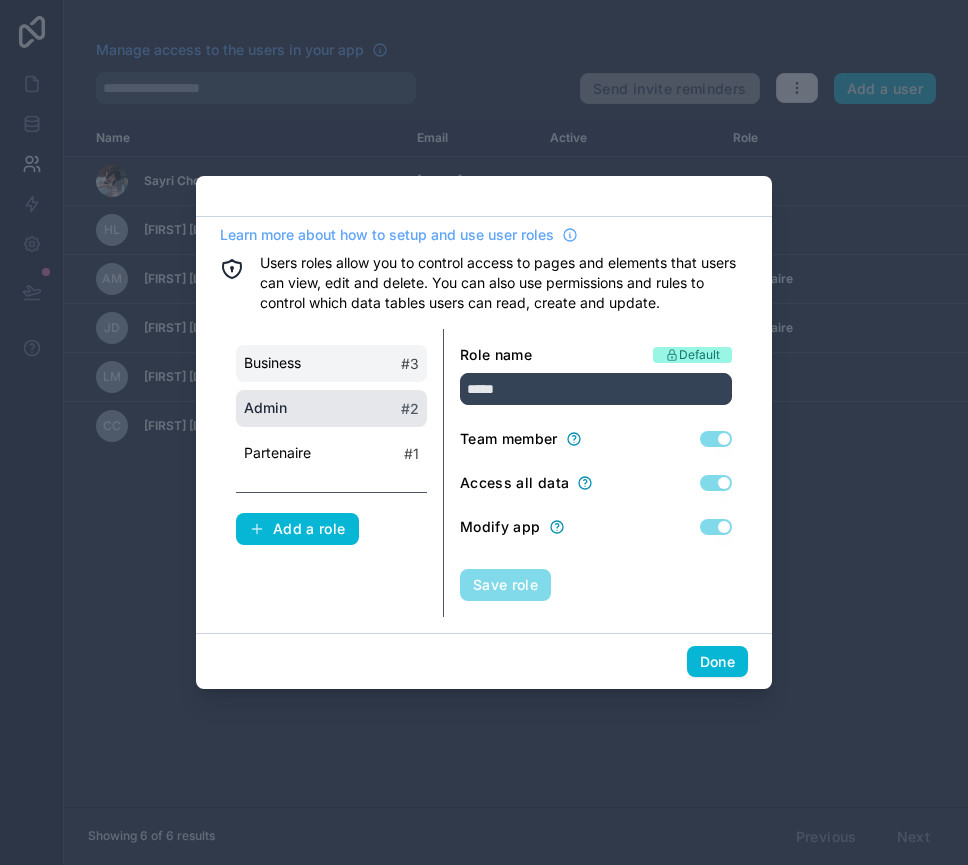click on "Business # 3" at bounding box center (331, 363) 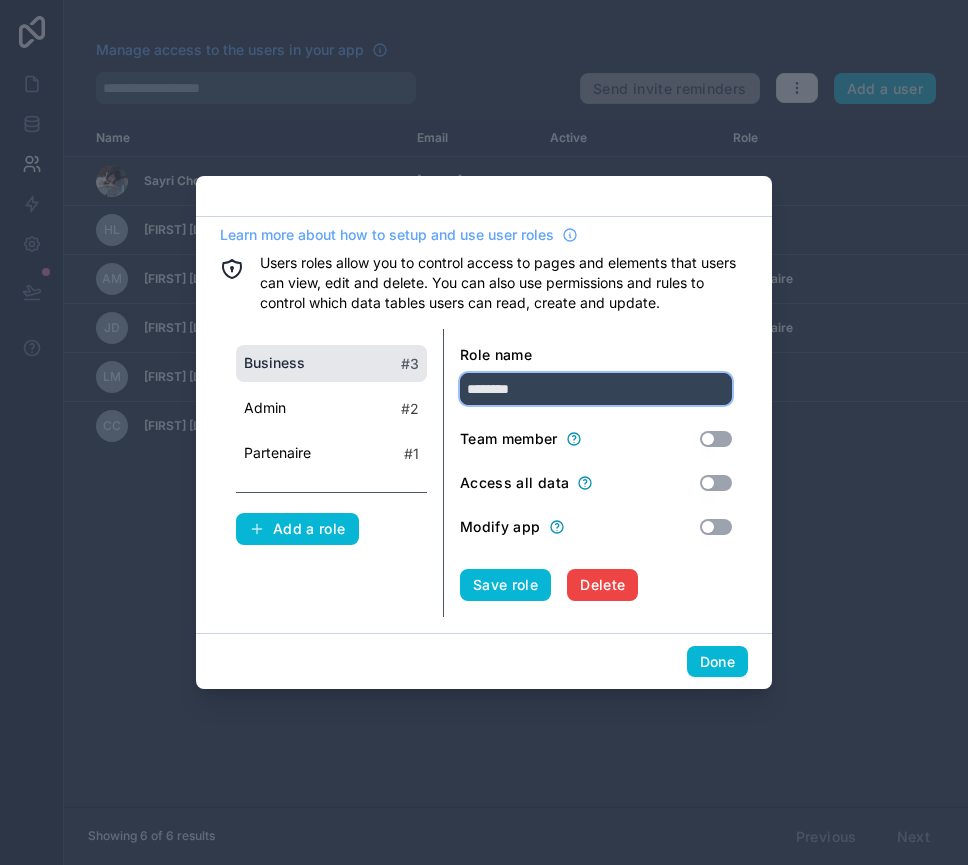 click on "********" at bounding box center (596, 389) 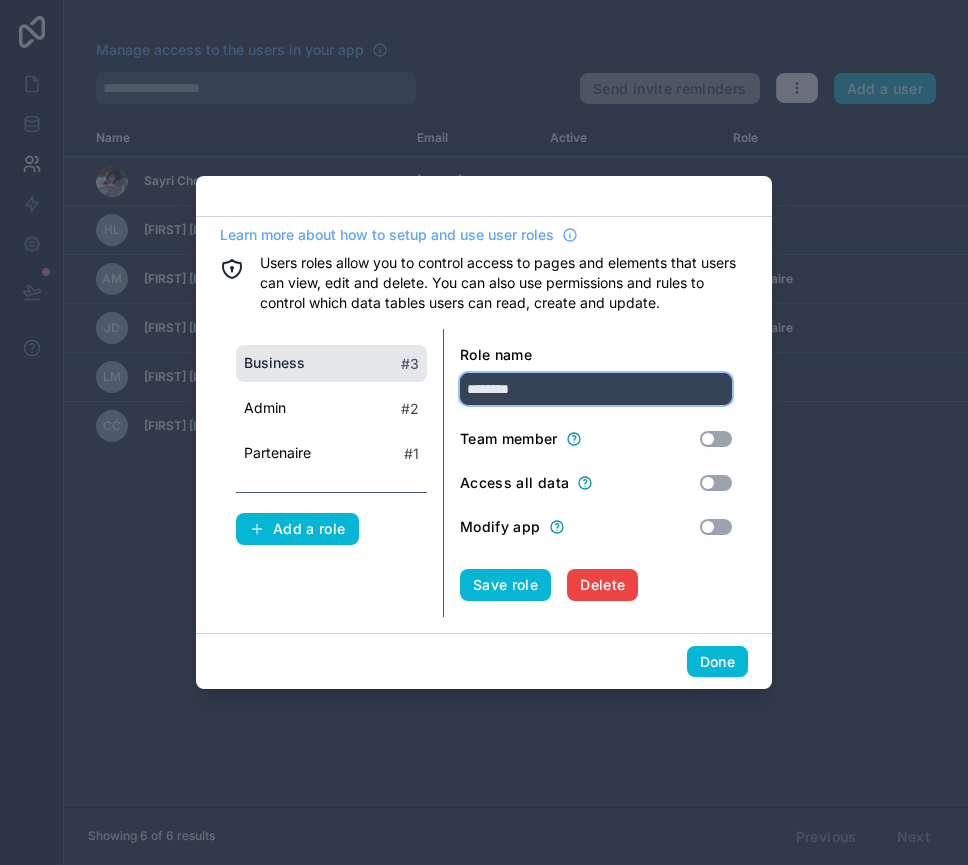 click on "********" at bounding box center [596, 389] 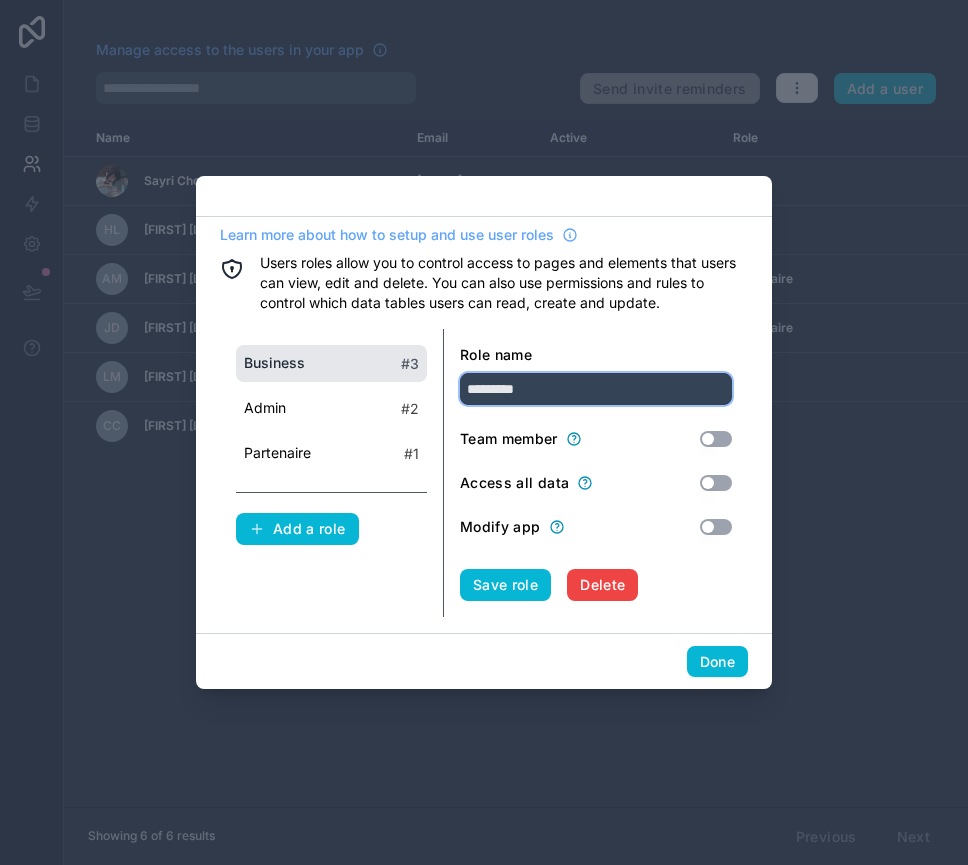click on "*********" at bounding box center [596, 389] 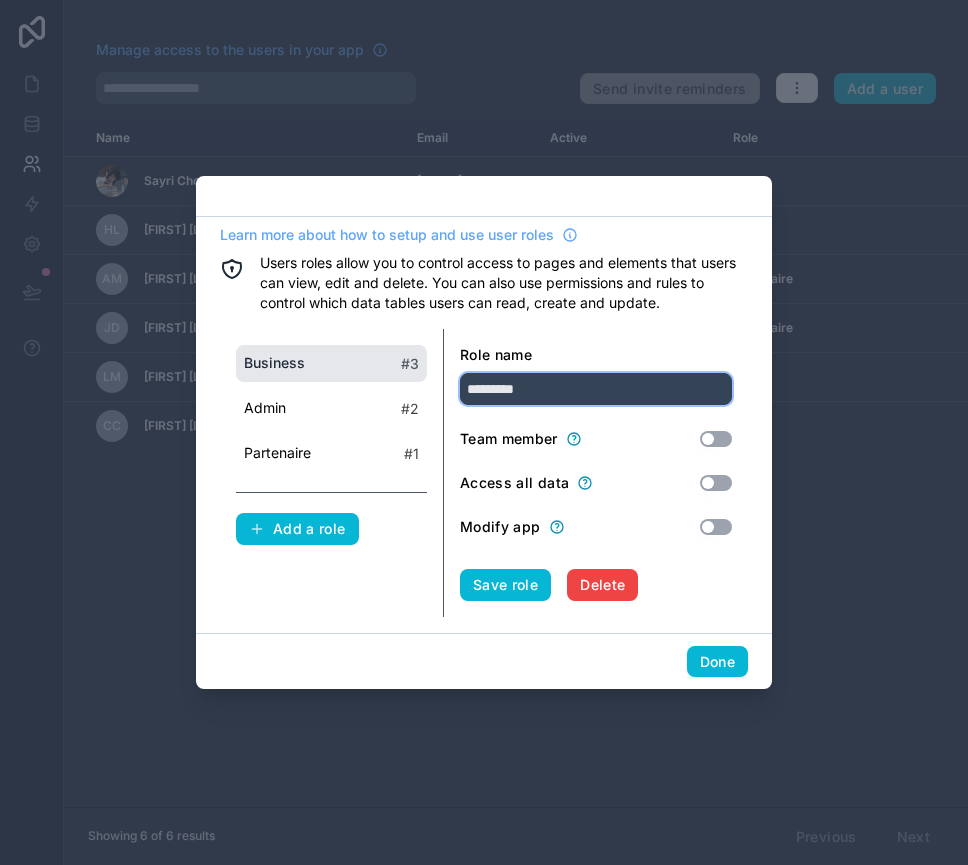 click on "*********" at bounding box center (596, 389) 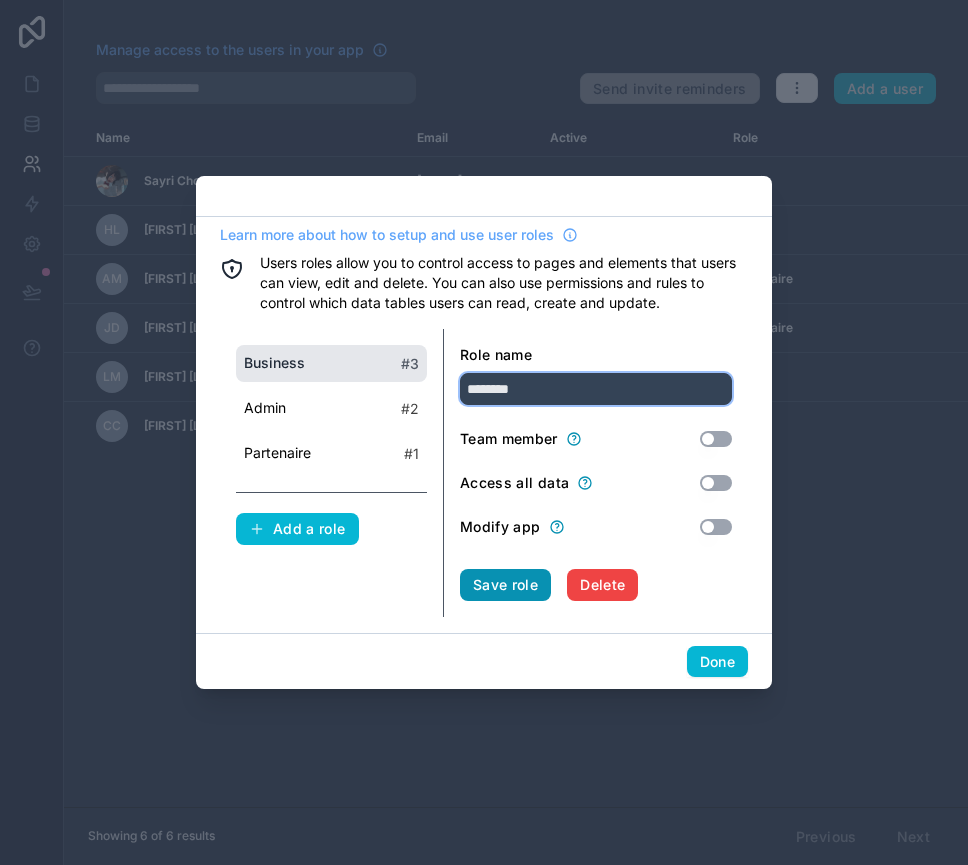type on "********" 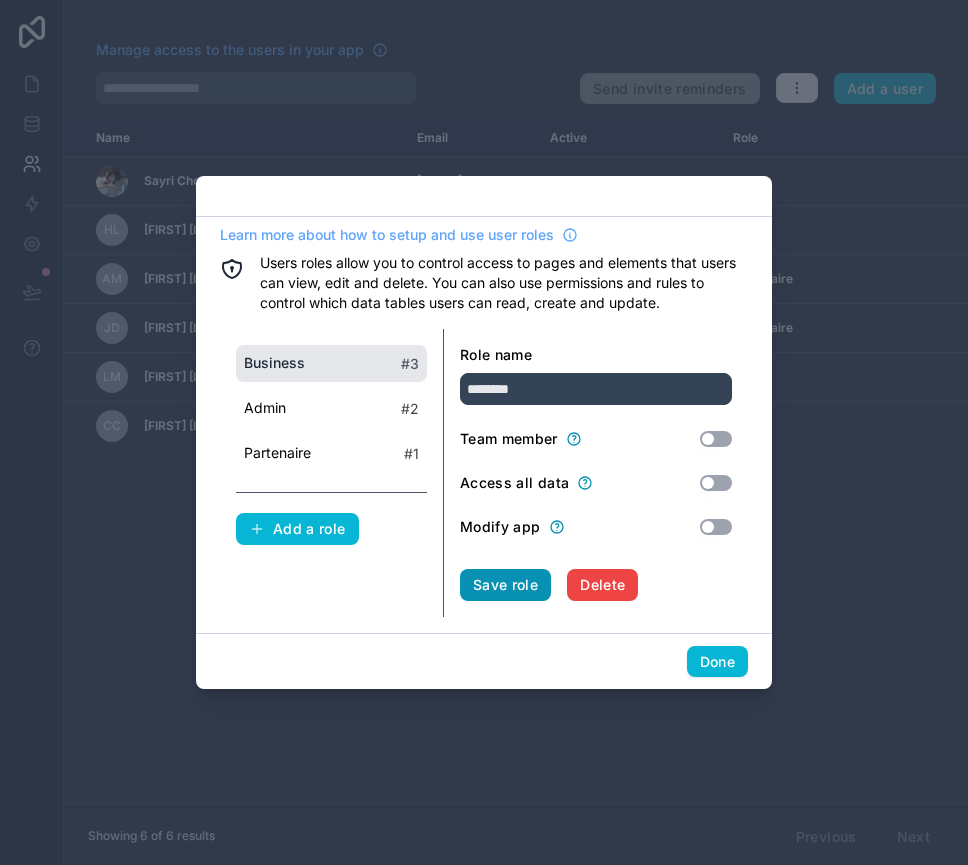 click on "Save role" at bounding box center [505, 585] 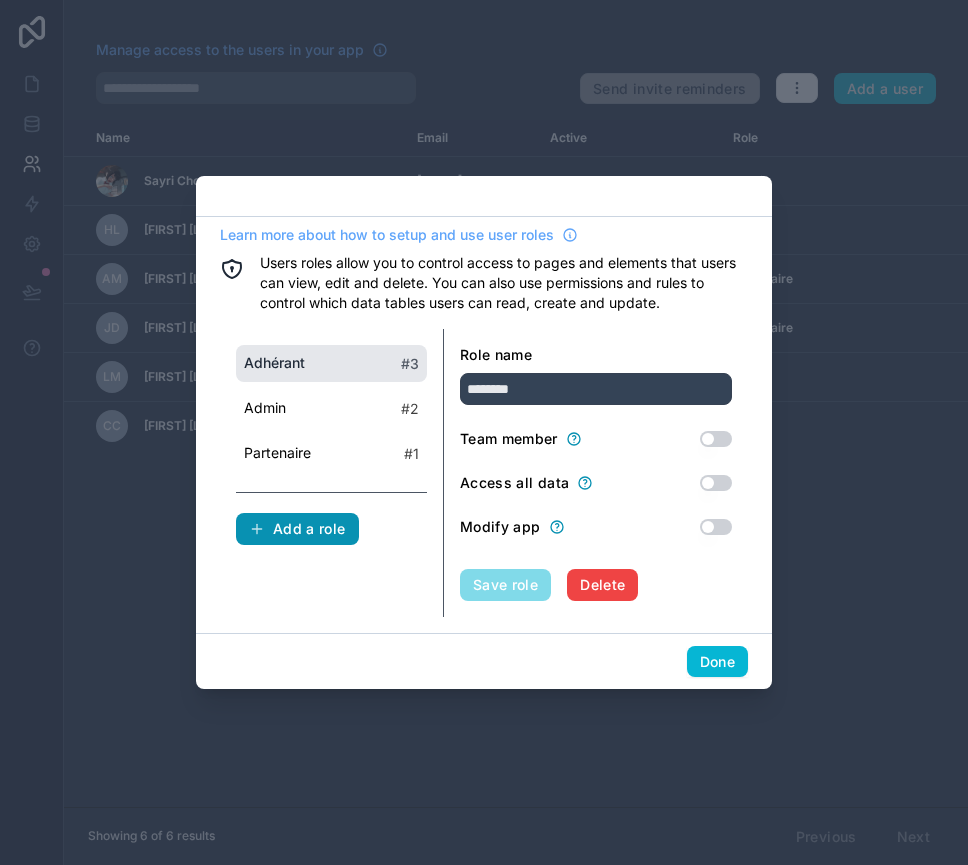 click on "Add a role" at bounding box center [297, 529] 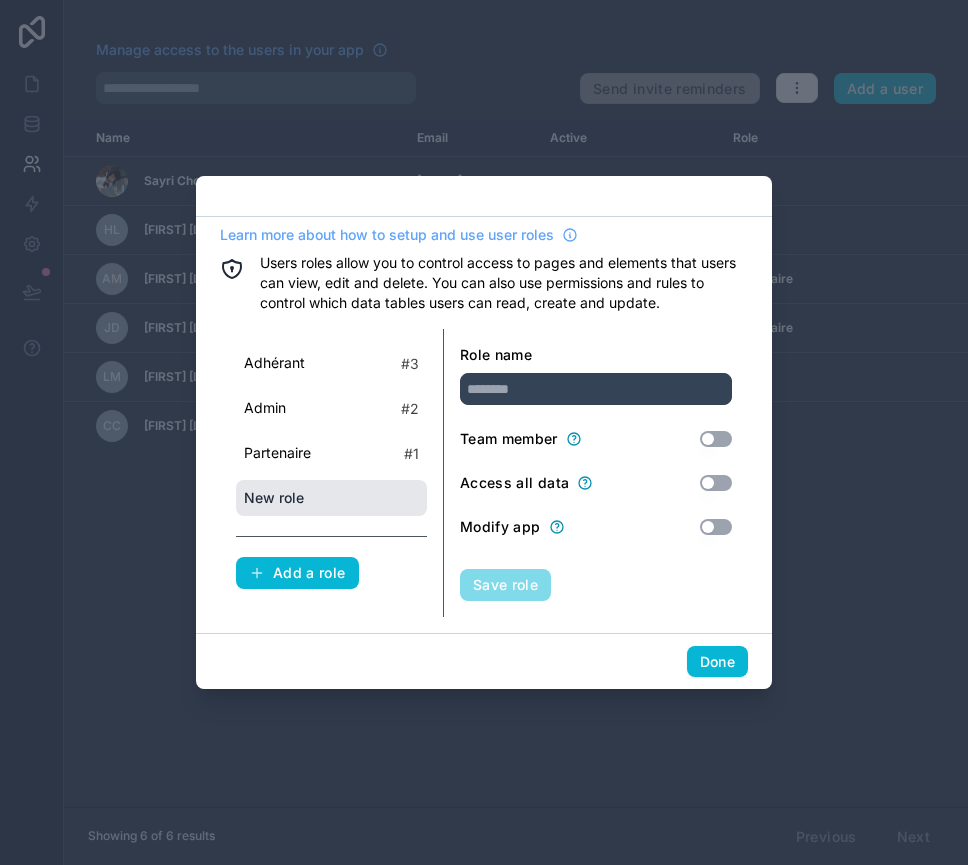 click on "New role" at bounding box center [274, 498] 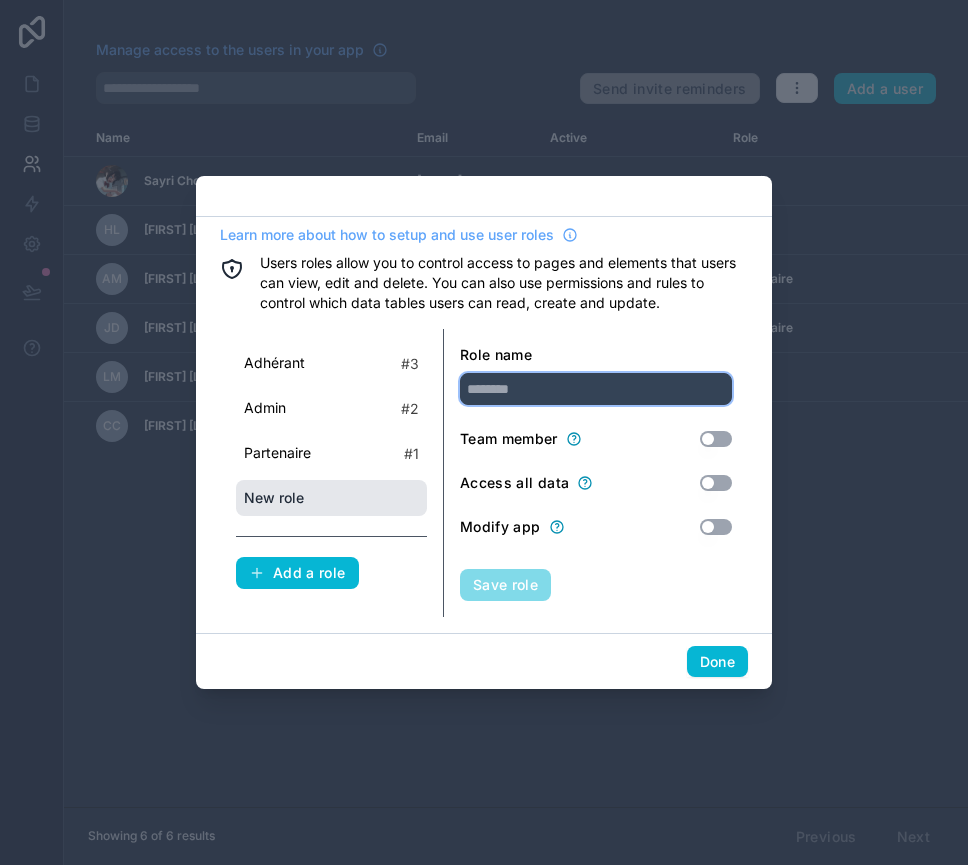 click at bounding box center [596, 389] 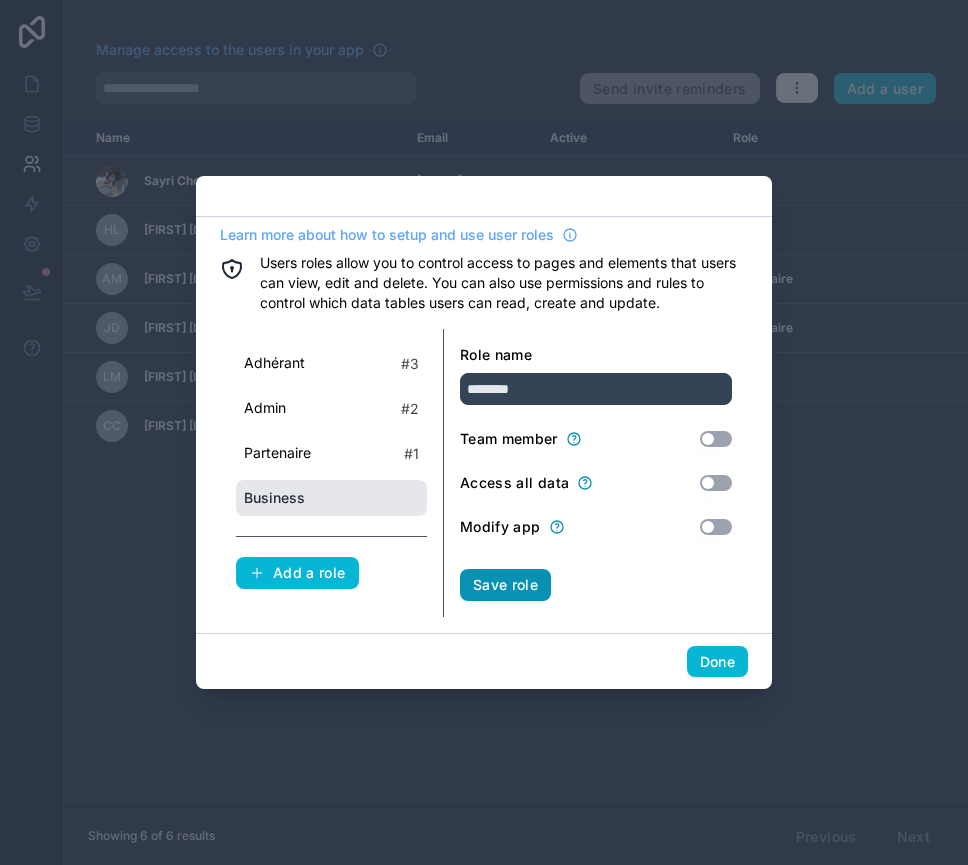 click on "Save role" at bounding box center [505, 585] 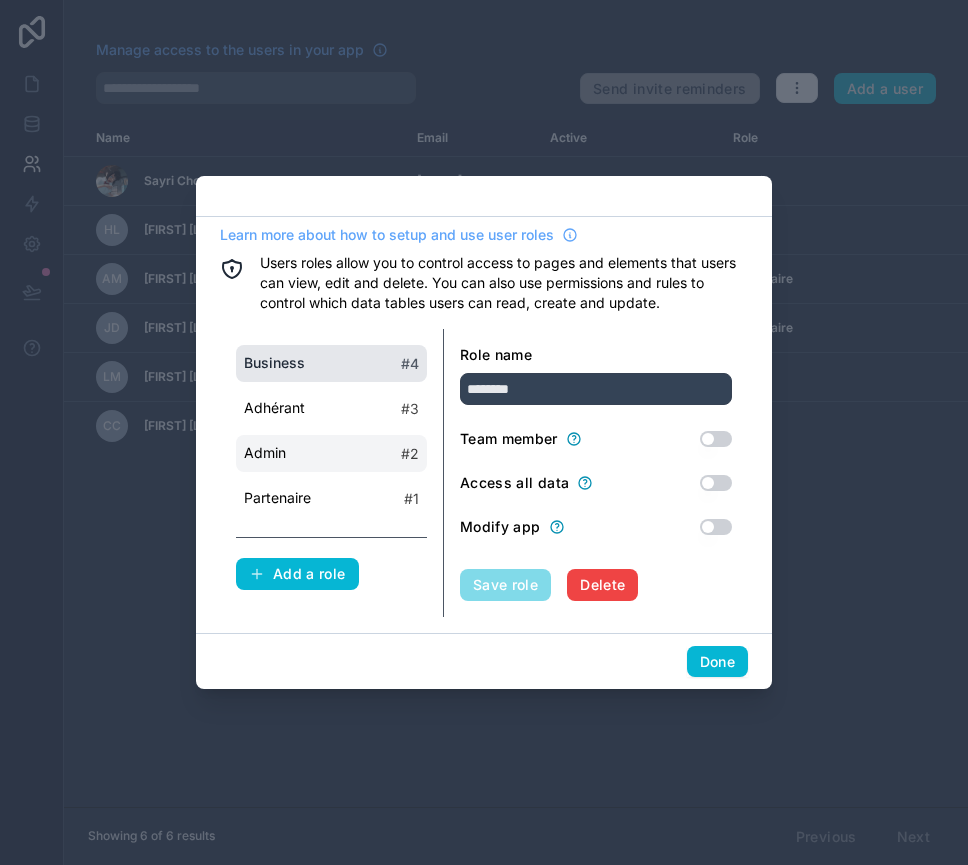 click on "Admin # 2" at bounding box center (331, 453) 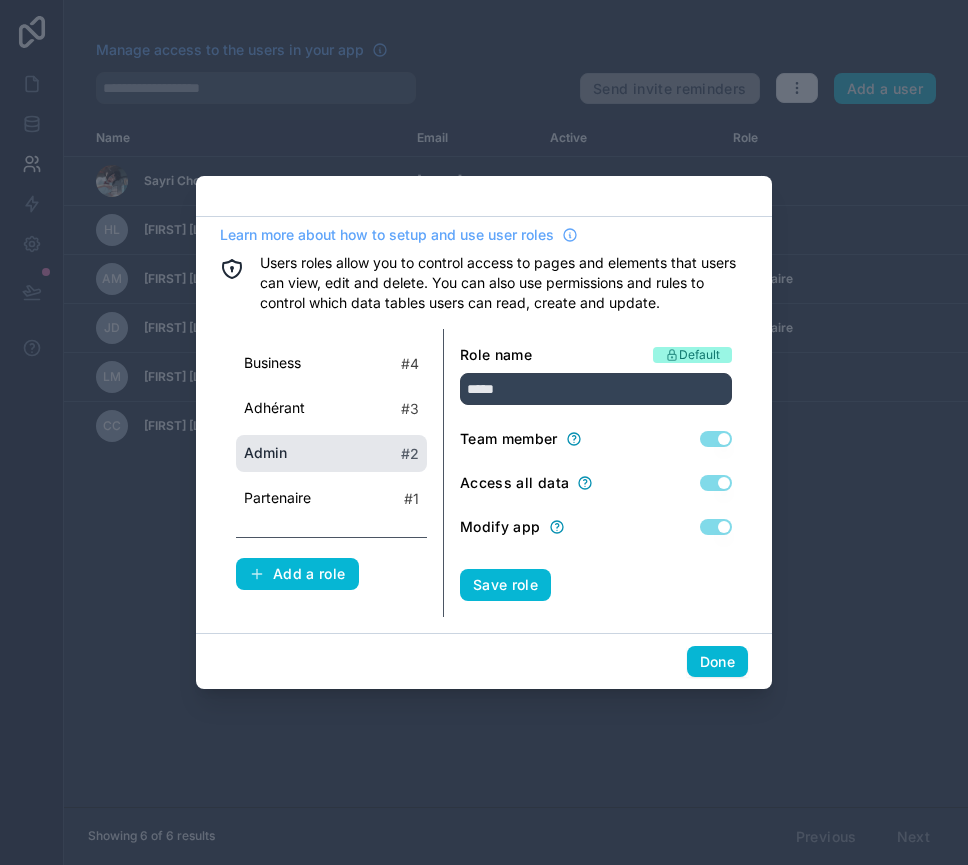 click on "Admin # 2" at bounding box center [331, 453] 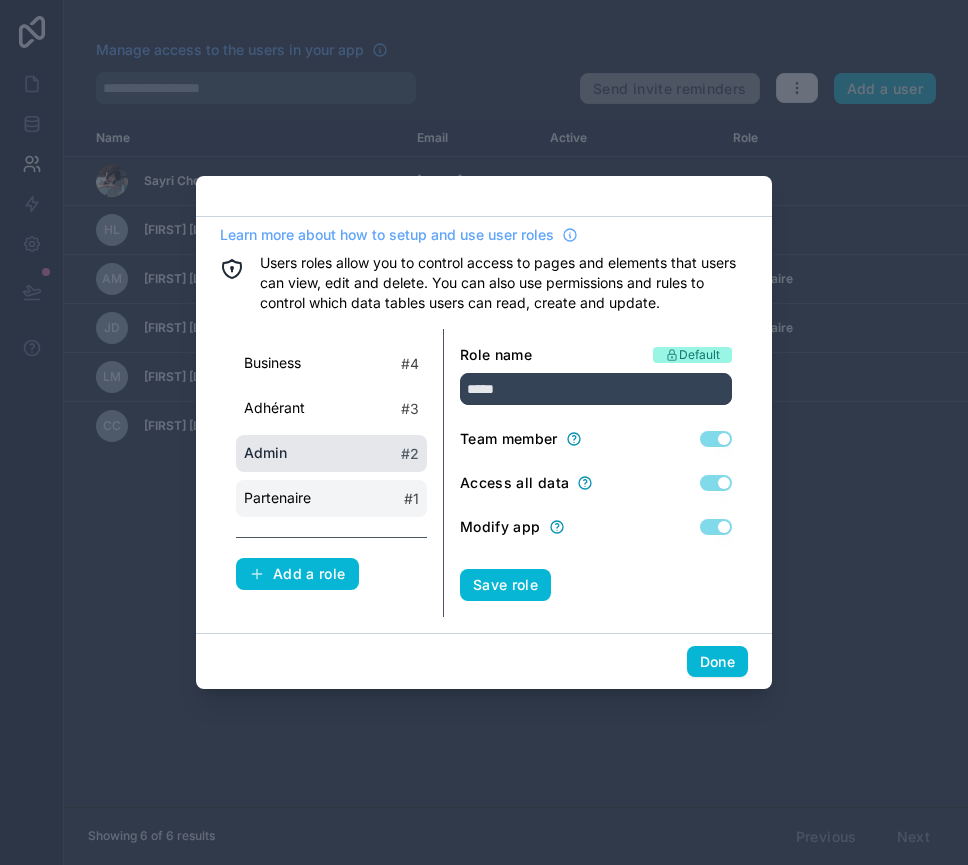 click on "Partenaire" at bounding box center [277, 498] 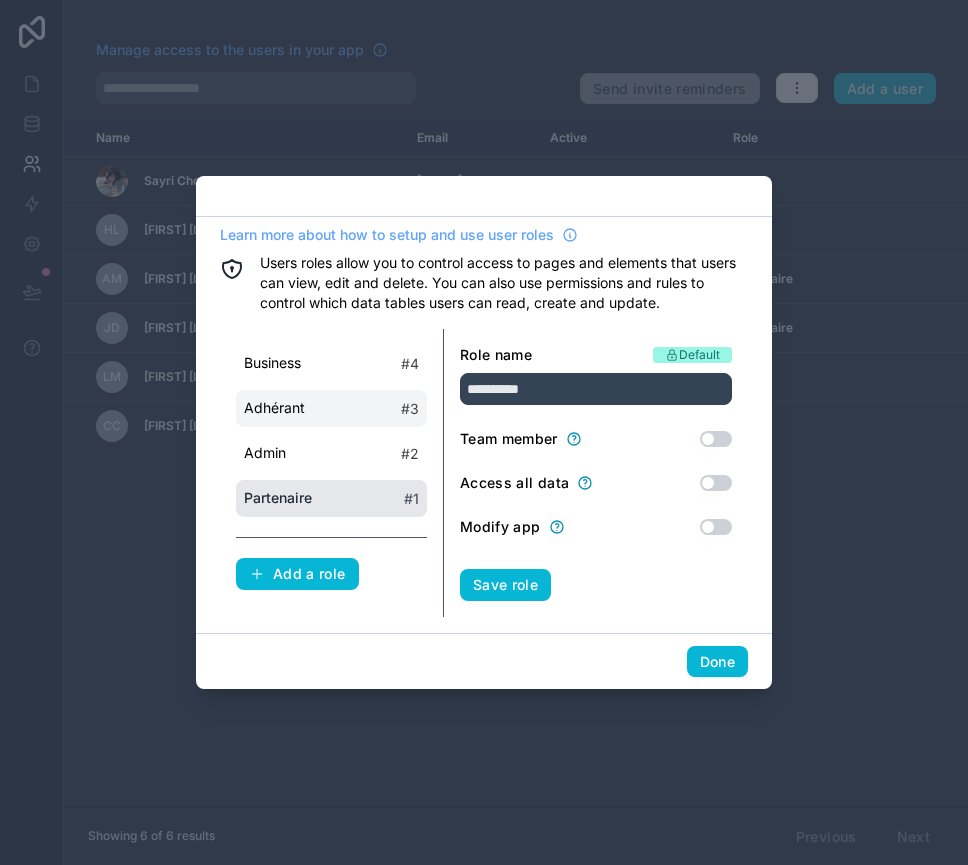 click on "Adhérant # 3" at bounding box center (331, 408) 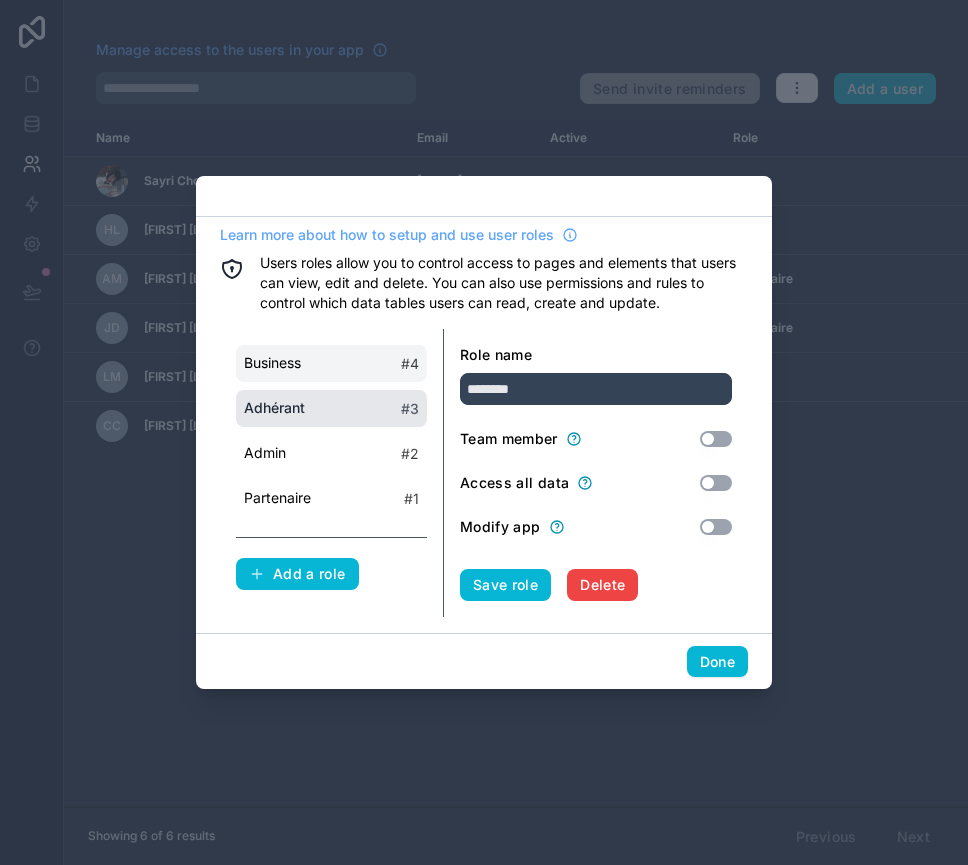 click on "Business # 4" at bounding box center [331, 363] 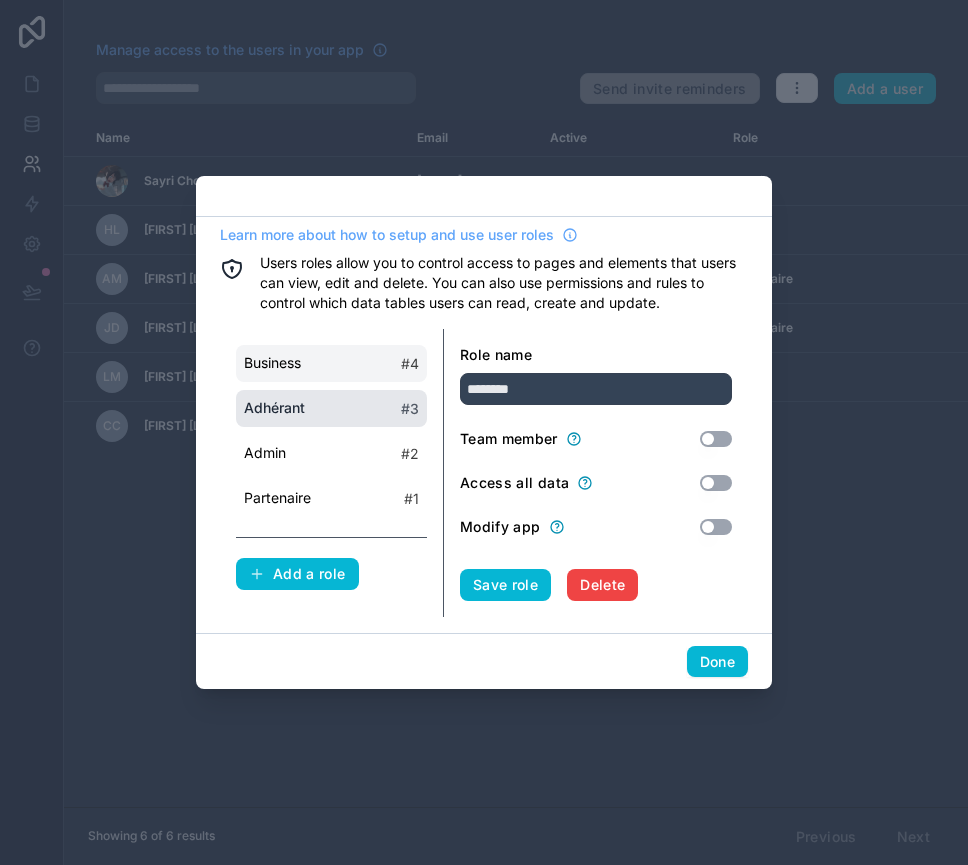 type on "********" 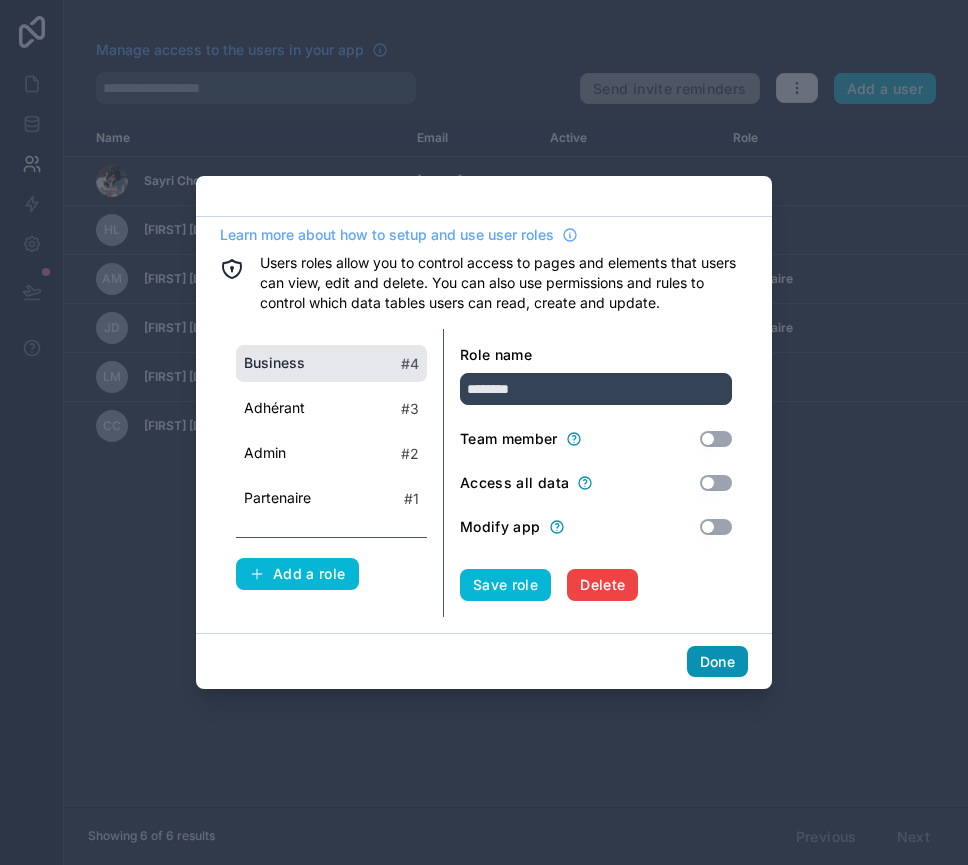 click on "Done" at bounding box center [717, 662] 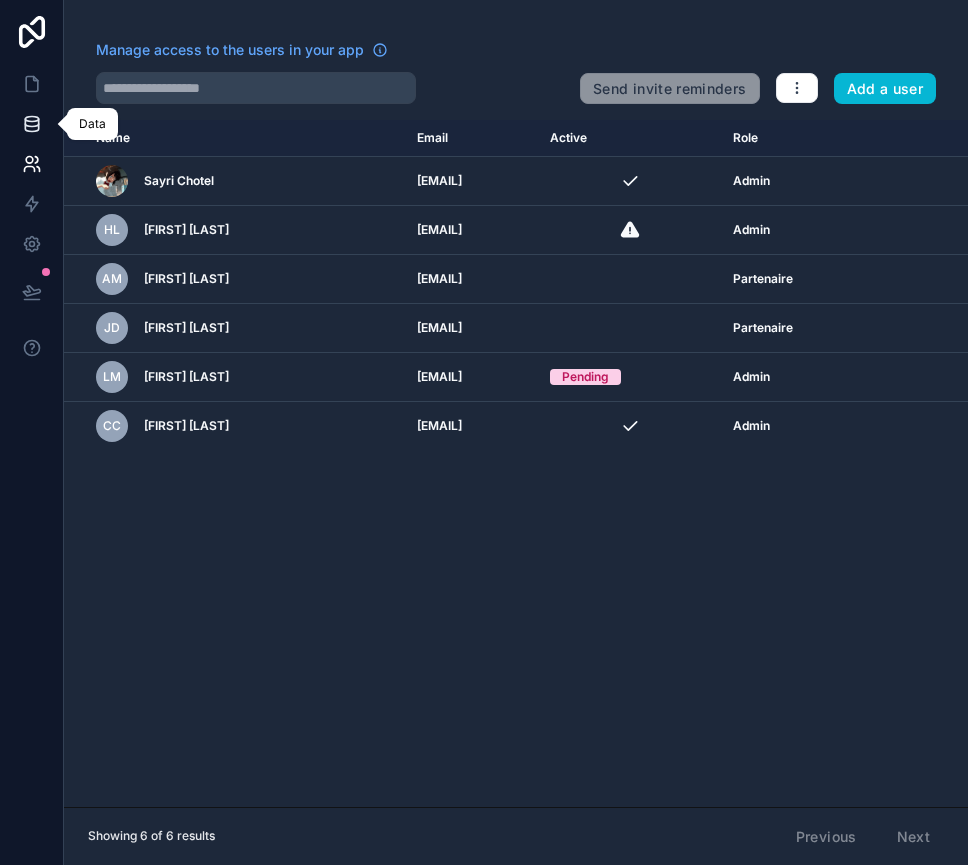 click 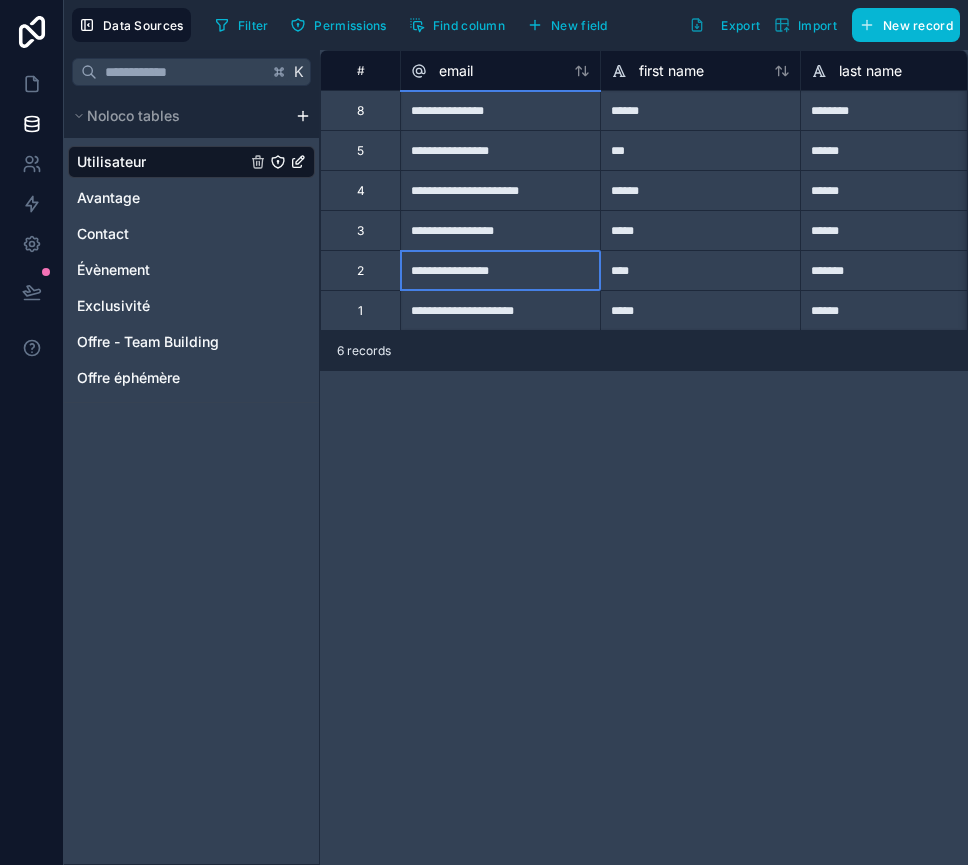 click on "**********" at bounding box center (500, 270) 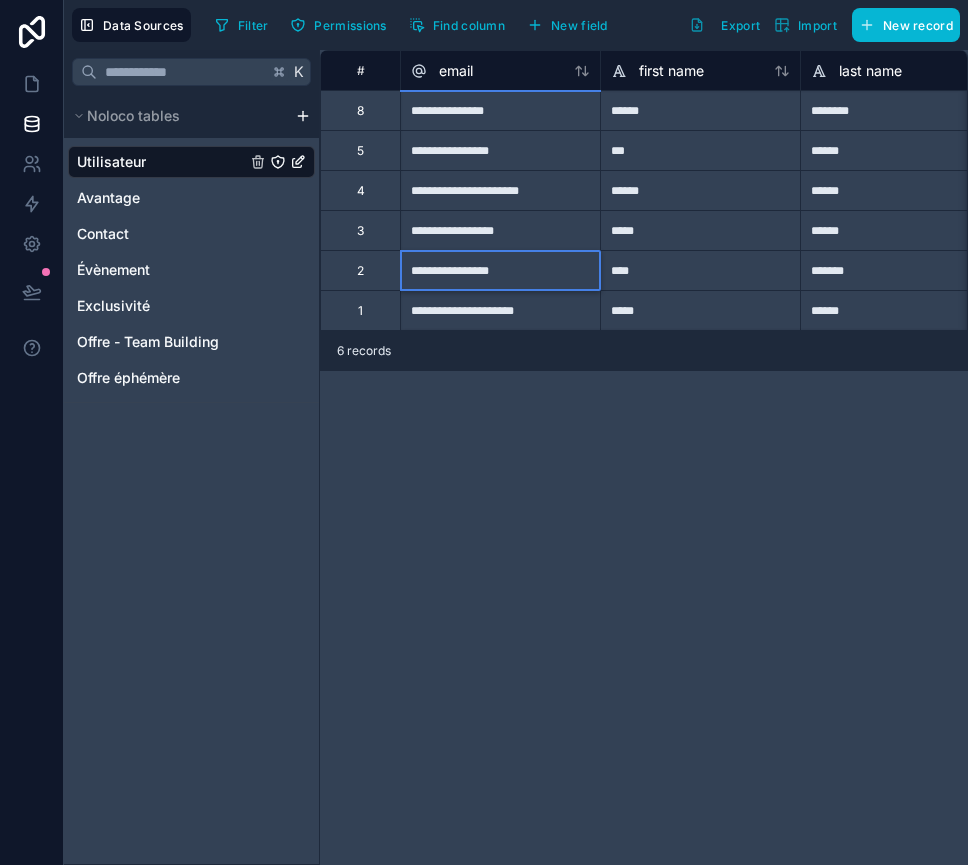click on "**********" at bounding box center [500, 270] 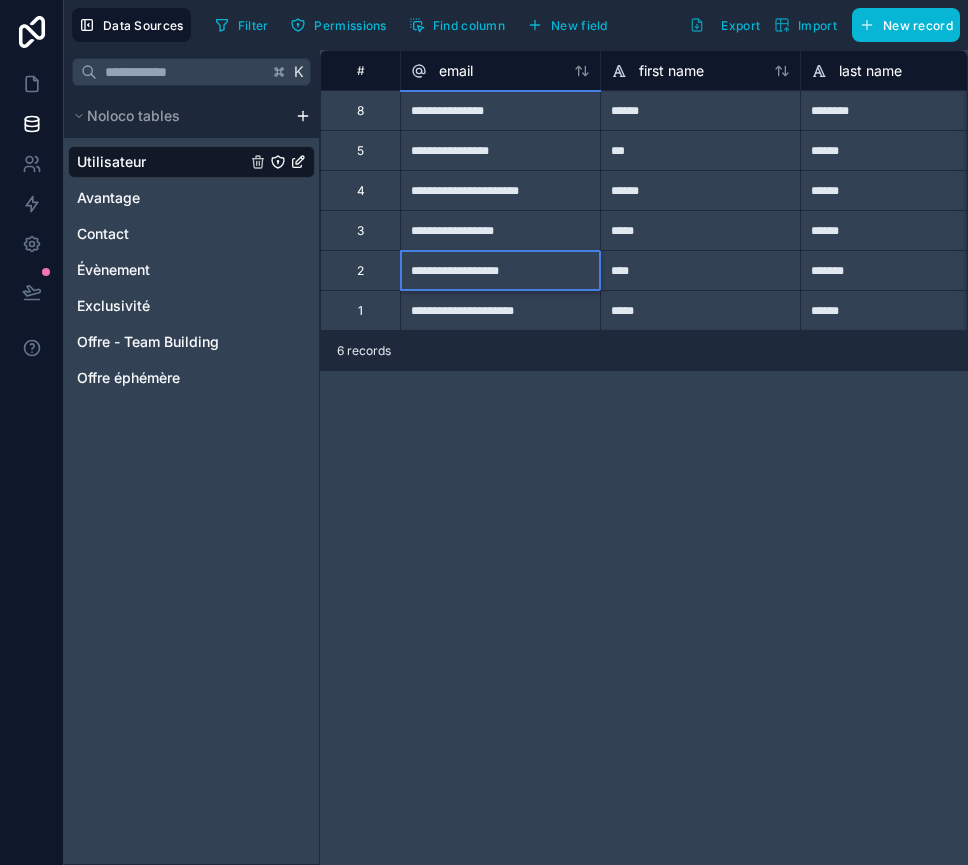 type on "**********" 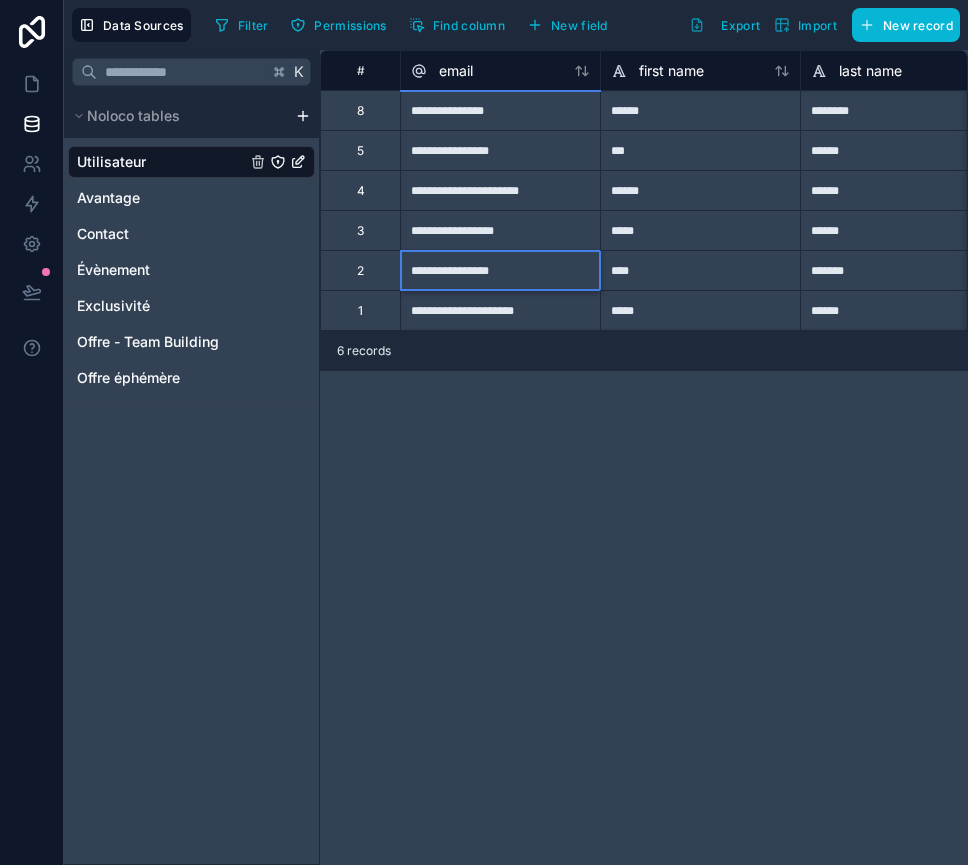 click on "**********" at bounding box center (644, 457) 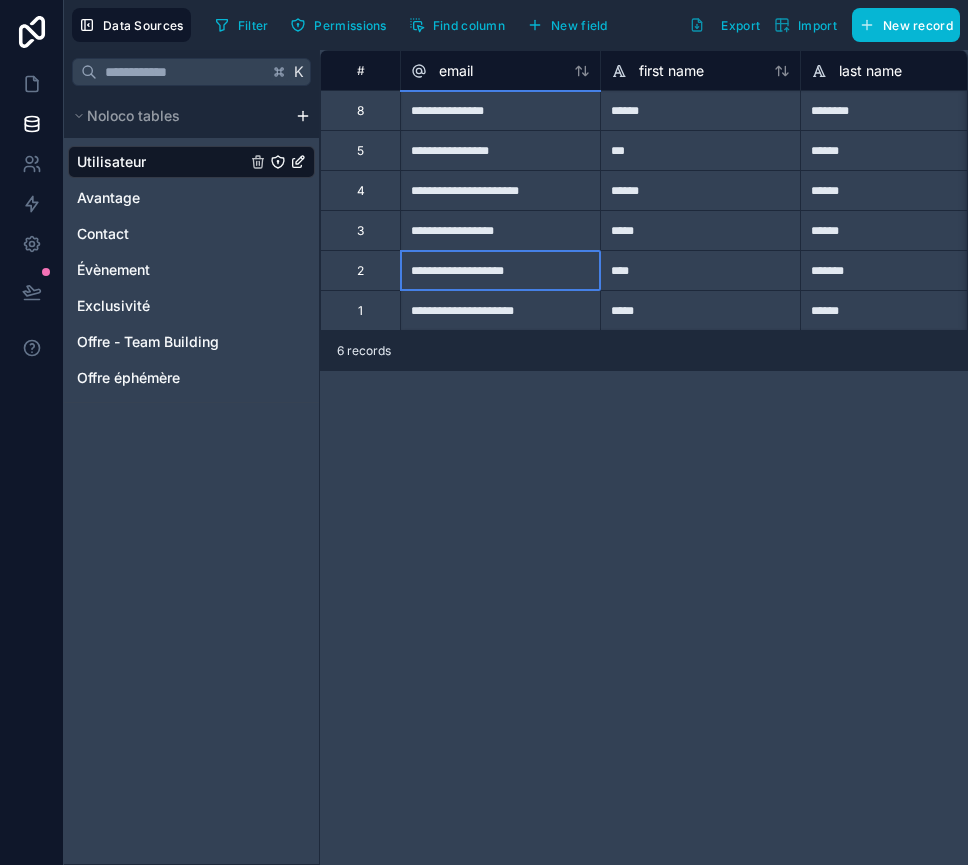 click on "**********" at bounding box center (500, 270) 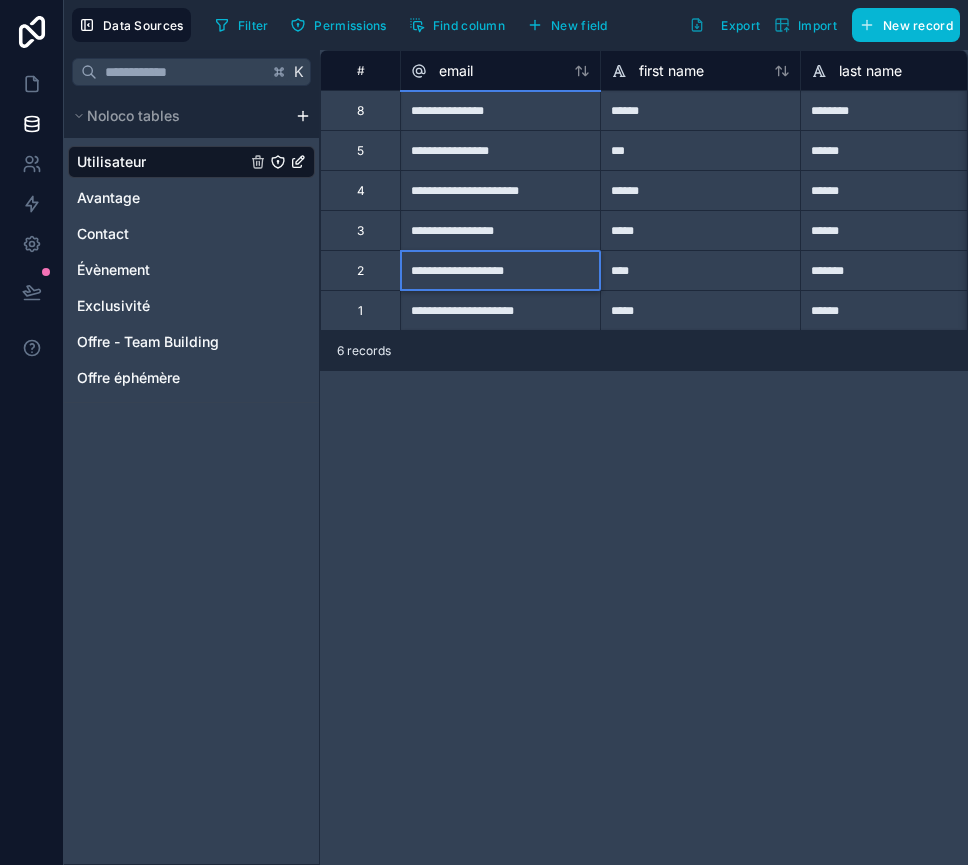 click on "**********" at bounding box center [500, 270] 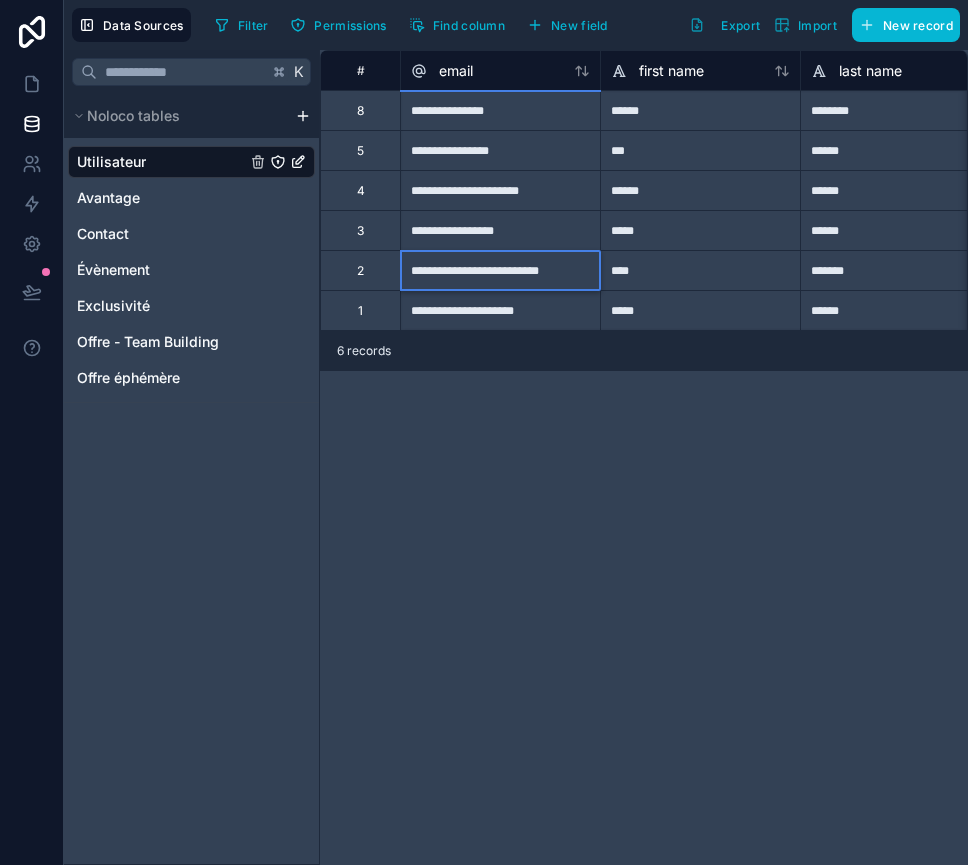 type on "**********" 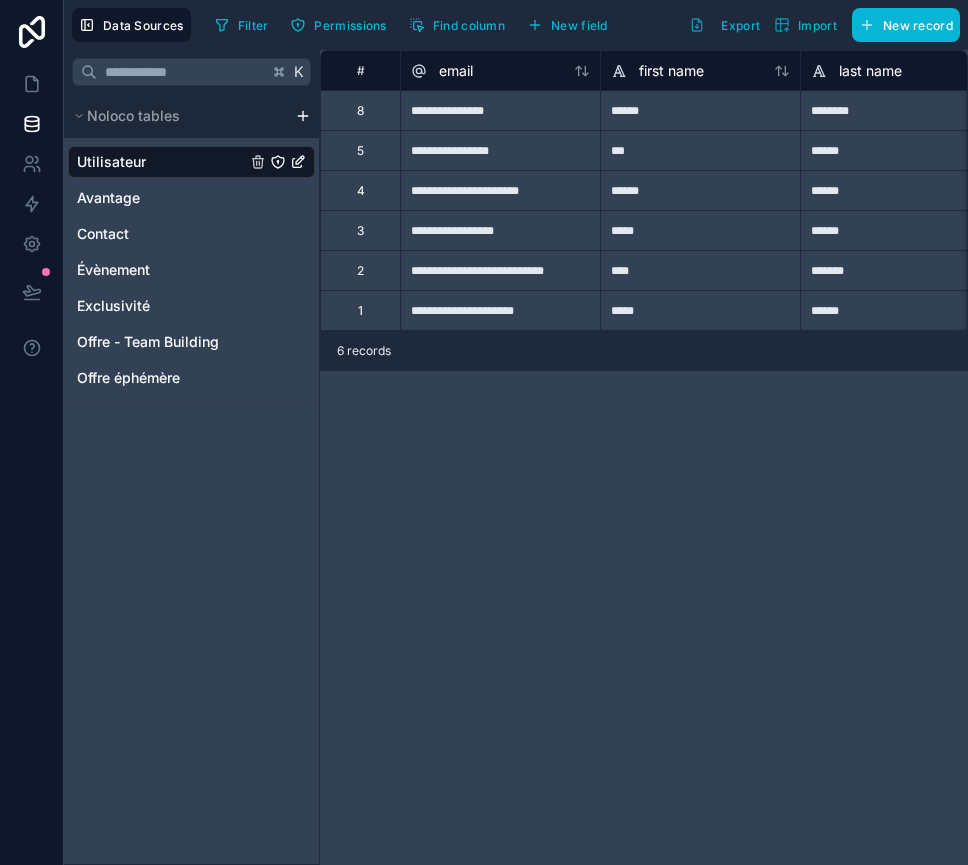 click on "**********" at bounding box center (644, 457) 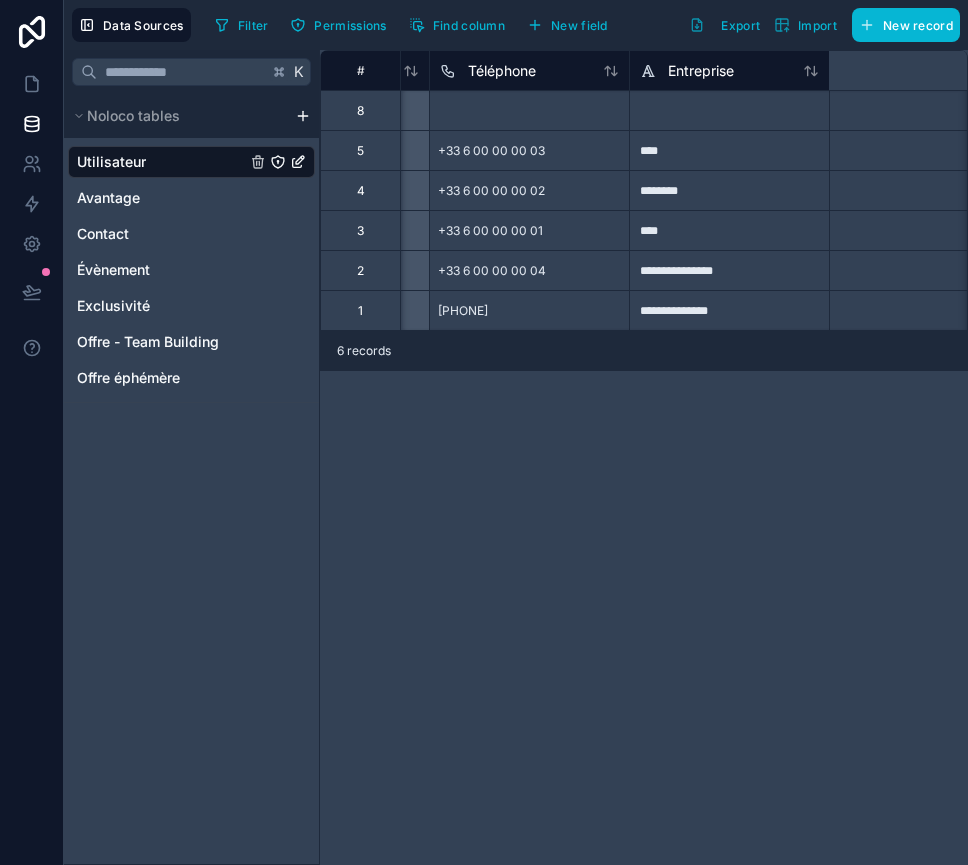 scroll, scrollTop: 0, scrollLeft: 0, axis: both 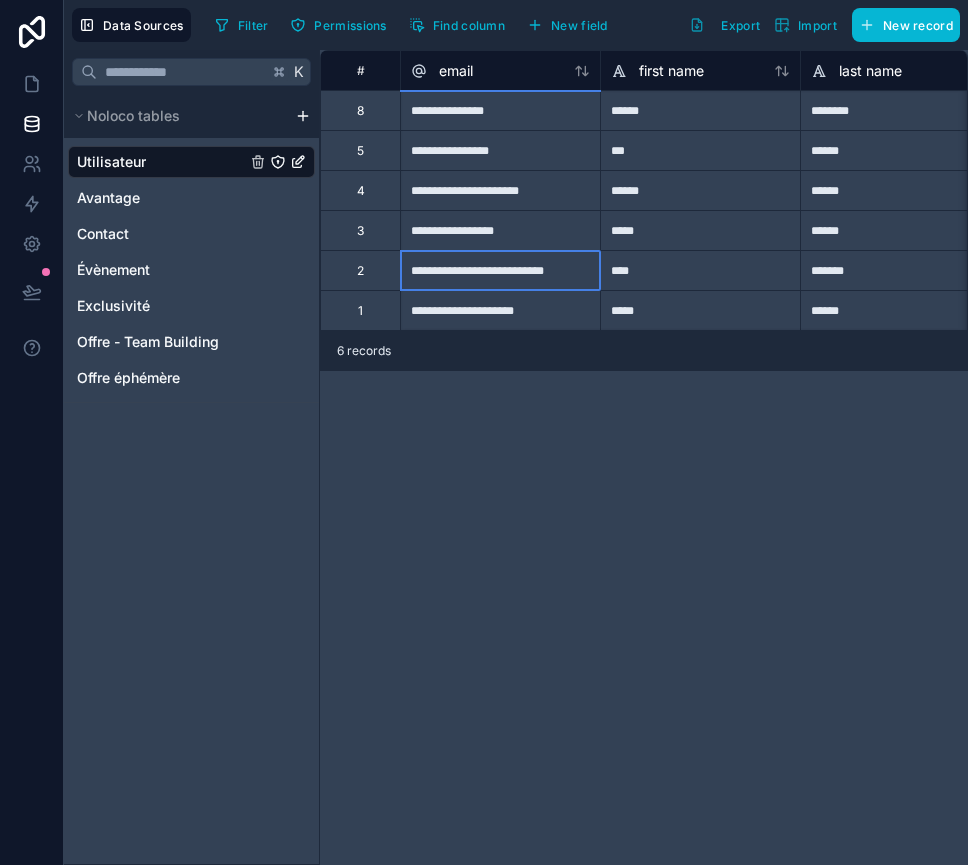 click on "**********" at bounding box center [500, 270] 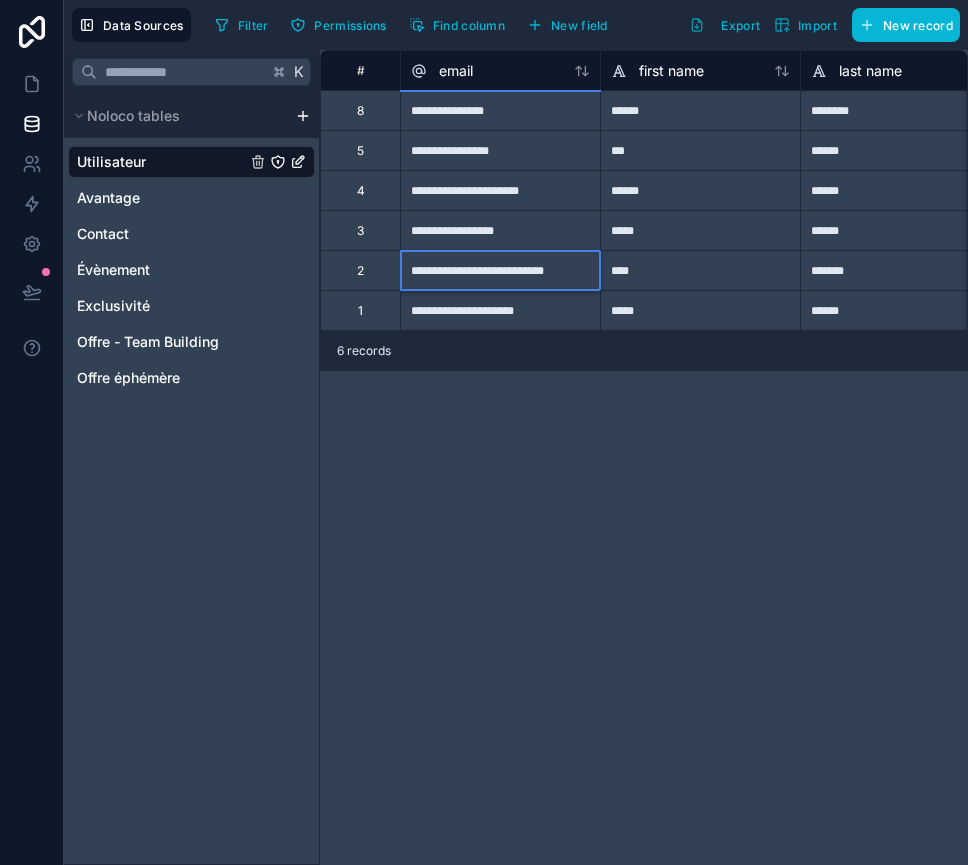 click on "**********" at bounding box center [500, 270] 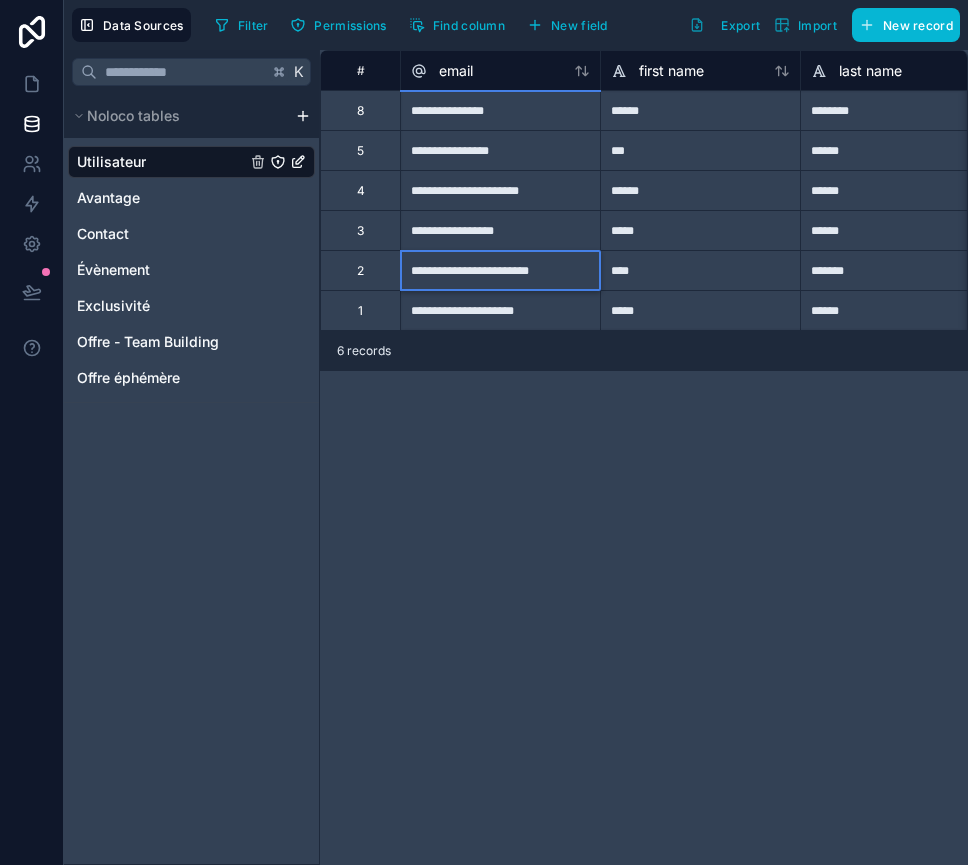click on "**********" at bounding box center (500, 270) 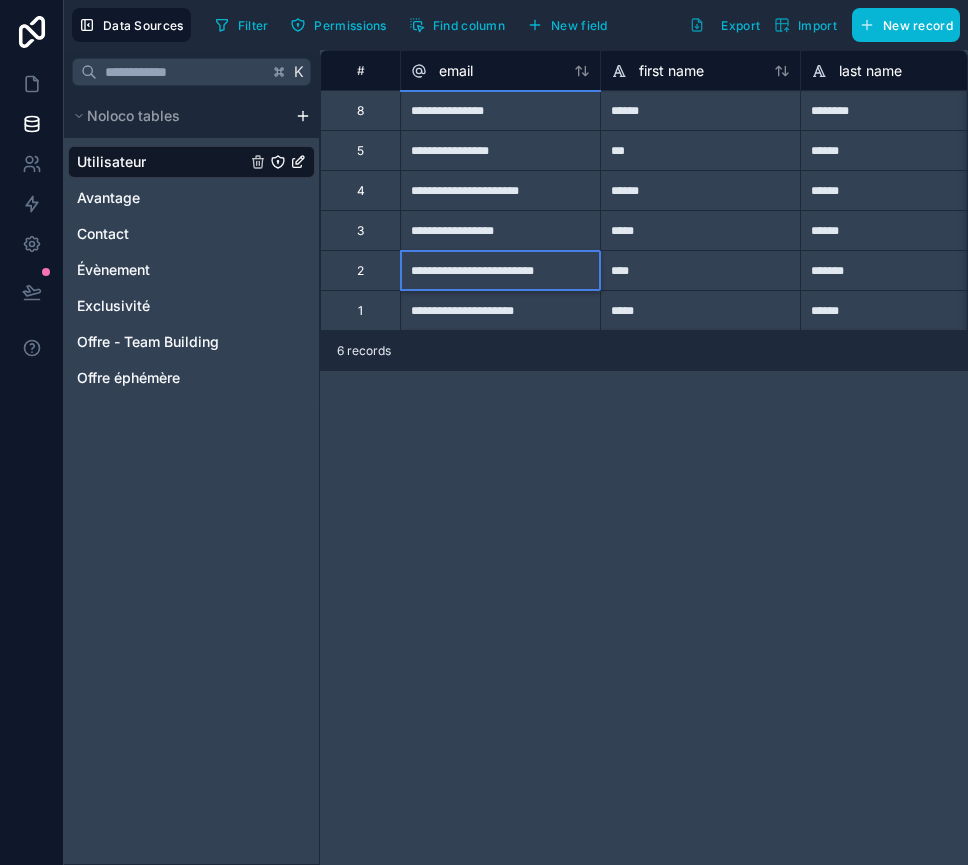 type on "**********" 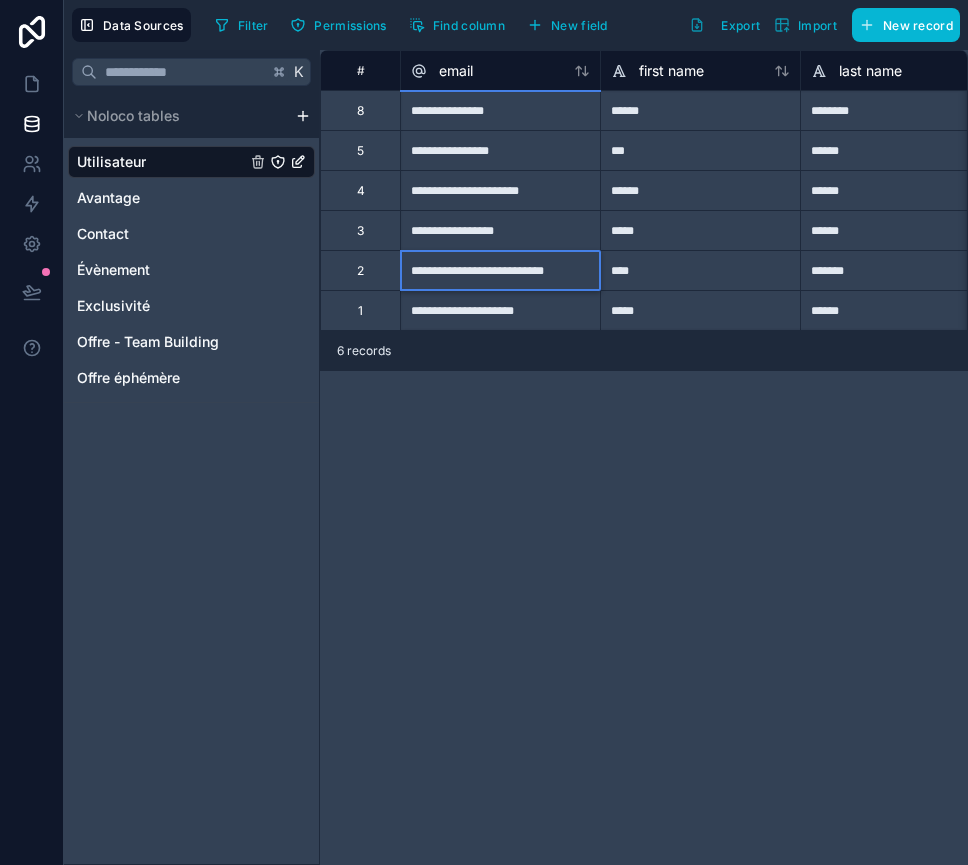 click on "**********" at bounding box center [644, 457] 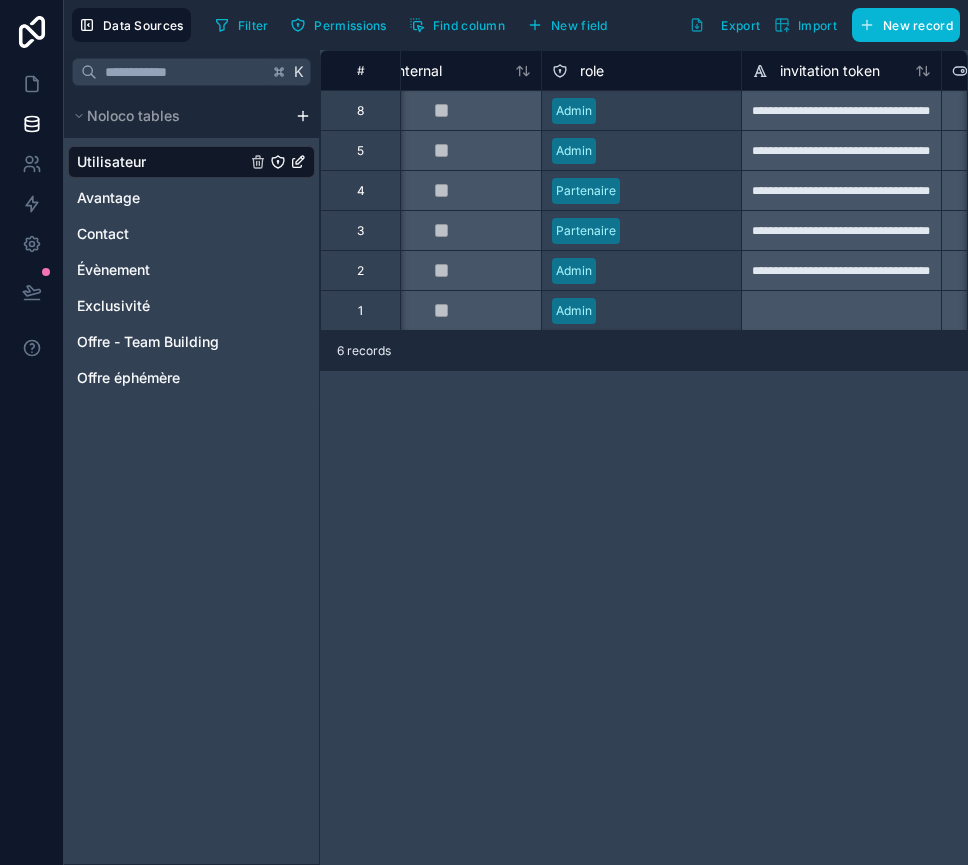 scroll, scrollTop: 0, scrollLeft: 862, axis: horizontal 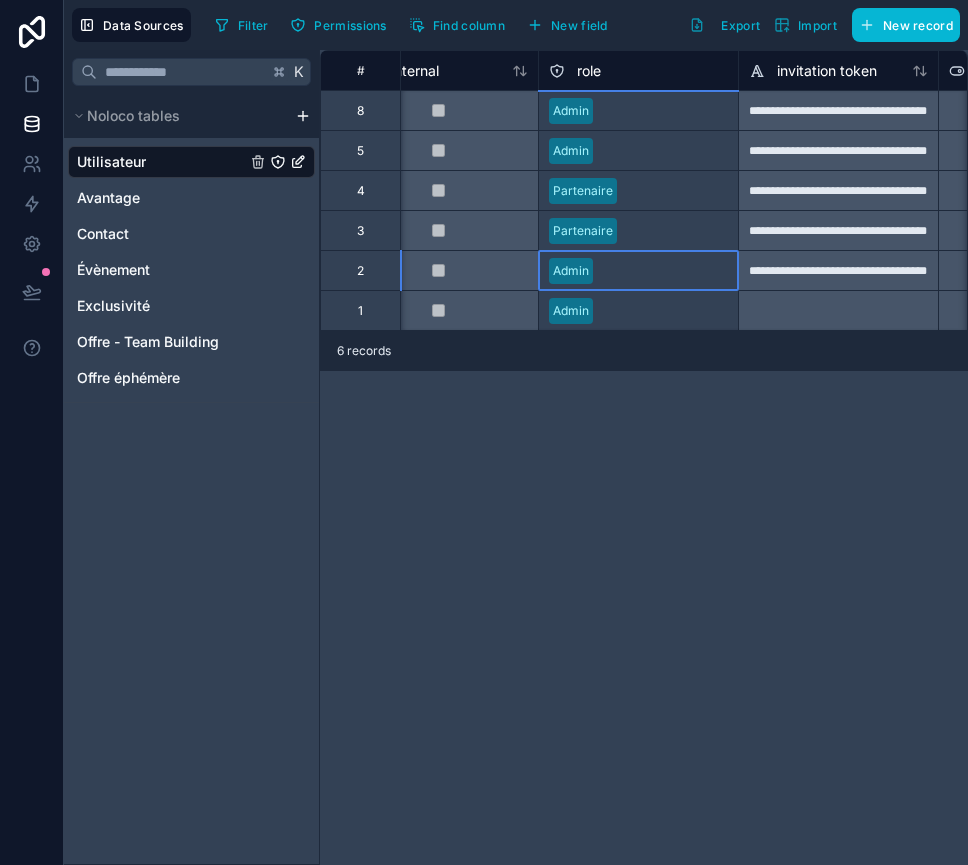 click on "Admin" at bounding box center [571, 271] 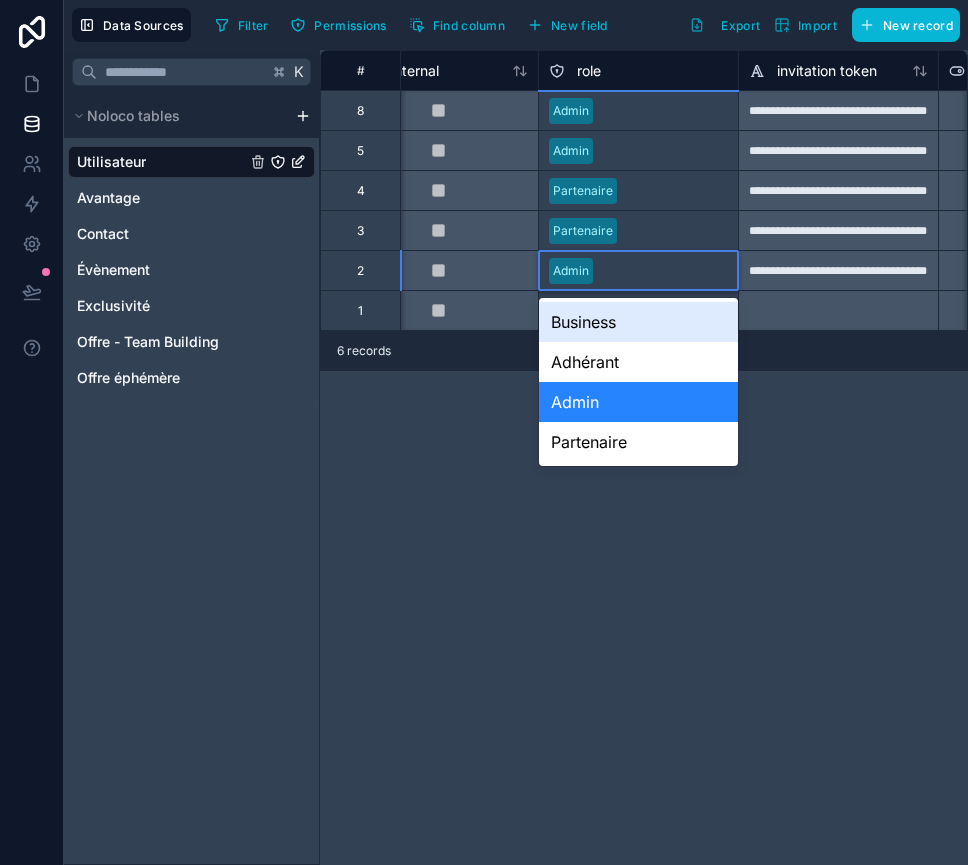 click on "Admin" at bounding box center [571, 271] 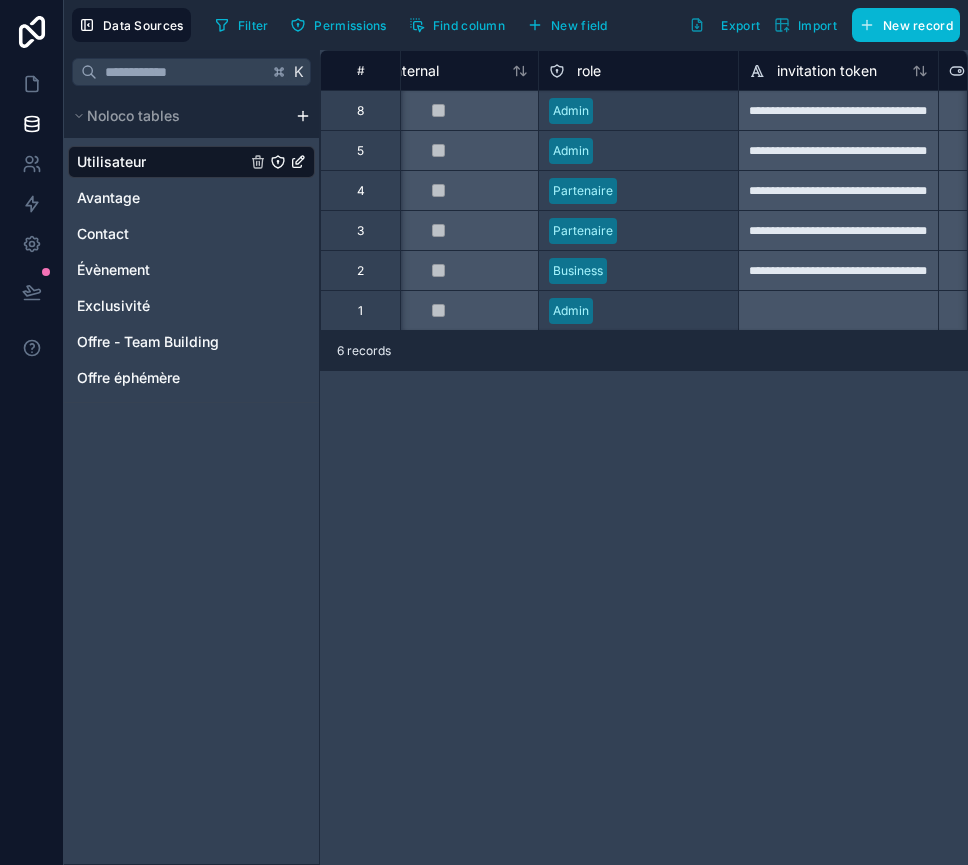 click on "**********" at bounding box center [644, 457] 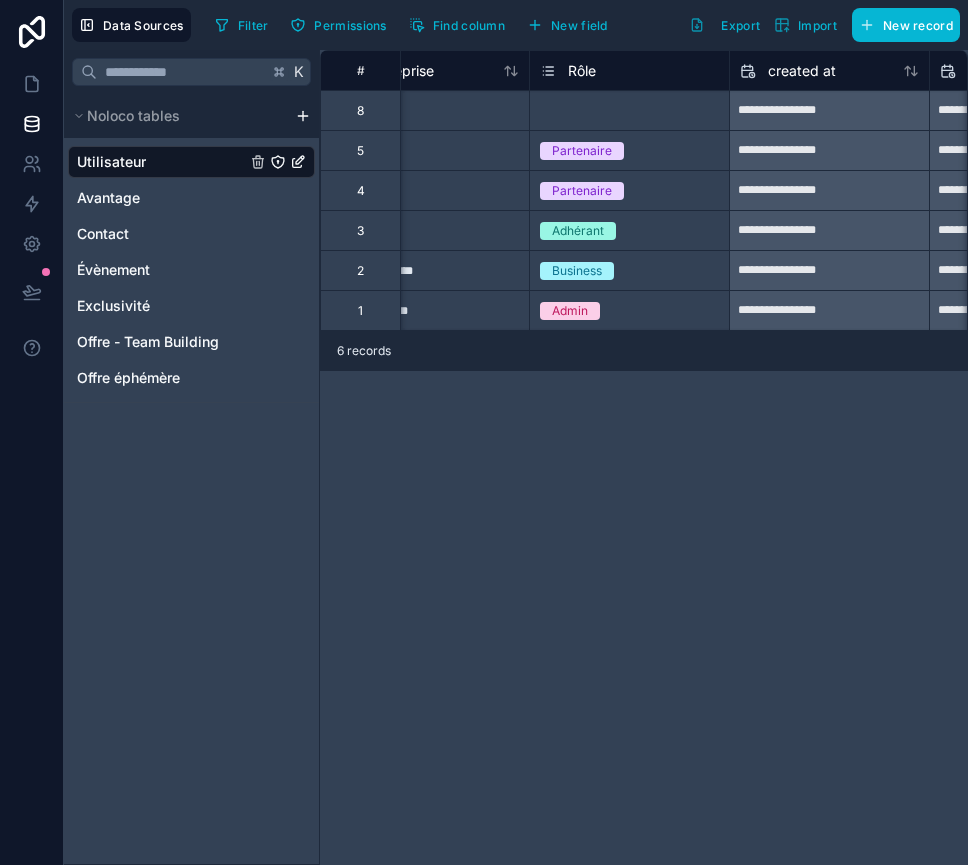 scroll, scrollTop: 0, scrollLeft: 2390, axis: horizontal 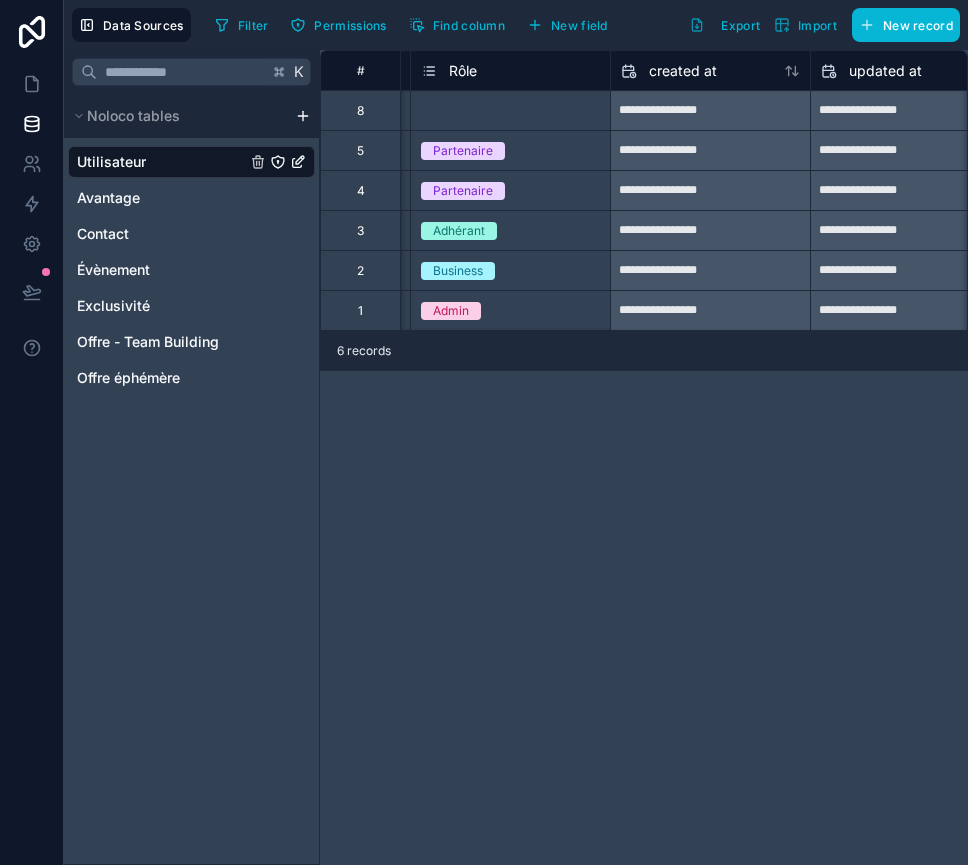 click on "Rôle" at bounding box center [463, 71] 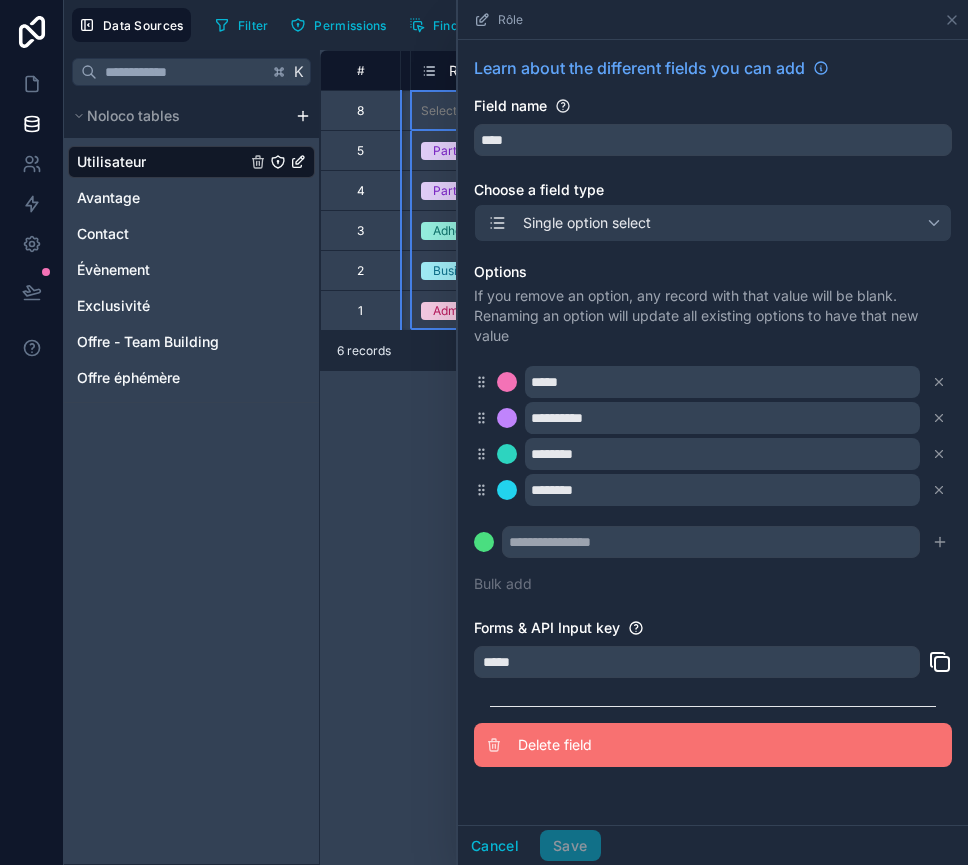 click on "Delete field" at bounding box center [662, 745] 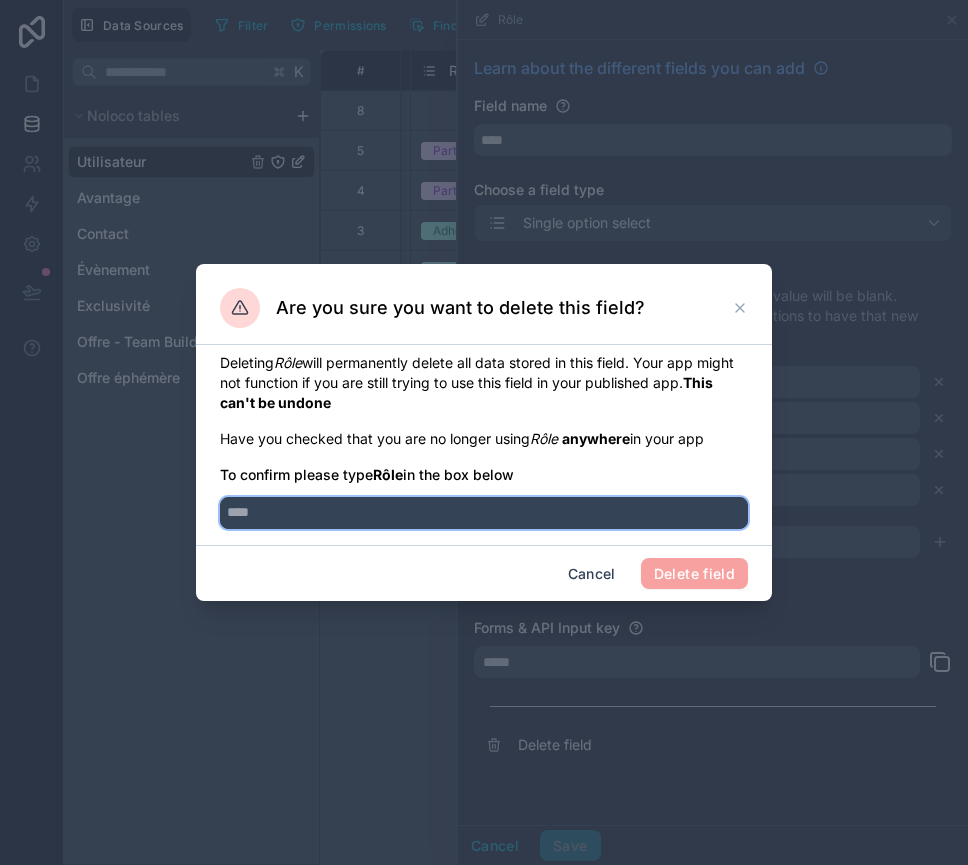 click at bounding box center [484, 513] 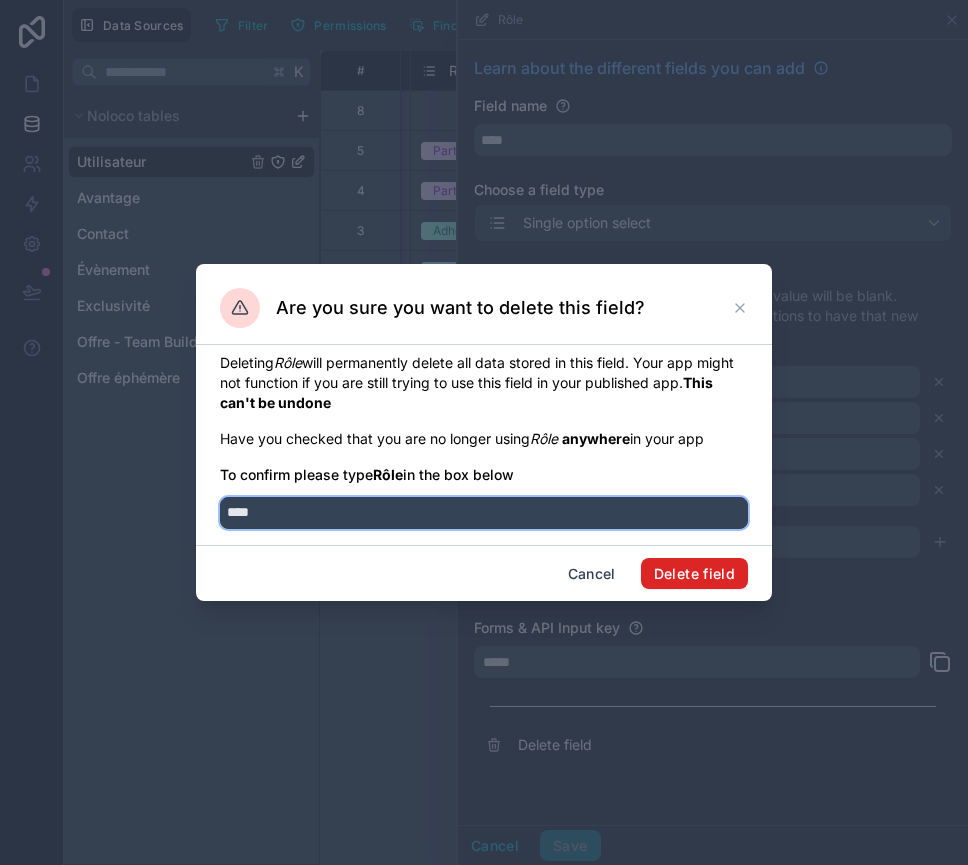type on "****" 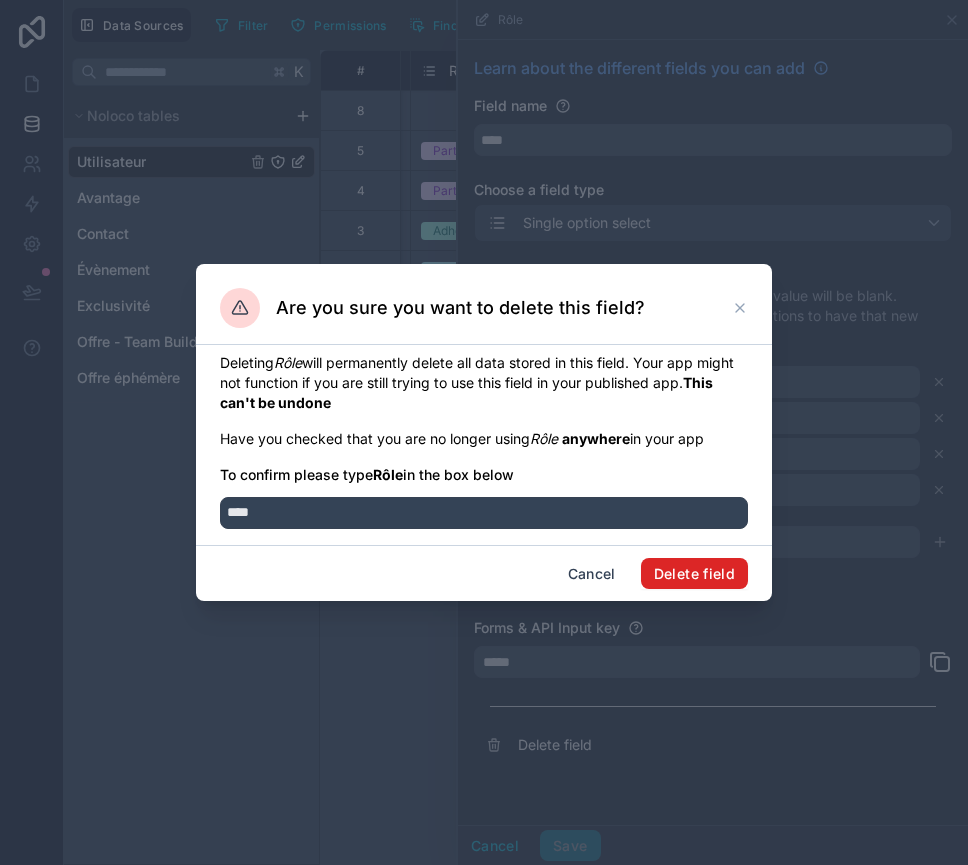 click on "Delete field" at bounding box center (694, 574) 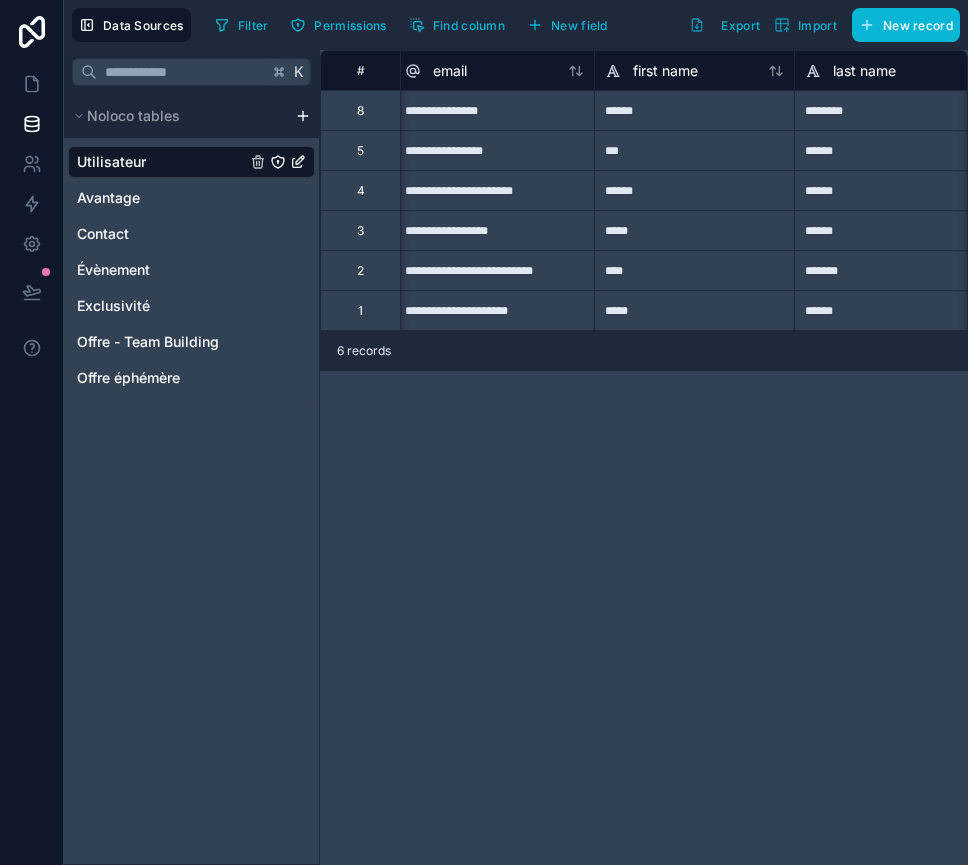 scroll, scrollTop: 0, scrollLeft: 7, axis: horizontal 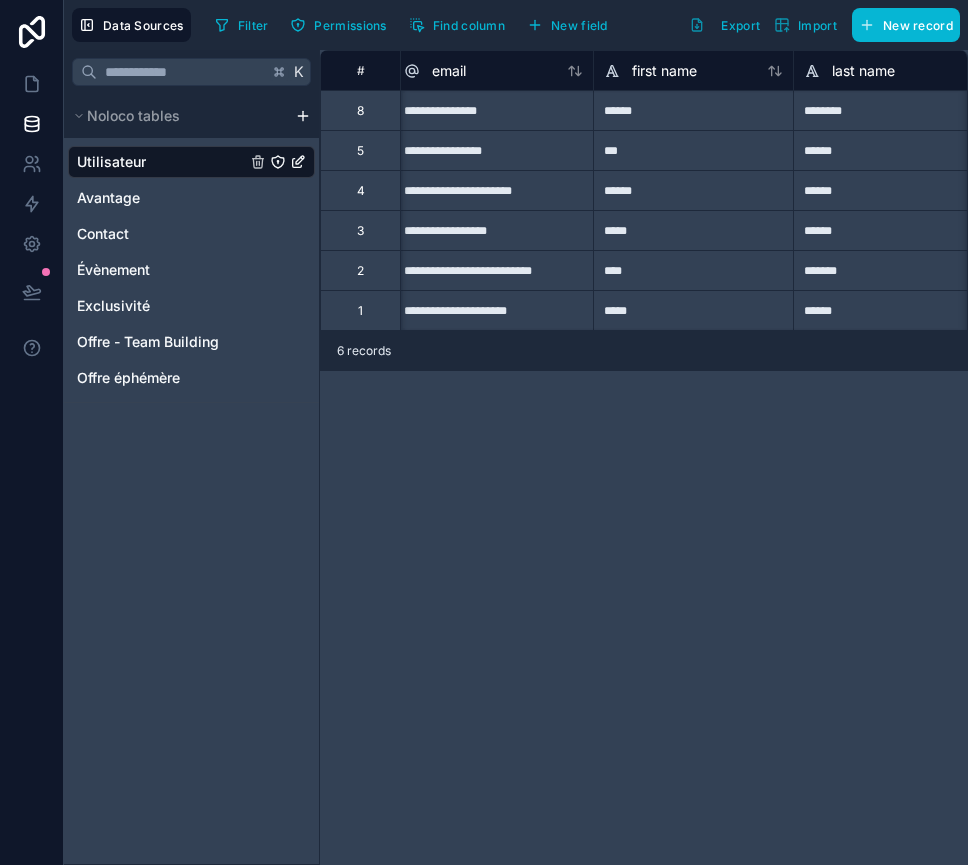 click on "**********" at bounding box center (493, 270) 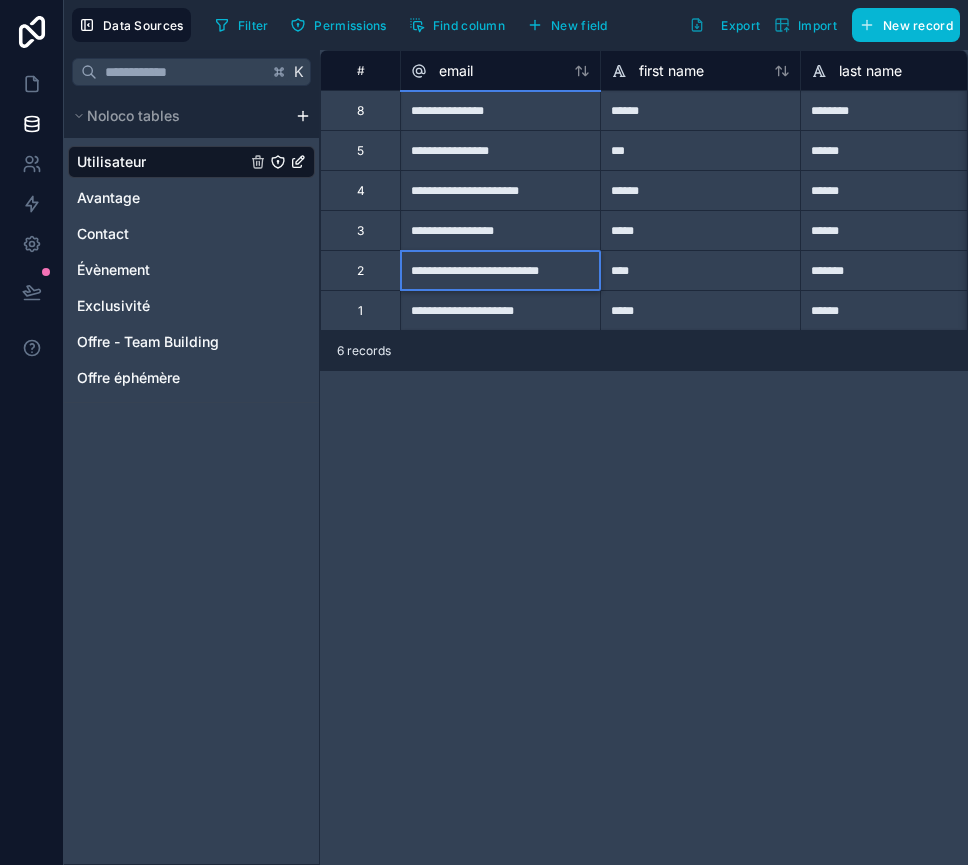 click on "**********" at bounding box center (500, 270) 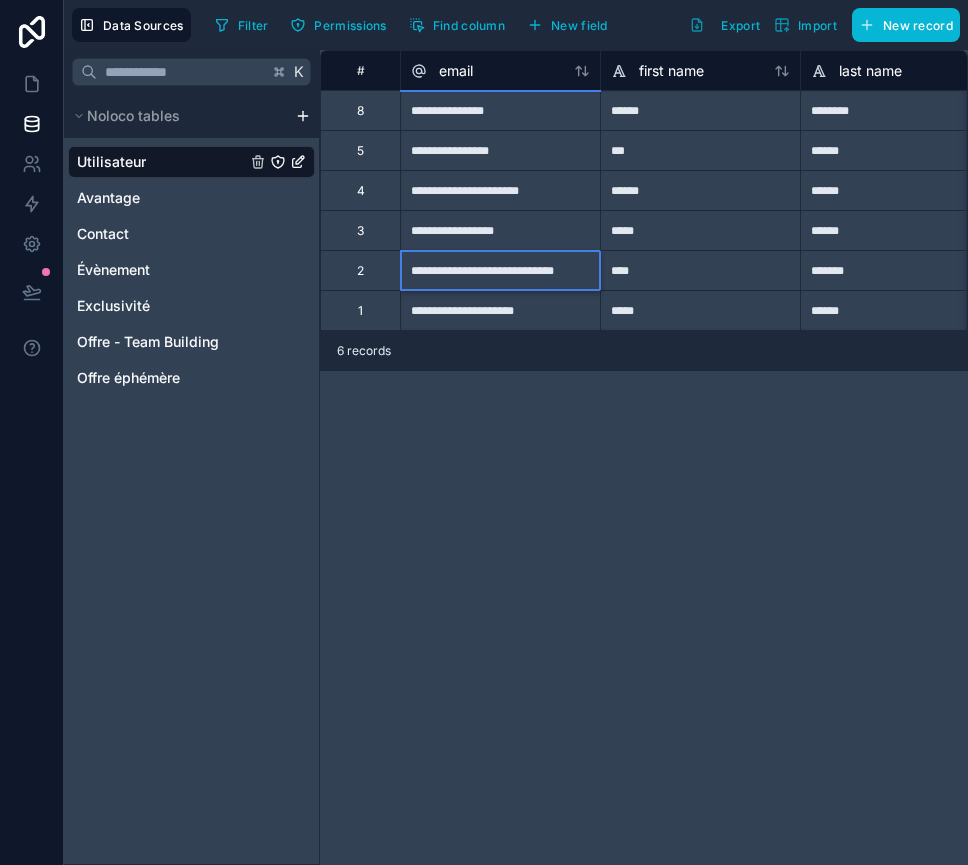 type on "**********" 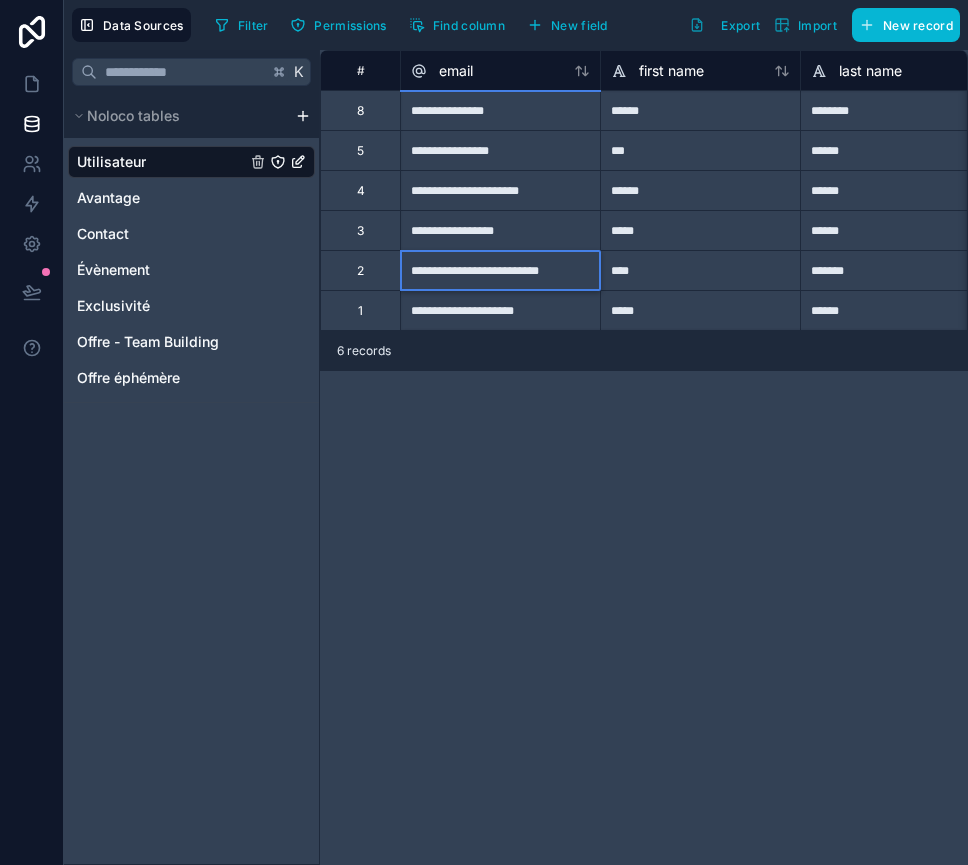 click on "**********" at bounding box center [644, 457] 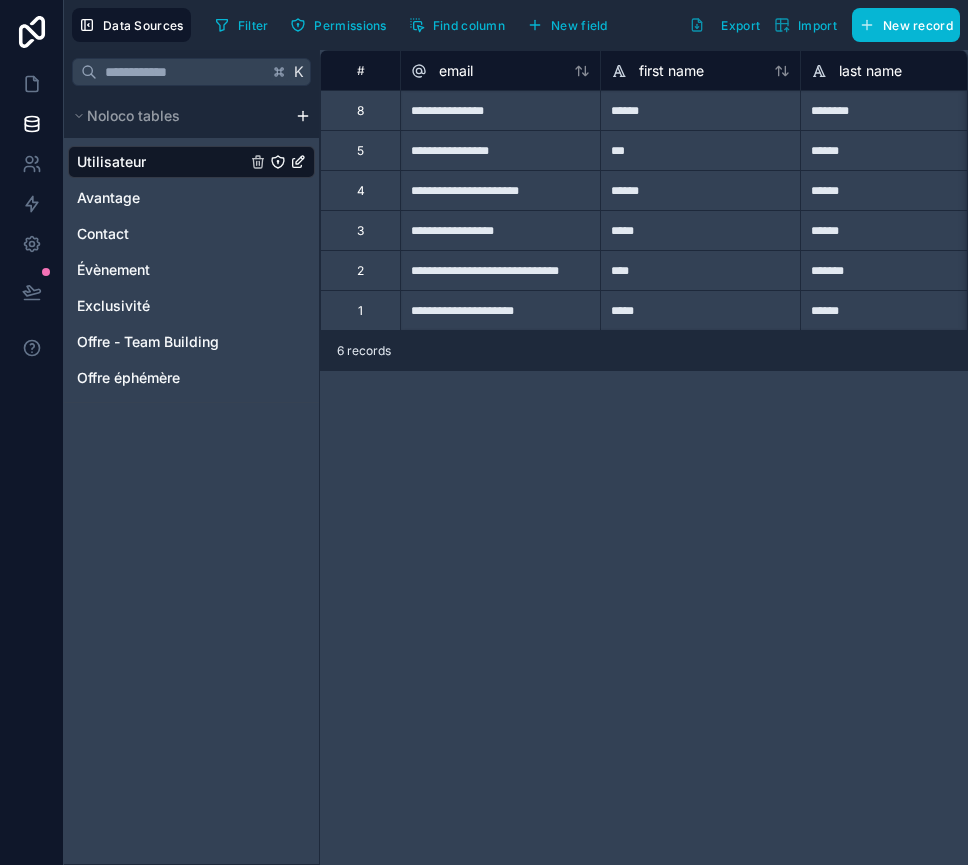 click on "**********" at bounding box center [500, 270] 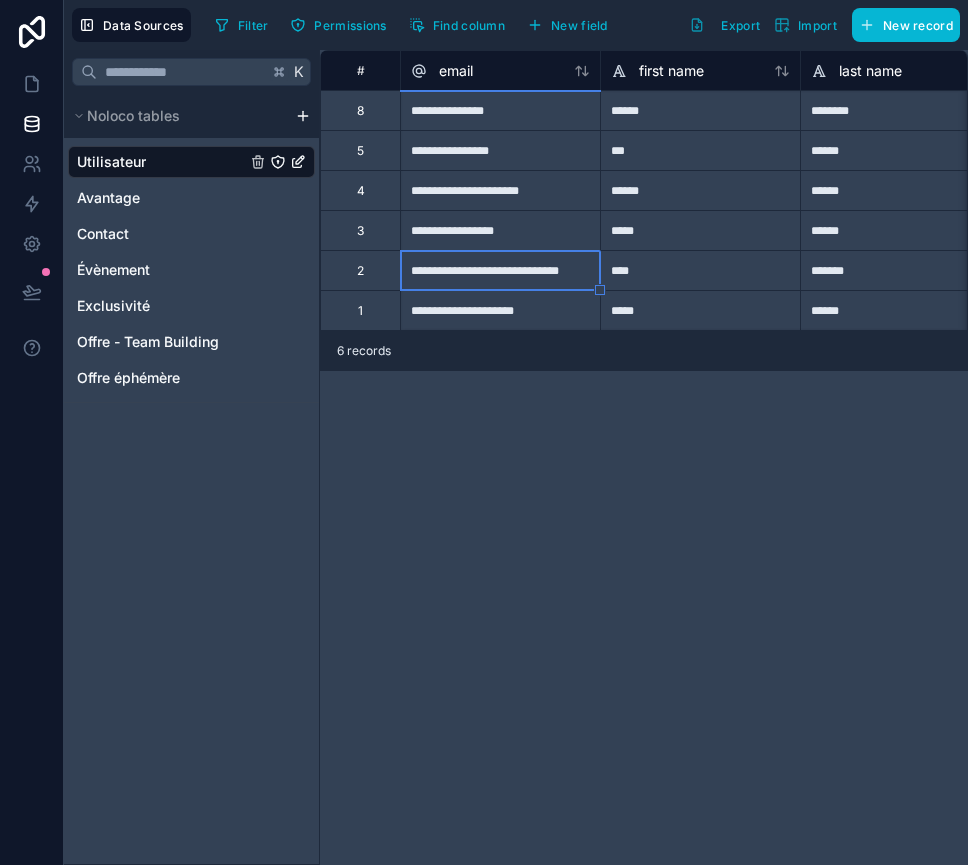 click on "**********" at bounding box center (500, 270) 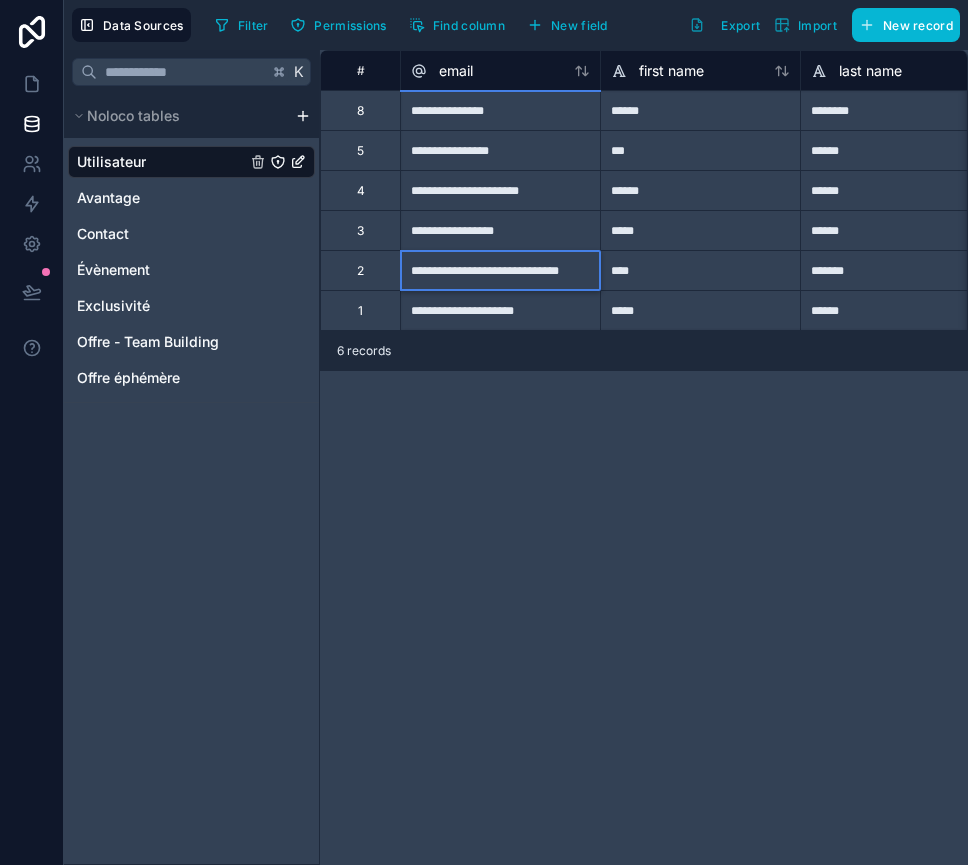 click on "**********" at bounding box center (644, 457) 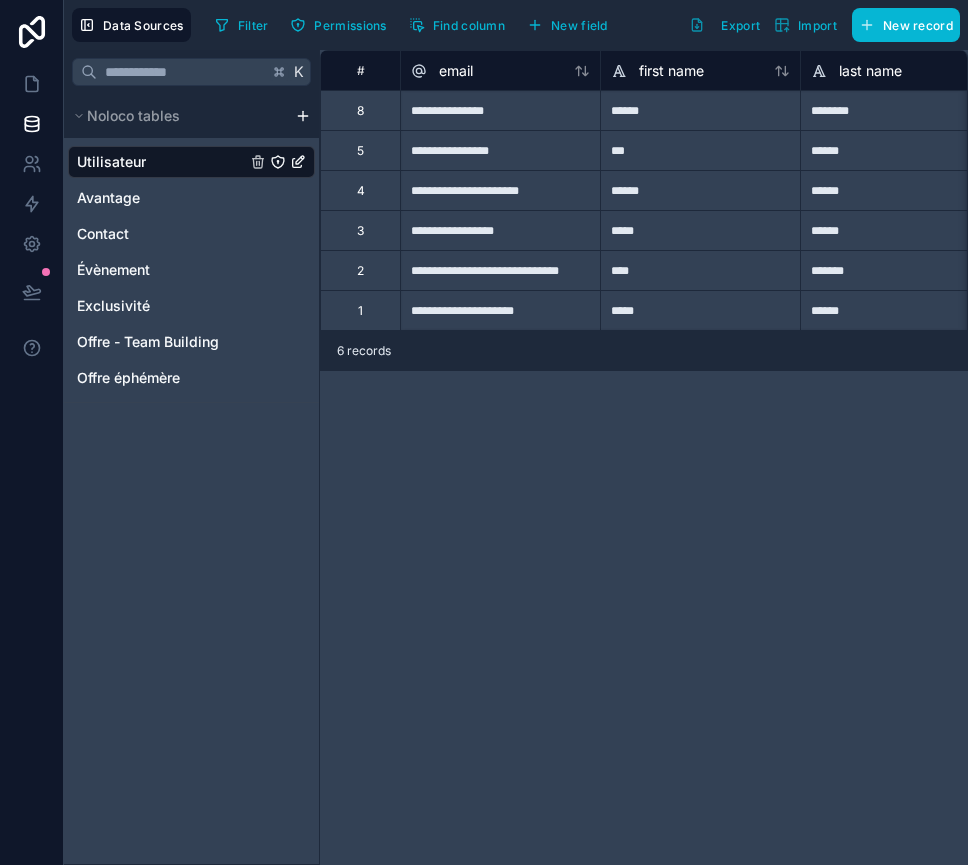 scroll, scrollTop: 0, scrollLeft: 0, axis: both 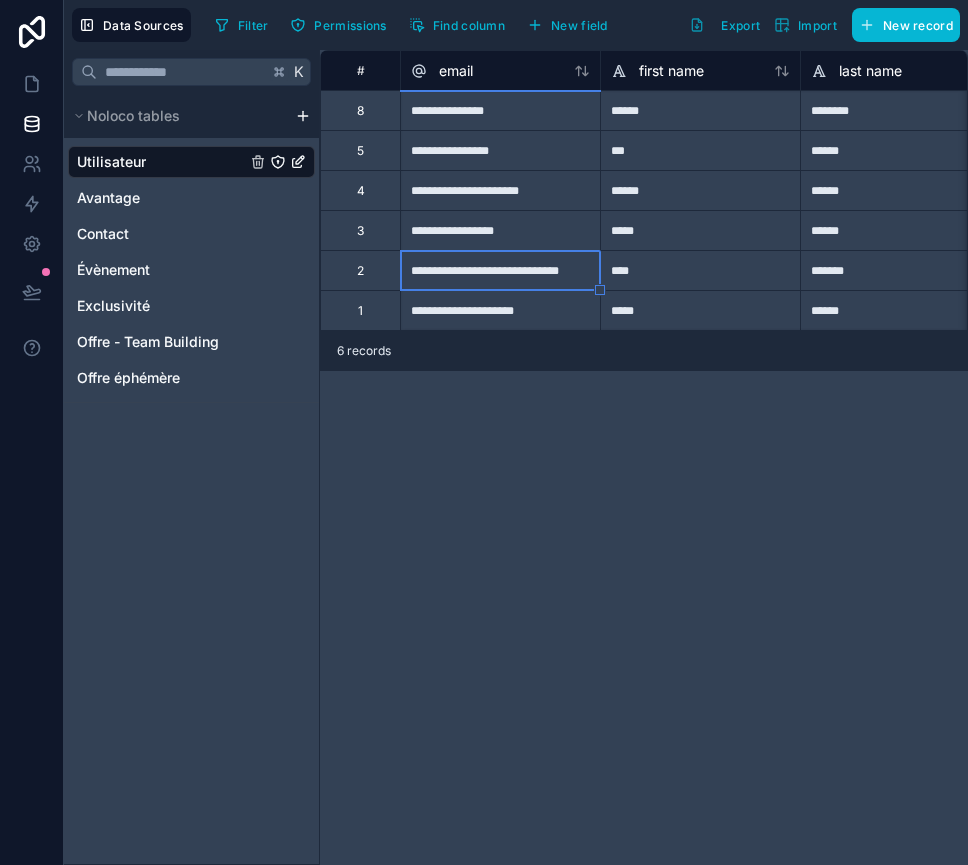 click on "**********" at bounding box center (500, 270) 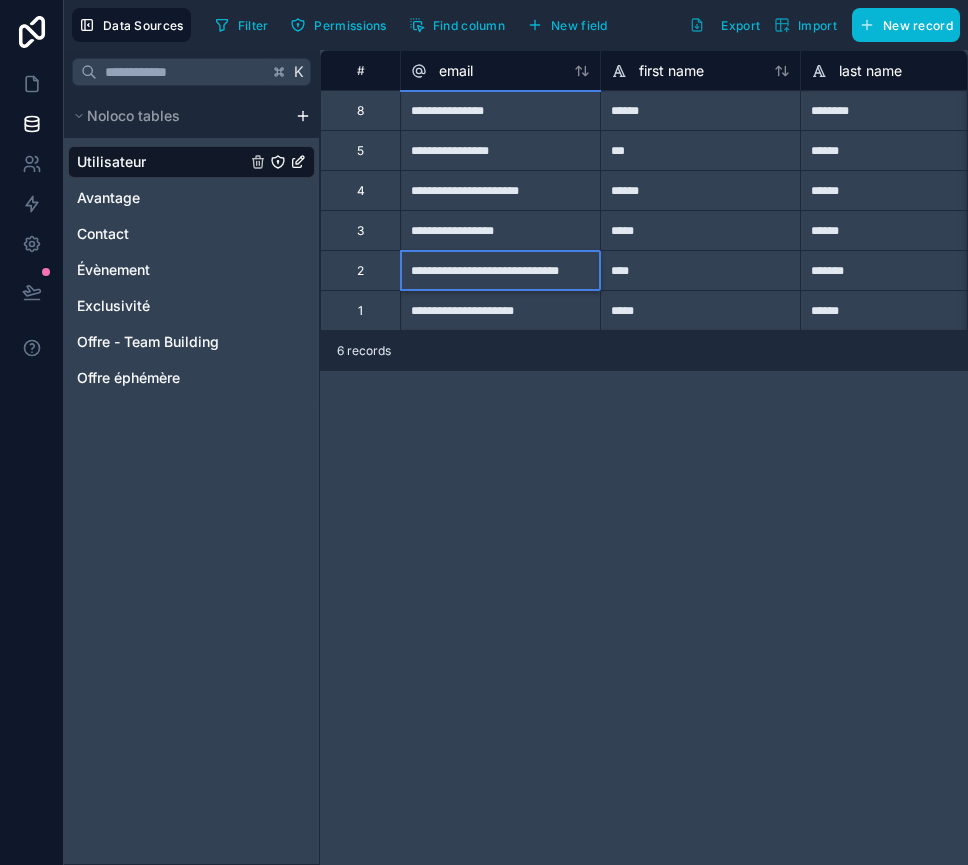 click on "**********" at bounding box center (500, 270) 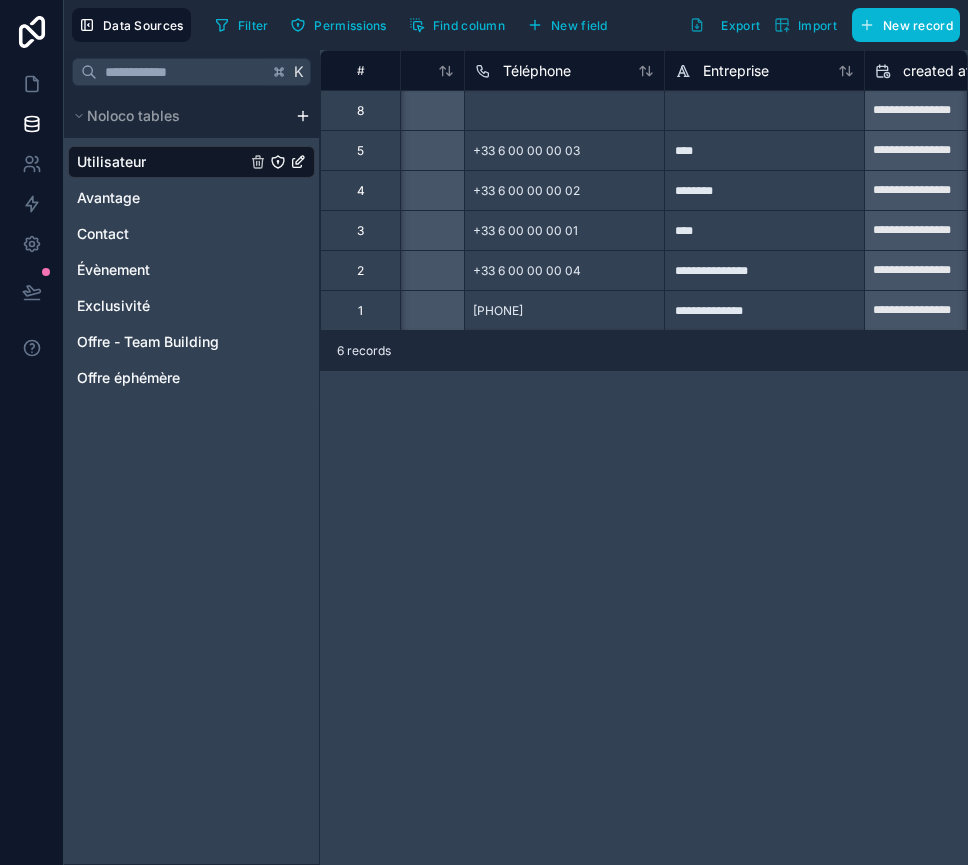 scroll, scrollTop: 0, scrollLeft: 1962, axis: horizontal 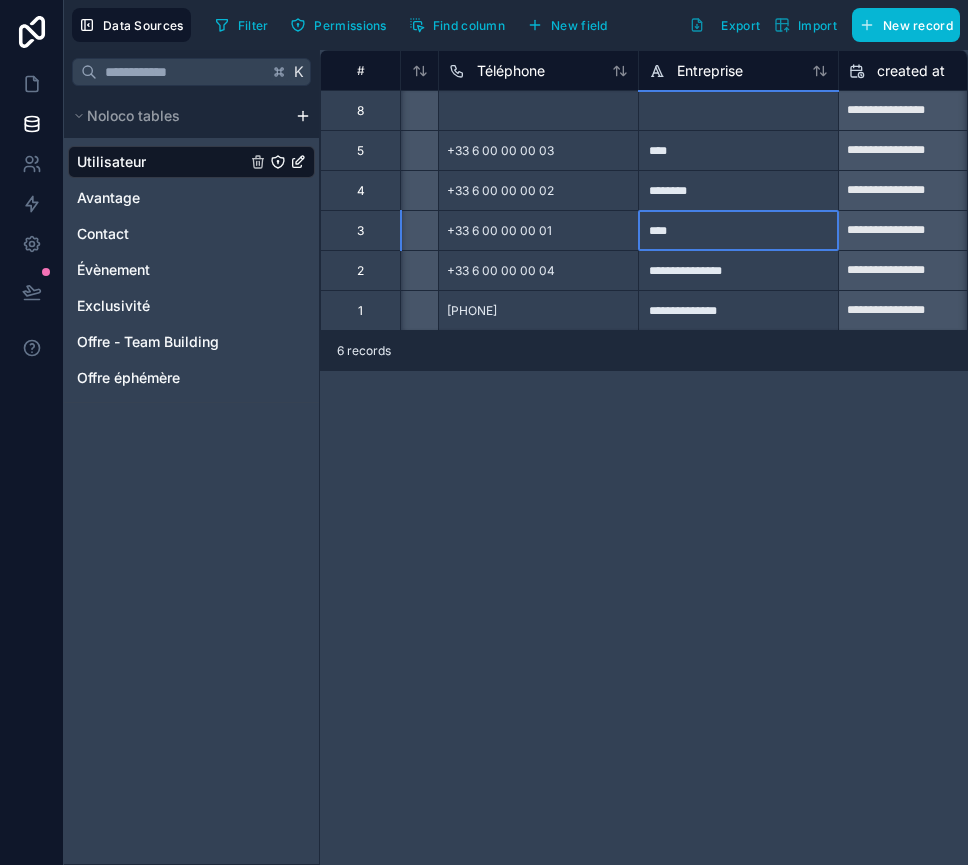 click on "****" at bounding box center [738, 230] 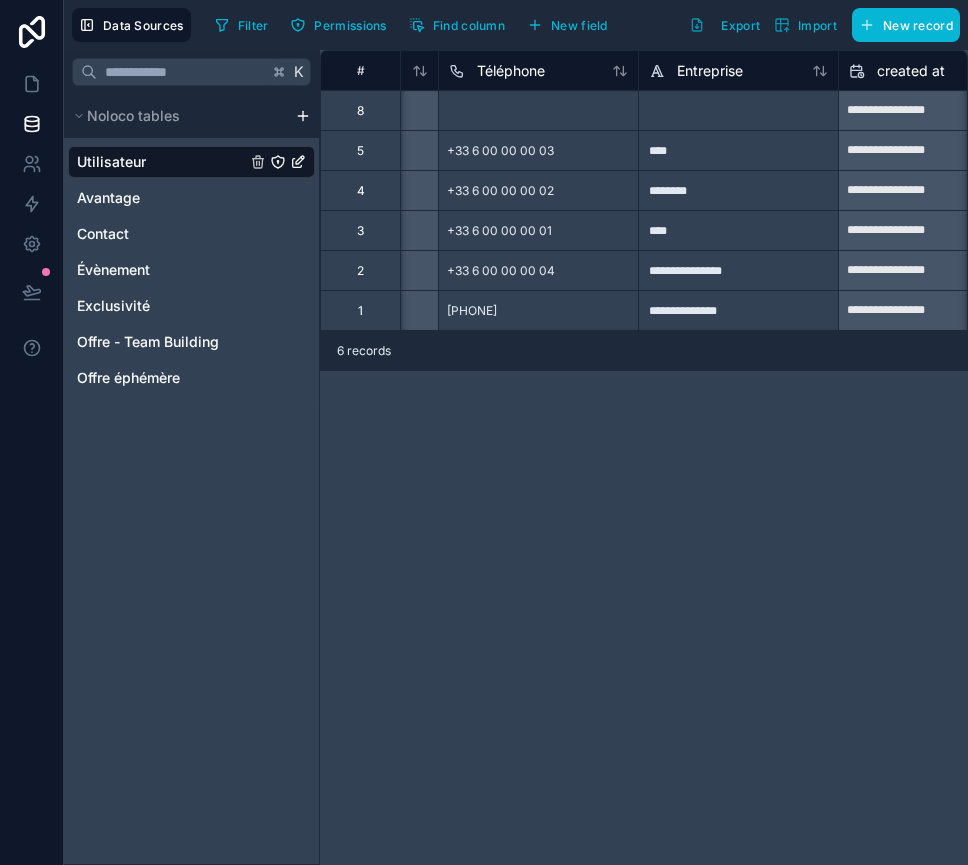 click on "**********" at bounding box center [644, 457] 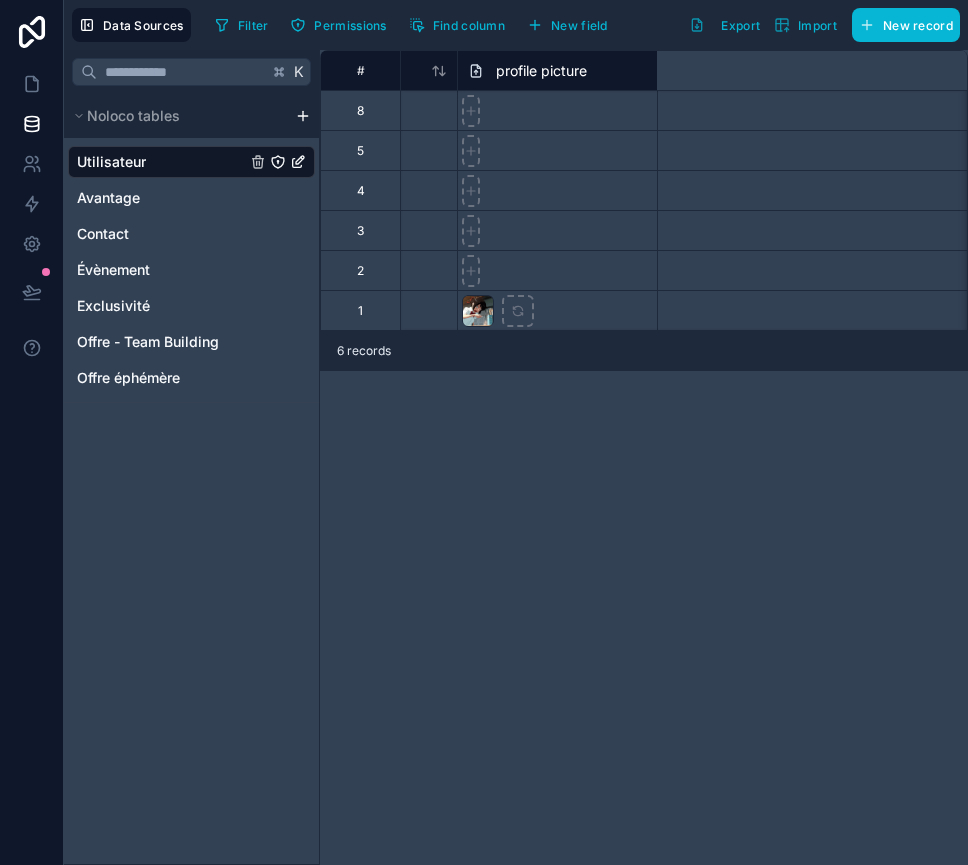 scroll, scrollTop: 0, scrollLeft: 0, axis: both 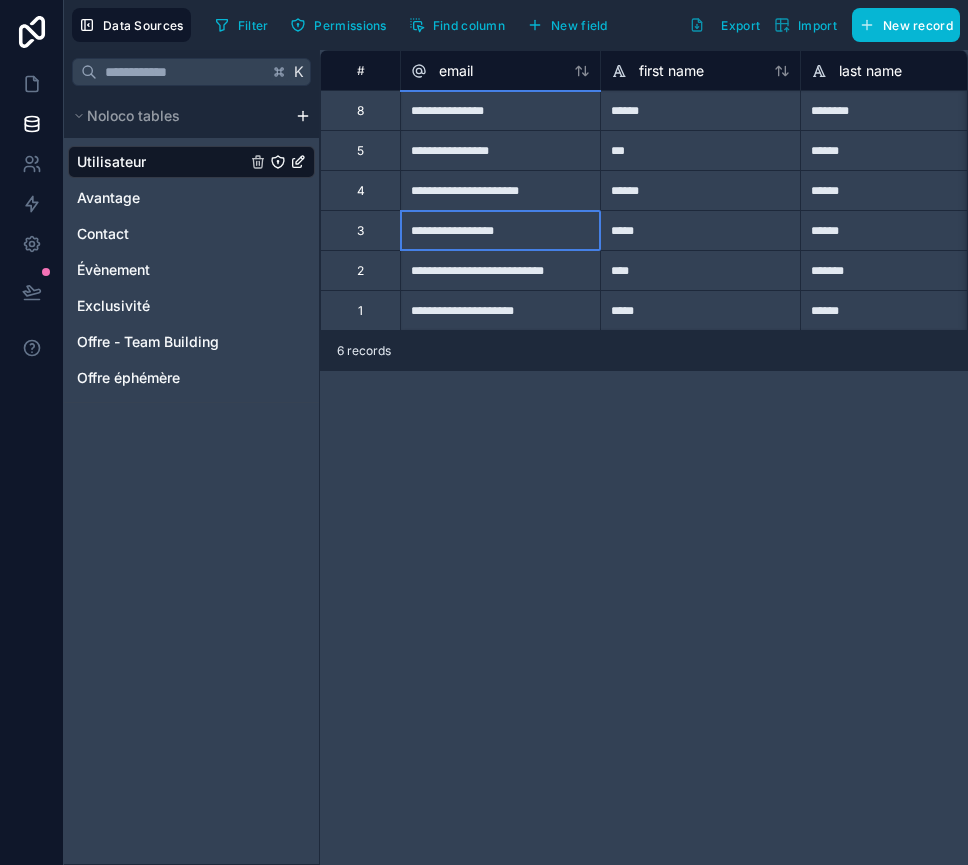 click on "**********" at bounding box center (500, 230) 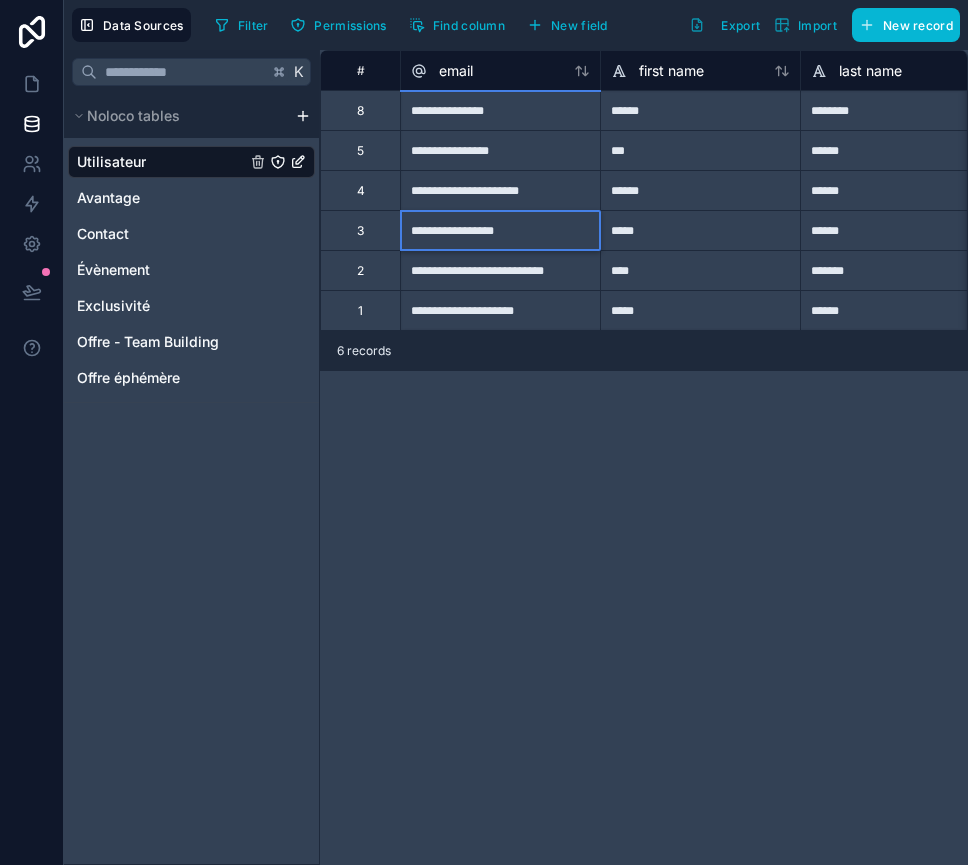 click on "**********" at bounding box center [500, 230] 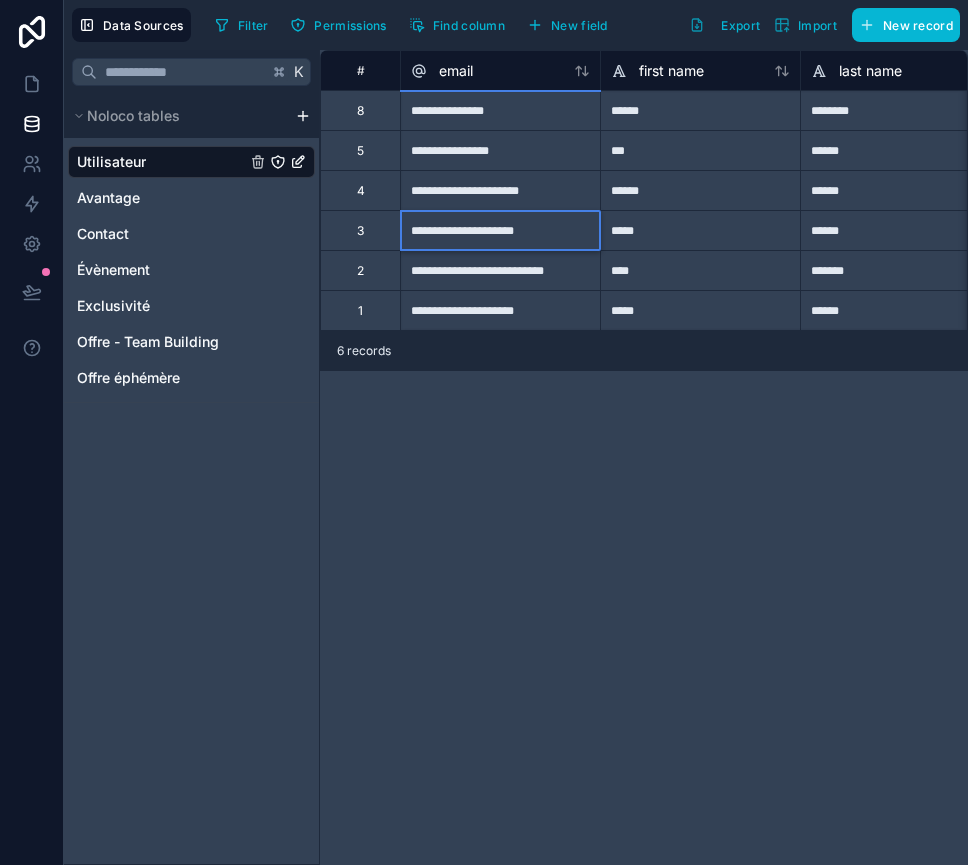 type on "**********" 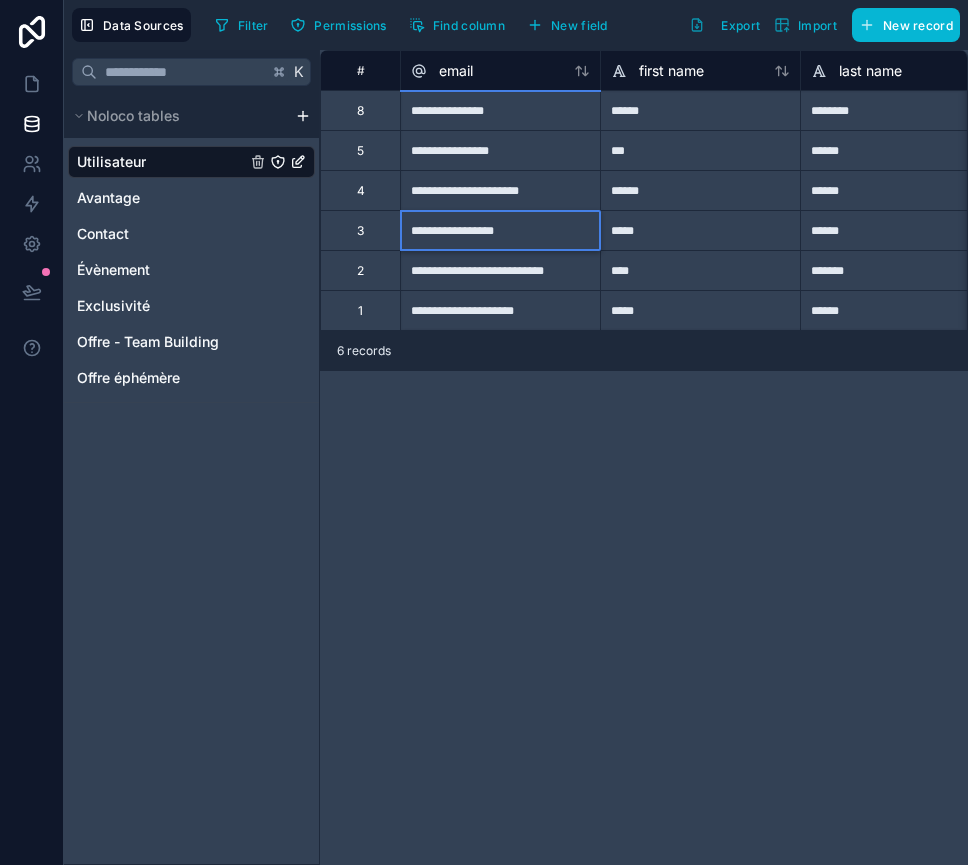 click on "**********" at bounding box center [644, 457] 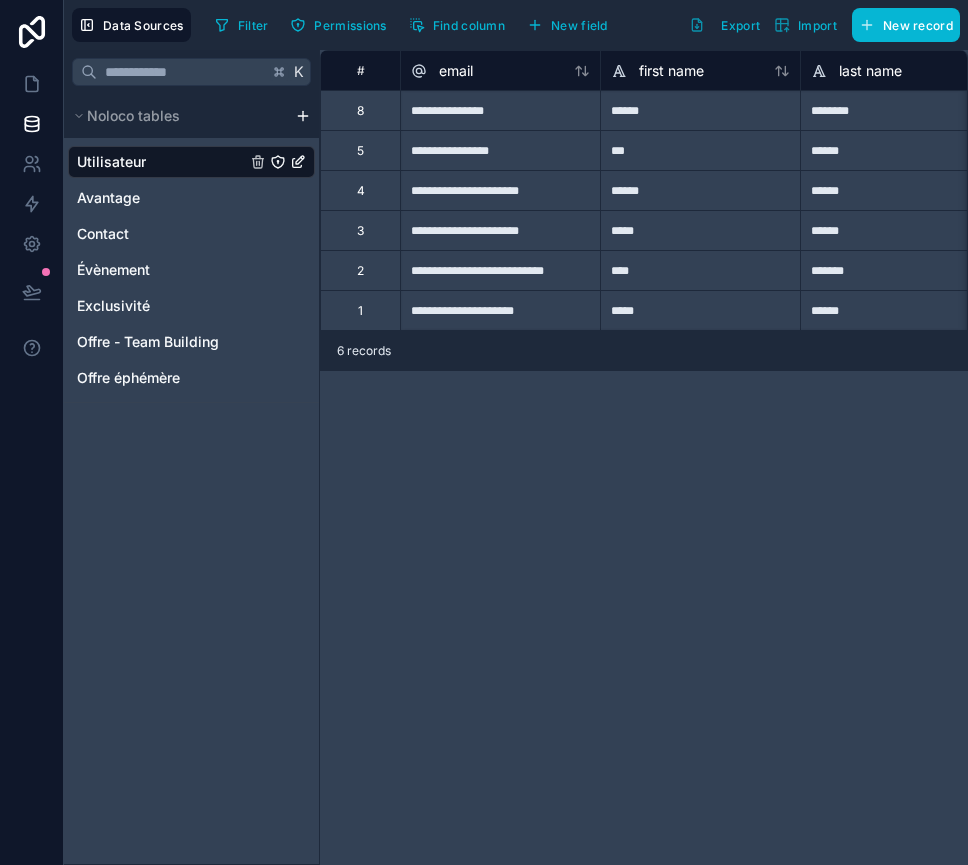 click on "**********" at bounding box center [500, 230] 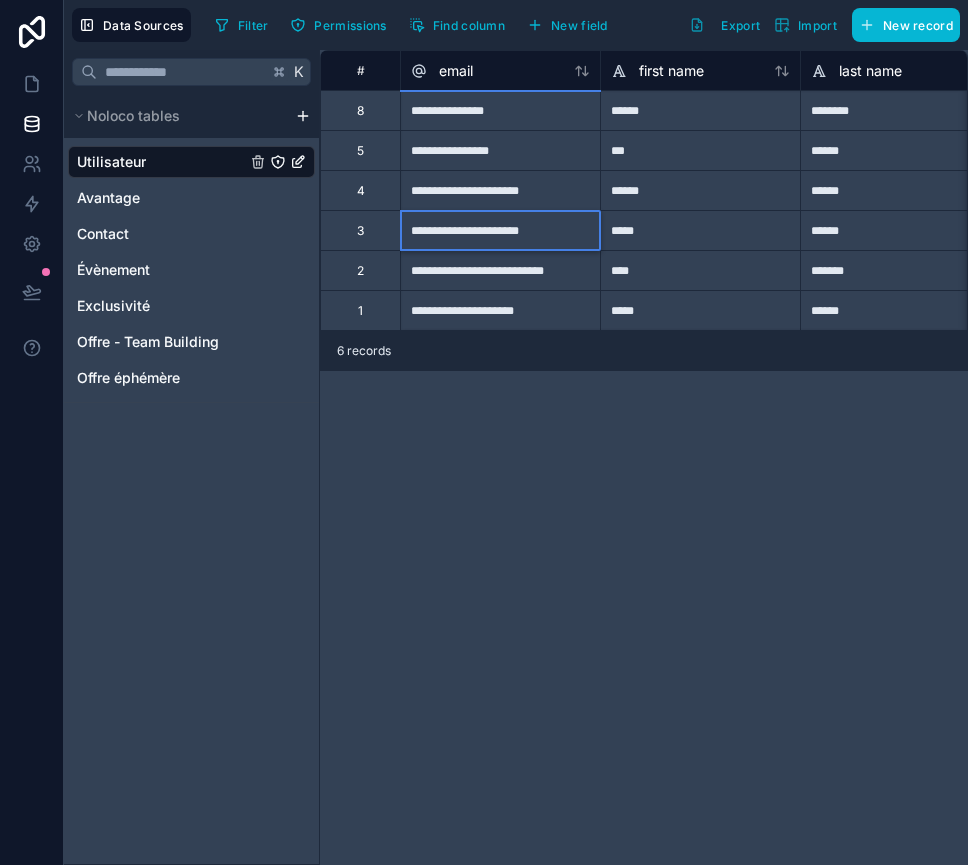 click on "**********" at bounding box center [500, 230] 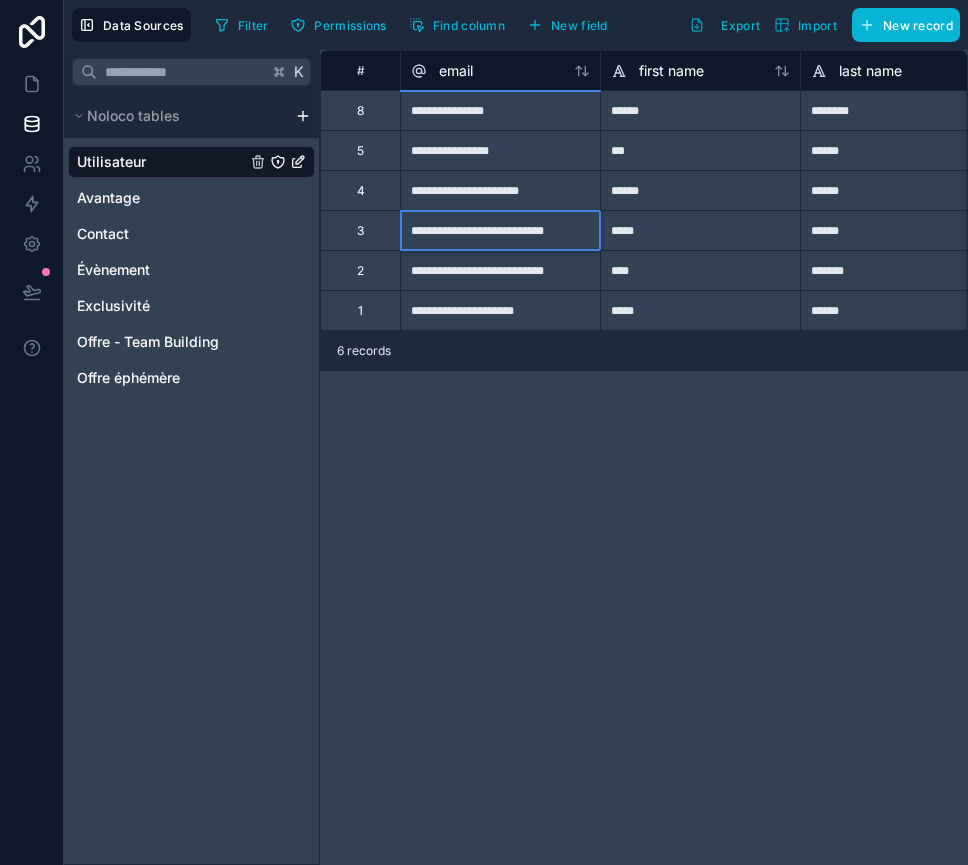type on "**********" 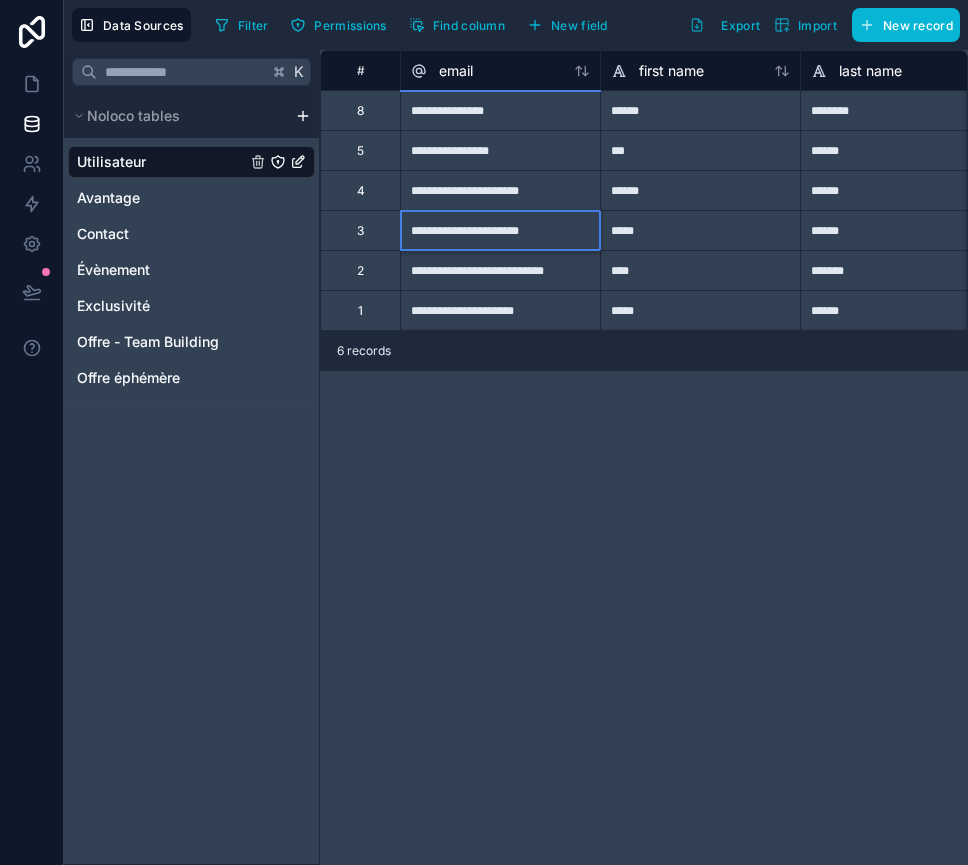 click on "**********" at bounding box center (644, 457) 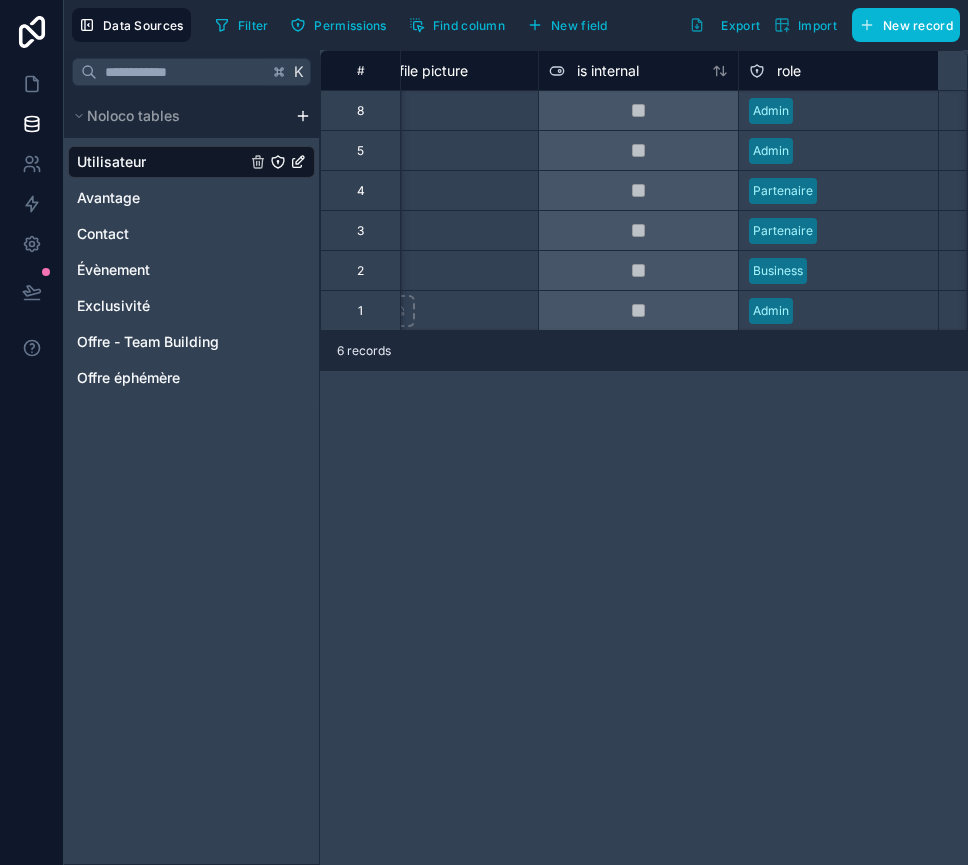 scroll, scrollTop: 0, scrollLeft: 0, axis: both 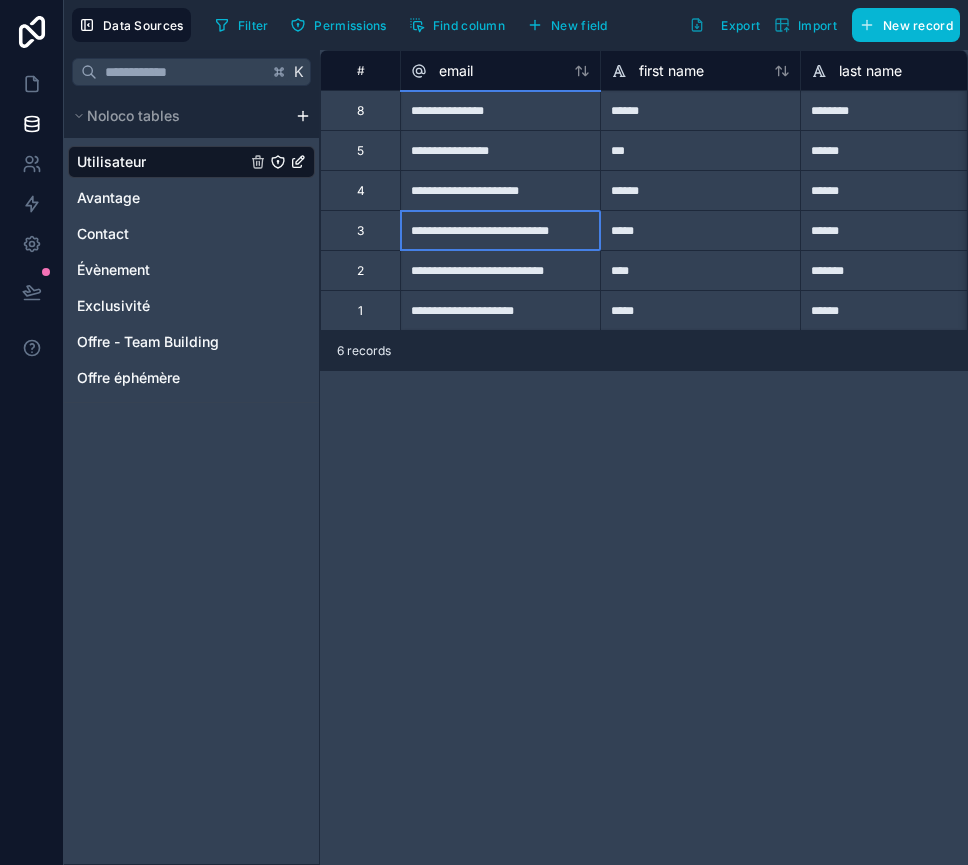click on "**********" at bounding box center [500, 230] 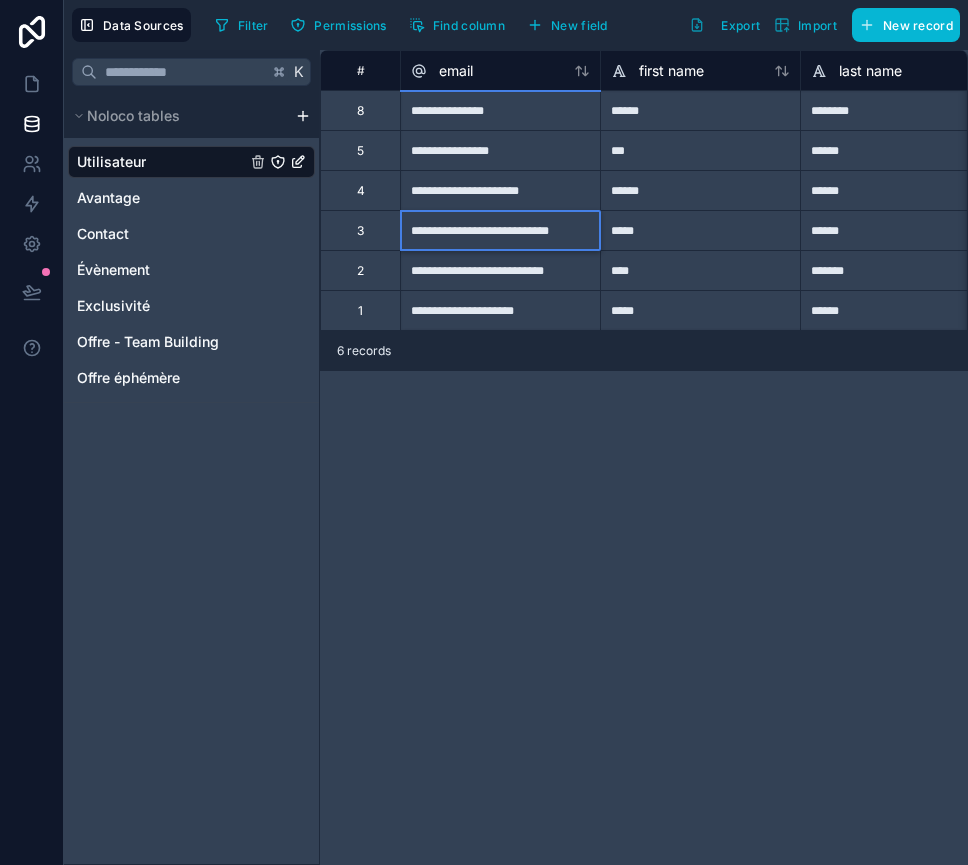 click on "**********" at bounding box center [500, 230] 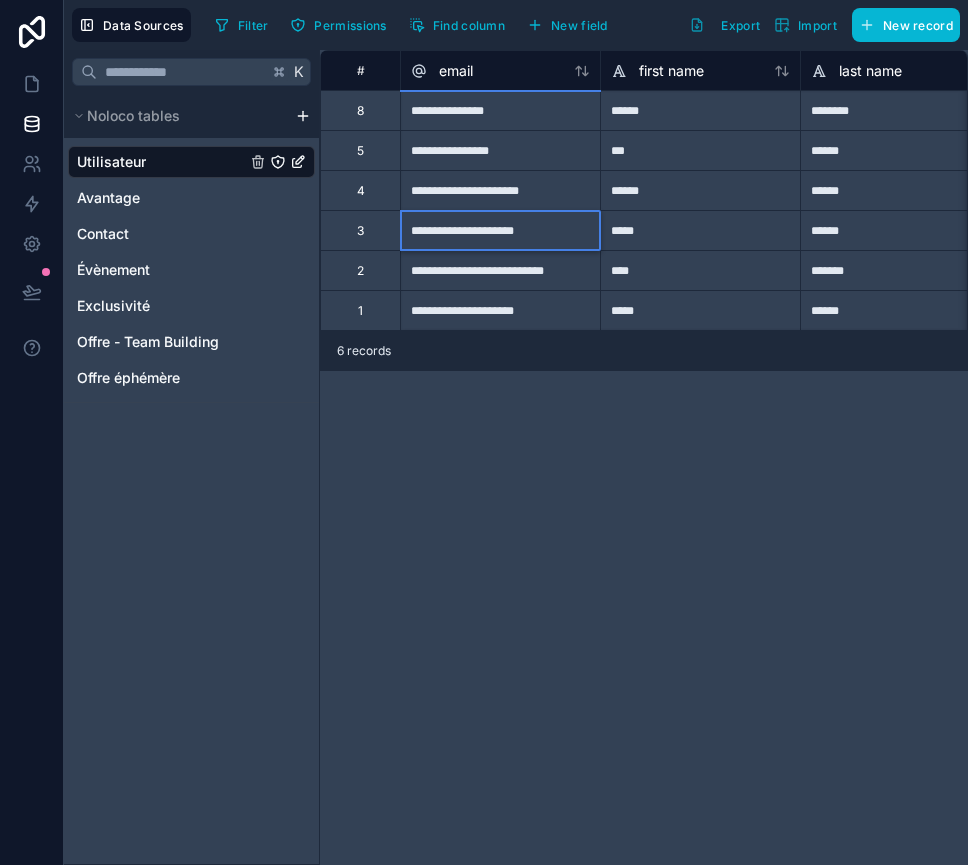 scroll, scrollTop: 0, scrollLeft: 0, axis: both 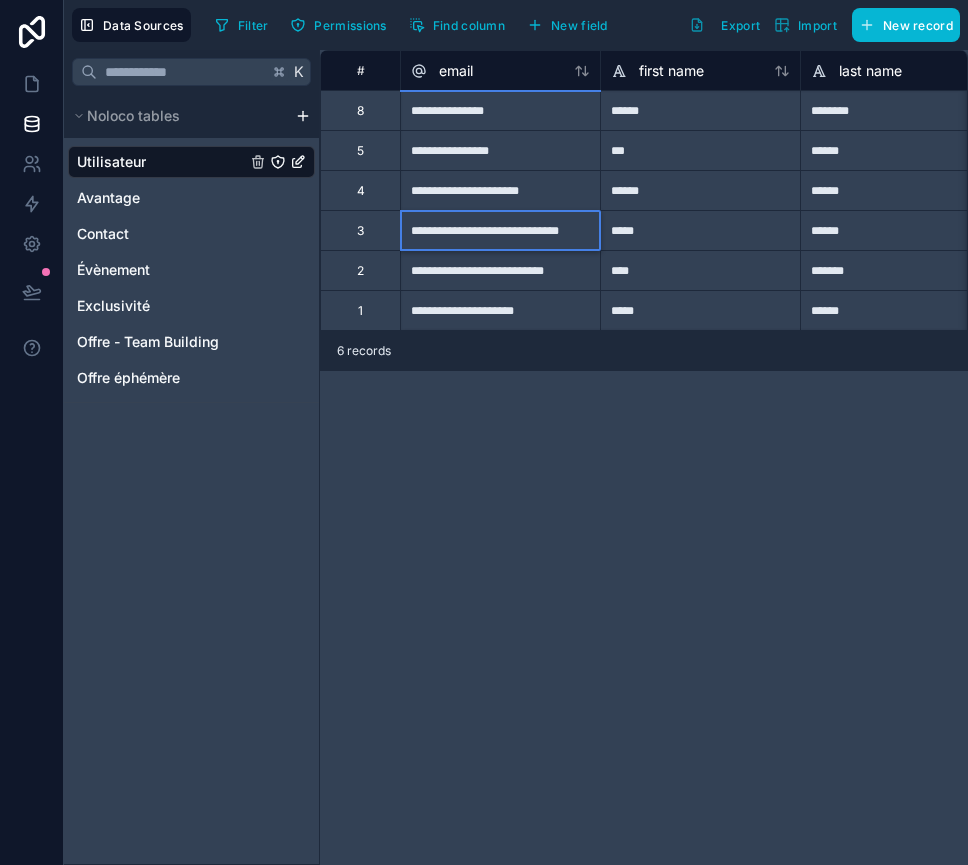 type on "**********" 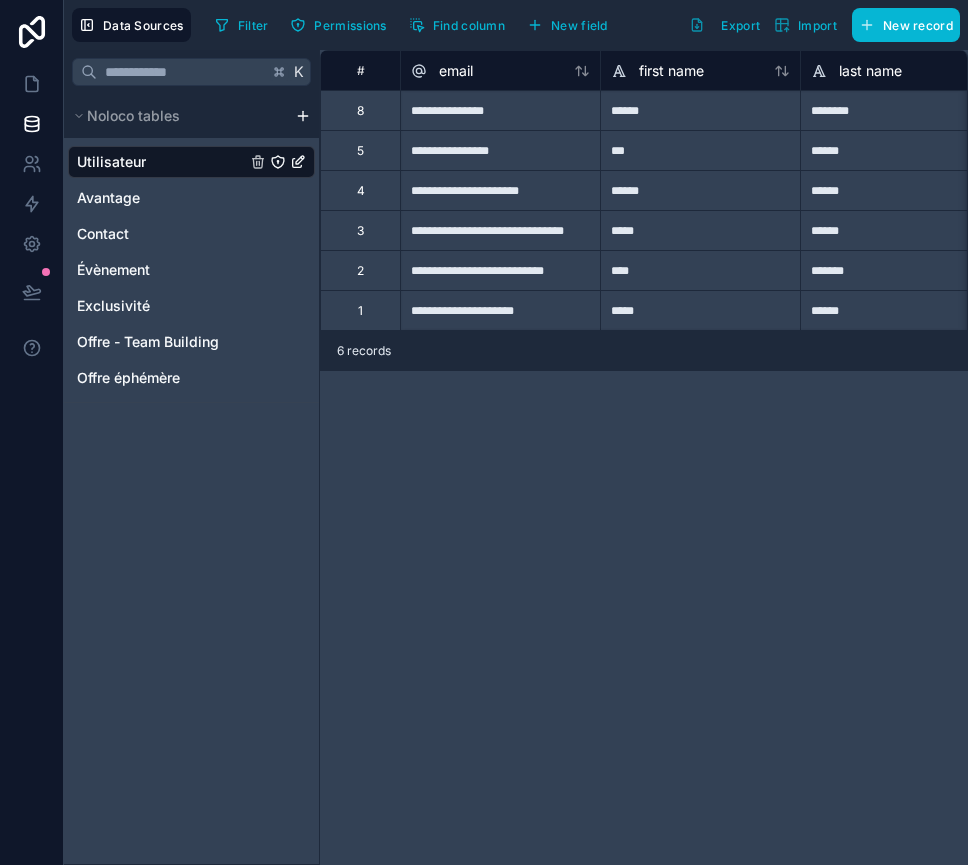 click on "**********" at bounding box center [644, 457] 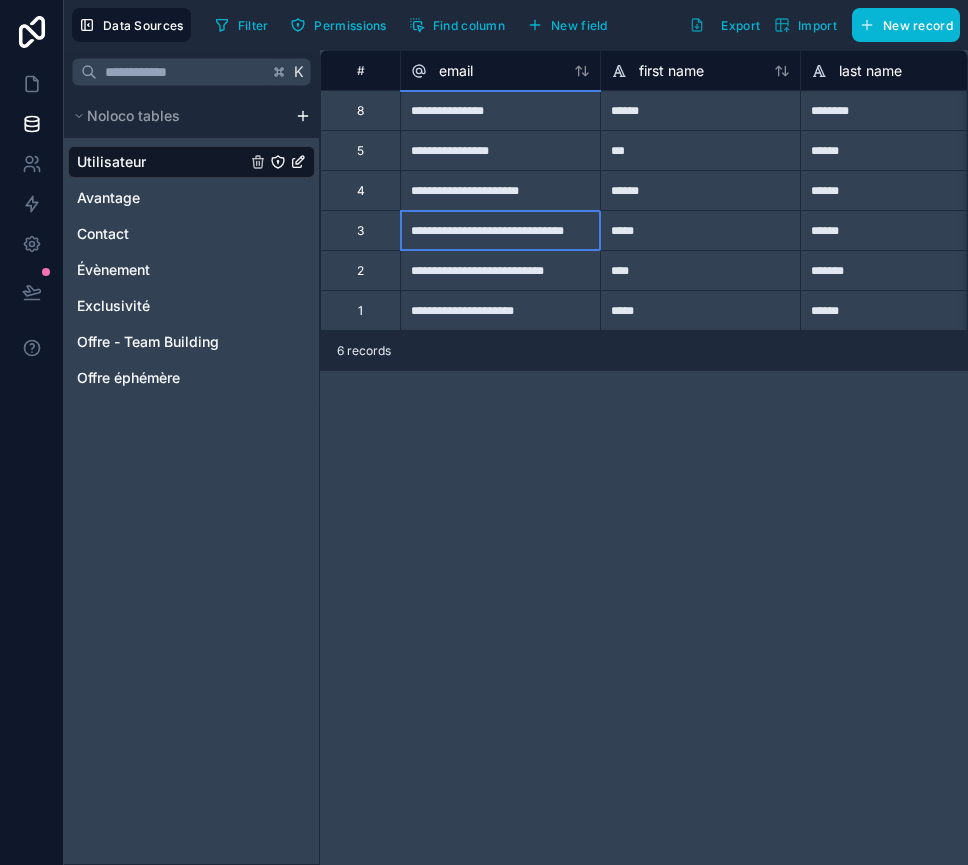 click on "**********" at bounding box center [500, 230] 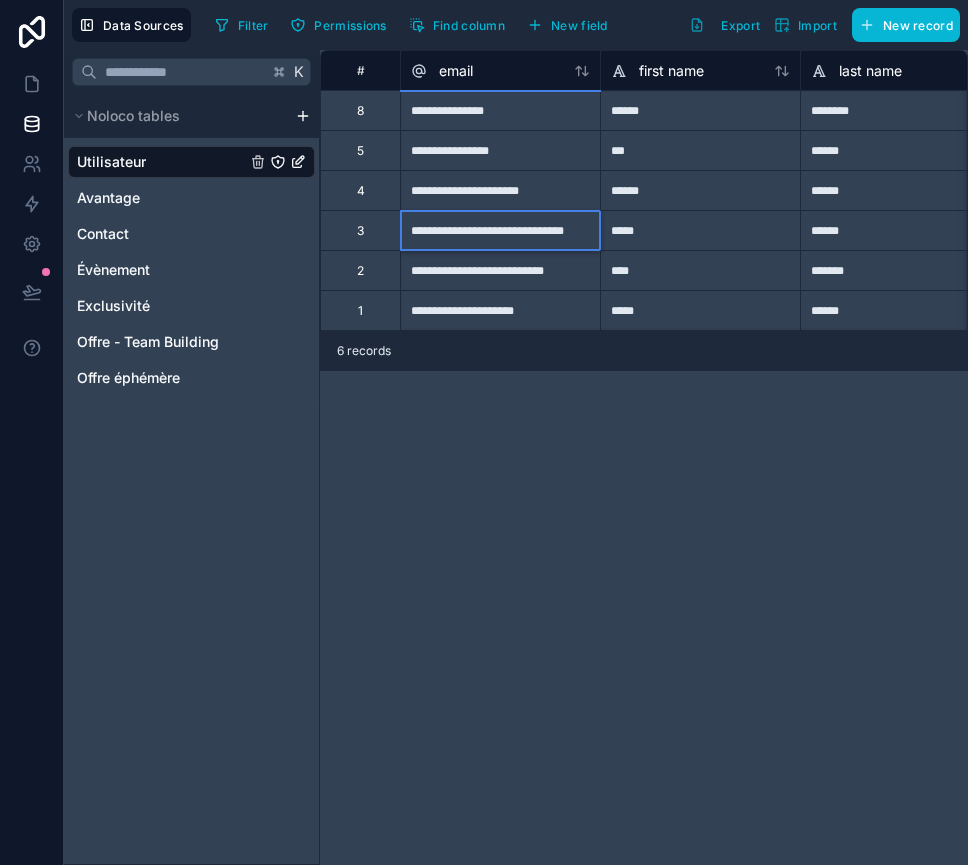 click on "**********" at bounding box center (500, 230) 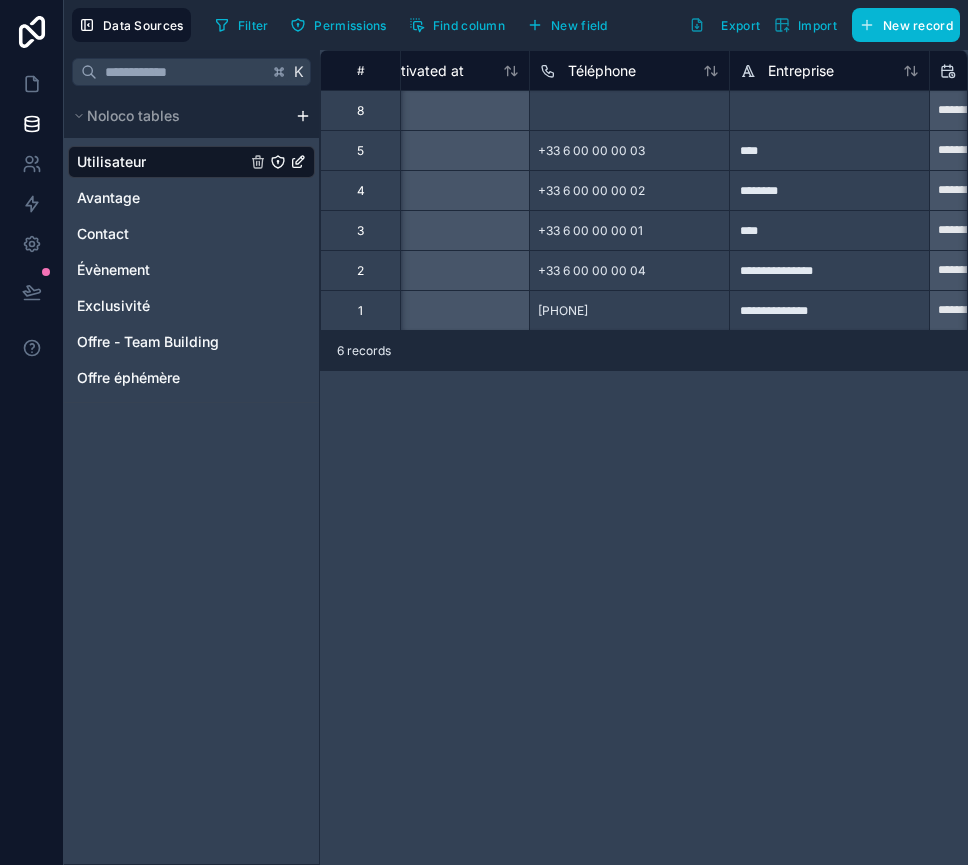 scroll, scrollTop: 0, scrollLeft: 1931, axis: horizontal 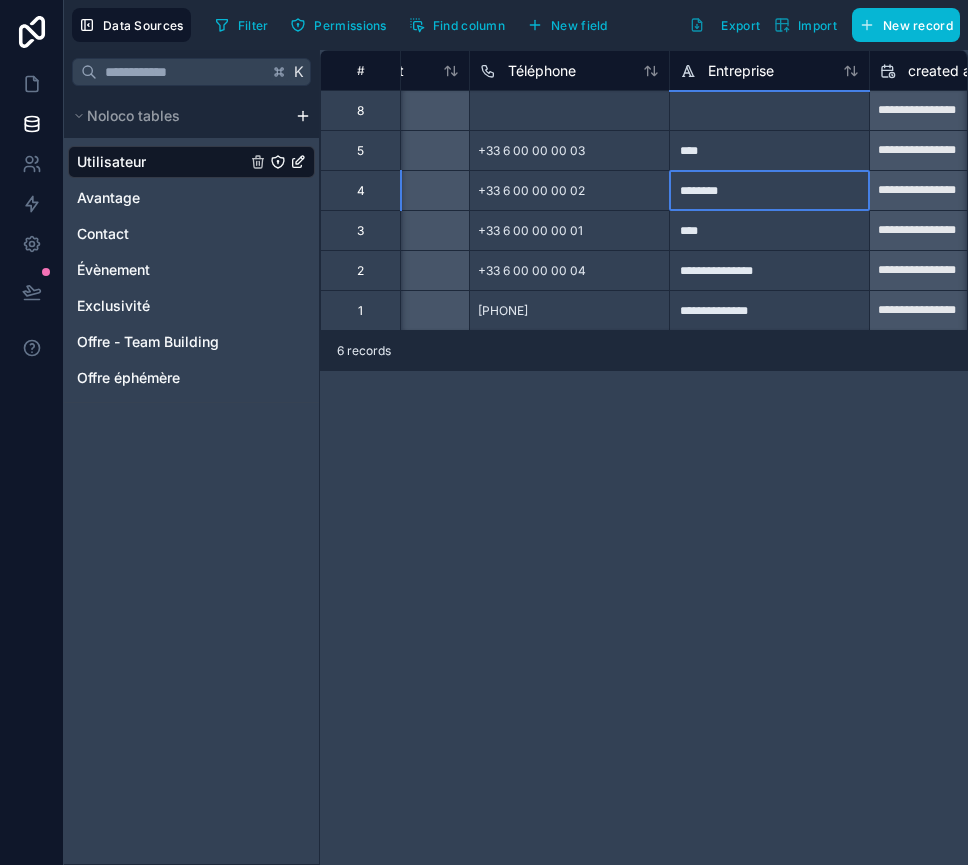 click on "********" at bounding box center [769, 190] 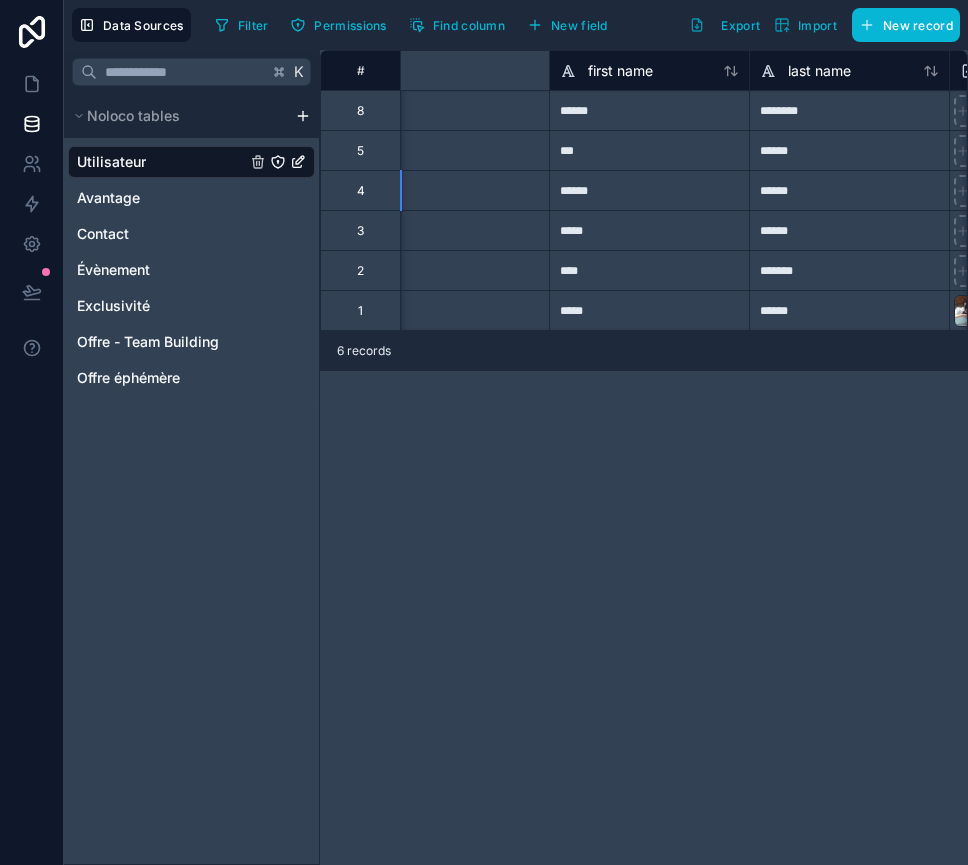 scroll, scrollTop: 0, scrollLeft: 0, axis: both 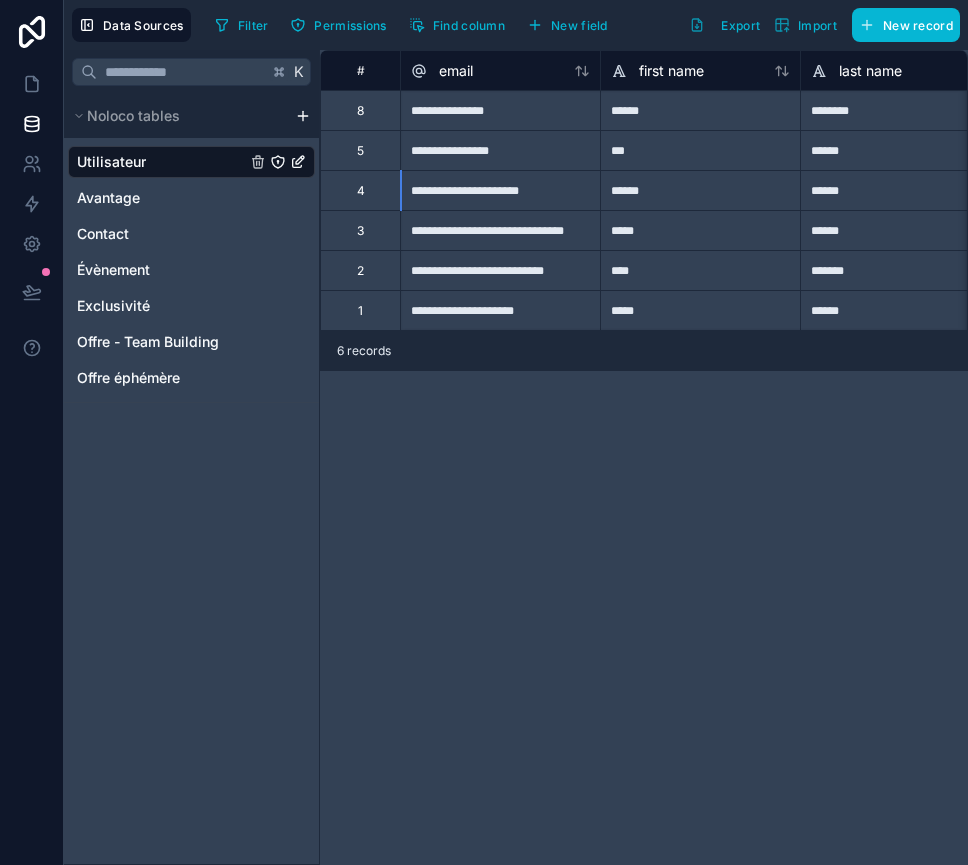 click on "**********" at bounding box center [500, 190] 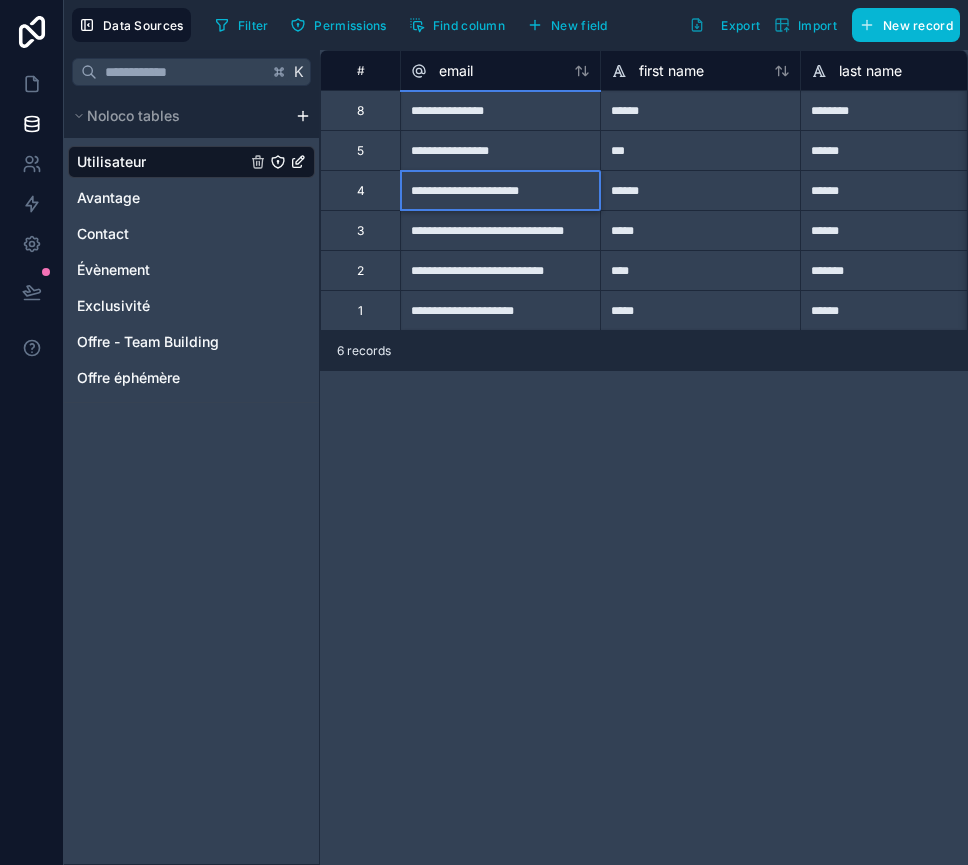 click on "**********" at bounding box center [500, 190] 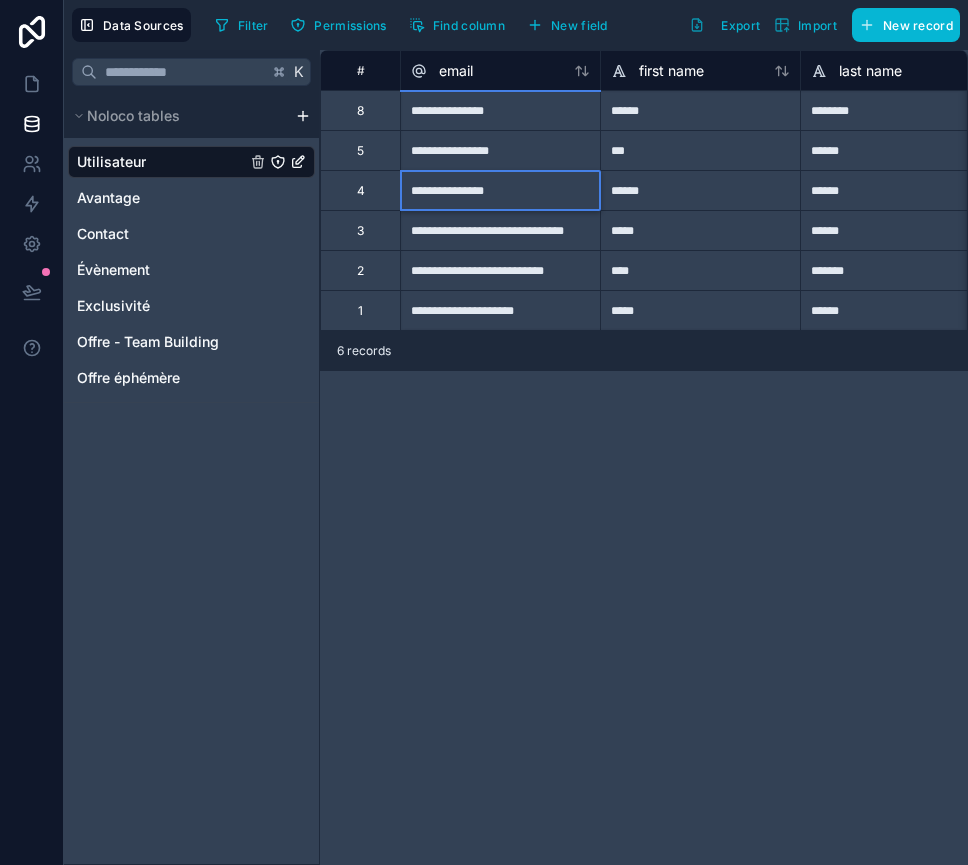 click on "**********" at bounding box center (500, 190) 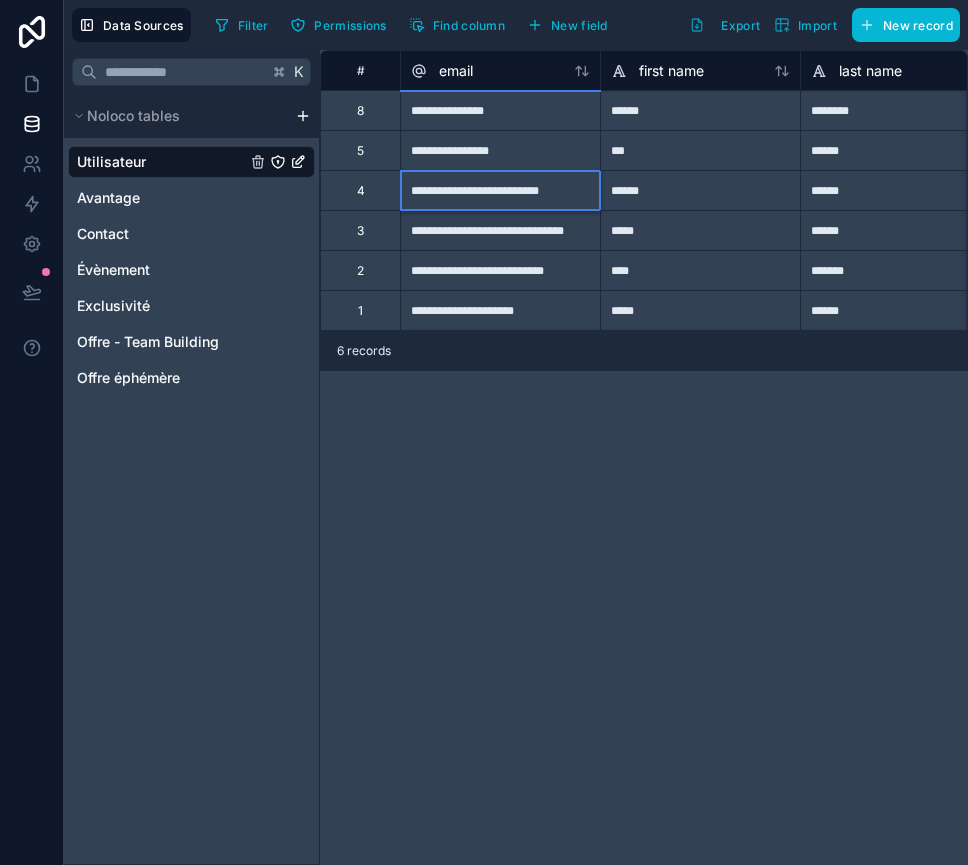 type on "**********" 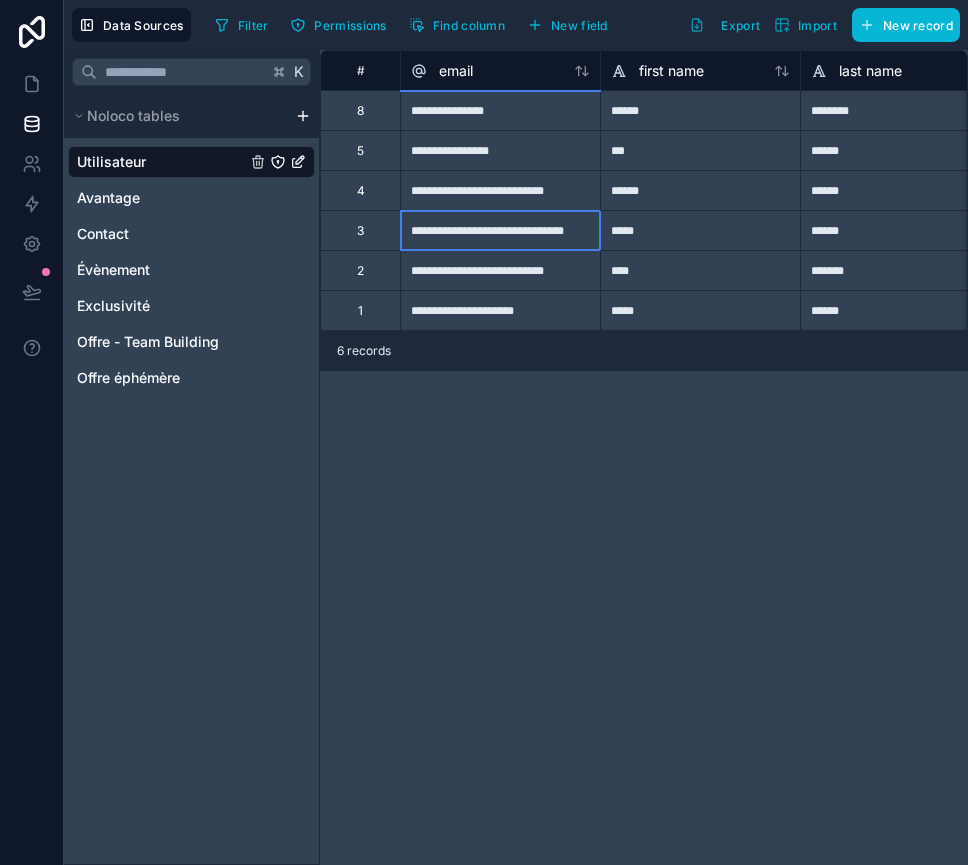 click on "**********" at bounding box center (500, 230) 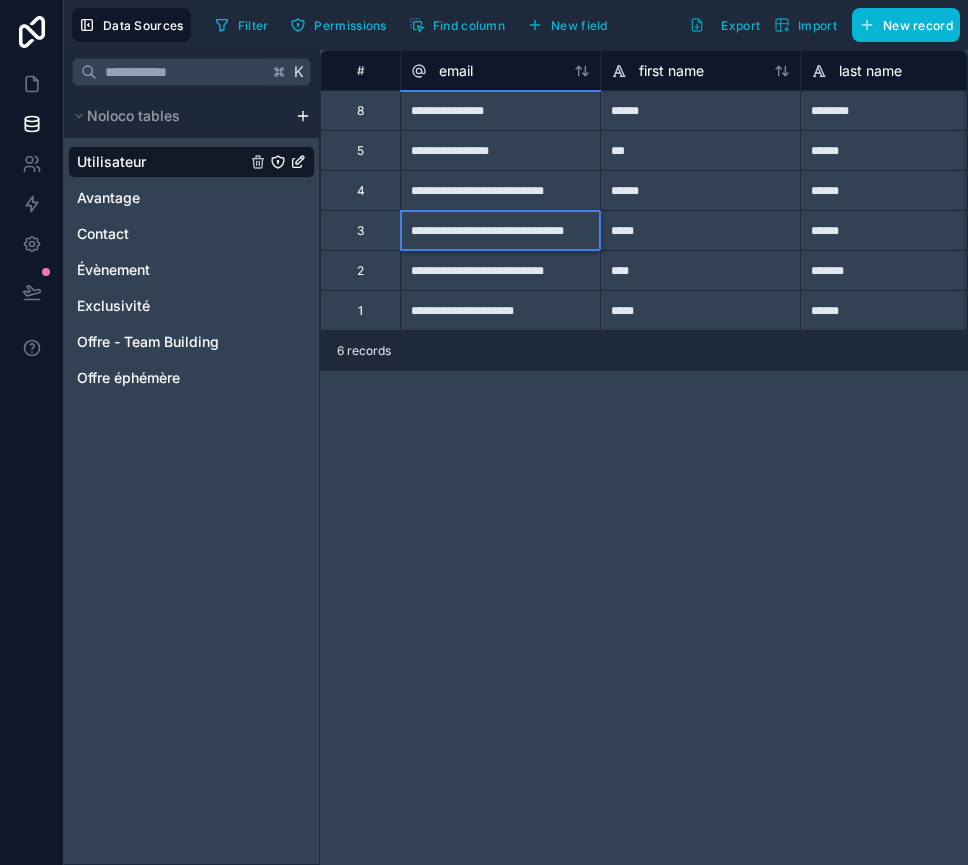click on "**********" at bounding box center (500, 230) 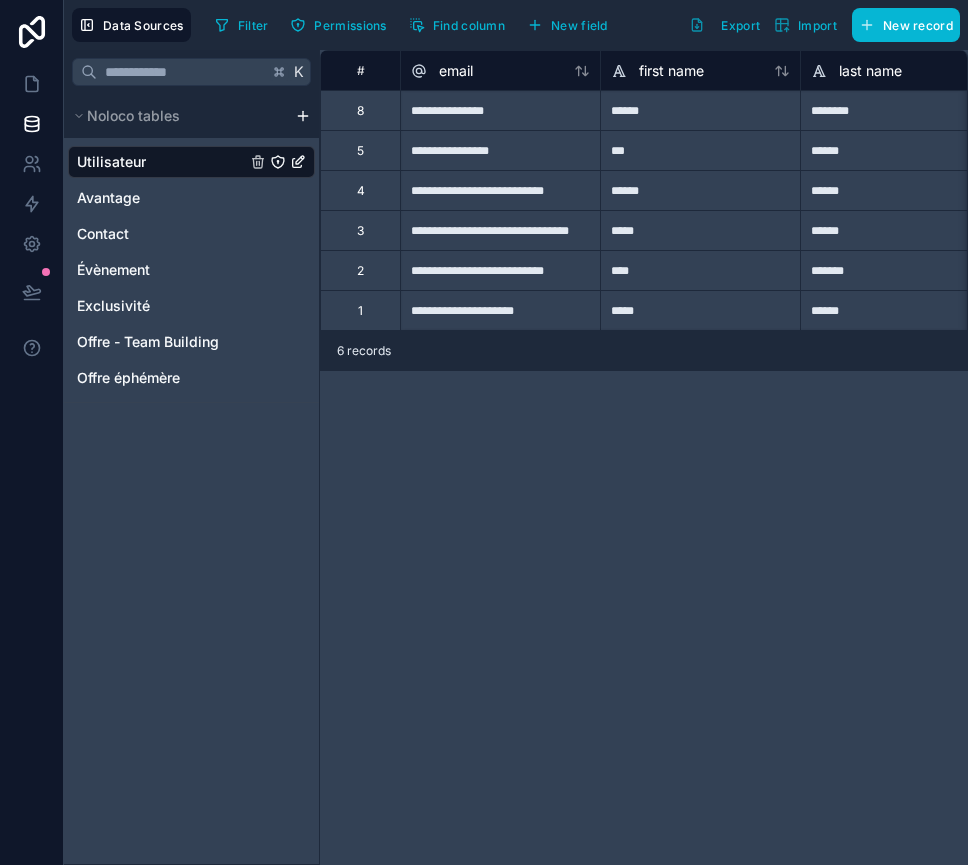 click on "**********" at bounding box center (500, 190) 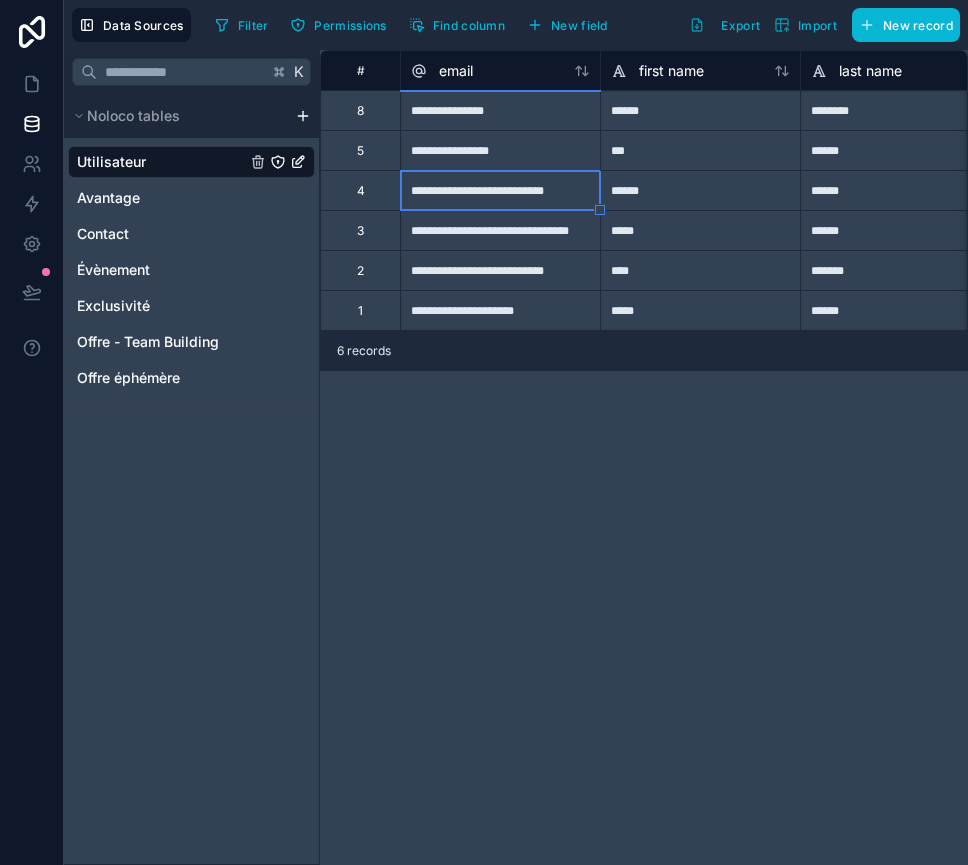 click on "**********" at bounding box center (500, 190) 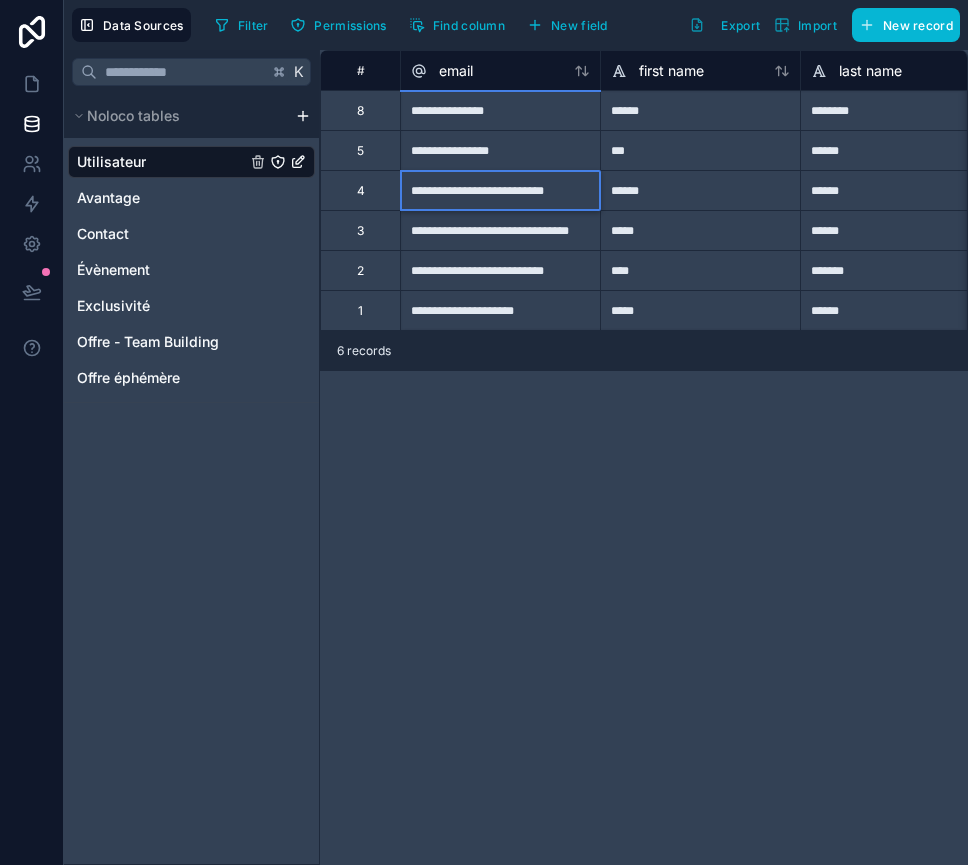 click on "**********" at bounding box center [500, 190] 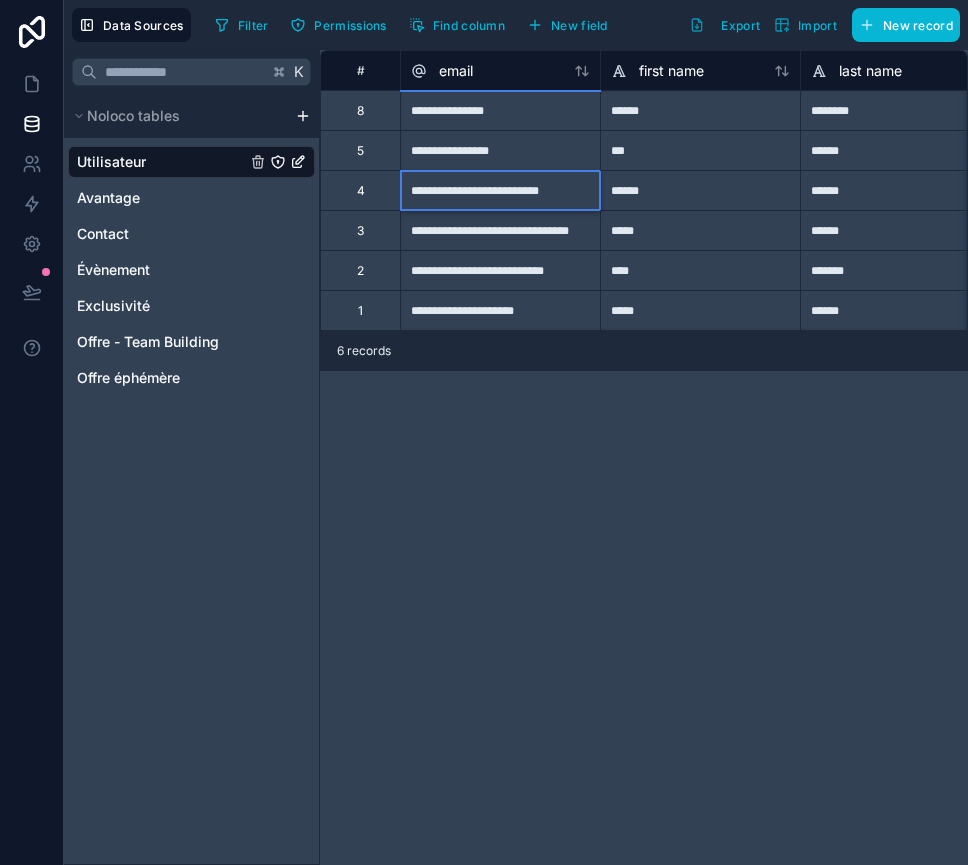 type on "**********" 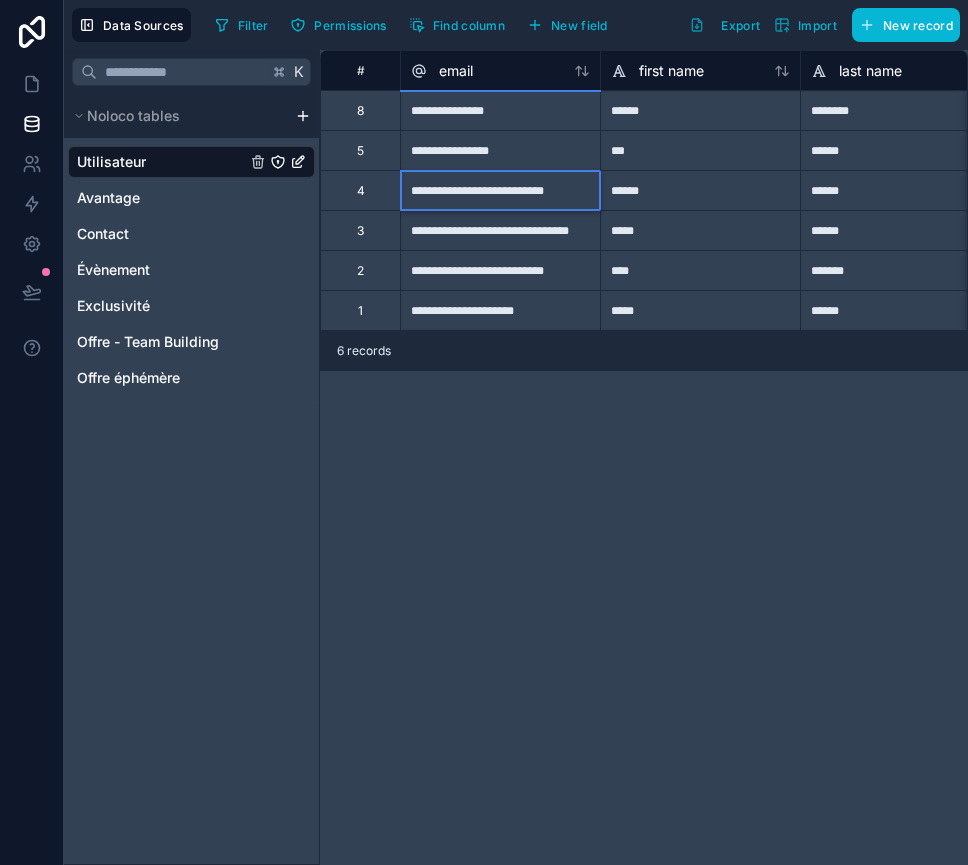 click on "**********" at bounding box center [644, 457] 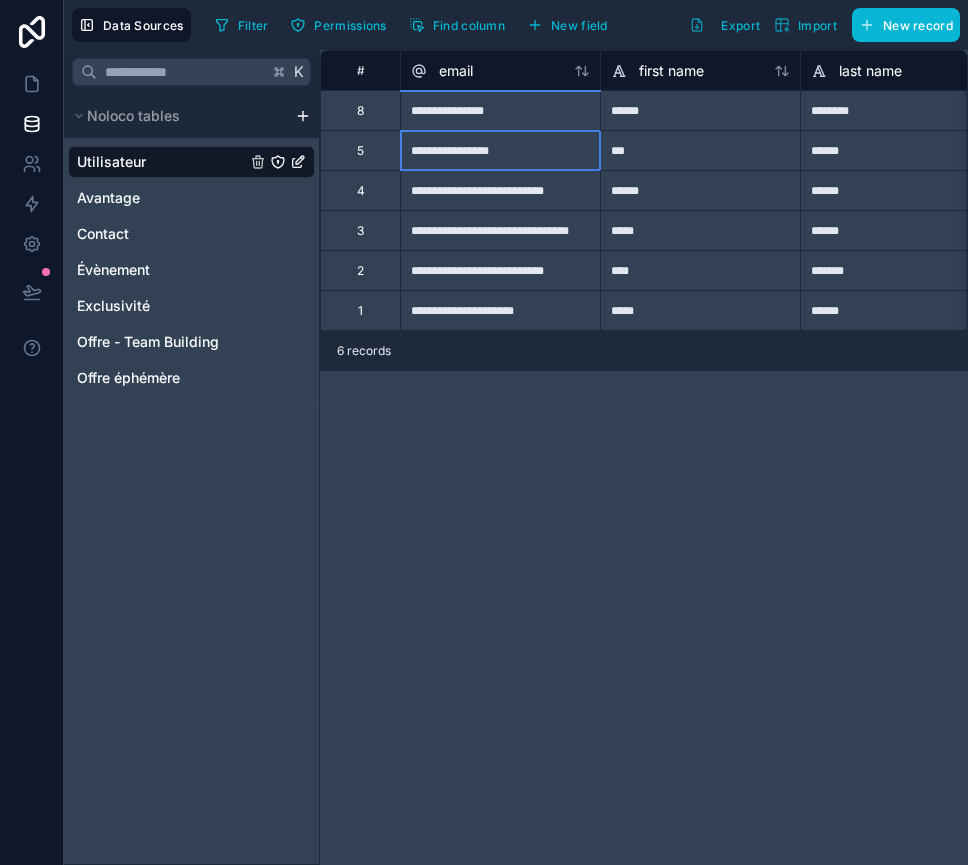 click on "**********" at bounding box center [500, 150] 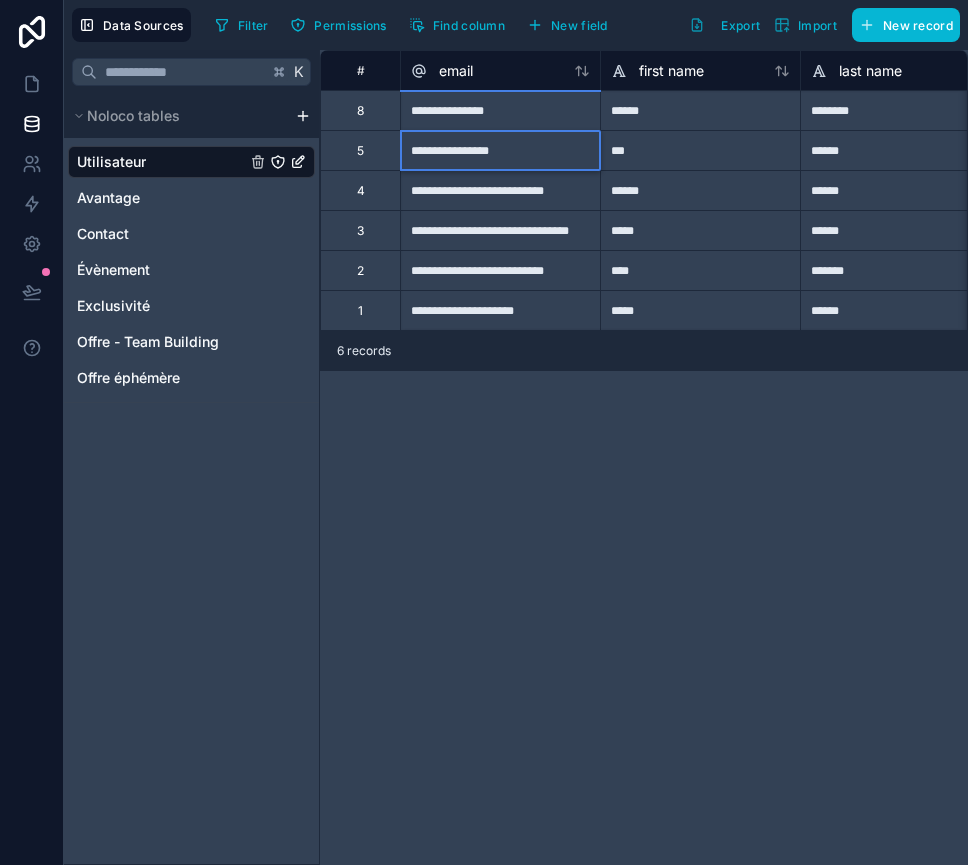 click on "**********" at bounding box center [500, 150] 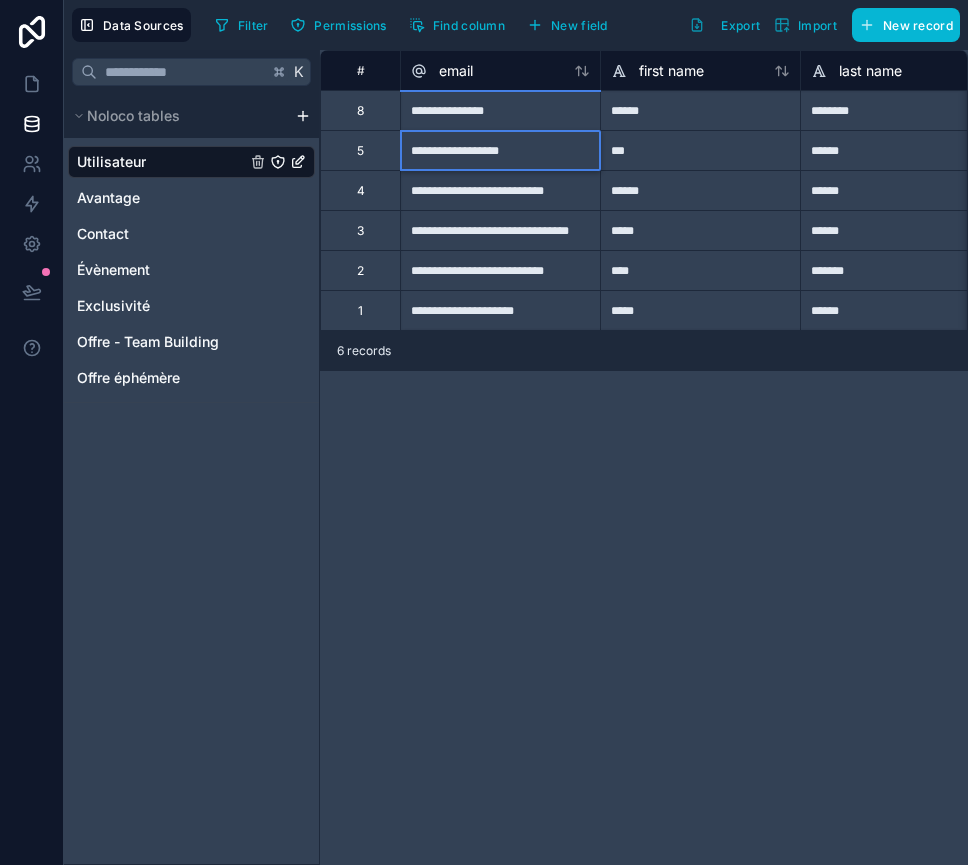 click on "**********" at bounding box center (500, 150) 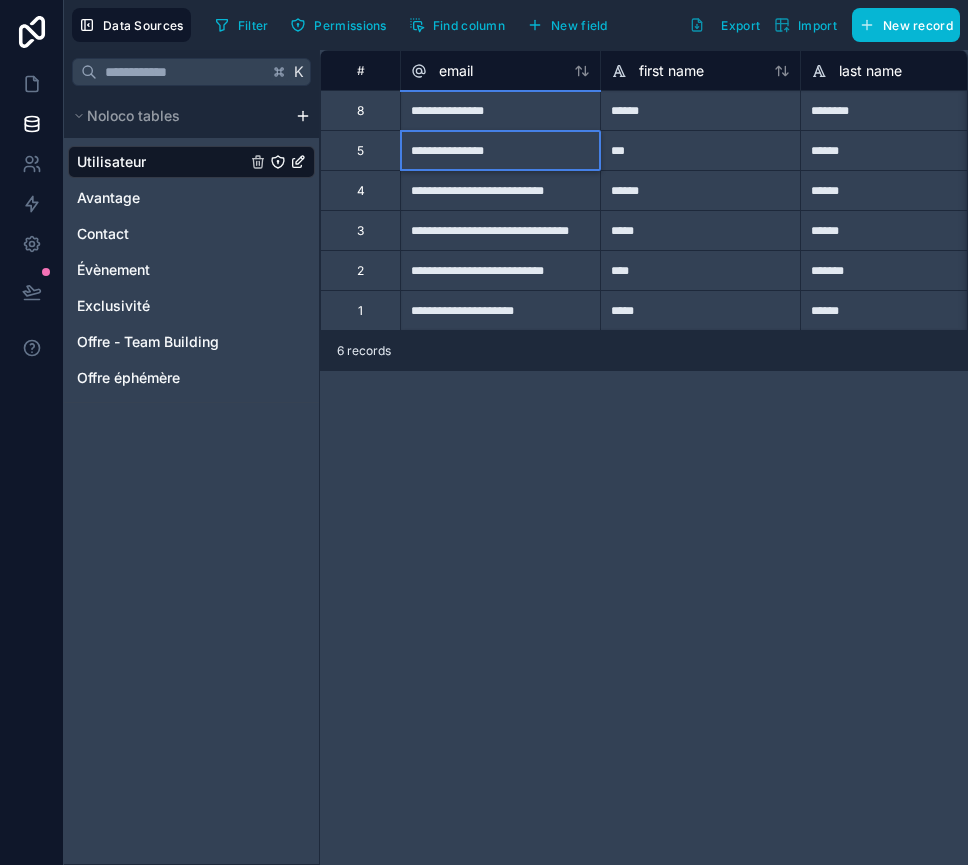 drag, startPoint x: 456, startPoint y: 148, endPoint x: 484, endPoint y: 150, distance: 28.071337 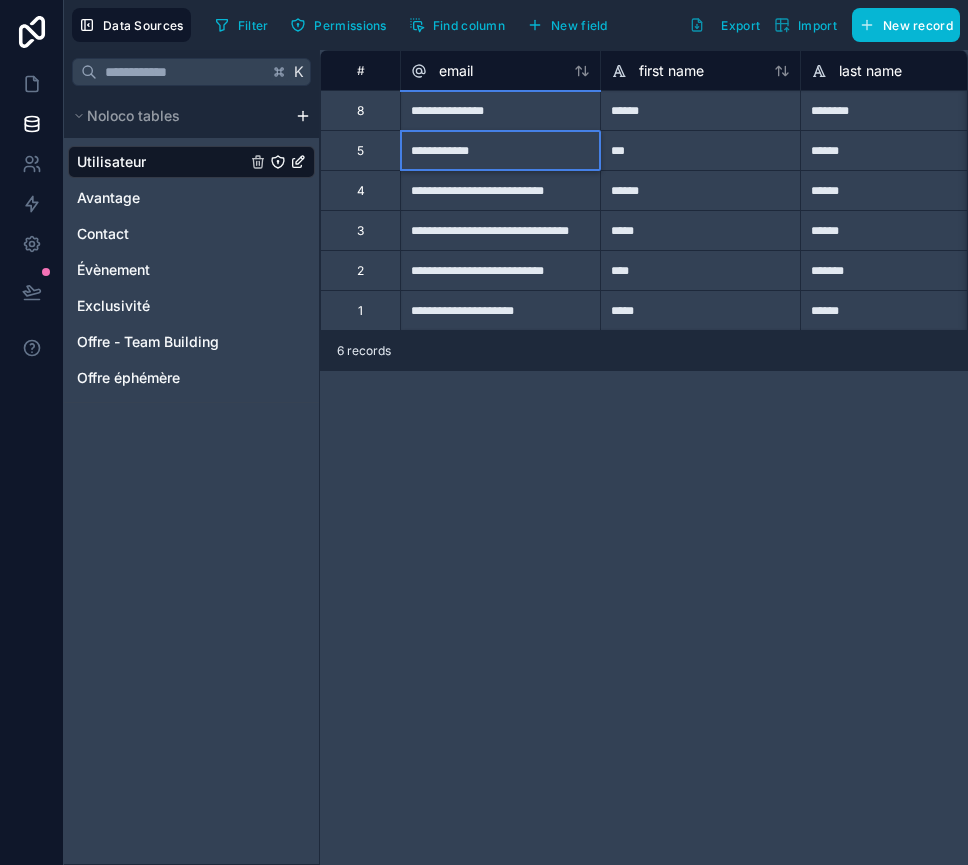 type on "**********" 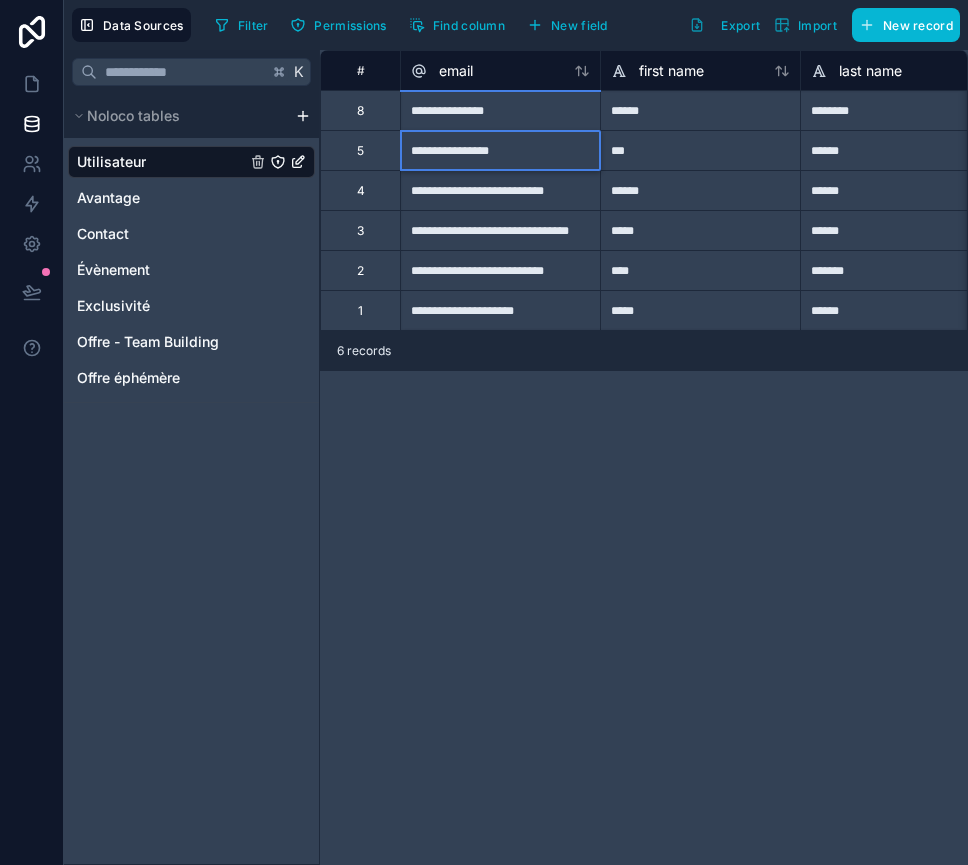 click on "**********" at bounding box center (644, 457) 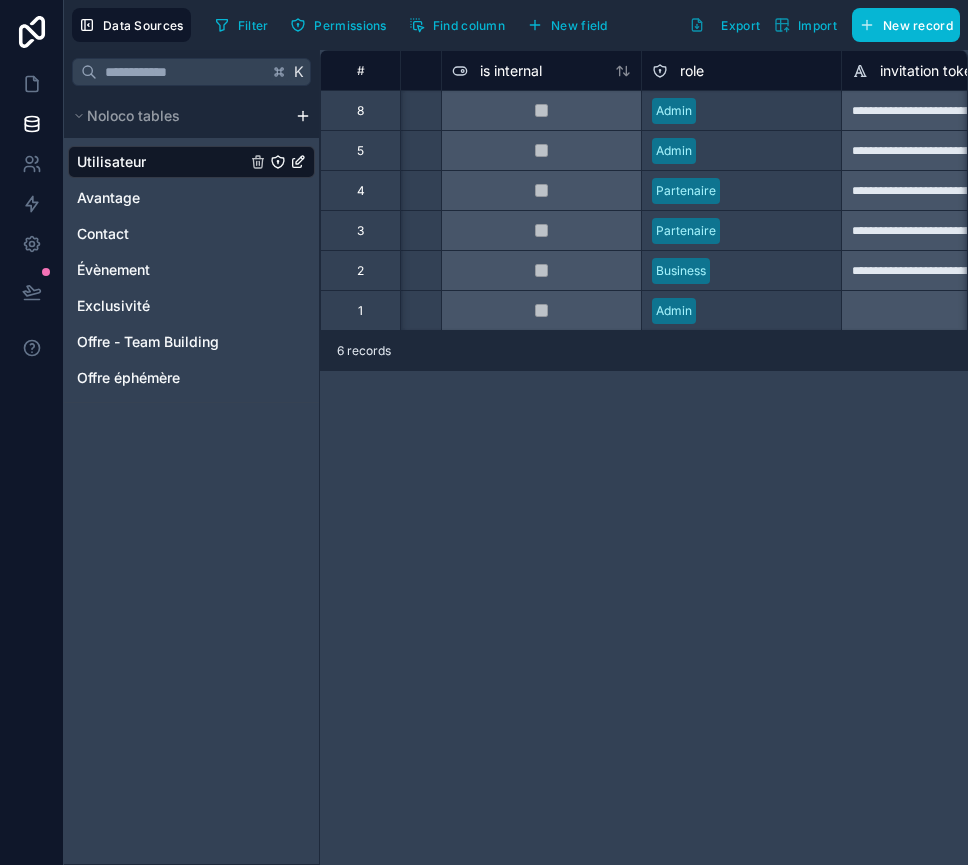 scroll, scrollTop: 0, scrollLeft: 762, axis: horizontal 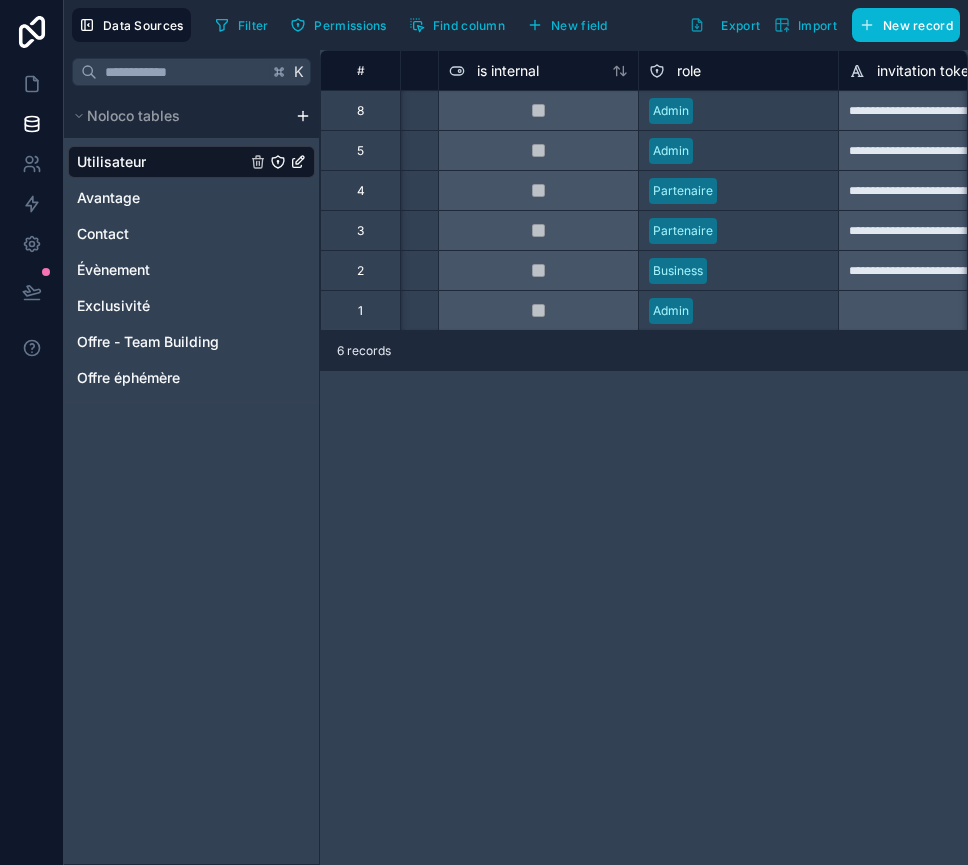 click on "Admin" at bounding box center (671, 151) 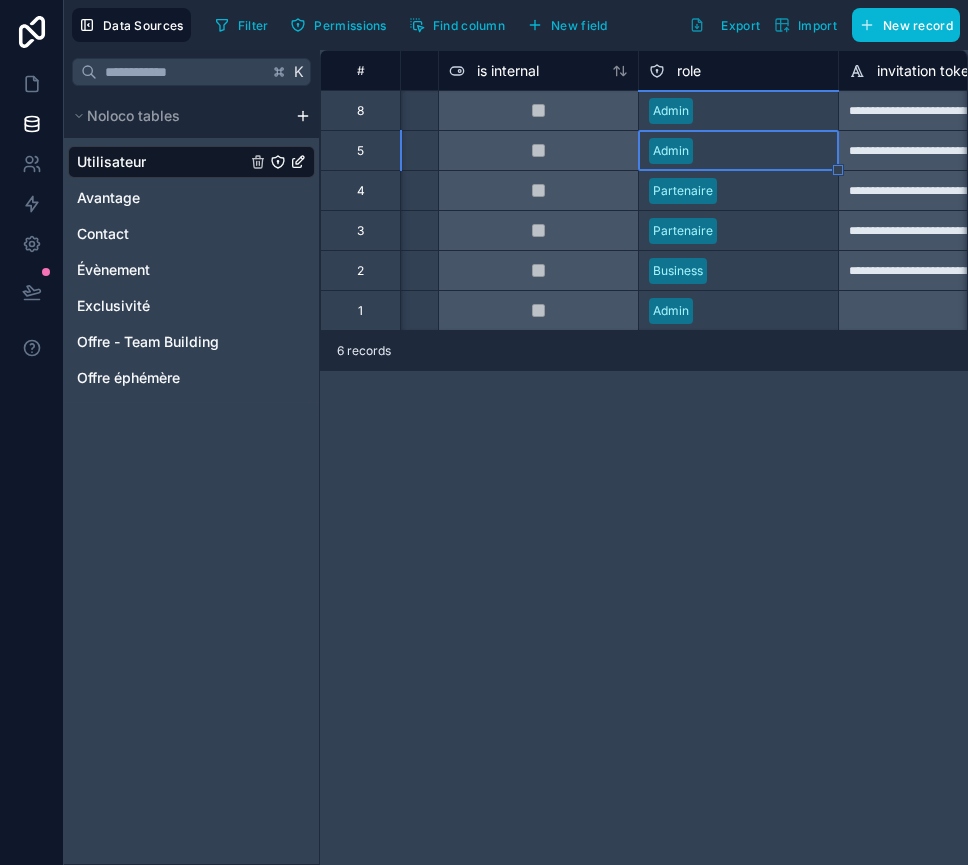 click on "Admin" at bounding box center [671, 151] 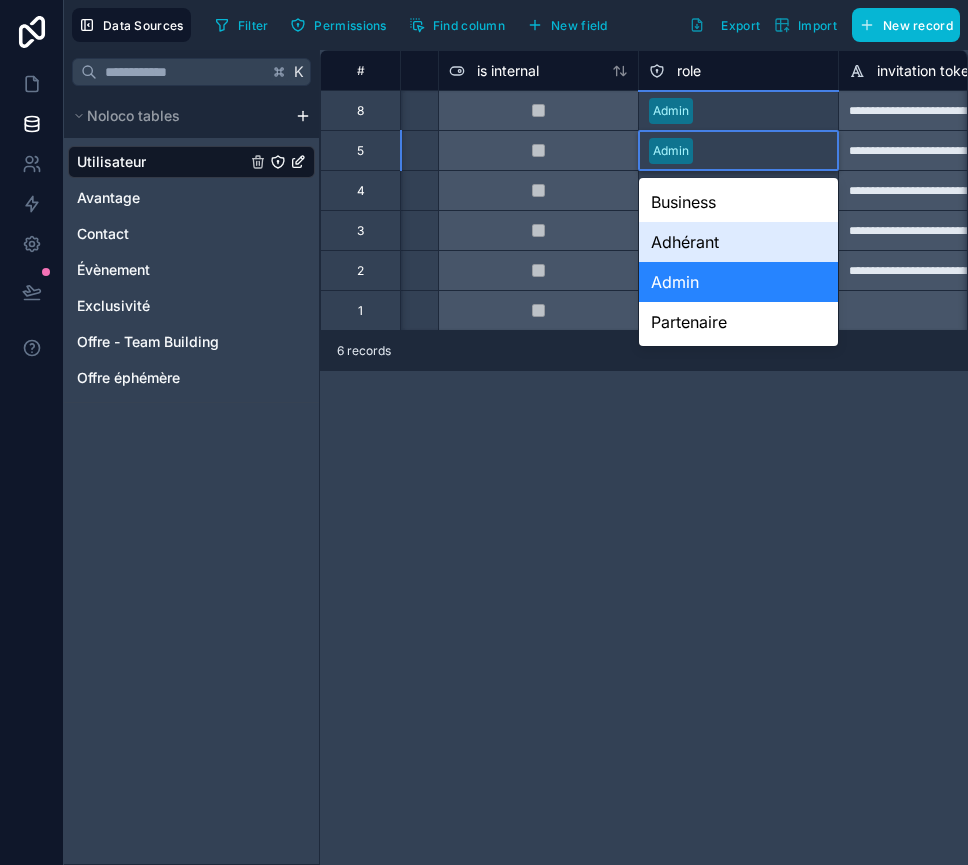 click on "Adhérant" at bounding box center [738, 242] 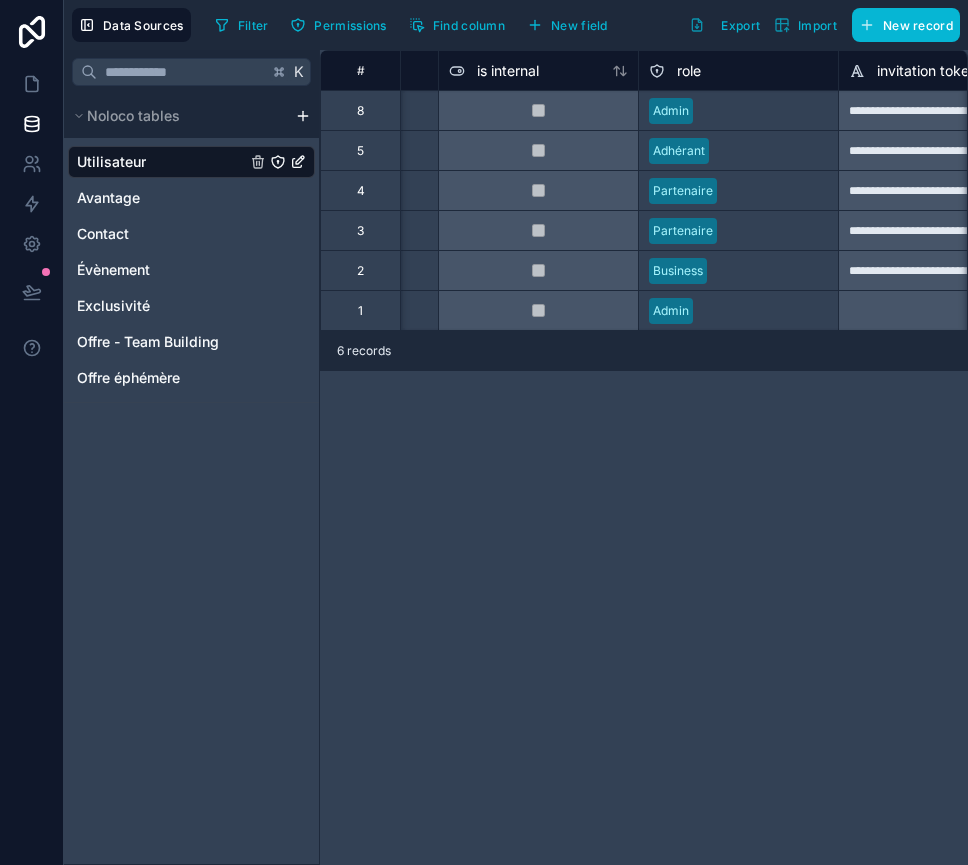 click on "**********" at bounding box center [644, 457] 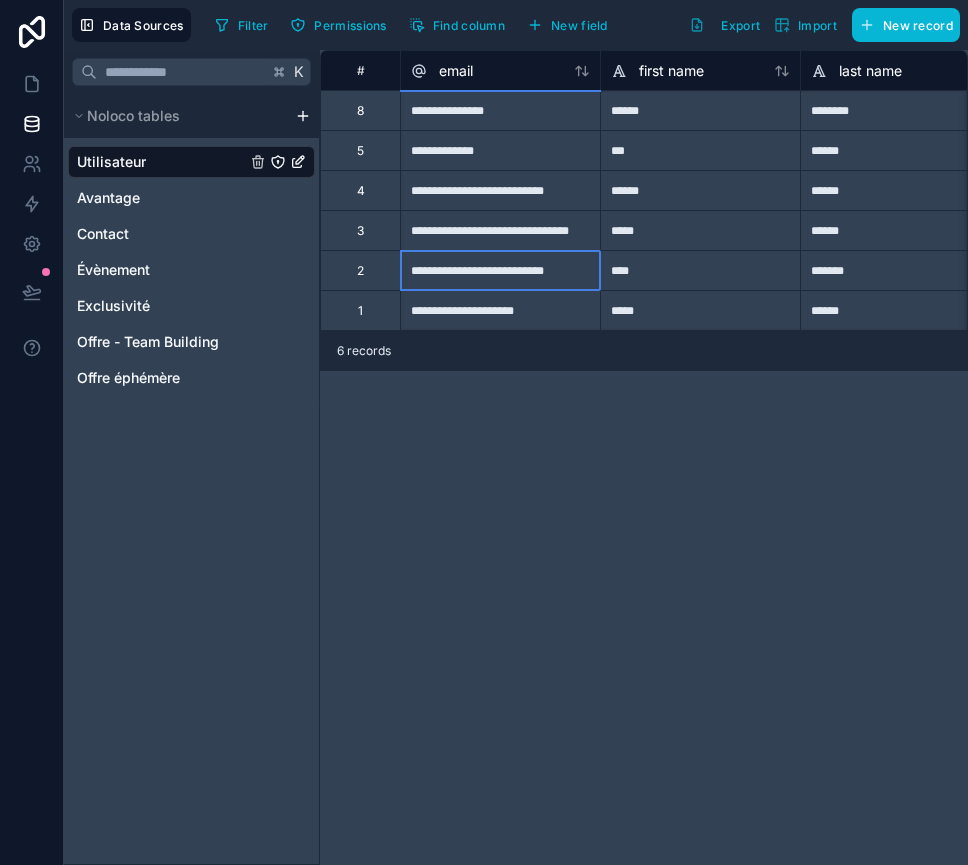 click on "**********" at bounding box center (500, 270) 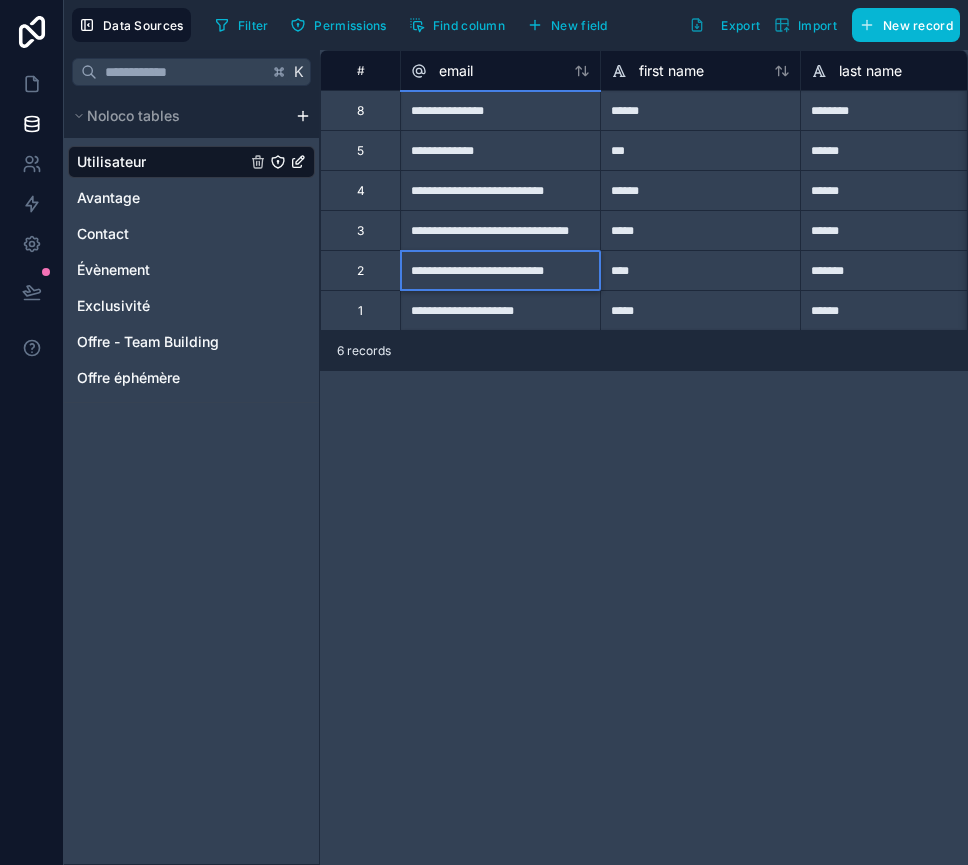 click on "**********" at bounding box center (500, 270) 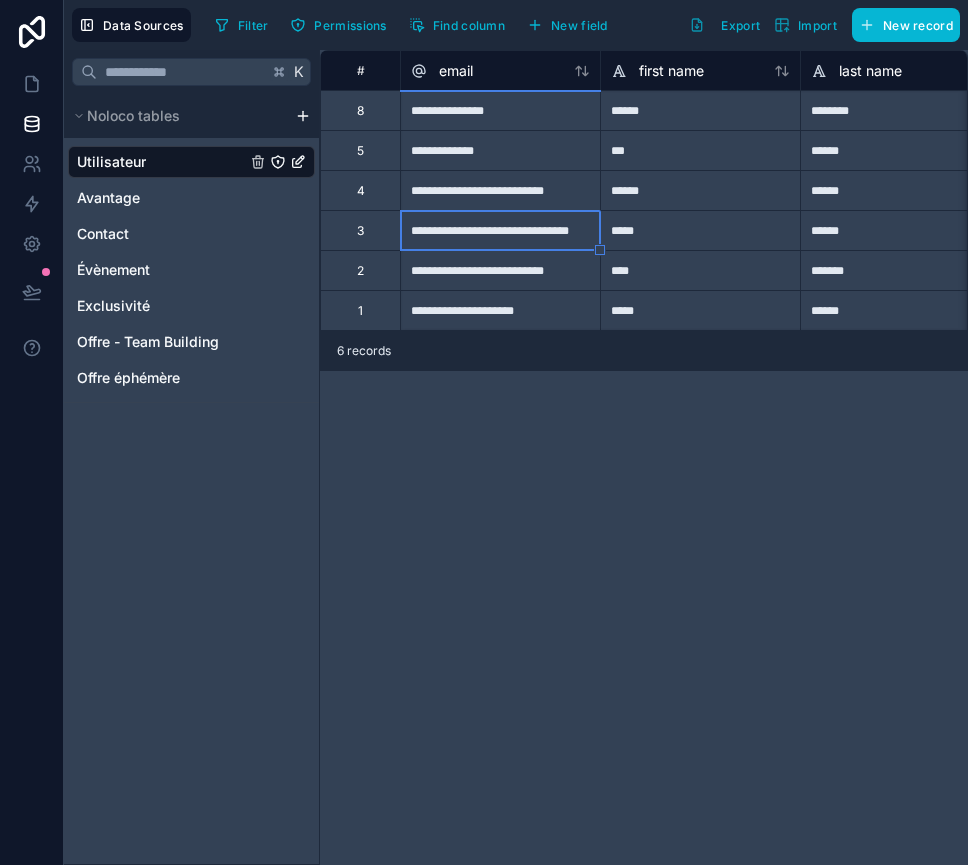 click on "**********" at bounding box center (500, 230) 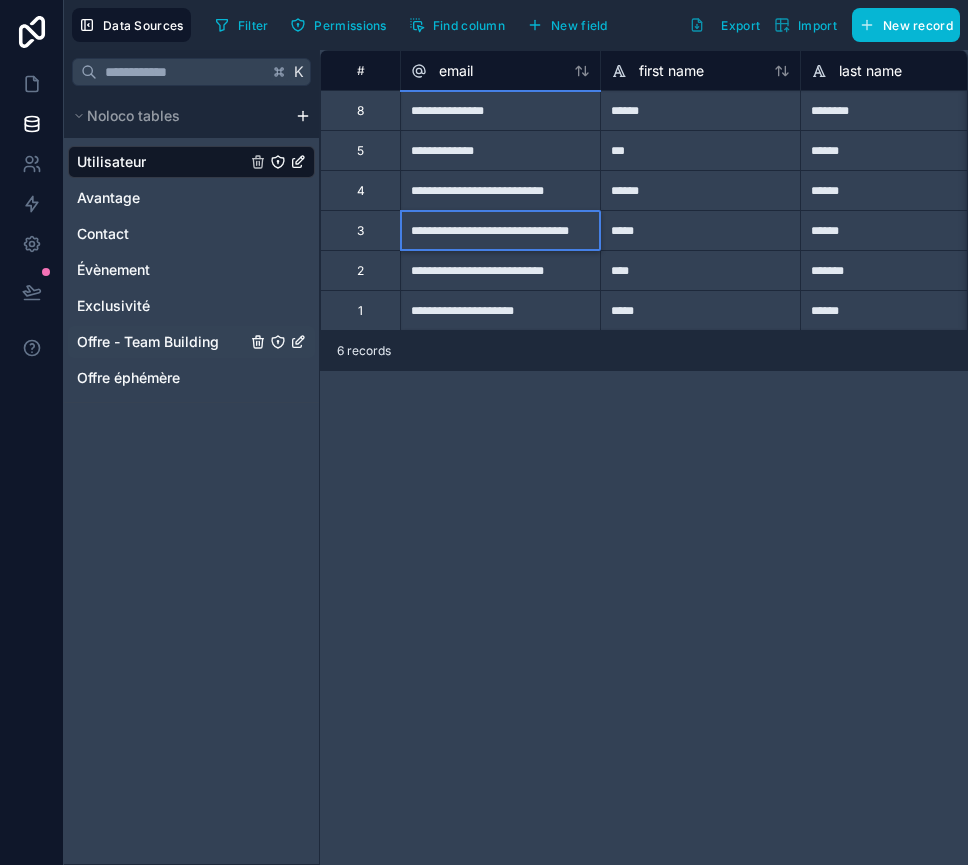 scroll, scrollTop: 0, scrollLeft: 0, axis: both 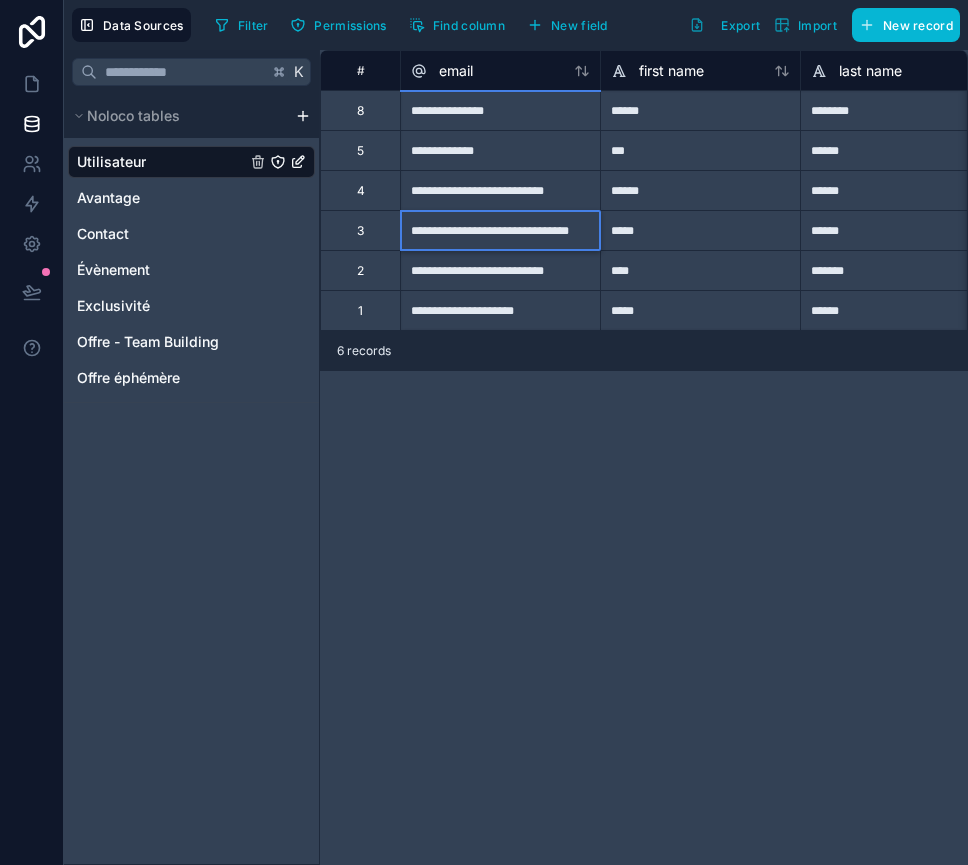 click on "**********" at bounding box center (500, 150) 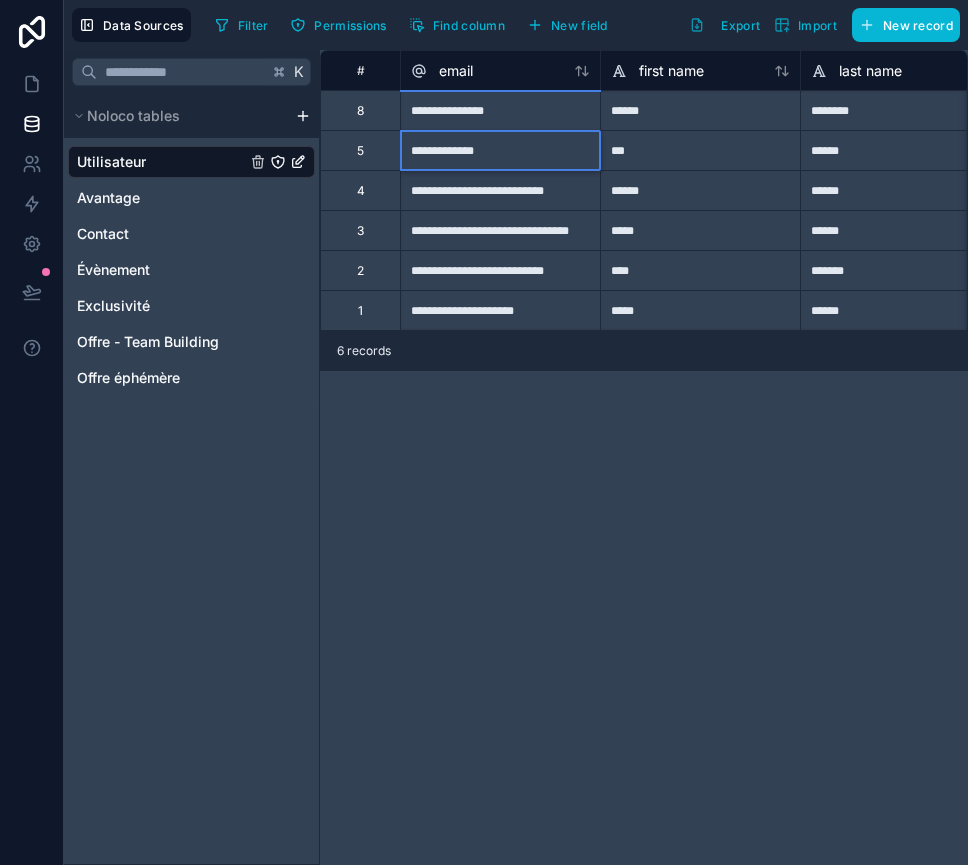 click on "**********" at bounding box center (500, 150) 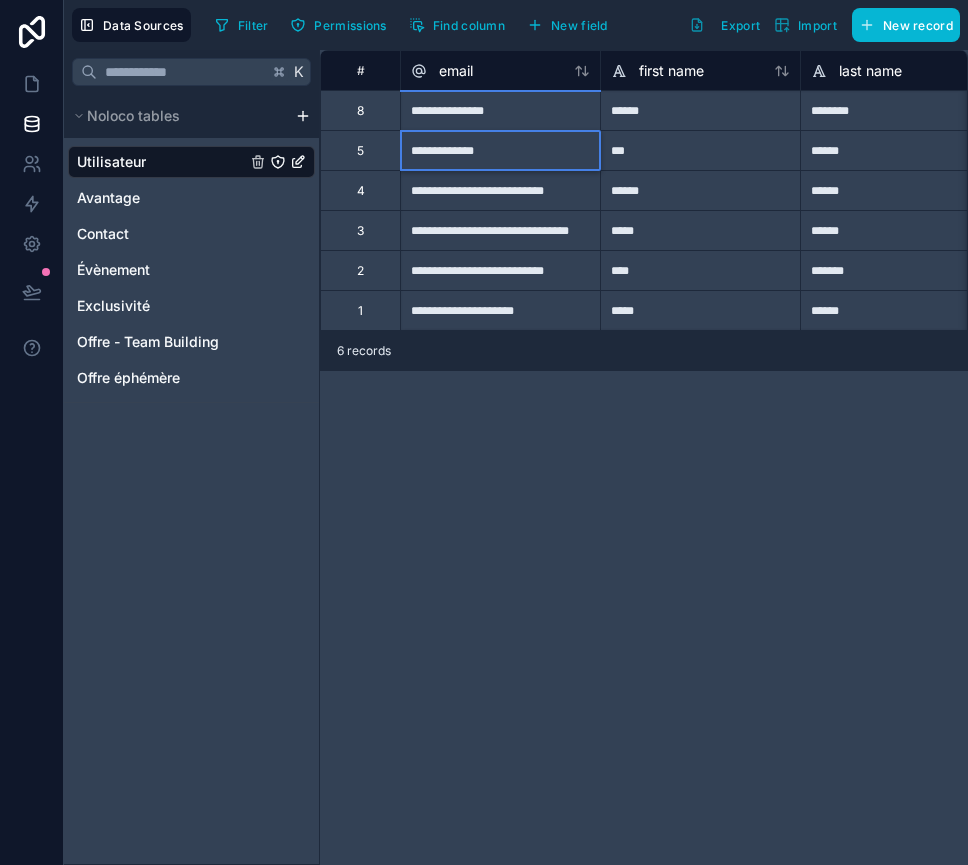 click on "**********" at bounding box center (500, 190) 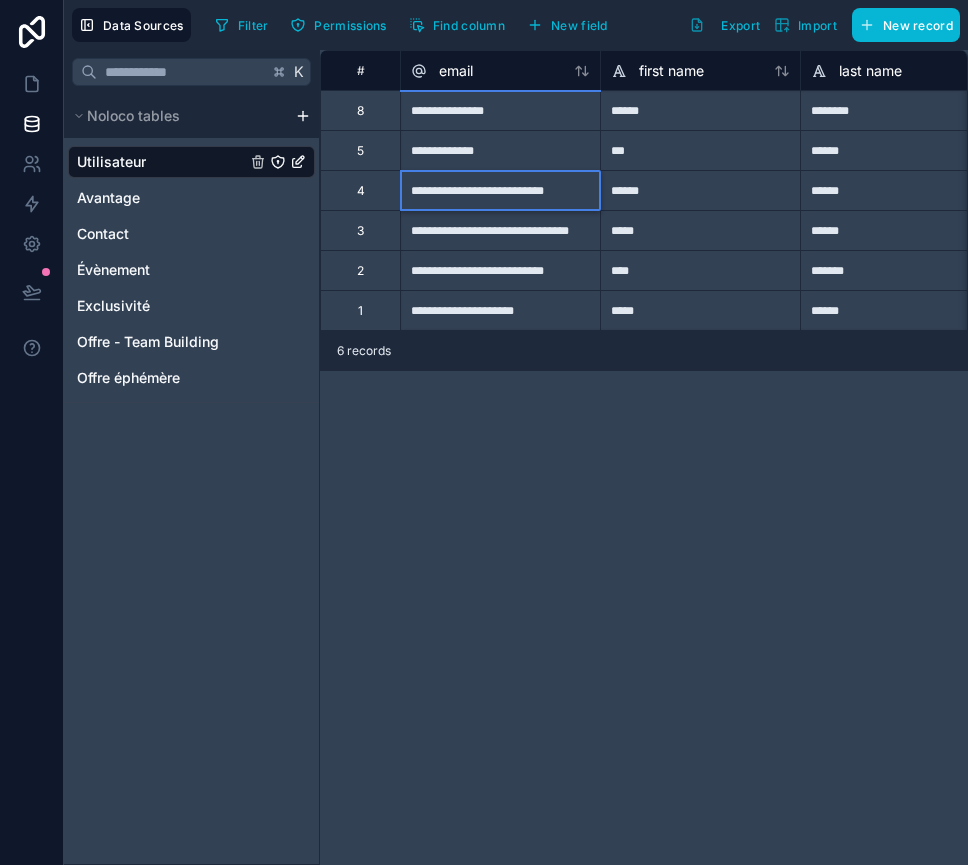 click on "**********" at bounding box center (500, 190) 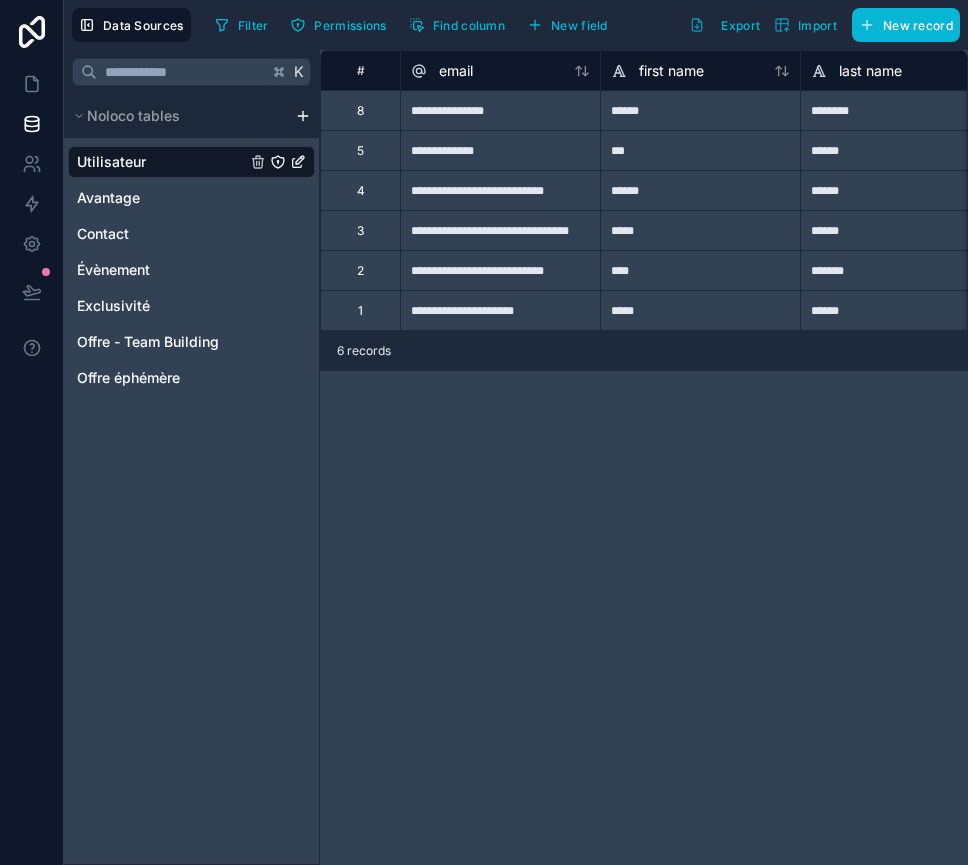 click on "**********" at bounding box center [644, 457] 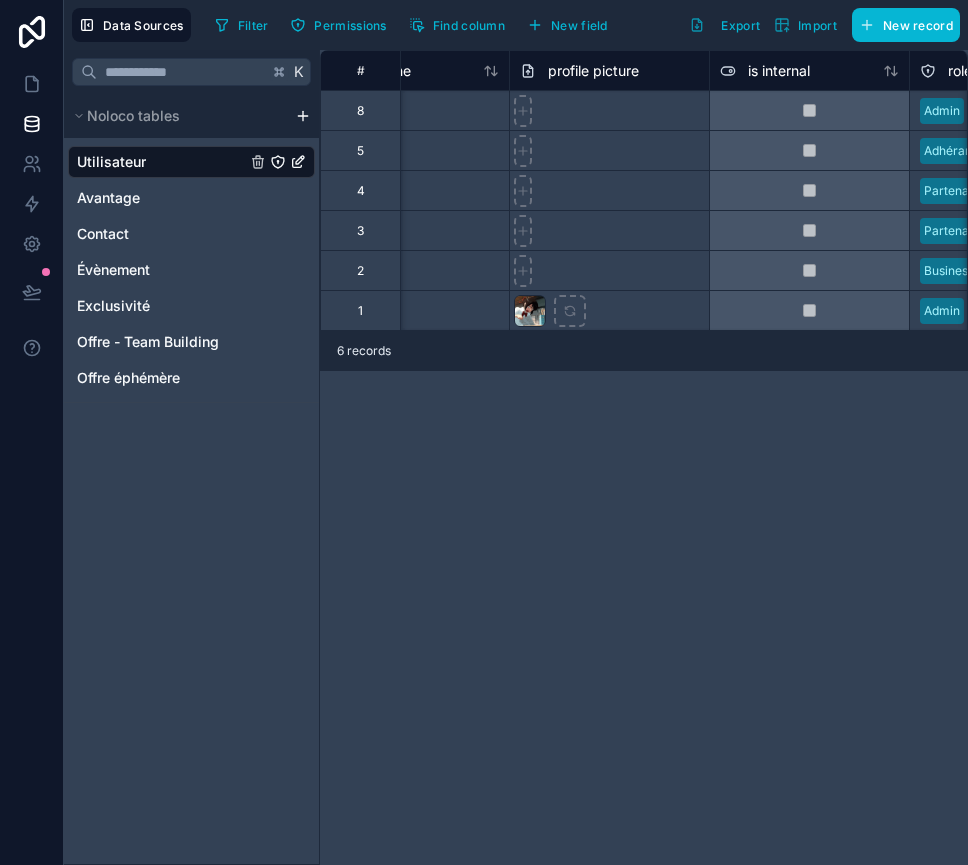 scroll, scrollTop: 0, scrollLeft: 243, axis: horizontal 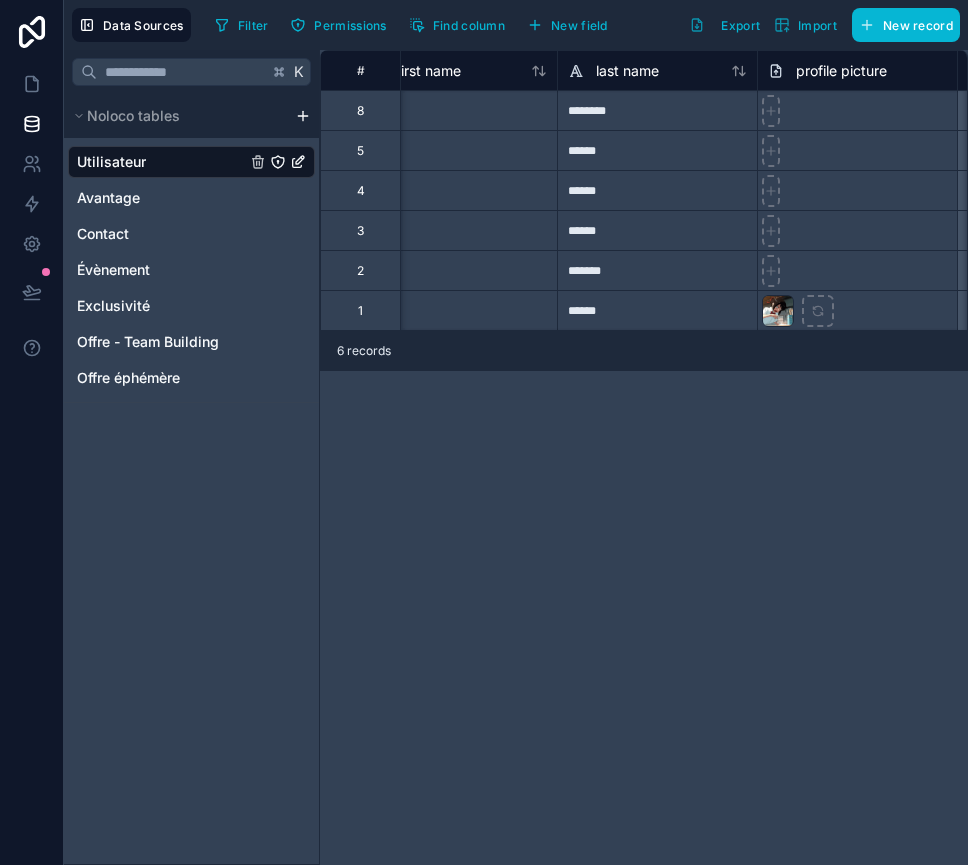 click on "********" at bounding box center (657, 110) 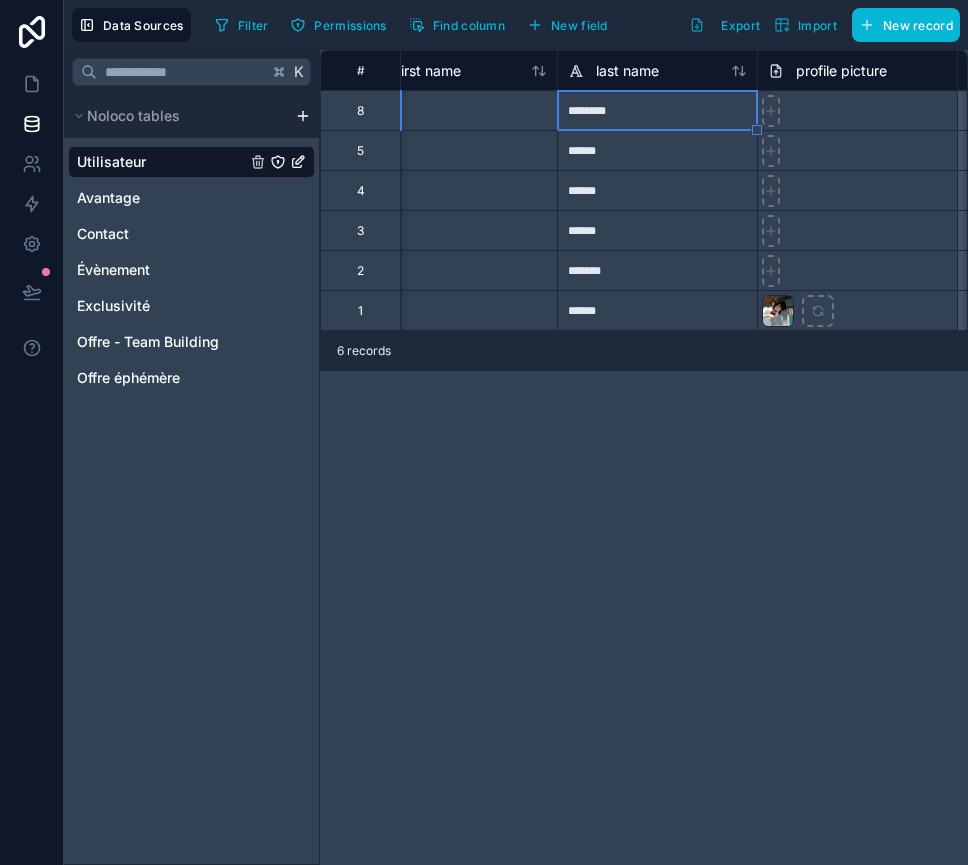 click on "********" at bounding box center (657, 110) 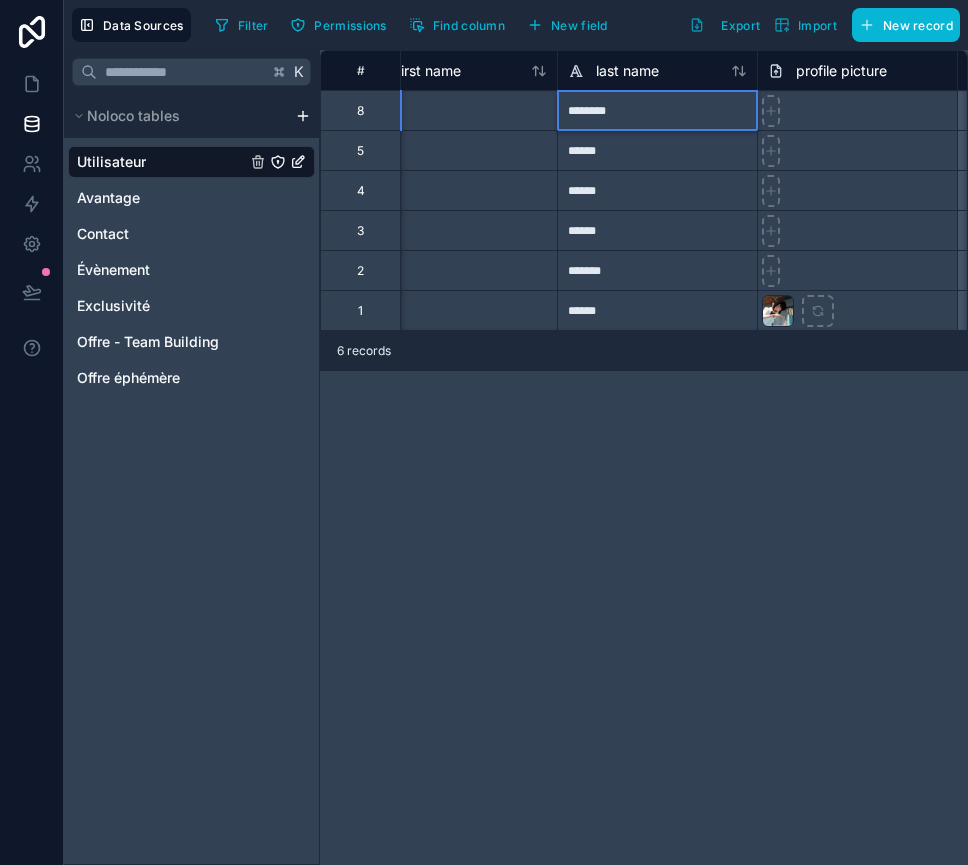 click on "********" at bounding box center [657, 110] 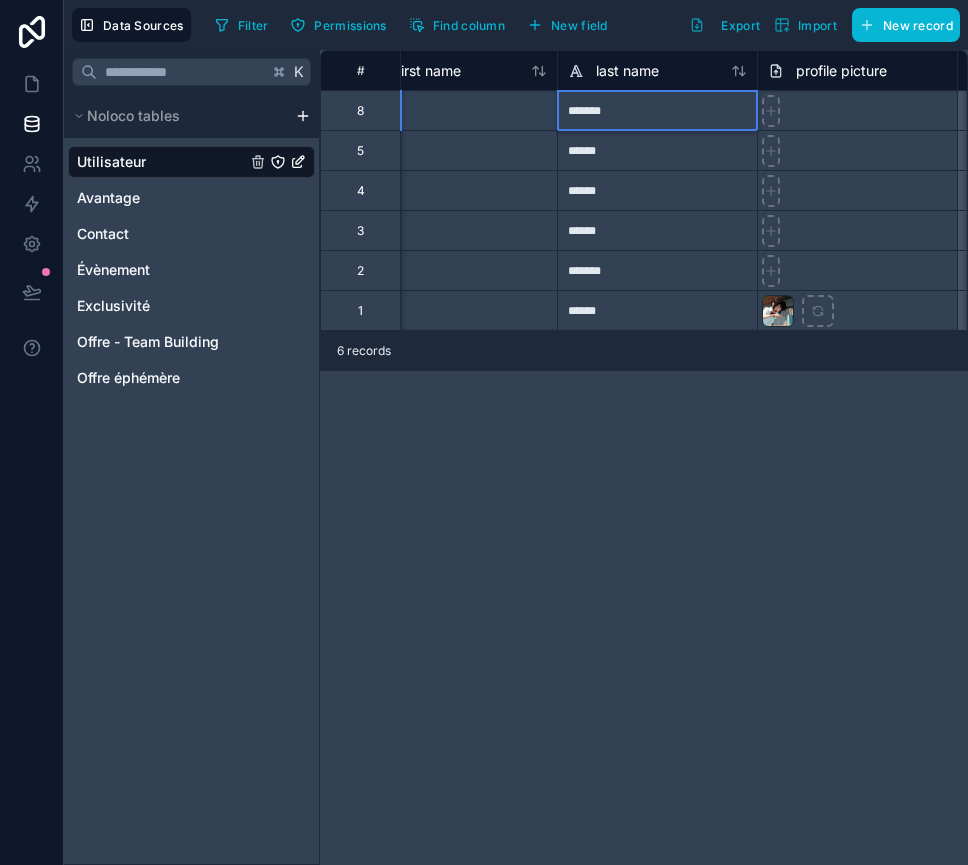 type on "********" 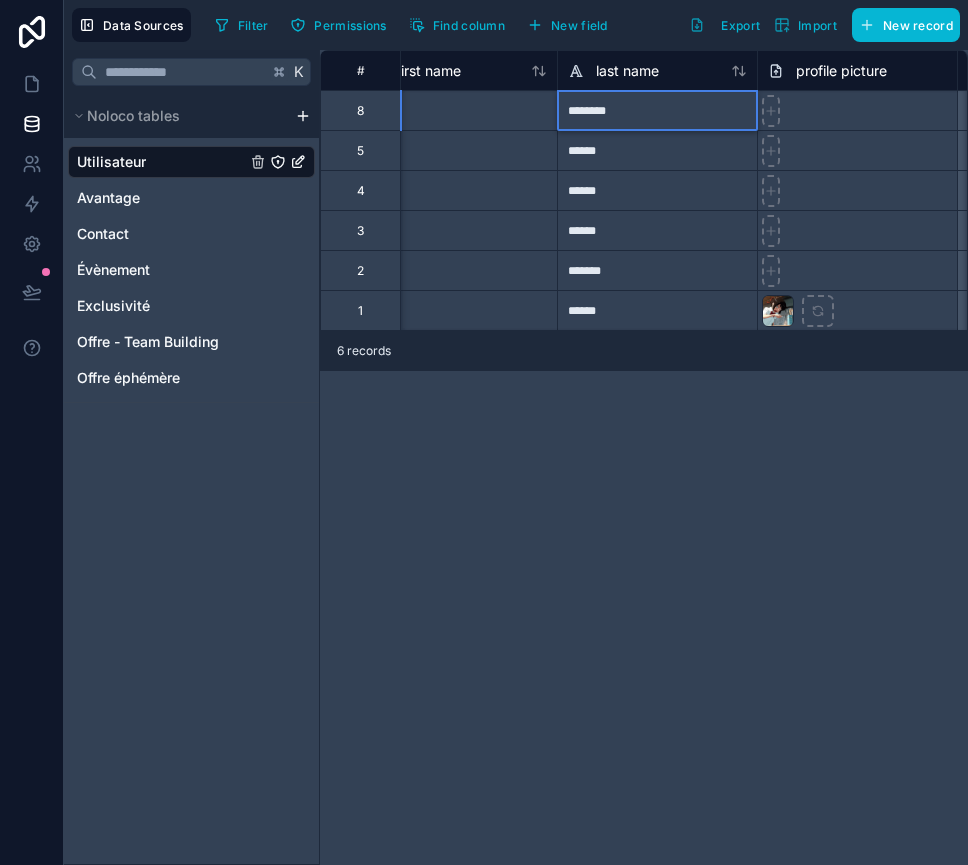 click on "**********" at bounding box center (644, 457) 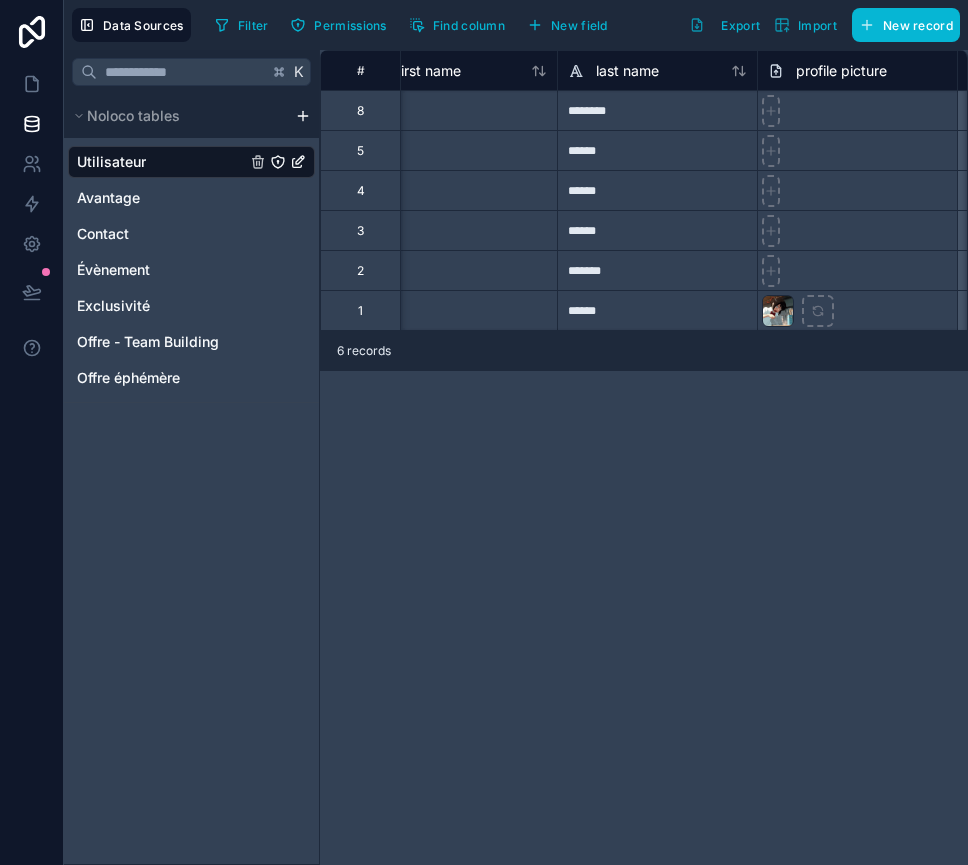 scroll, scrollTop: 0, scrollLeft: 0, axis: both 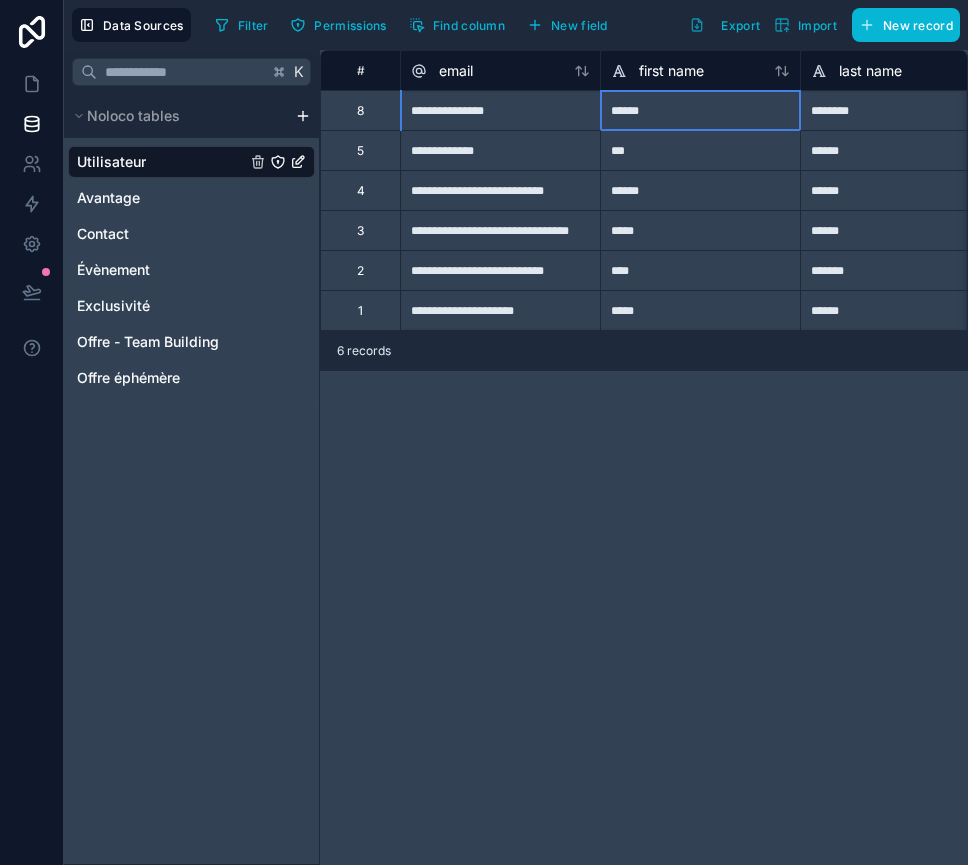 click on "******" at bounding box center (700, 110) 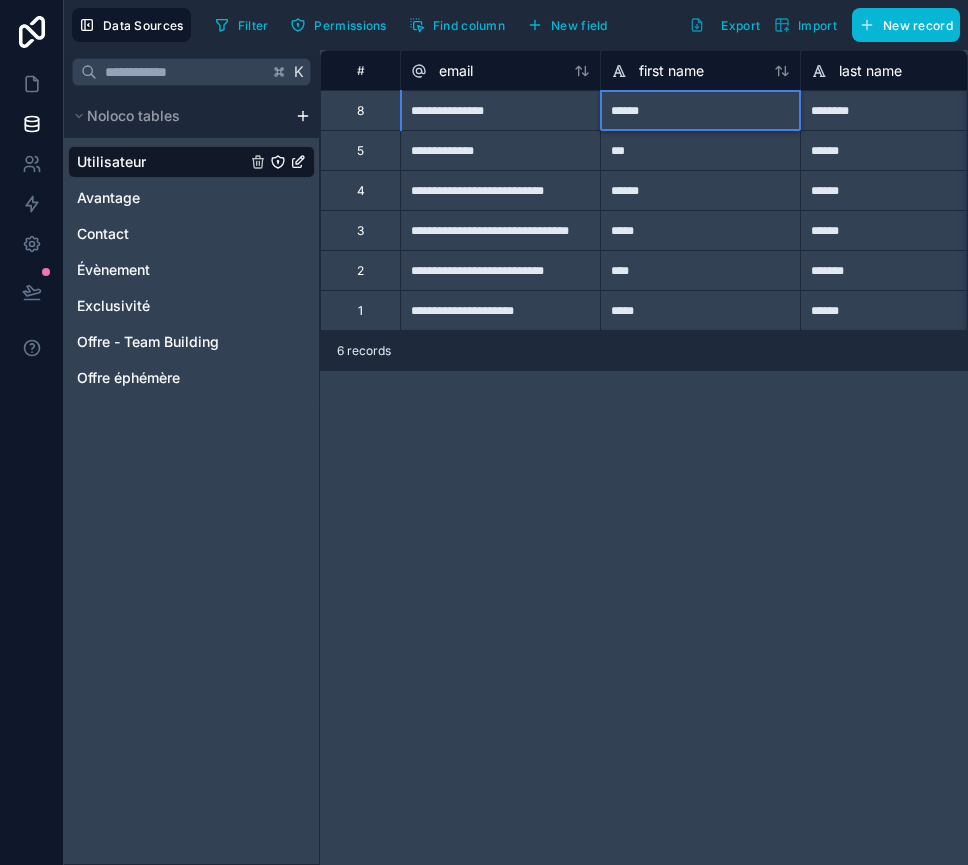click on "******" at bounding box center (700, 110) 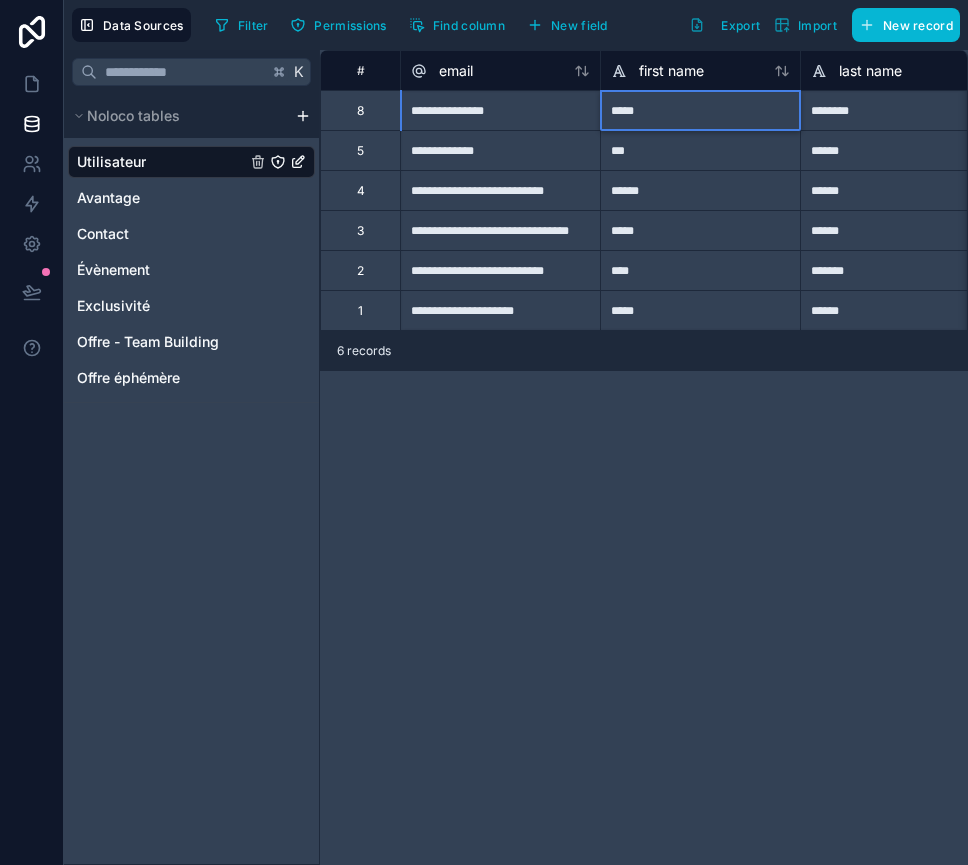 type on "******" 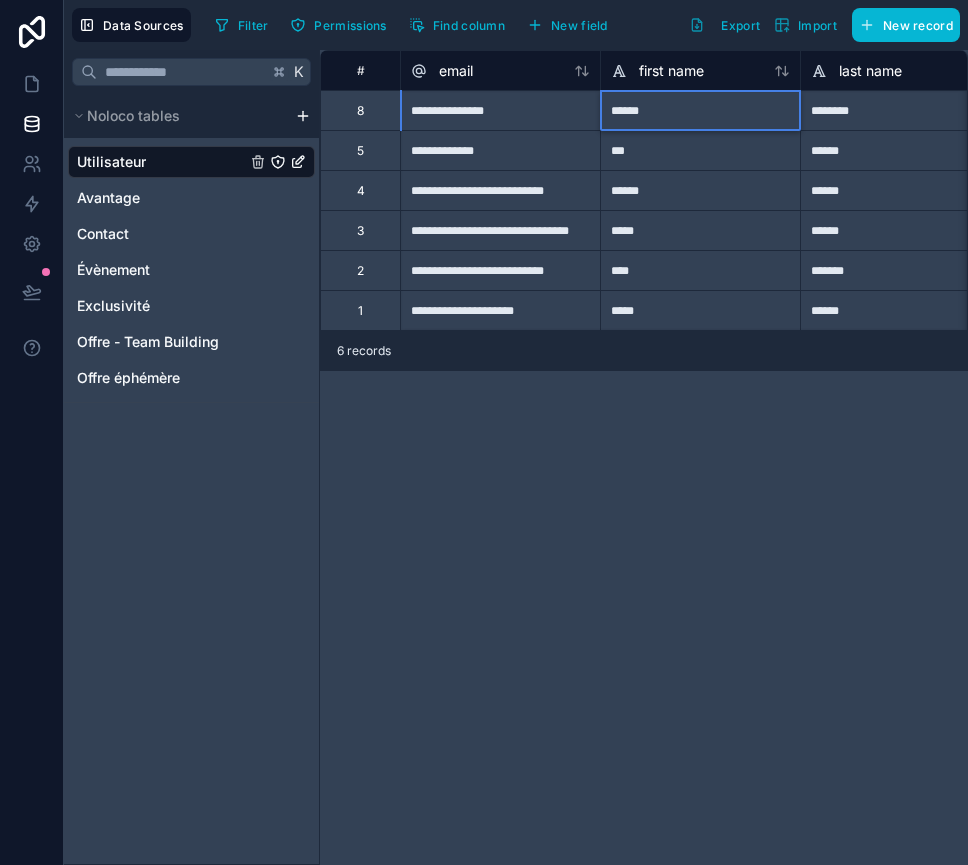 click on "**********" at bounding box center [644, 457] 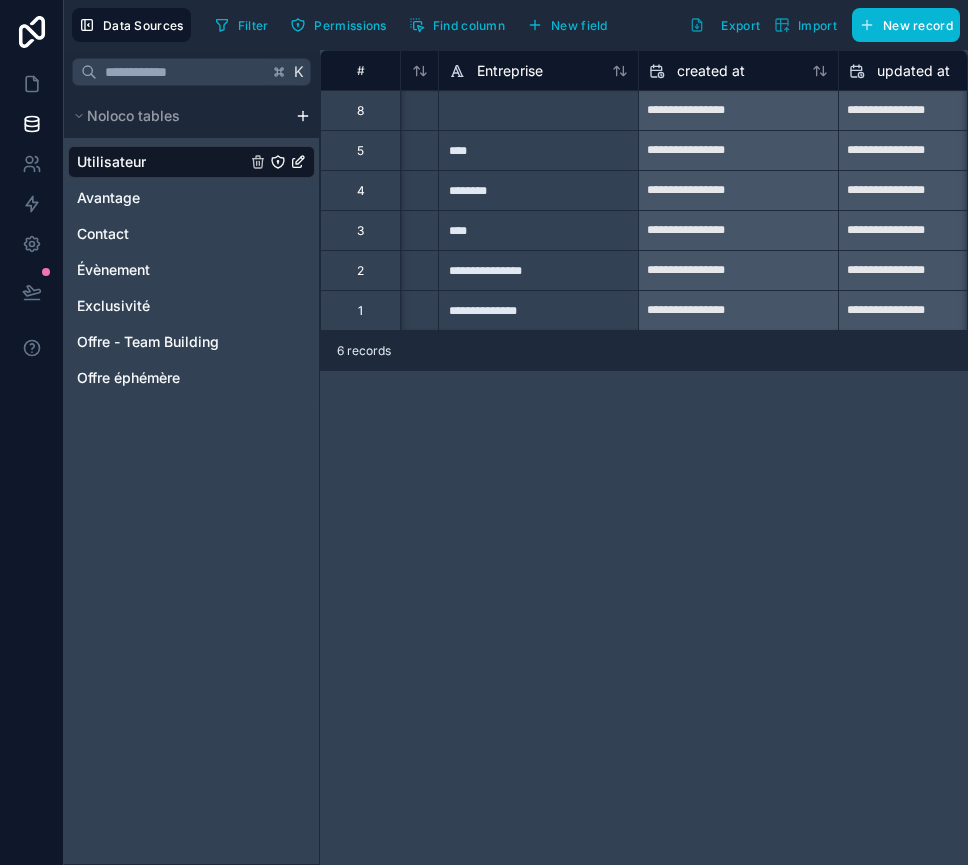 scroll, scrollTop: 0, scrollLeft: 1839, axis: horizontal 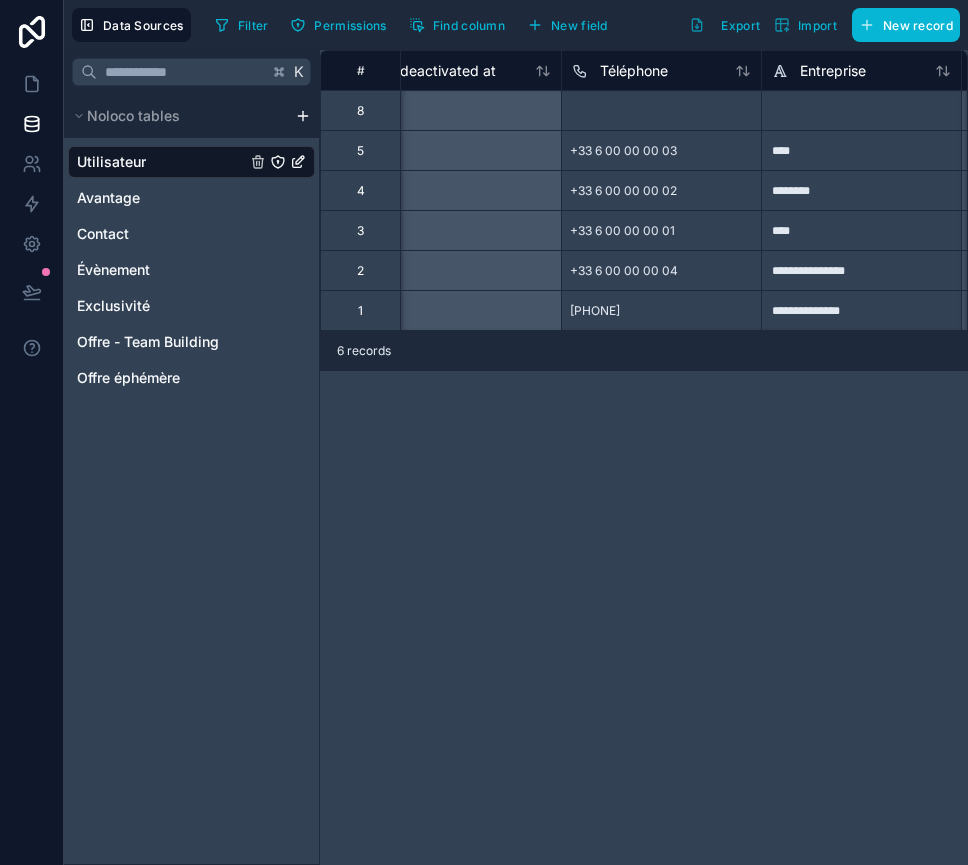 click on "**********" at bounding box center [861, 310] 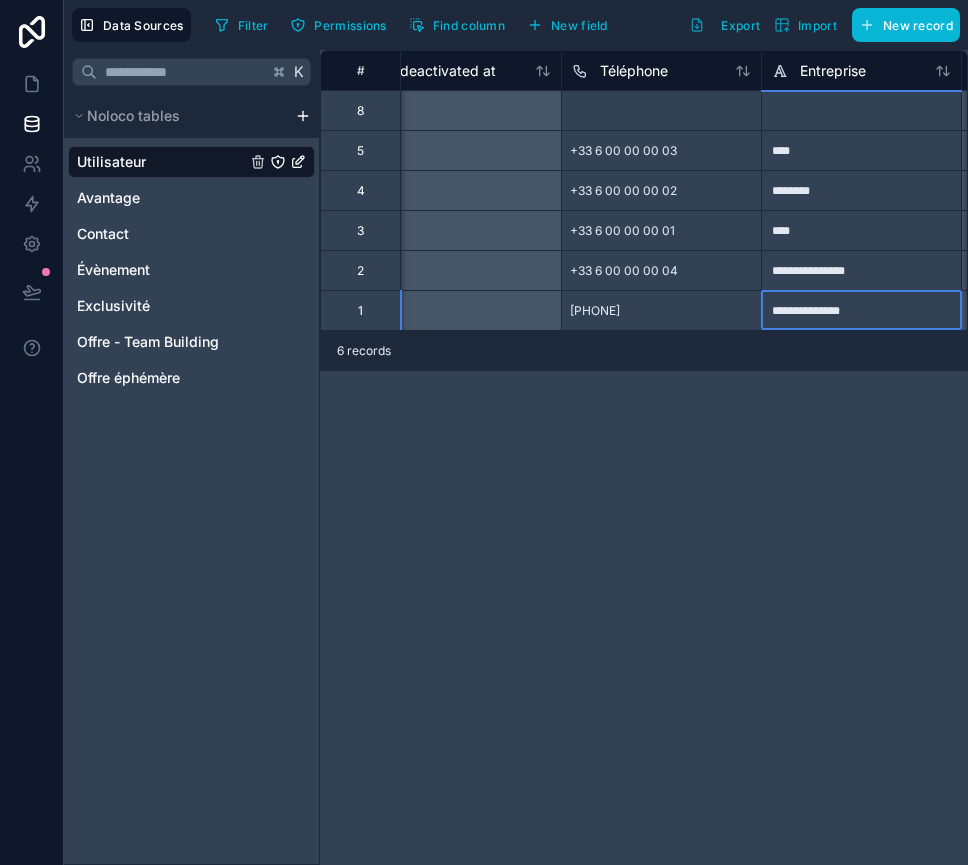 click on "**********" at bounding box center [861, 310] 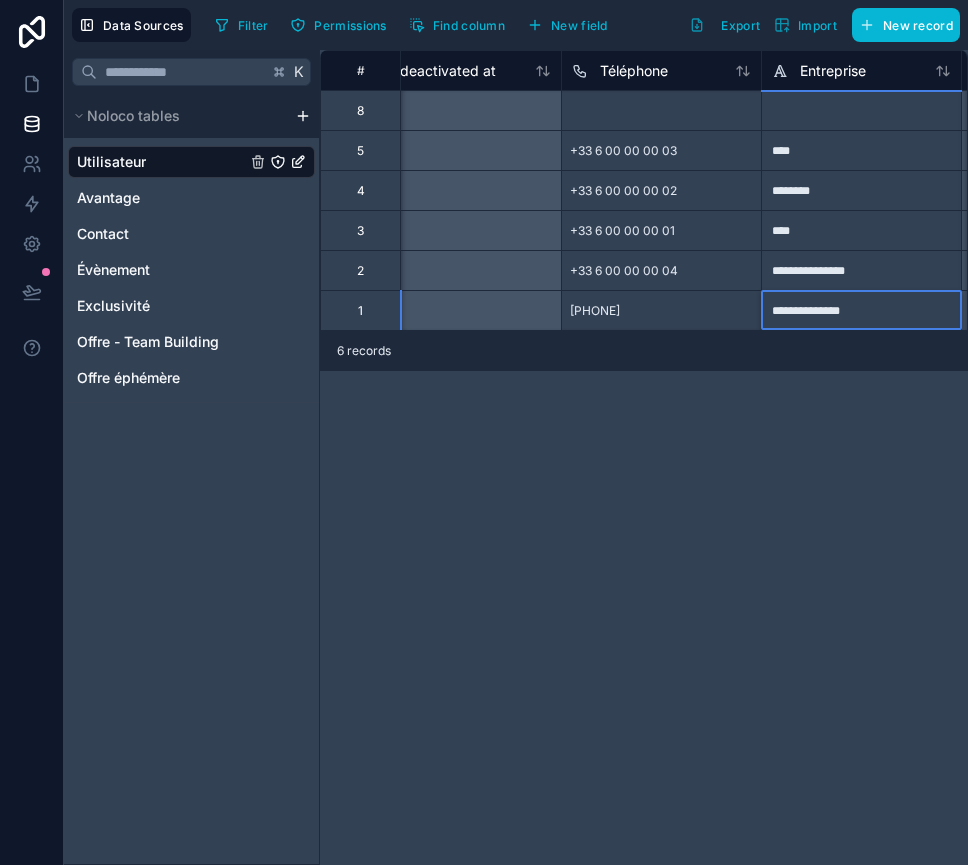 click on "**********" at bounding box center [861, 310] 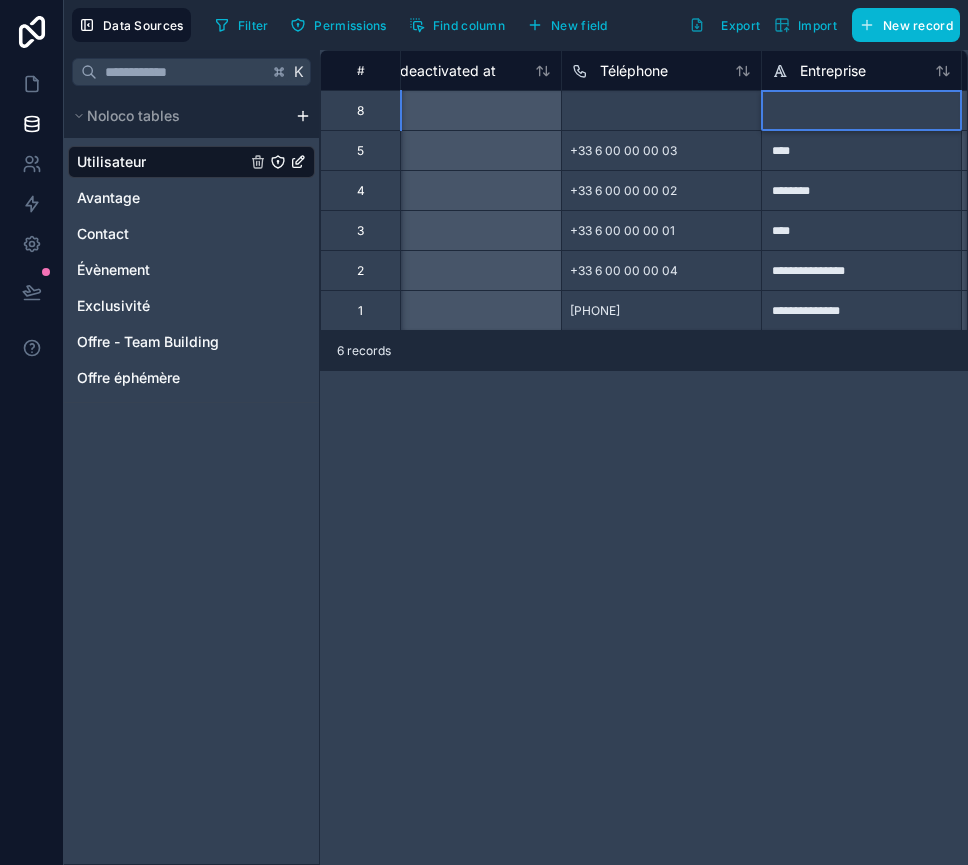 click at bounding box center (861, 110) 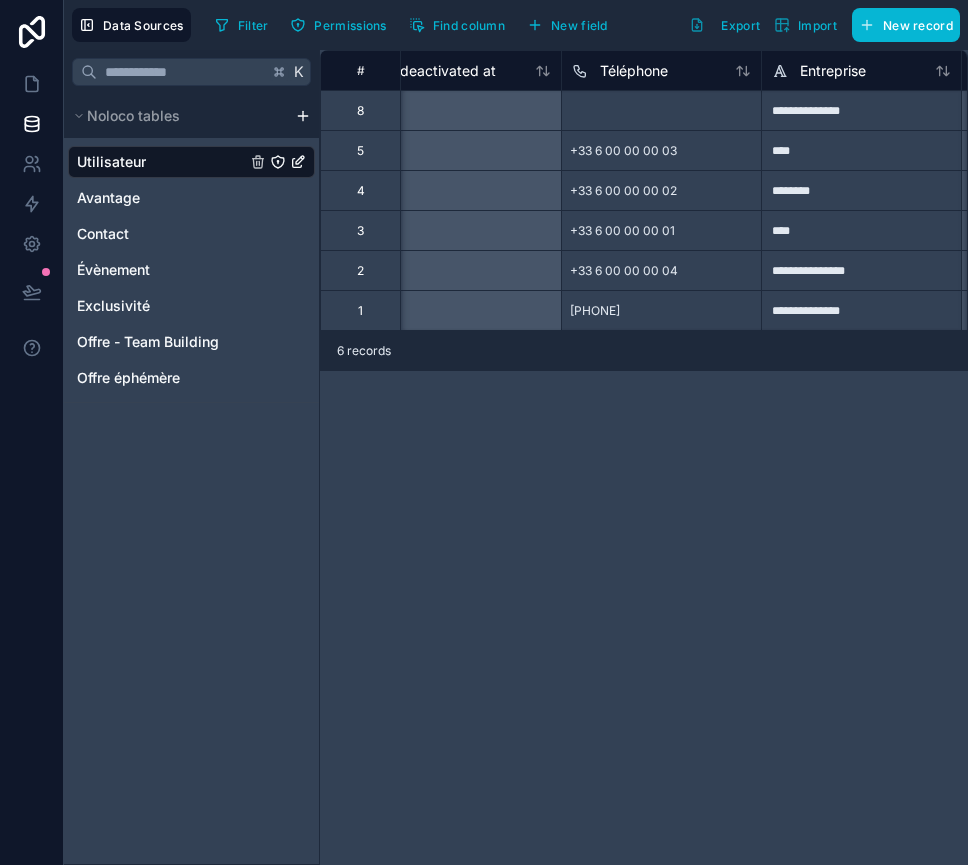 click on "**********" at bounding box center (644, 457) 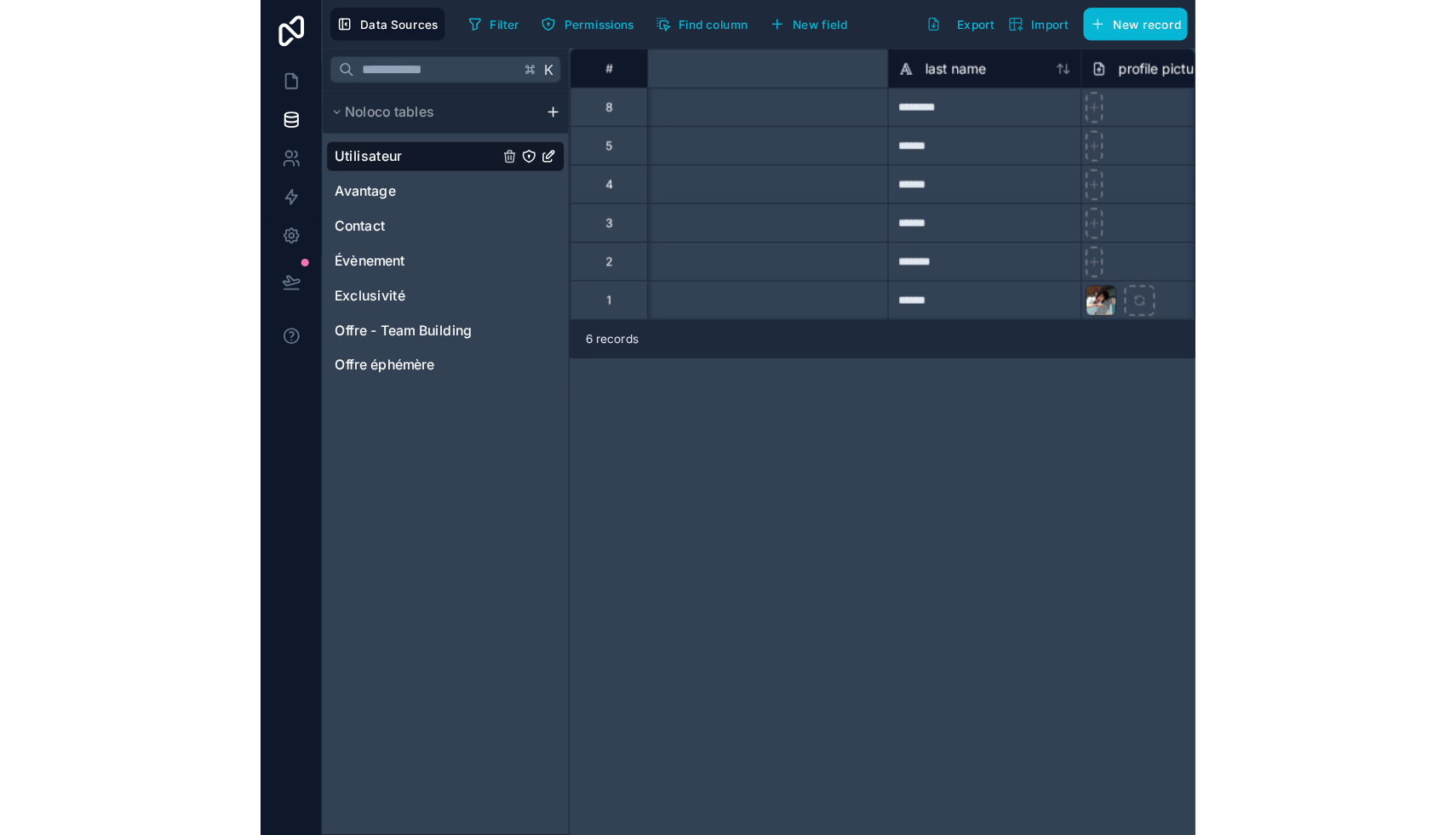 scroll, scrollTop: 0, scrollLeft: 0, axis: both 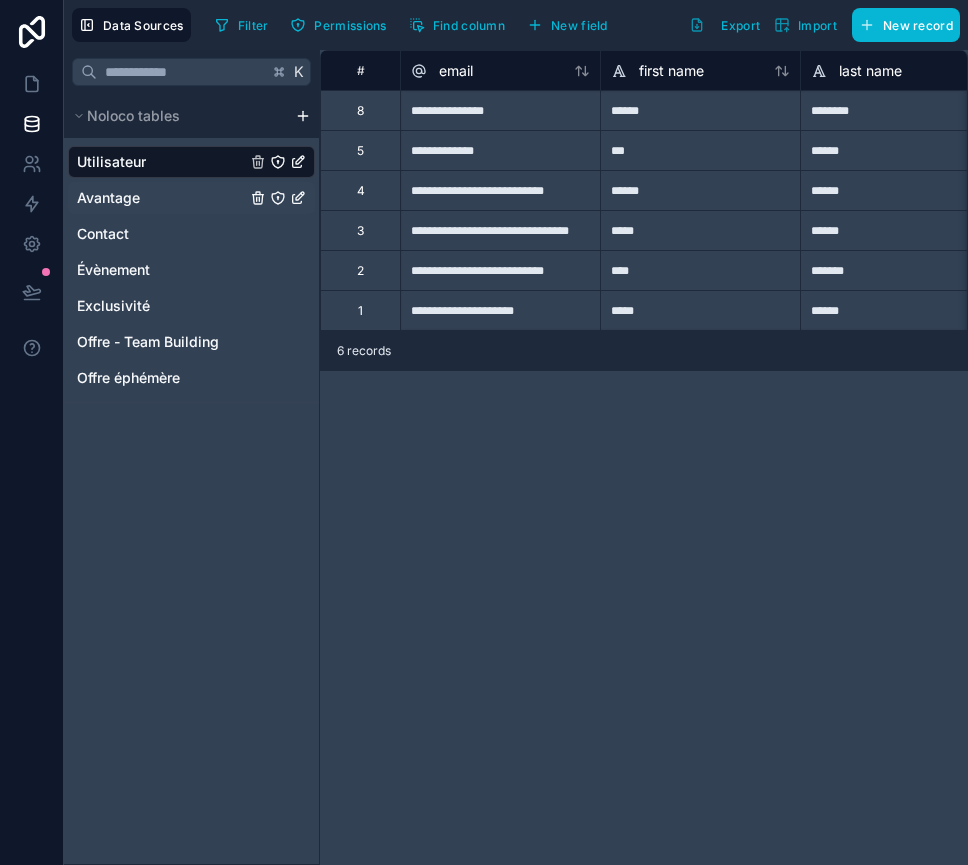 click on "Avantage" at bounding box center (108, 198) 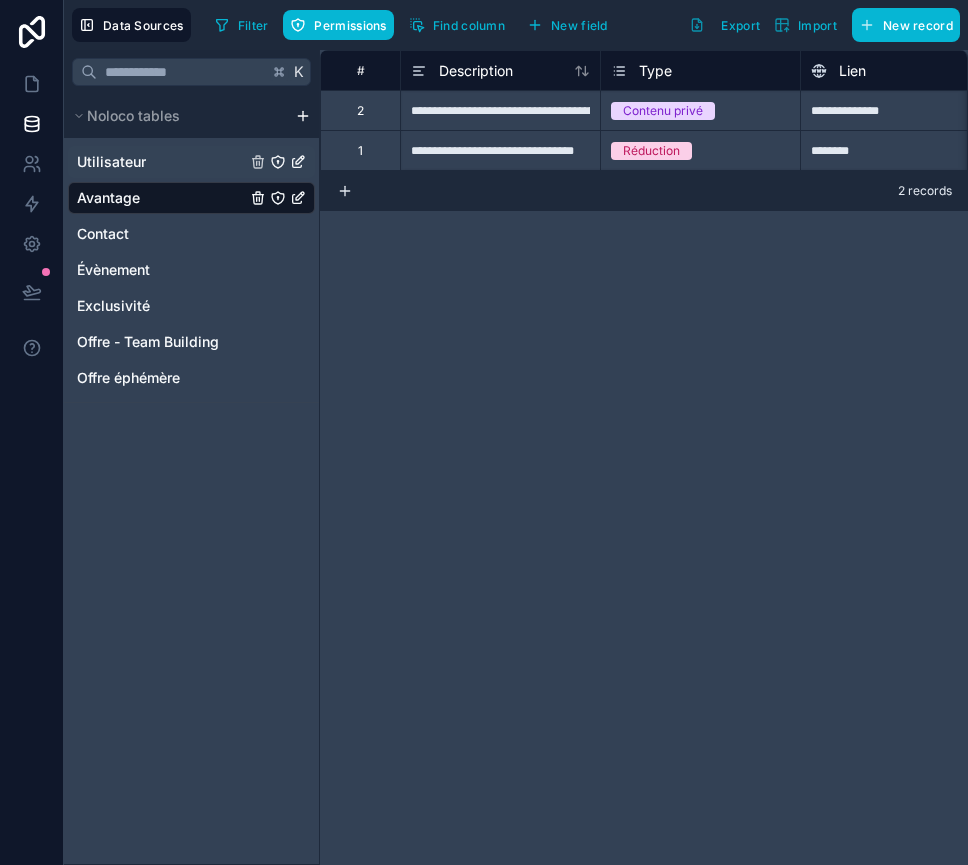 click on "Utilisateur" at bounding box center [111, 162] 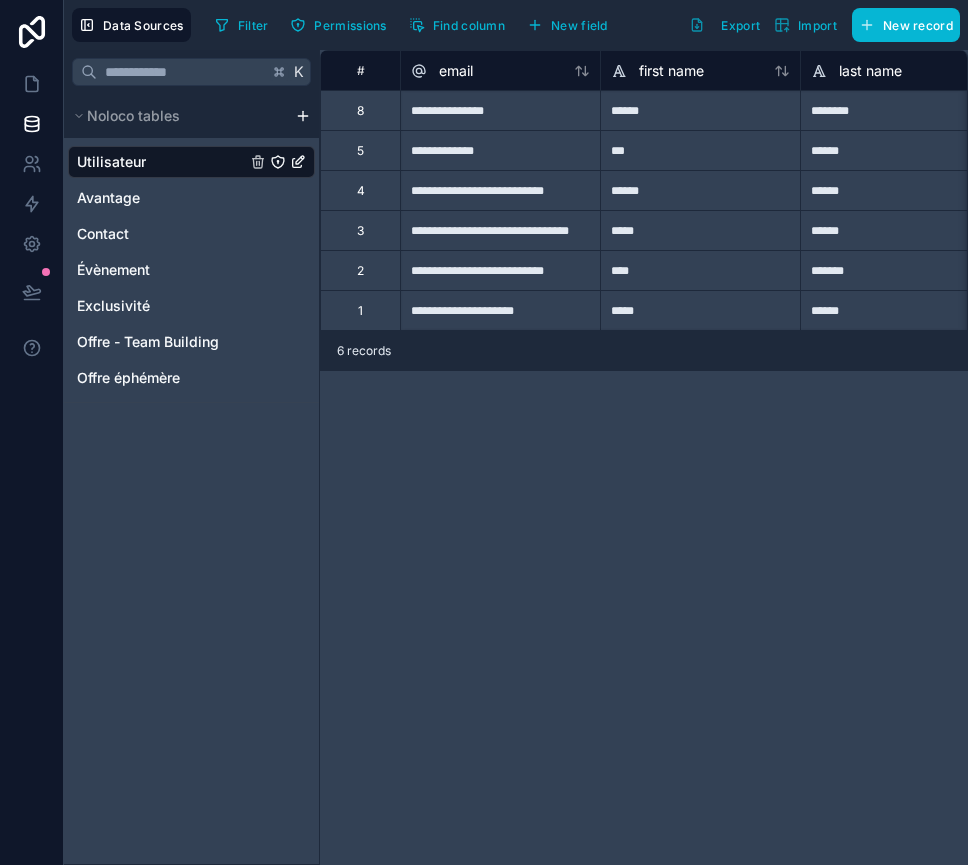 click 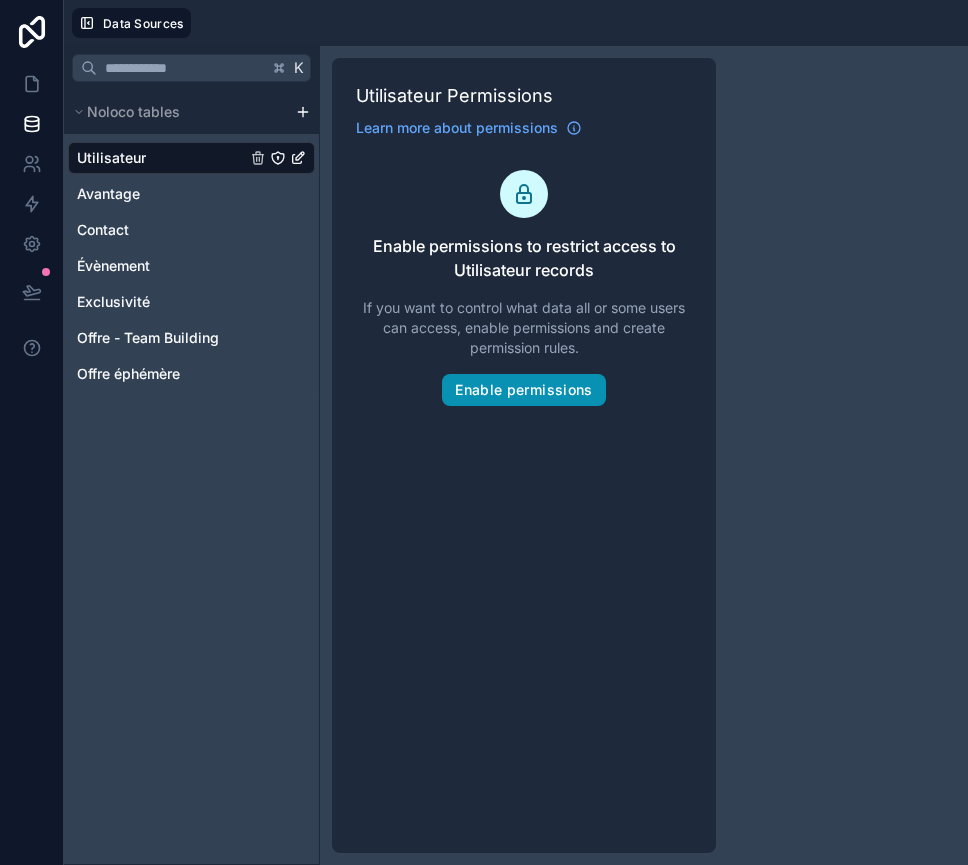 click on "Enable permissions" at bounding box center [523, 390] 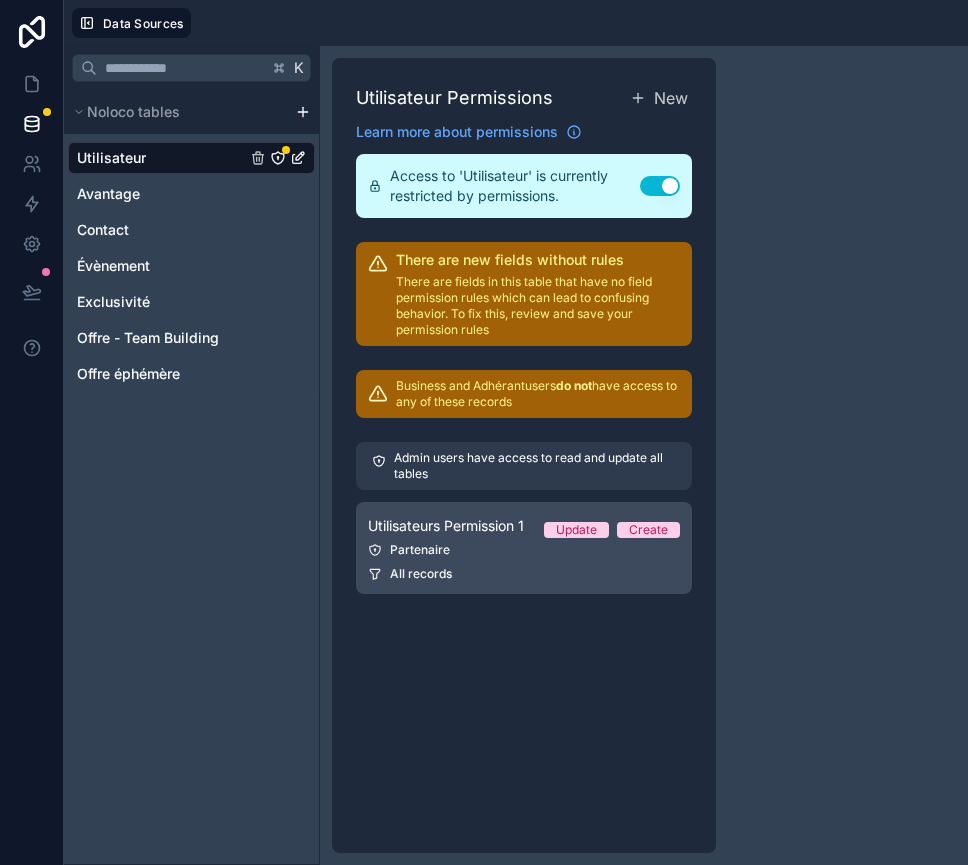 click on "Utilisateurs Permission 1 Update Create Partenaire All records" at bounding box center [524, 548] 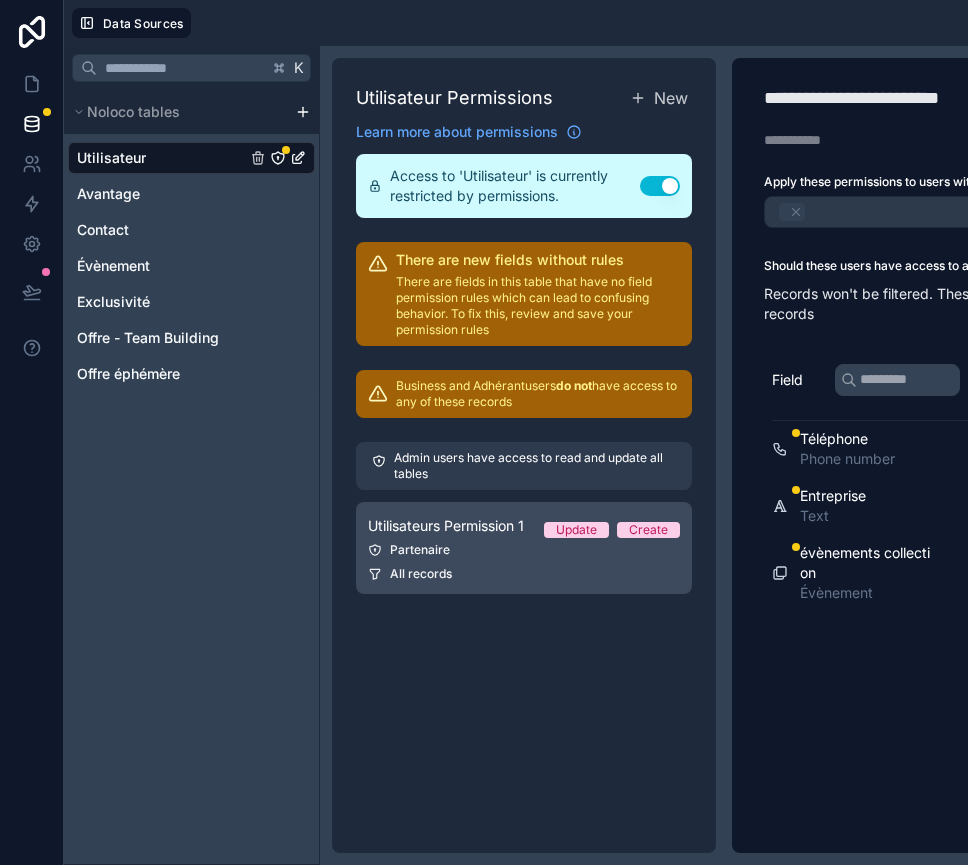 click on "Utilisateurs Permission 1 Update Create Partenaire All records" at bounding box center [524, 548] 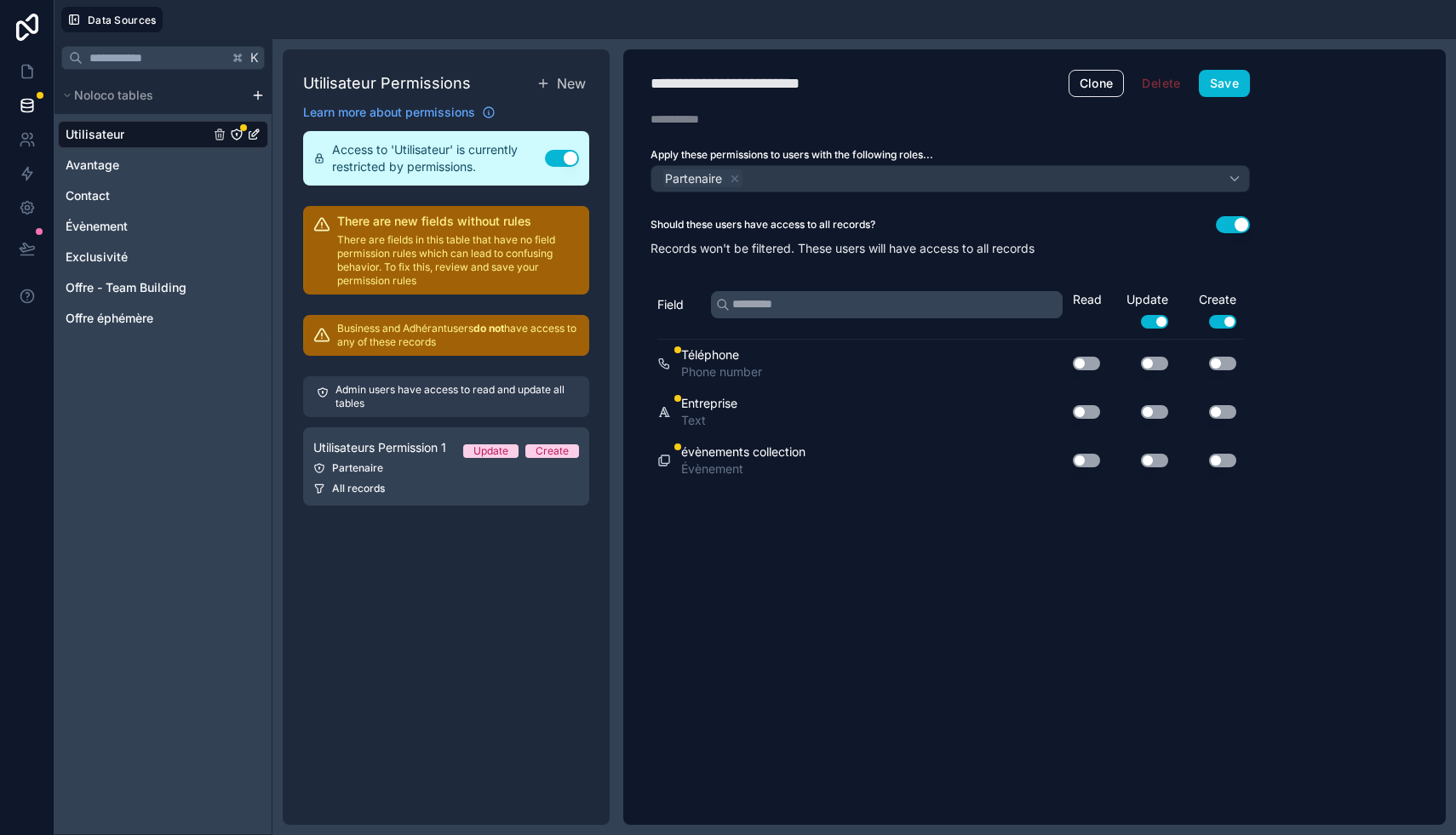 click on "**********" at bounding box center [745, 83] 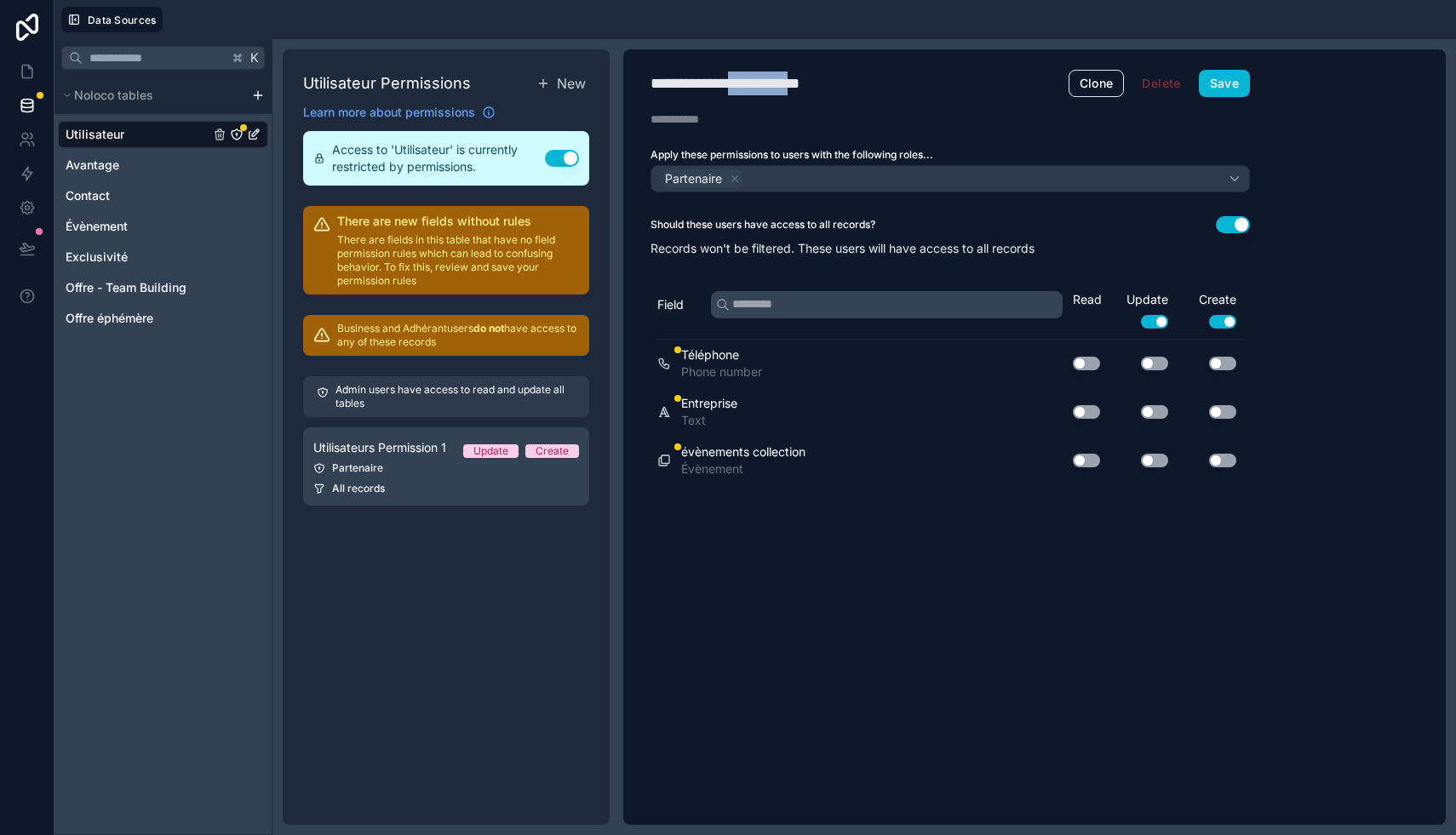 click on "**********" at bounding box center (745, 83) 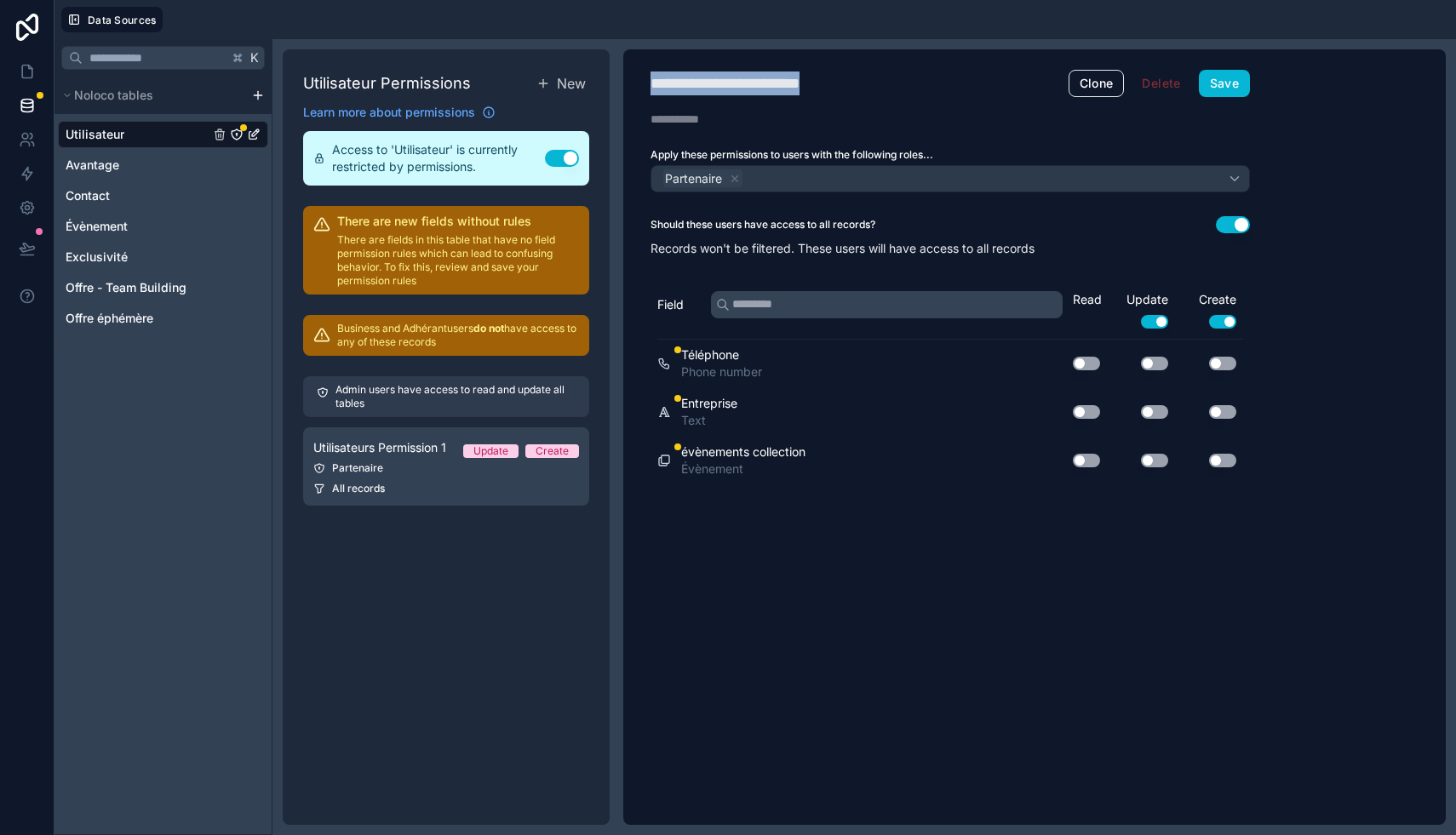 click on "**********" at bounding box center (745, 83) 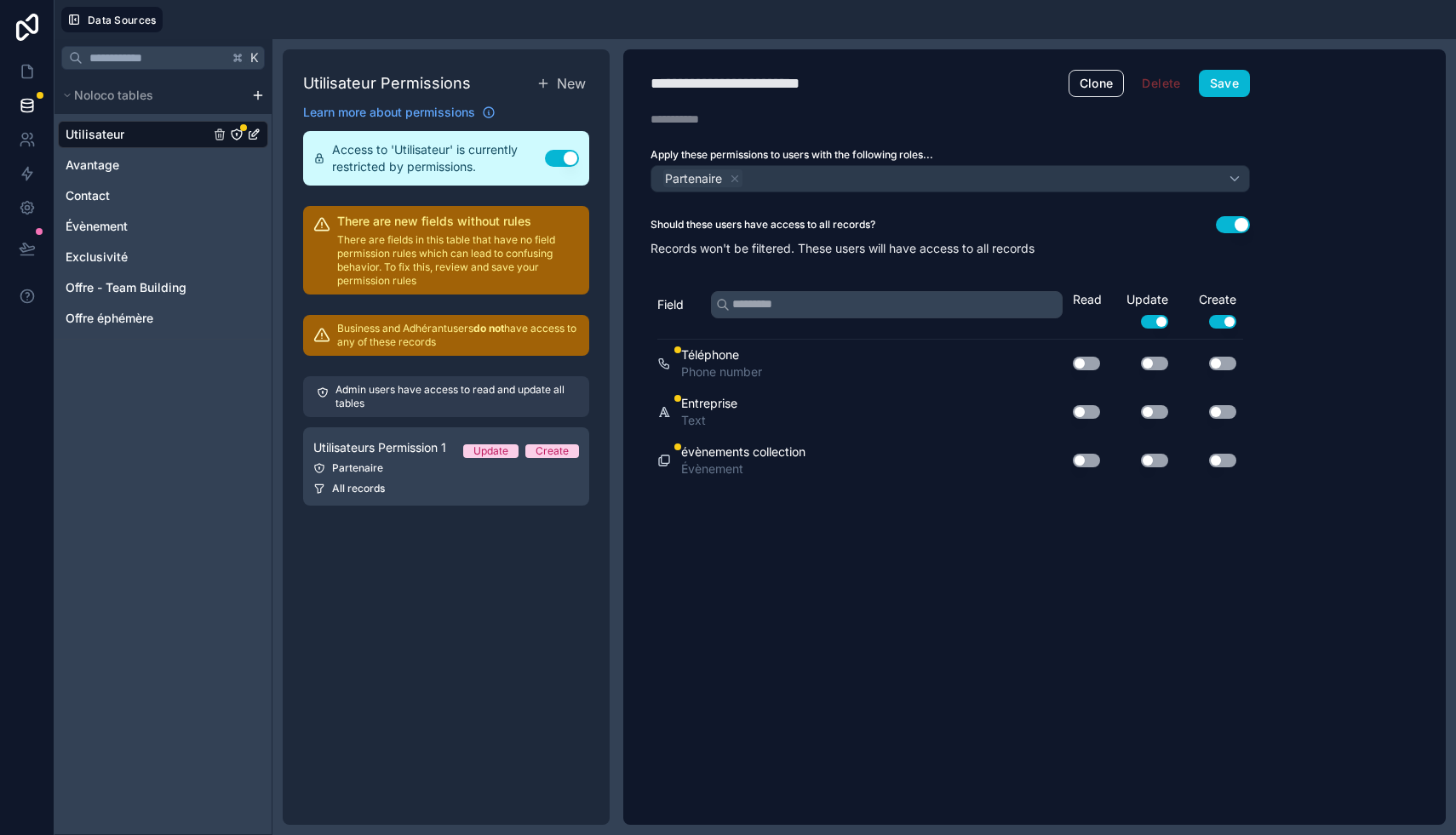 click on "Apply these permissions to users with the following roles..." at bounding box center (950, 155) 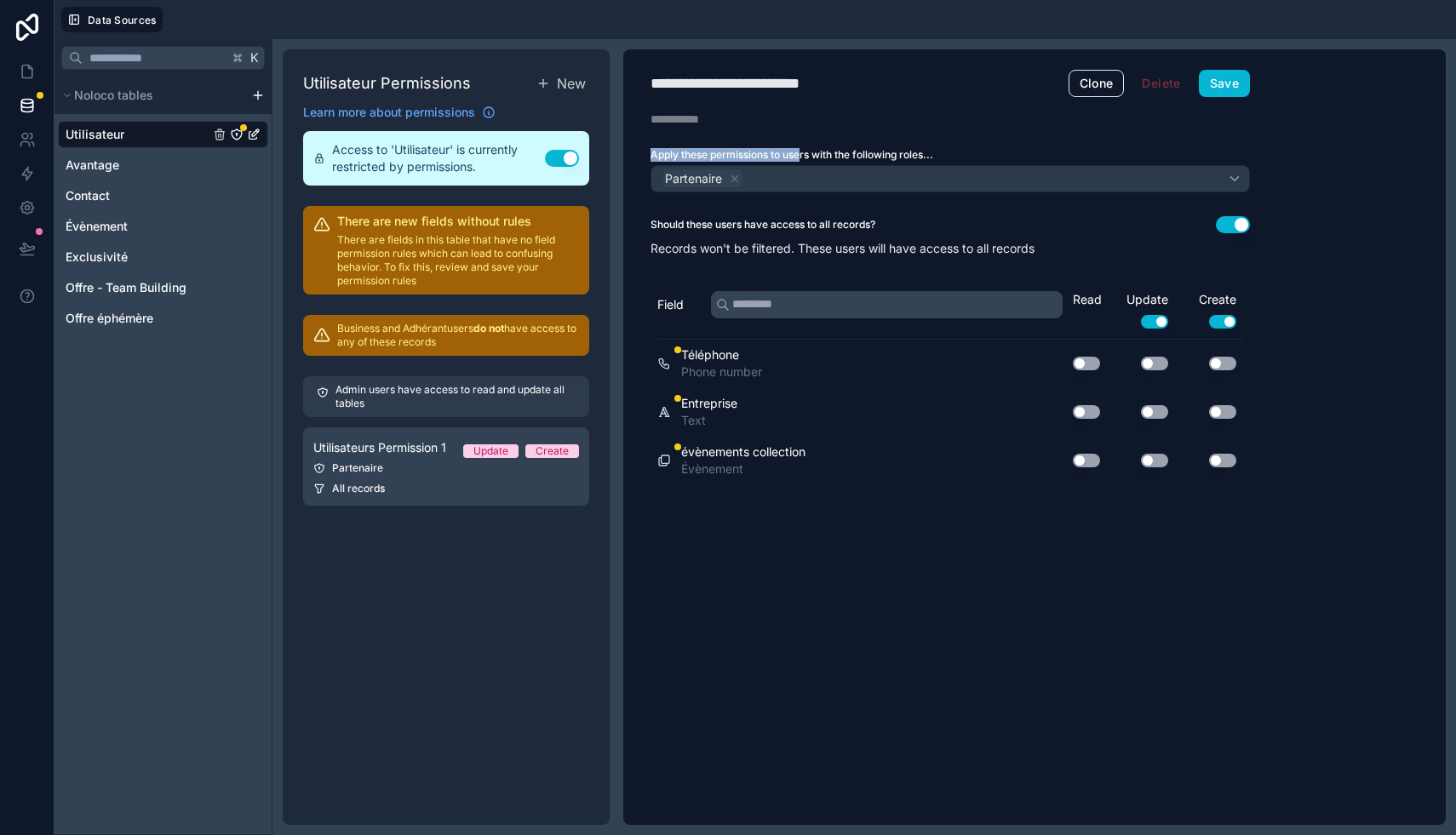 click on "Apply these permissions to users with the following roles..." at bounding box center (950, 155) 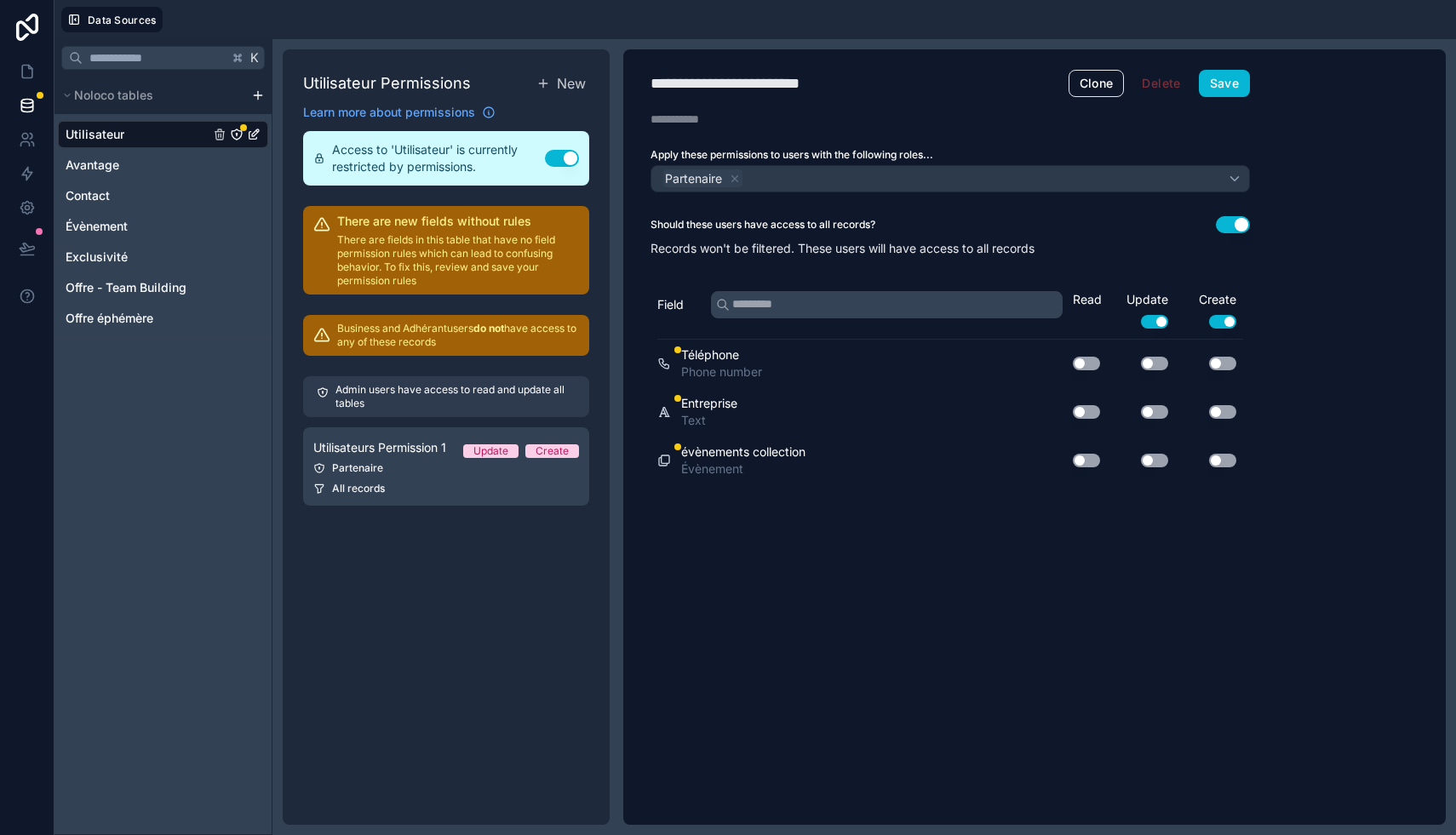 click on "Apply these permissions to users with the following roles..." at bounding box center (950, 155) 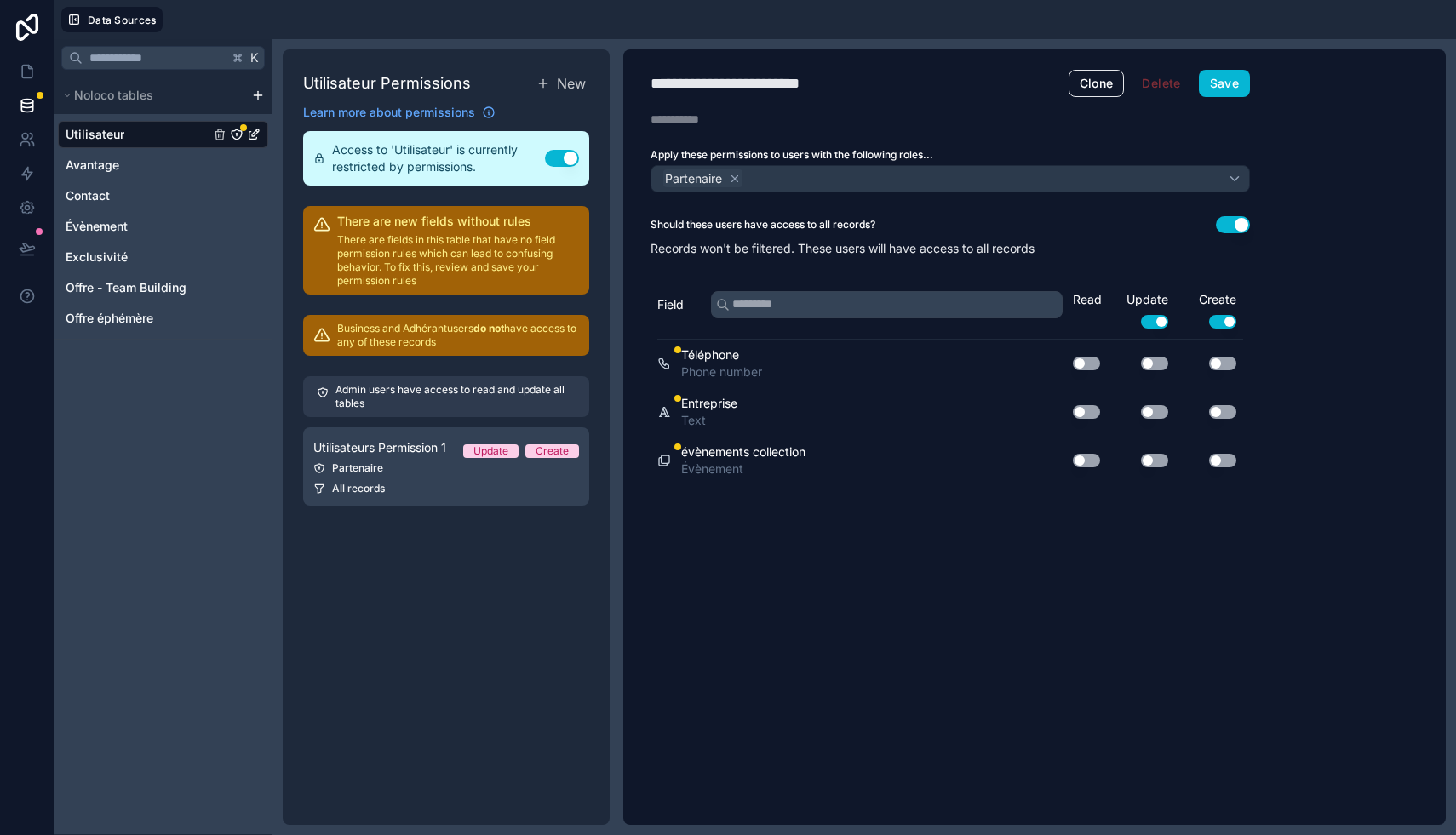 click 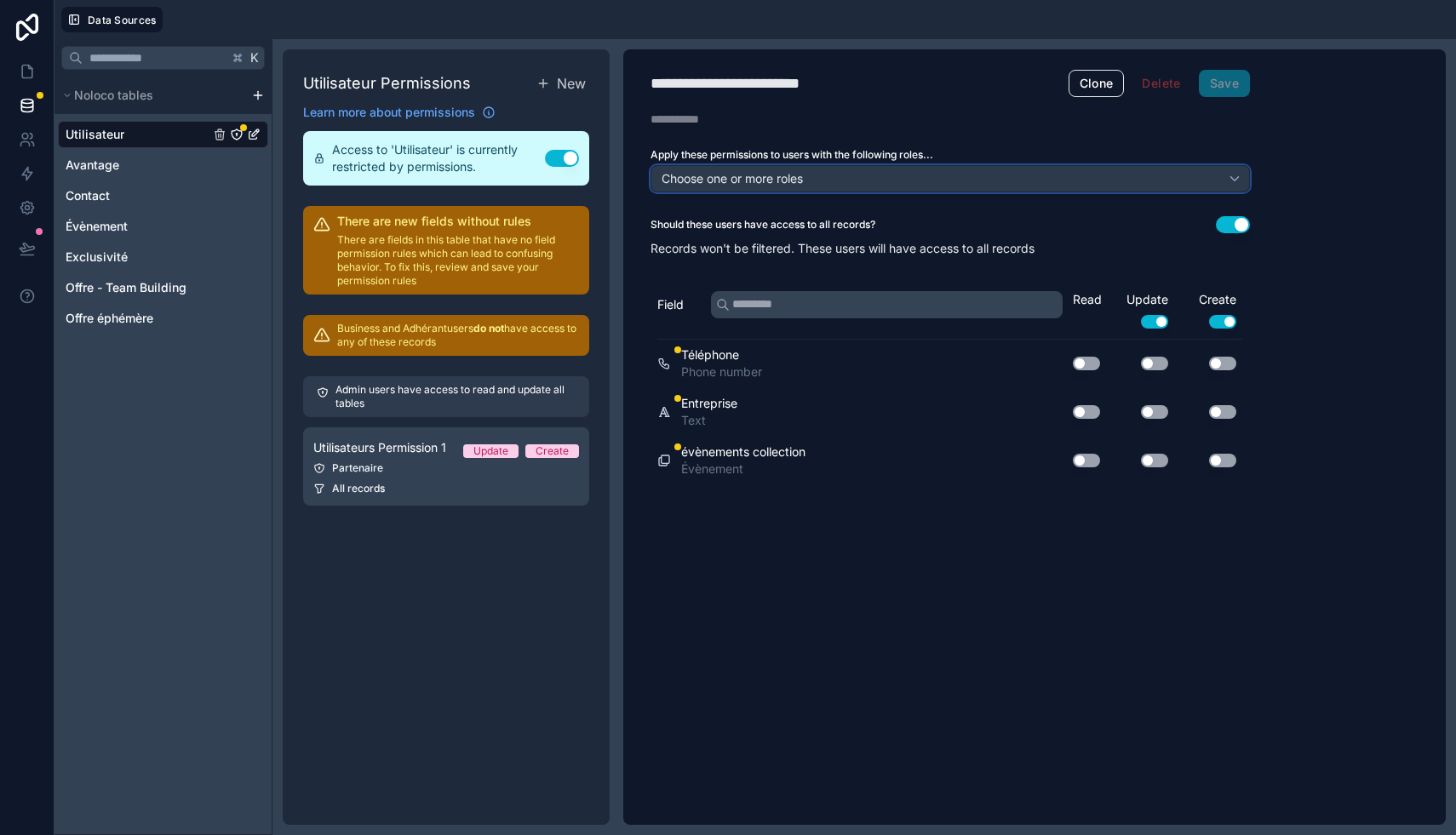click on "Choose one or more roles" at bounding box center (732, 178) 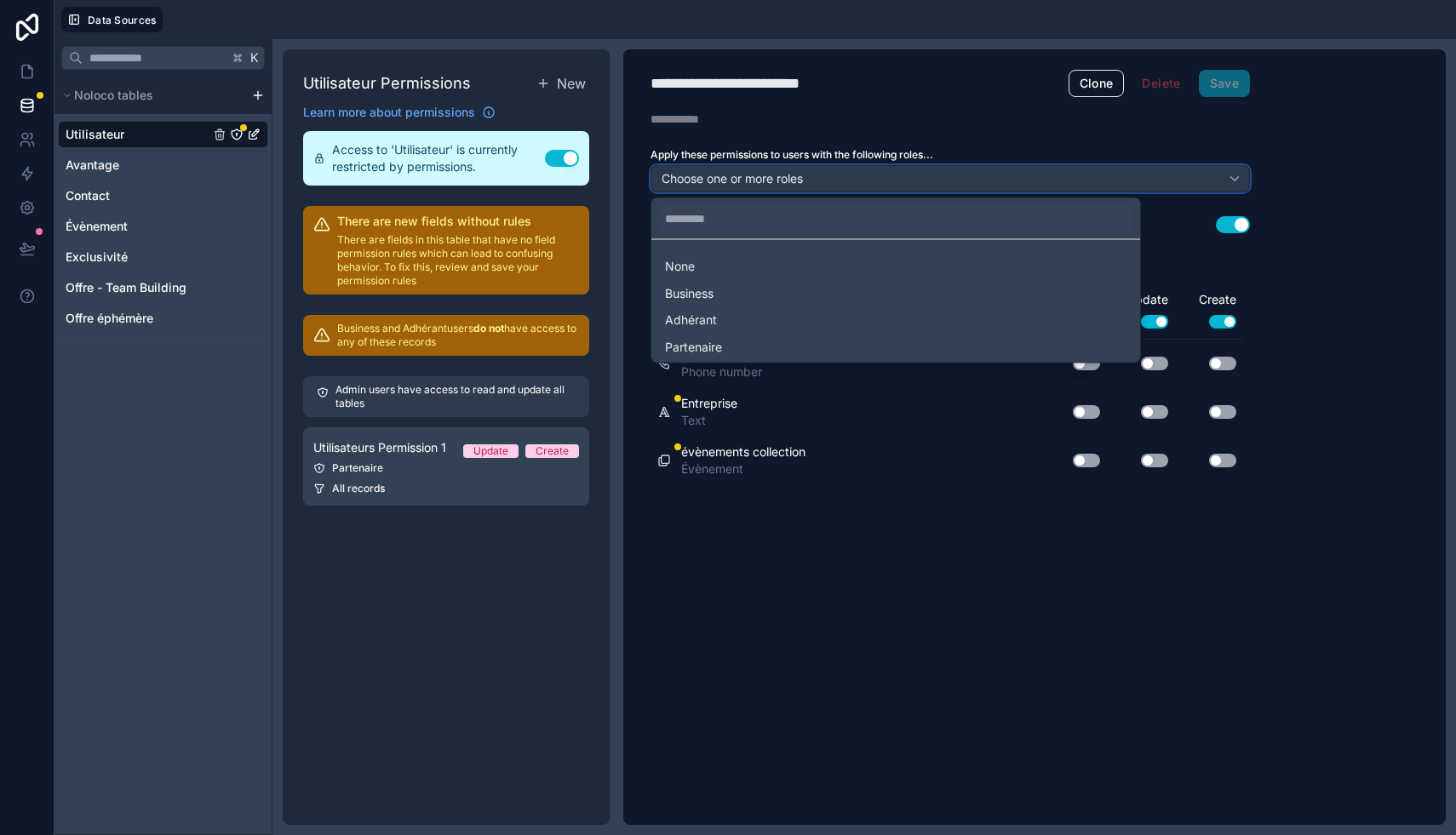 type 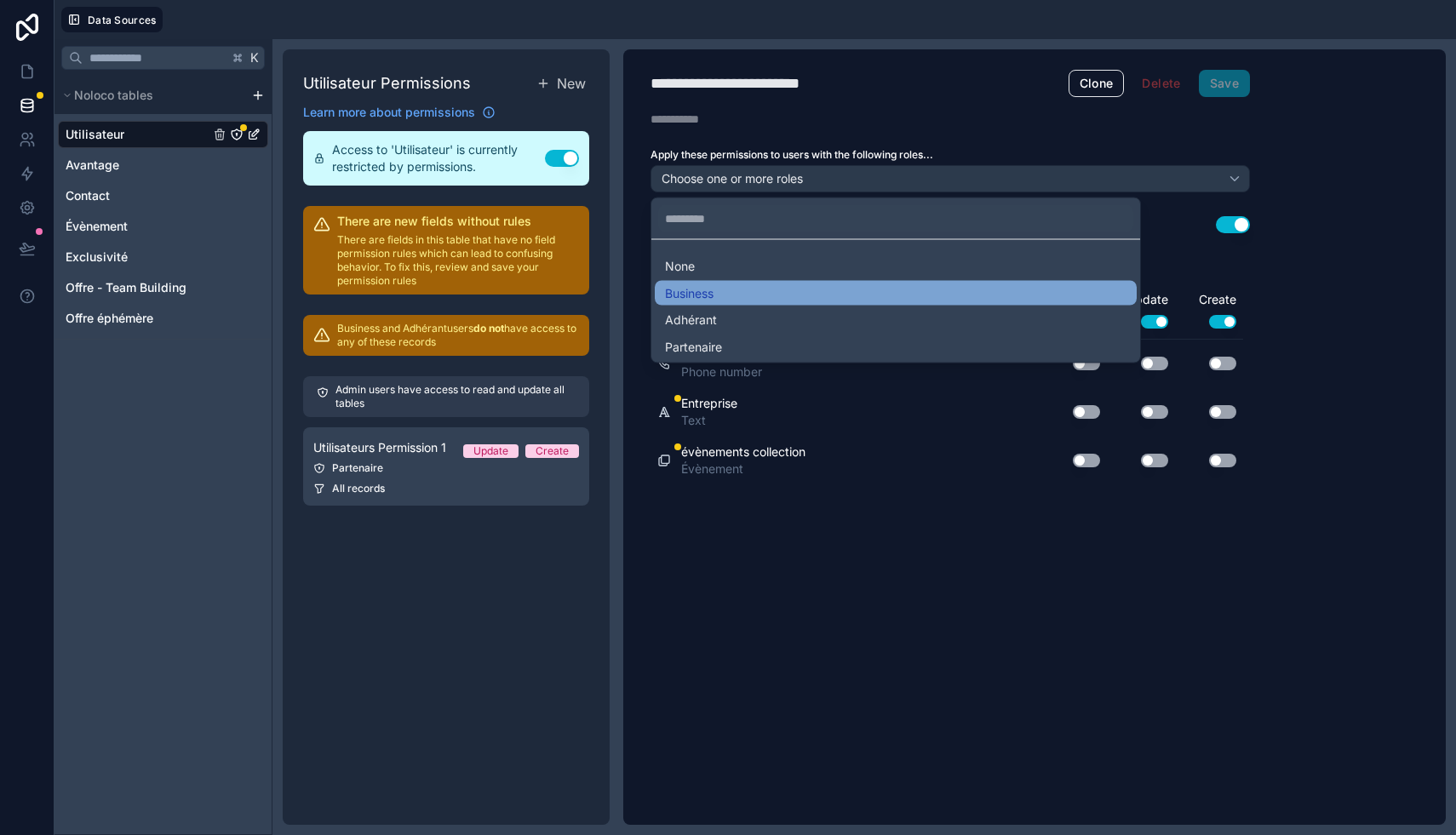 click on "Business" at bounding box center (896, 293) 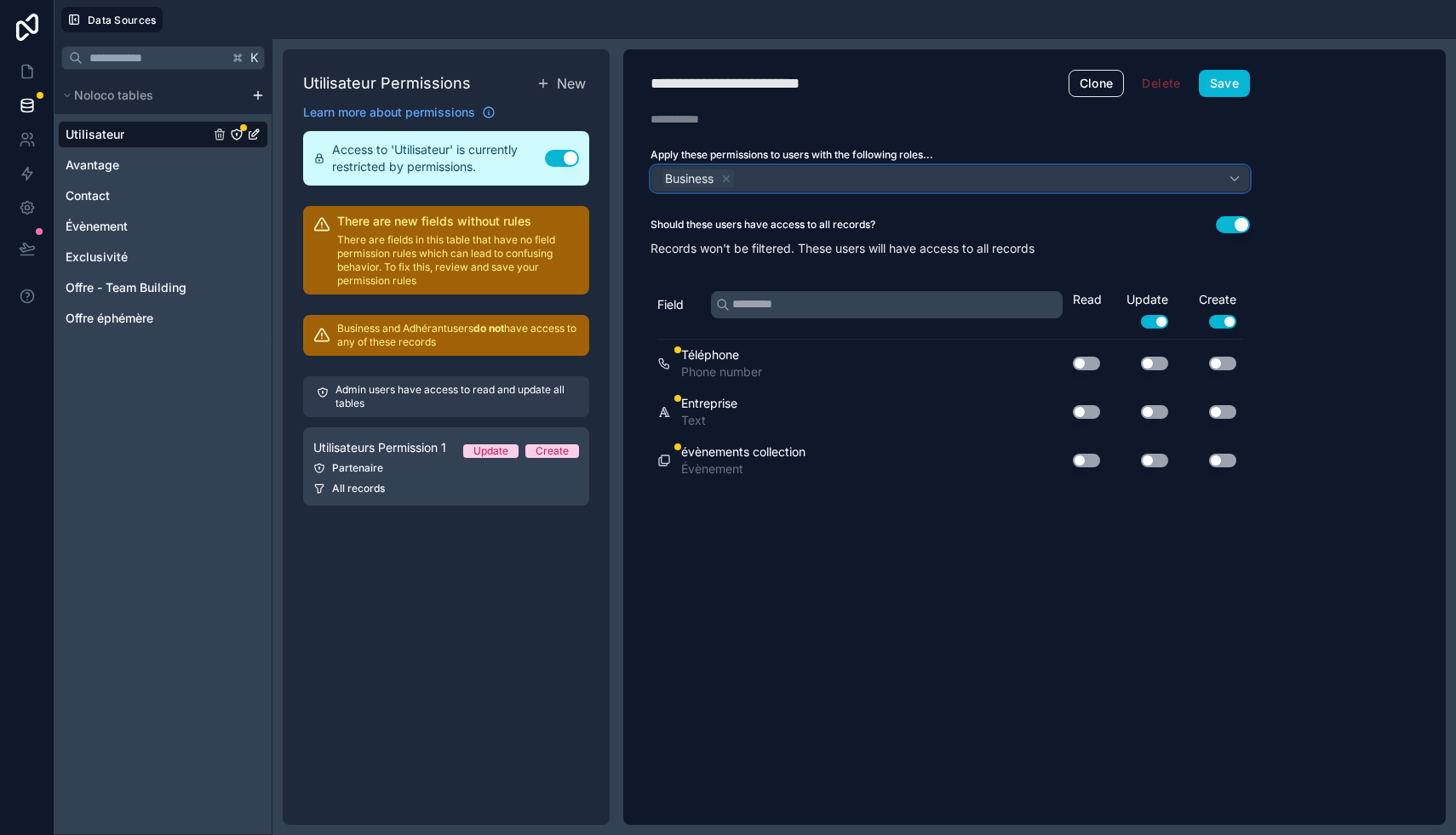 click on "Business" at bounding box center (950, 179) 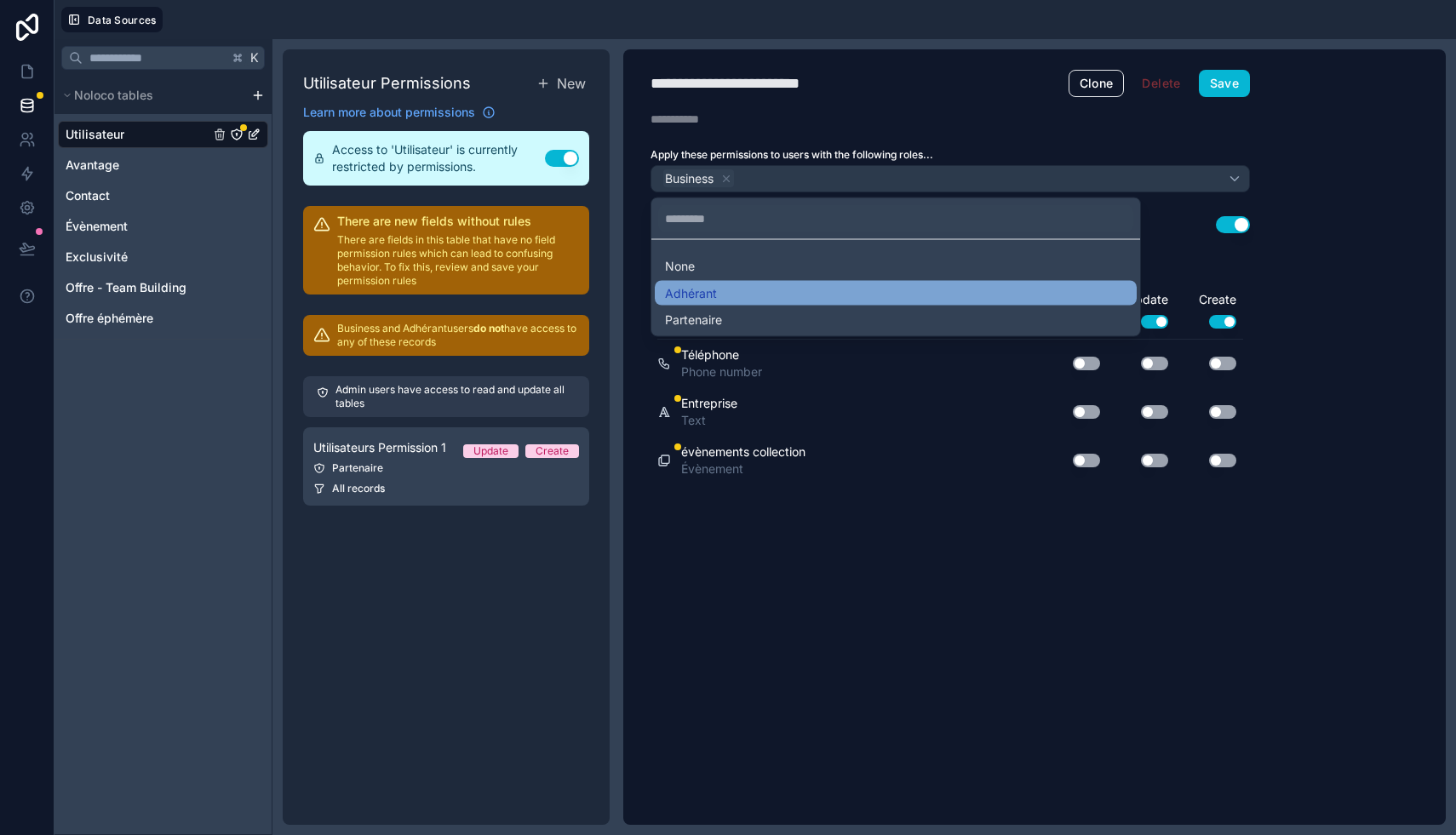 click on "Adhérant" at bounding box center (691, 293) 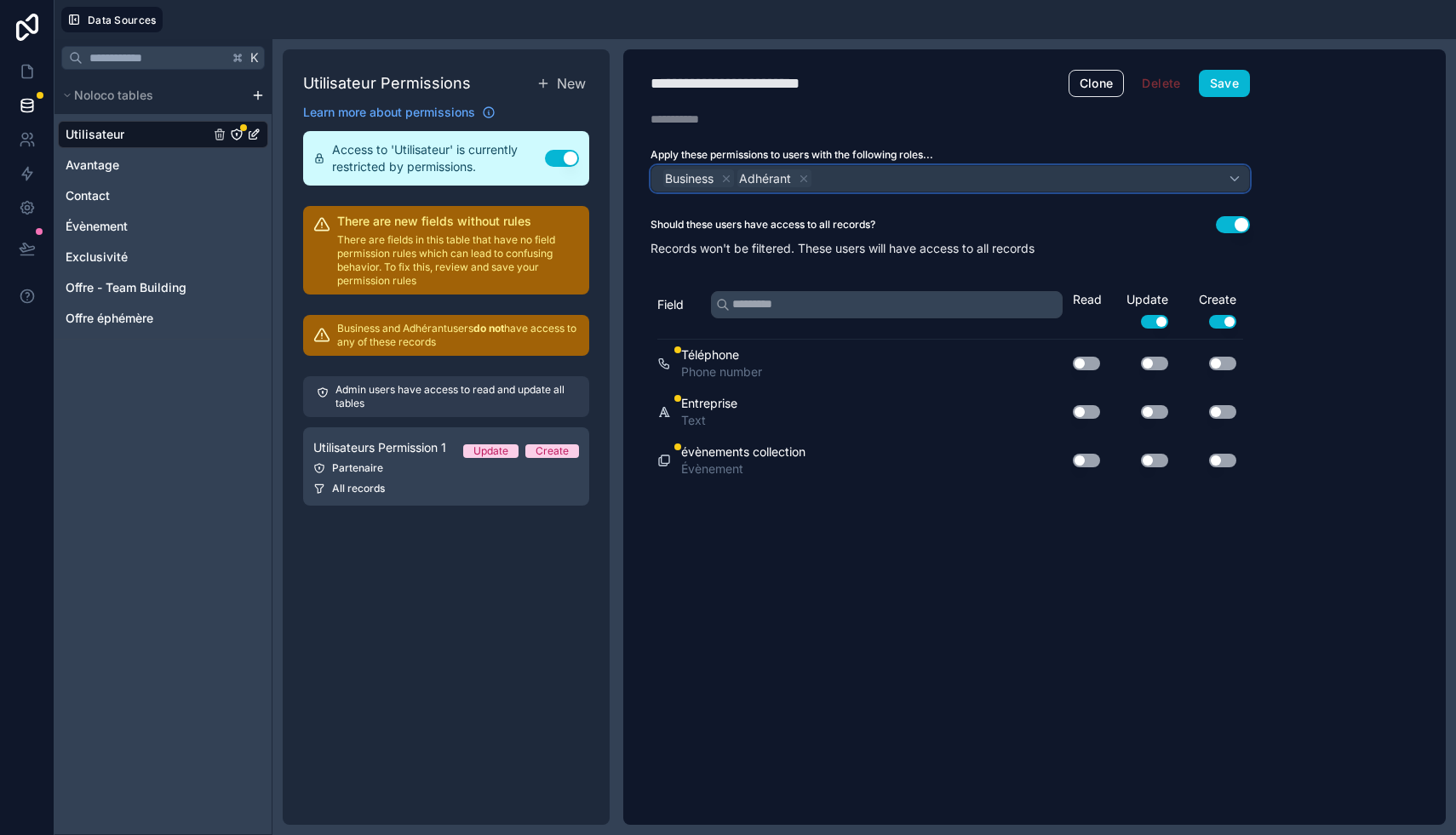 click on "Business Adhérant" at bounding box center [950, 179] 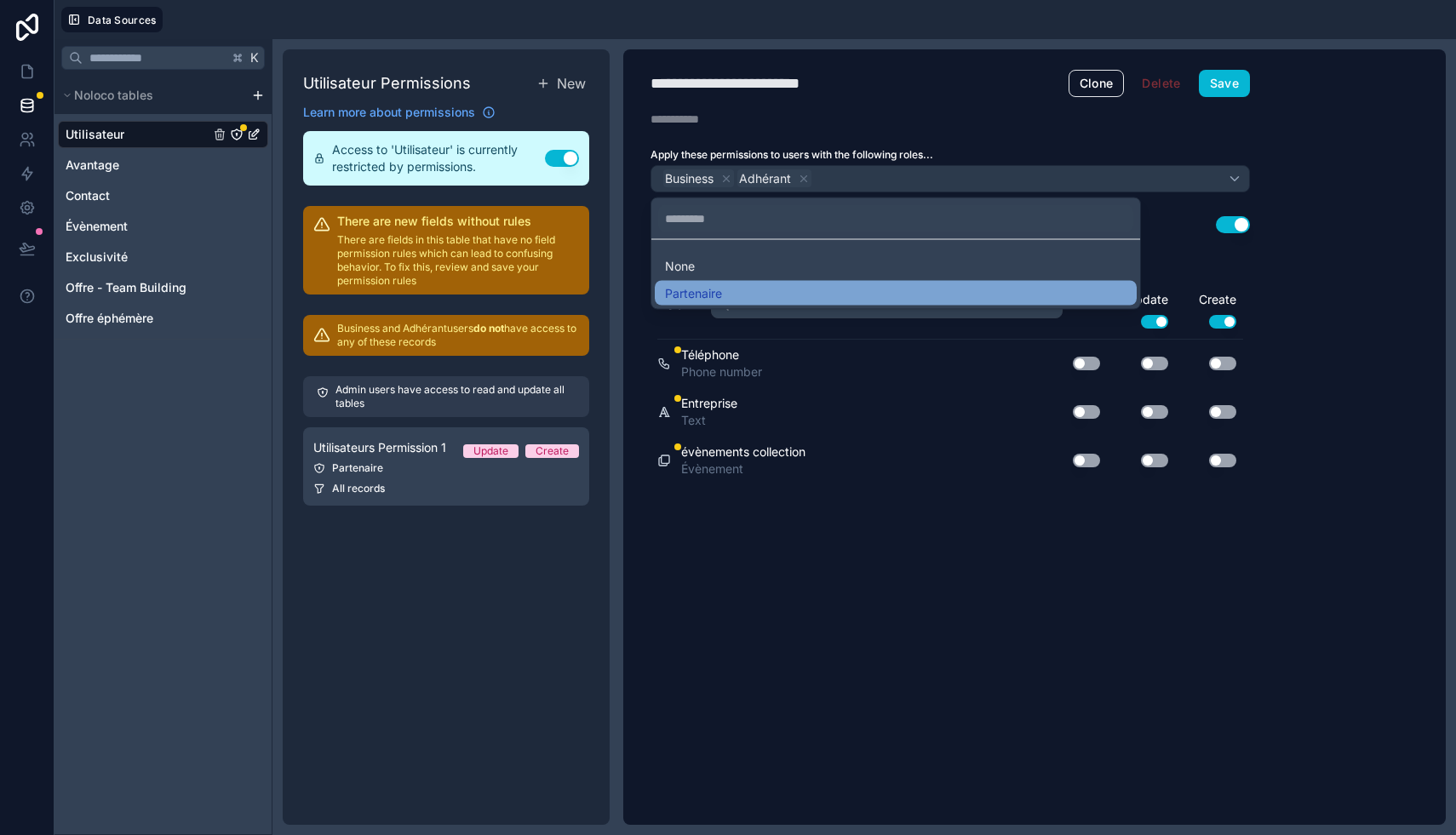 click on "Partenaire" at bounding box center [693, 293] 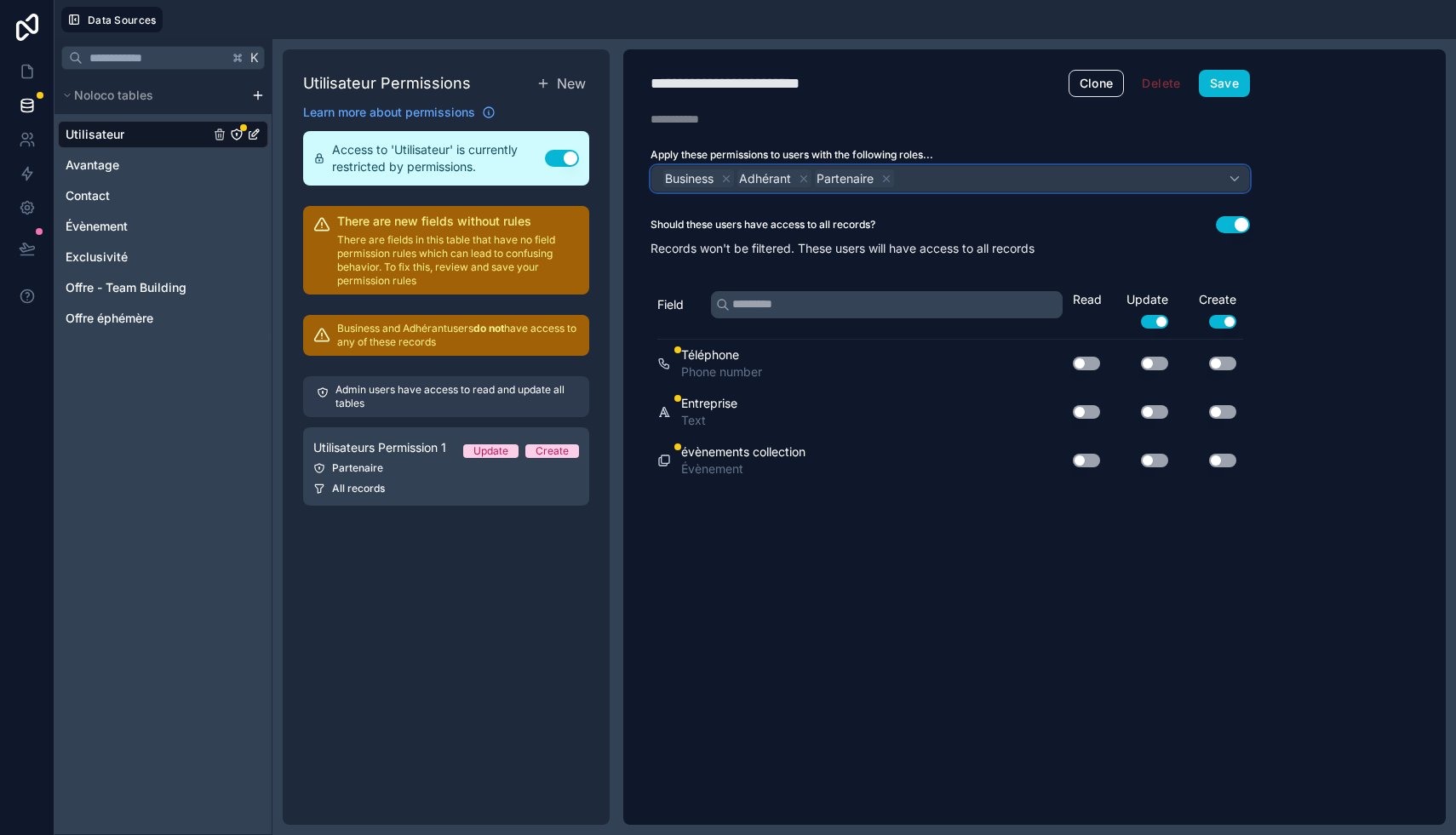 drag, startPoint x: 853, startPoint y: 177, endPoint x: 704, endPoint y: 186, distance: 149.27156 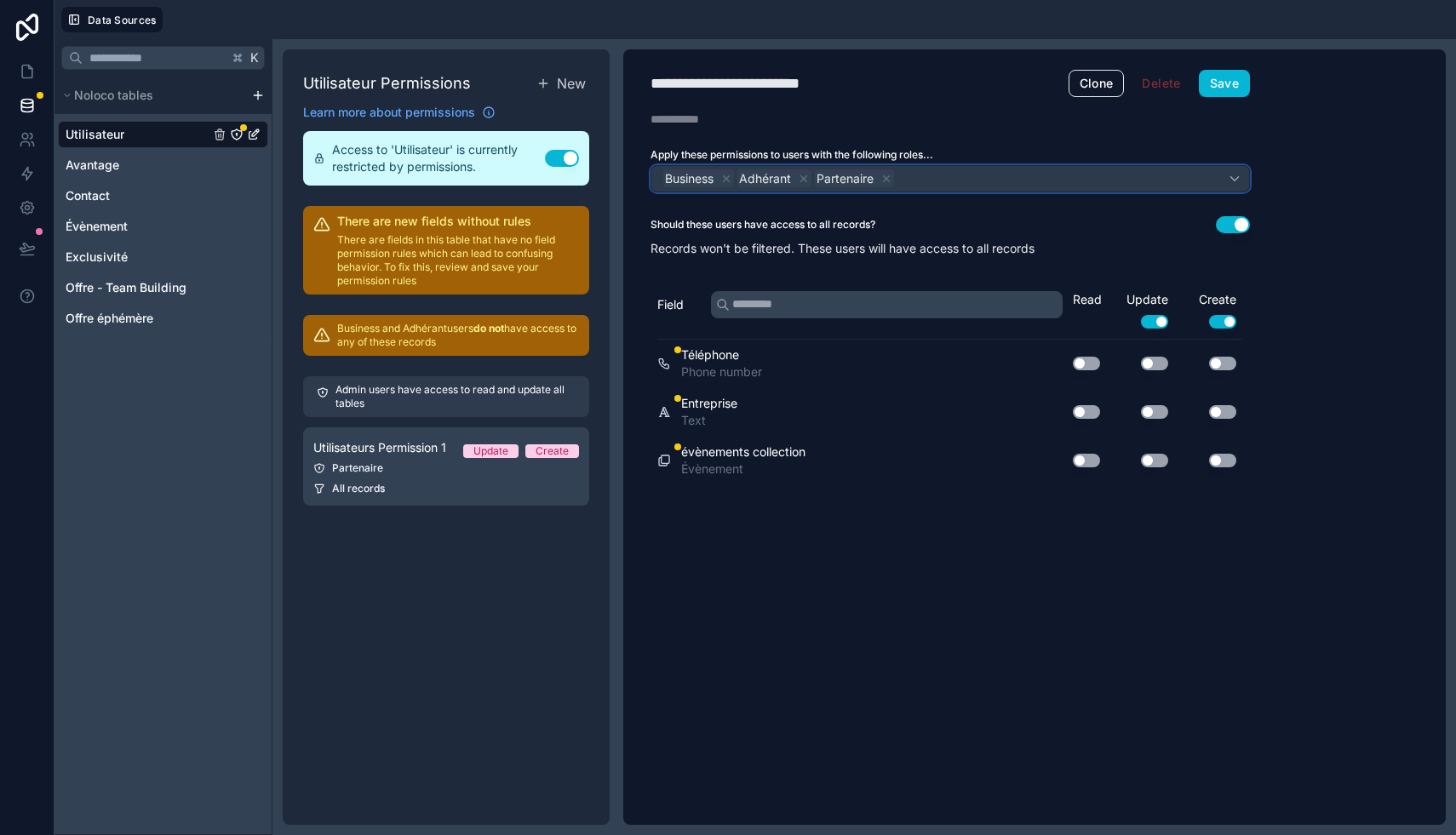 click on "Business Adhérant Partenaire" at bounding box center [778, 179] 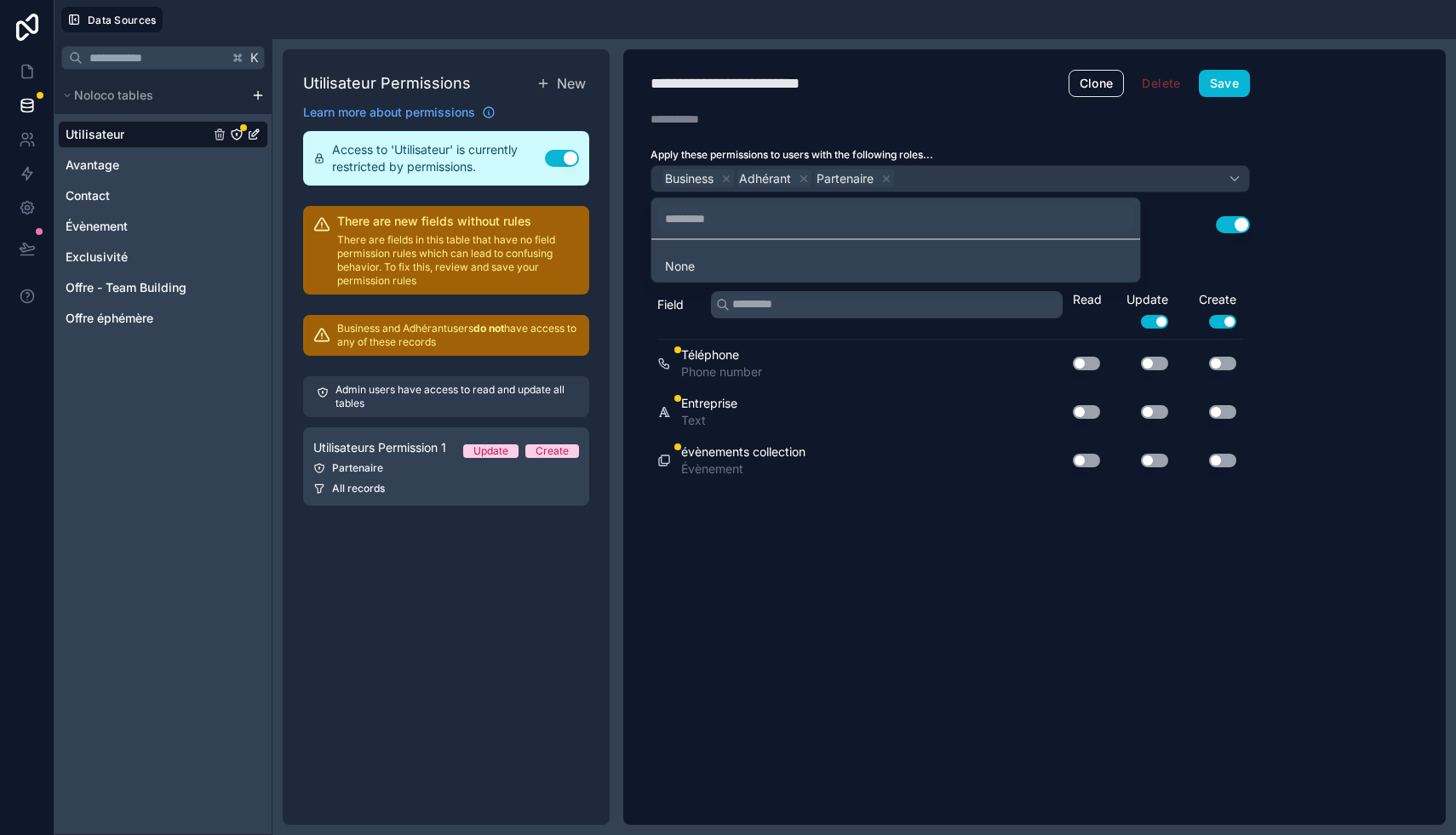 click at bounding box center (728, 417) 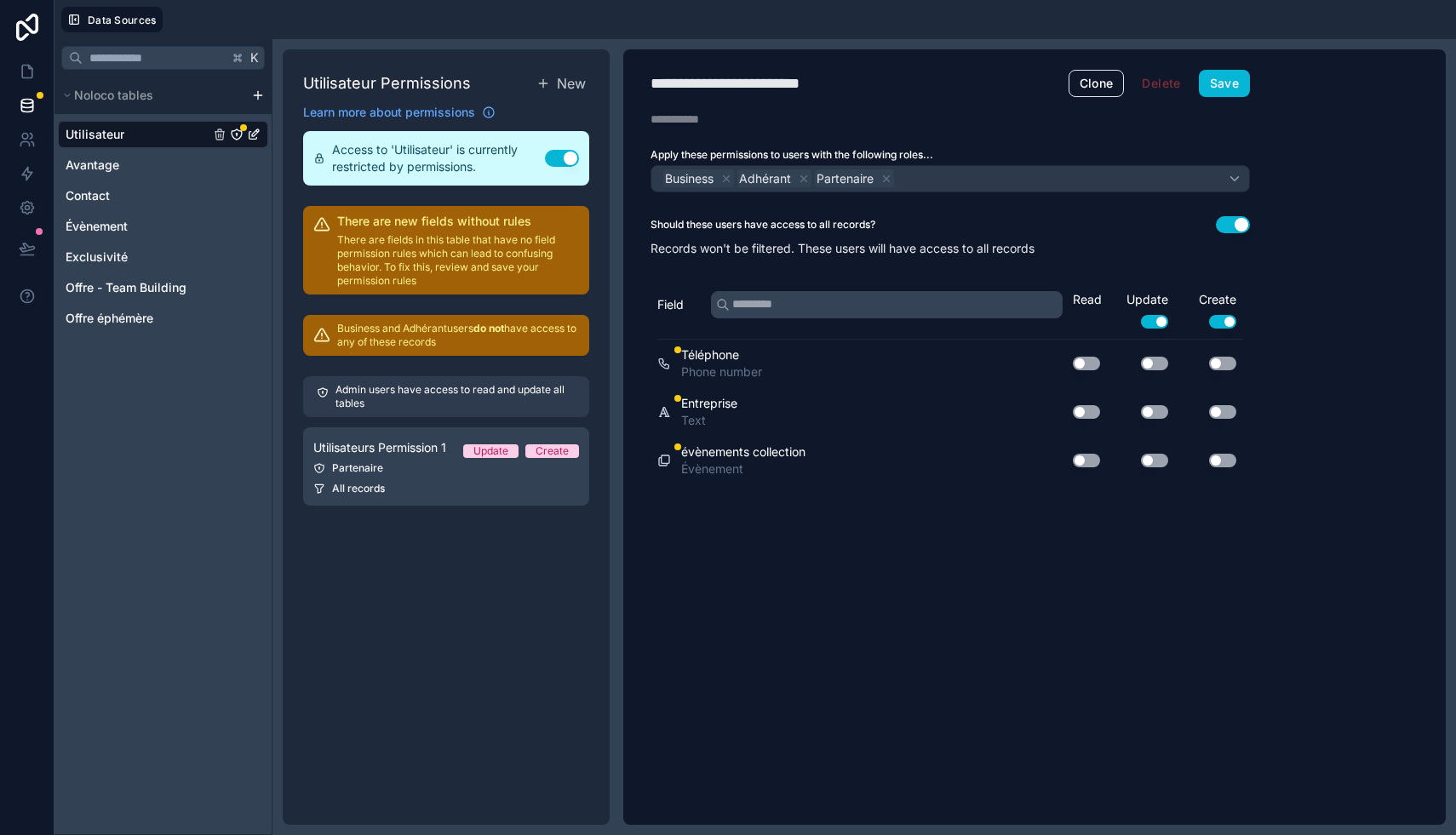 click on "Use setting" at bounding box center (1233, 225) 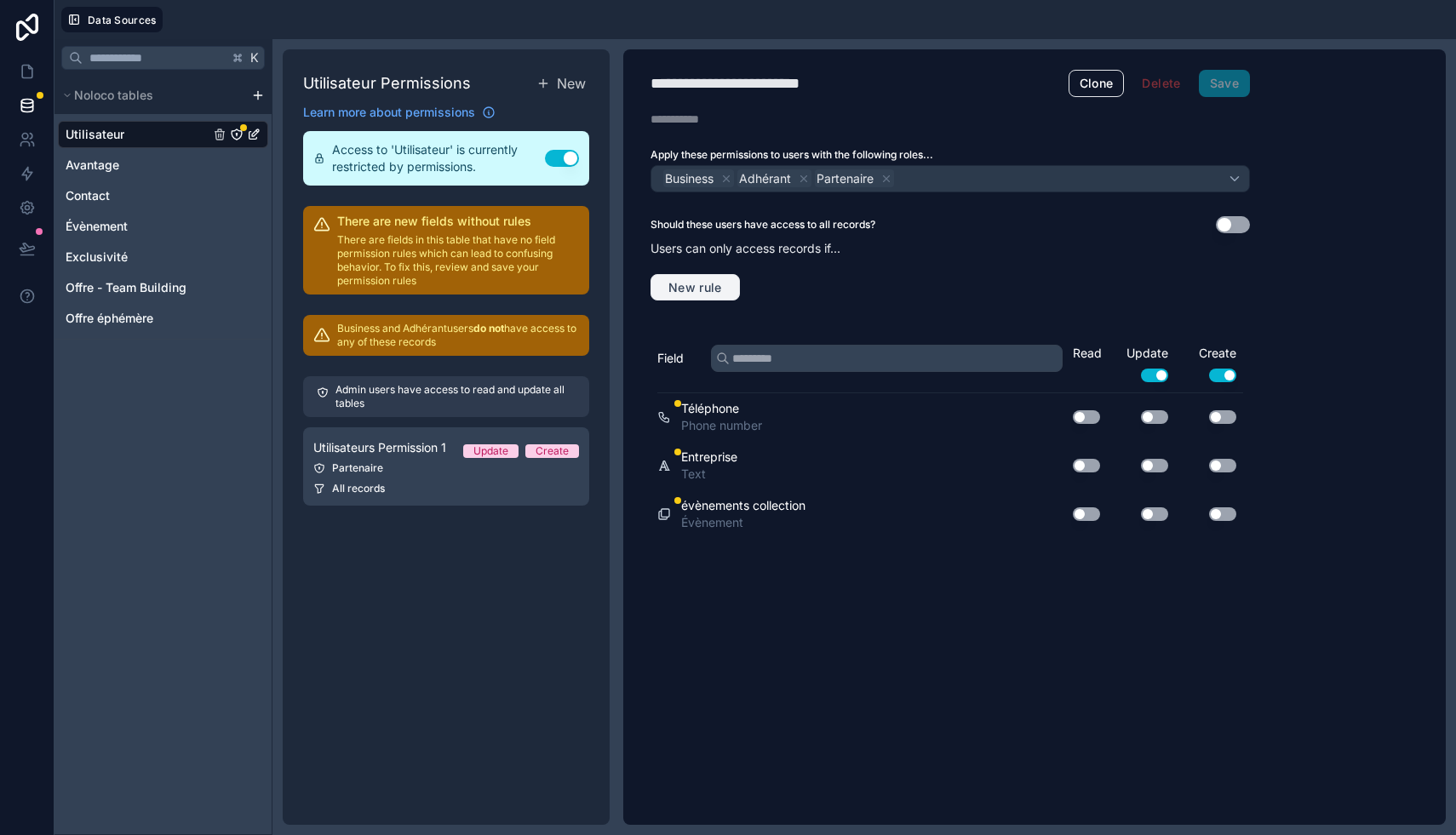 click on "New rule" at bounding box center [695, 288] 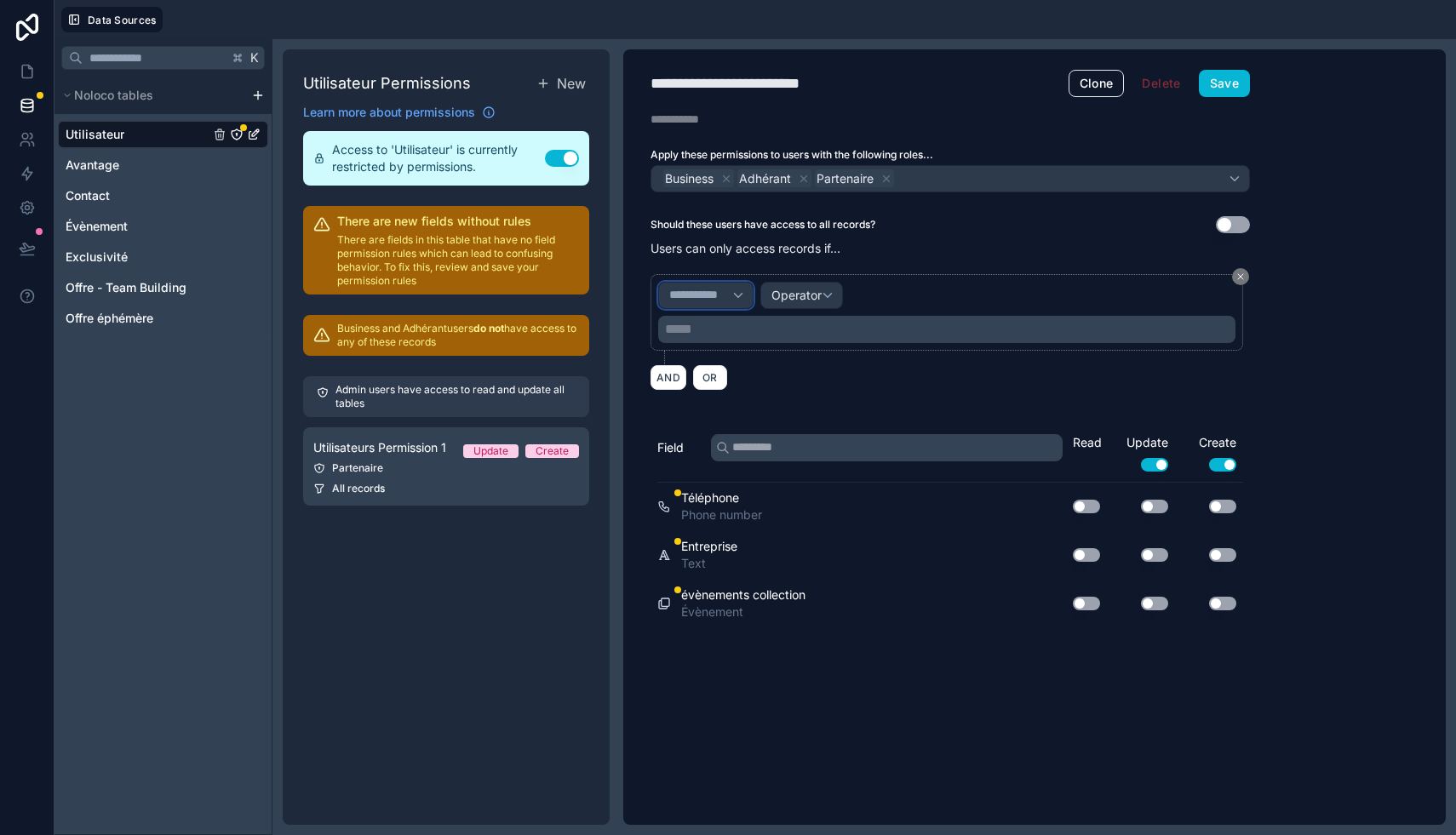 click on "**********" at bounding box center [701, 295] 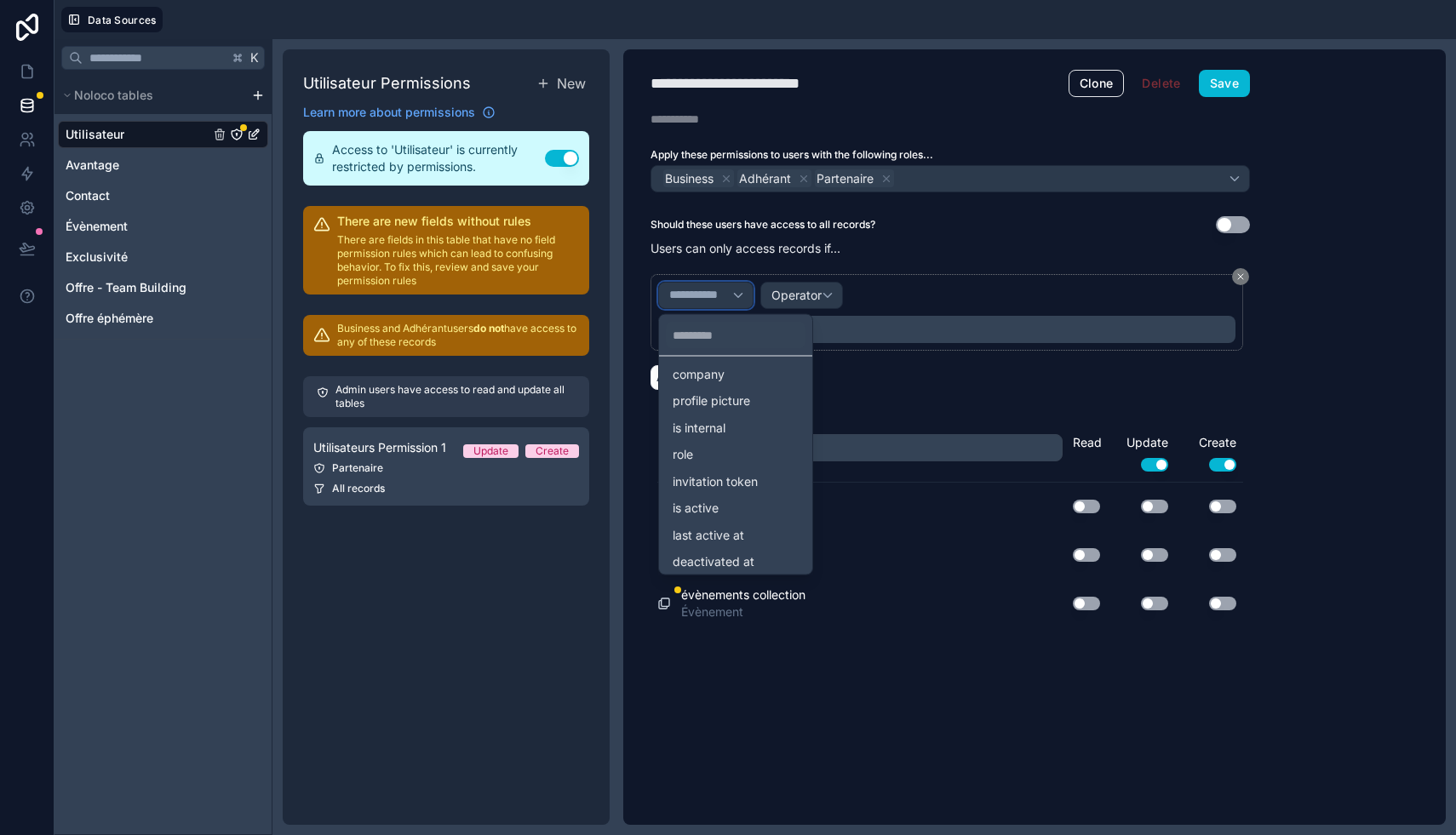 scroll, scrollTop: 199, scrollLeft: 0, axis: vertical 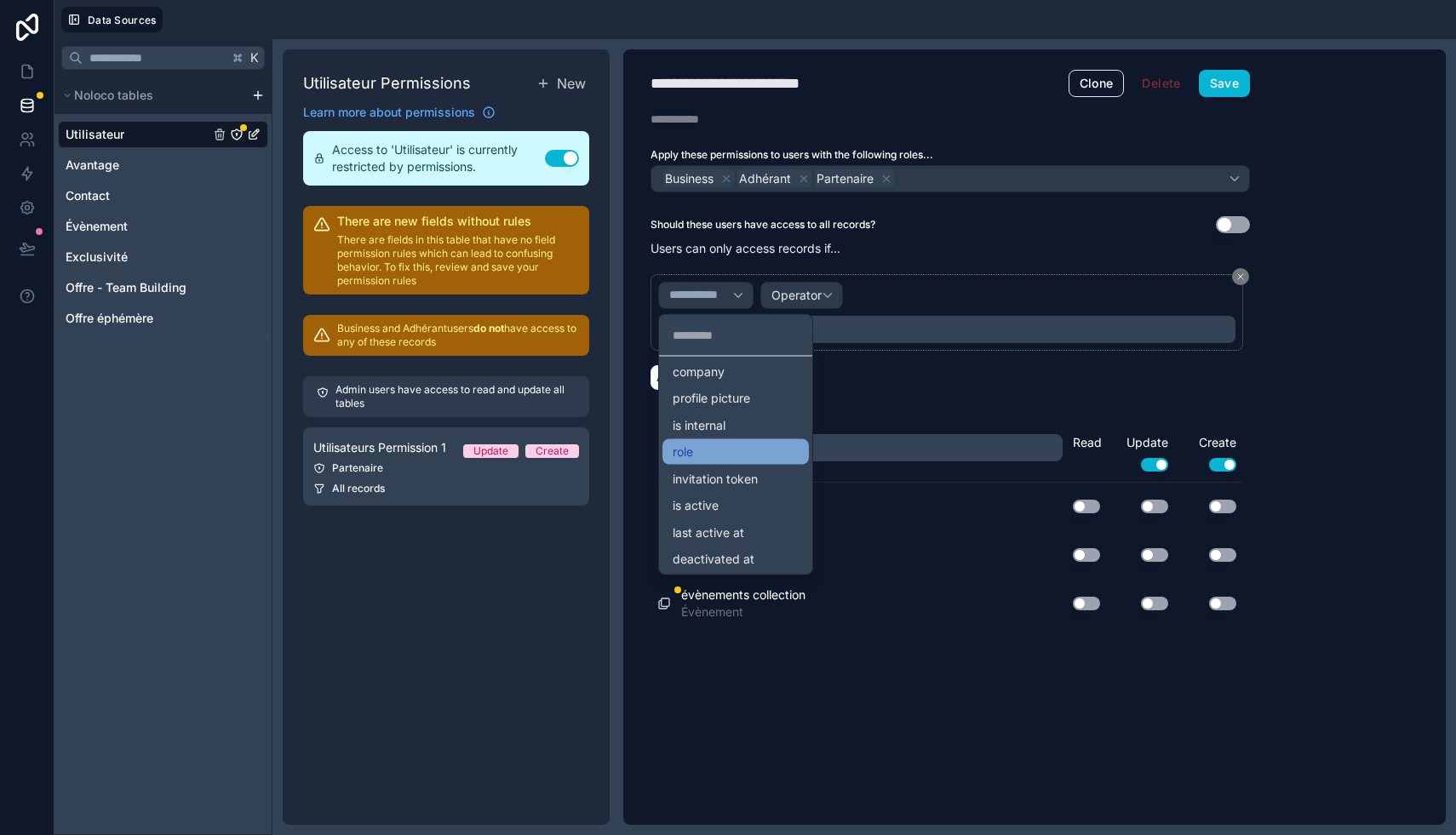 click on "role" at bounding box center [736, 452] 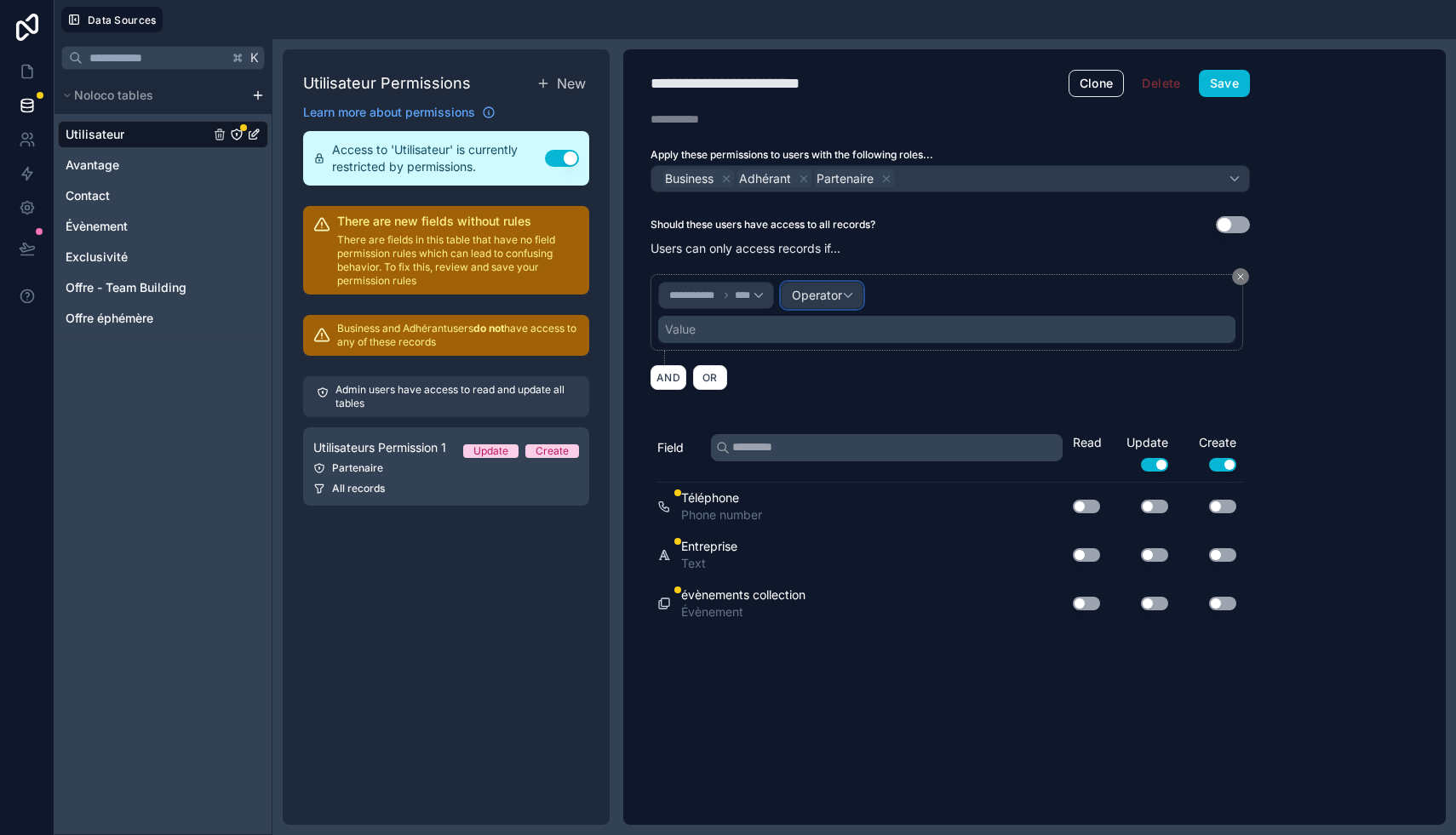 click on "Operator" at bounding box center [817, 295] 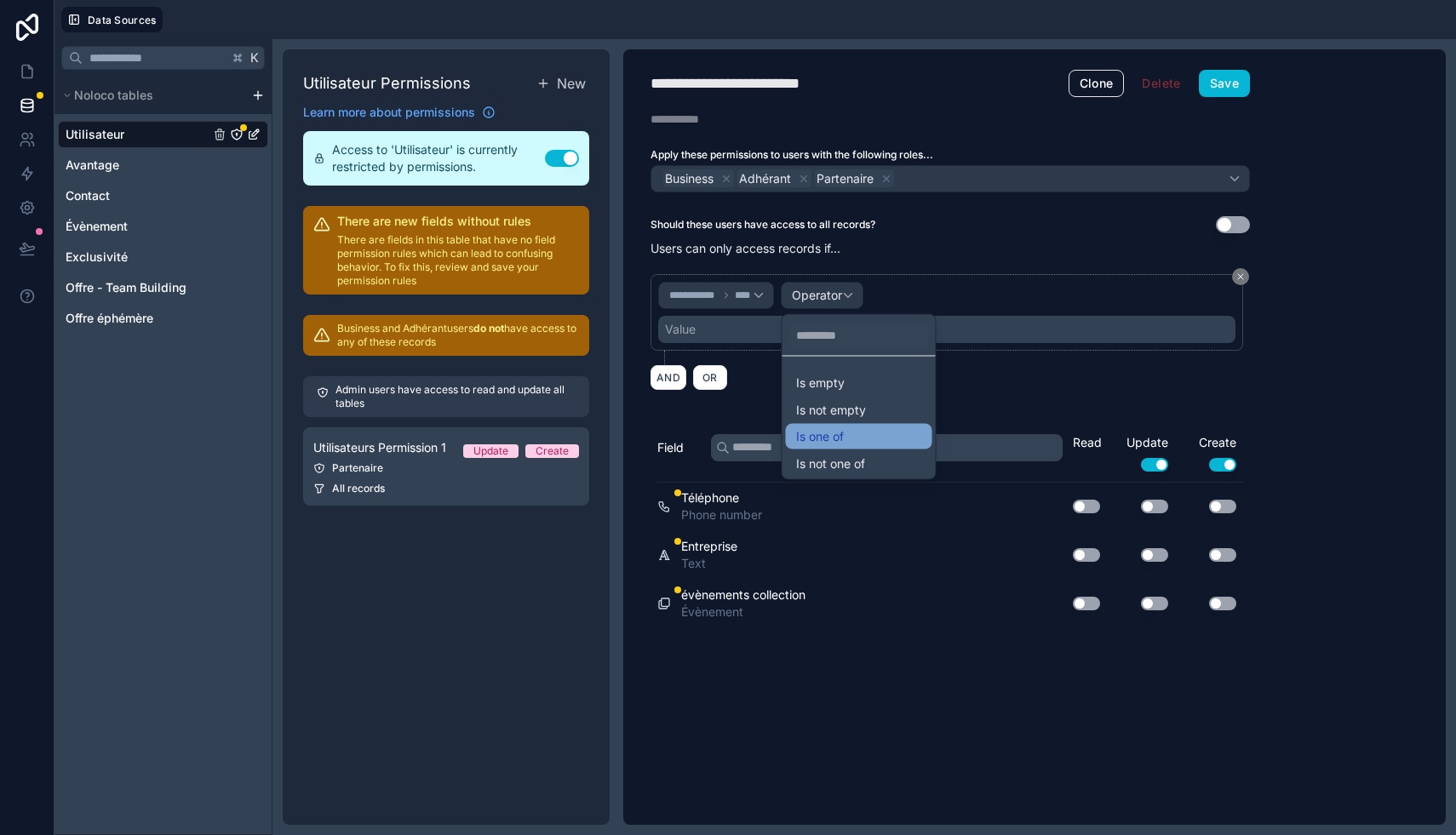 click on "Is one of" at bounding box center [859, 437] 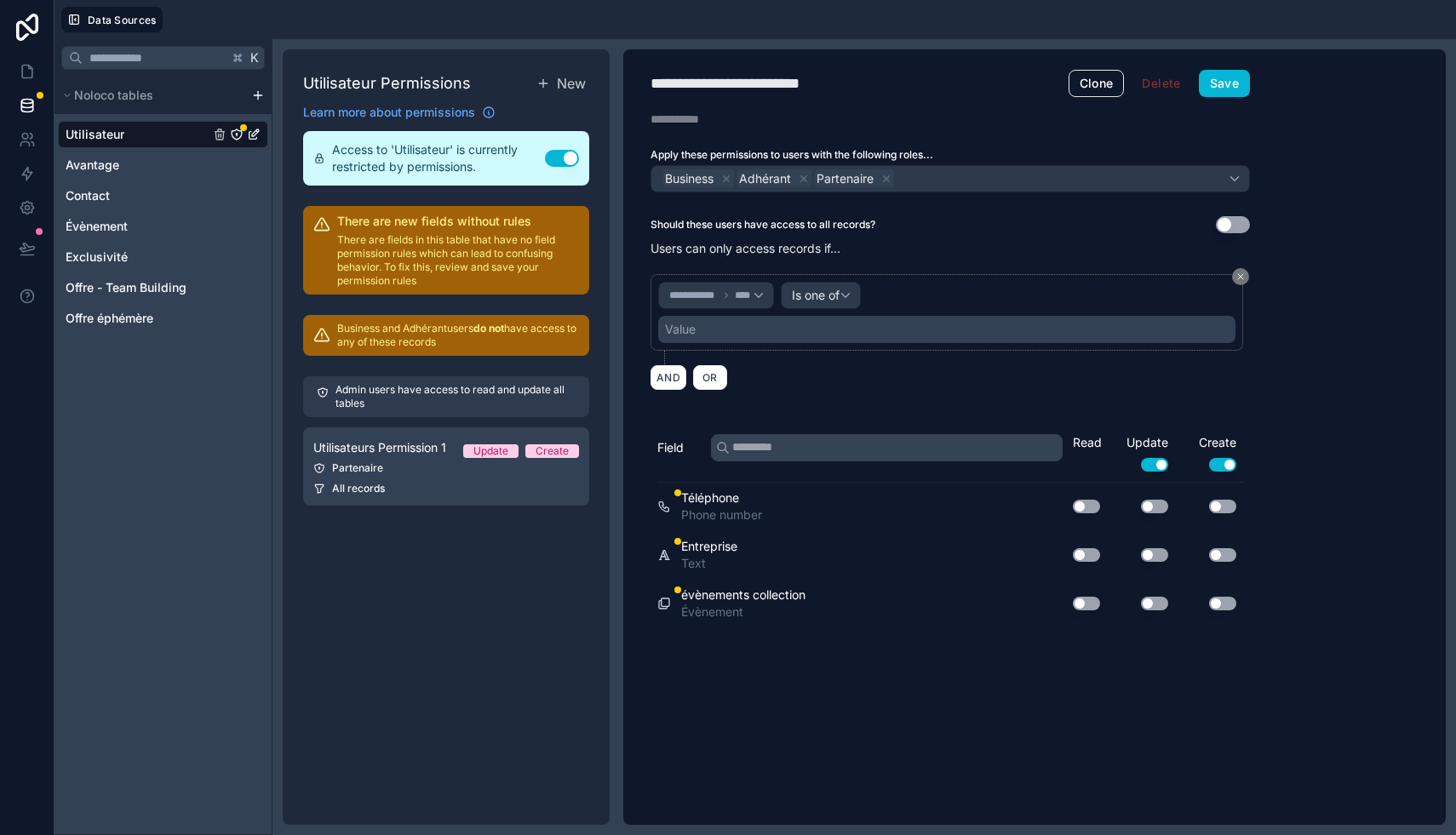 click on "Value" at bounding box center (947, 329) 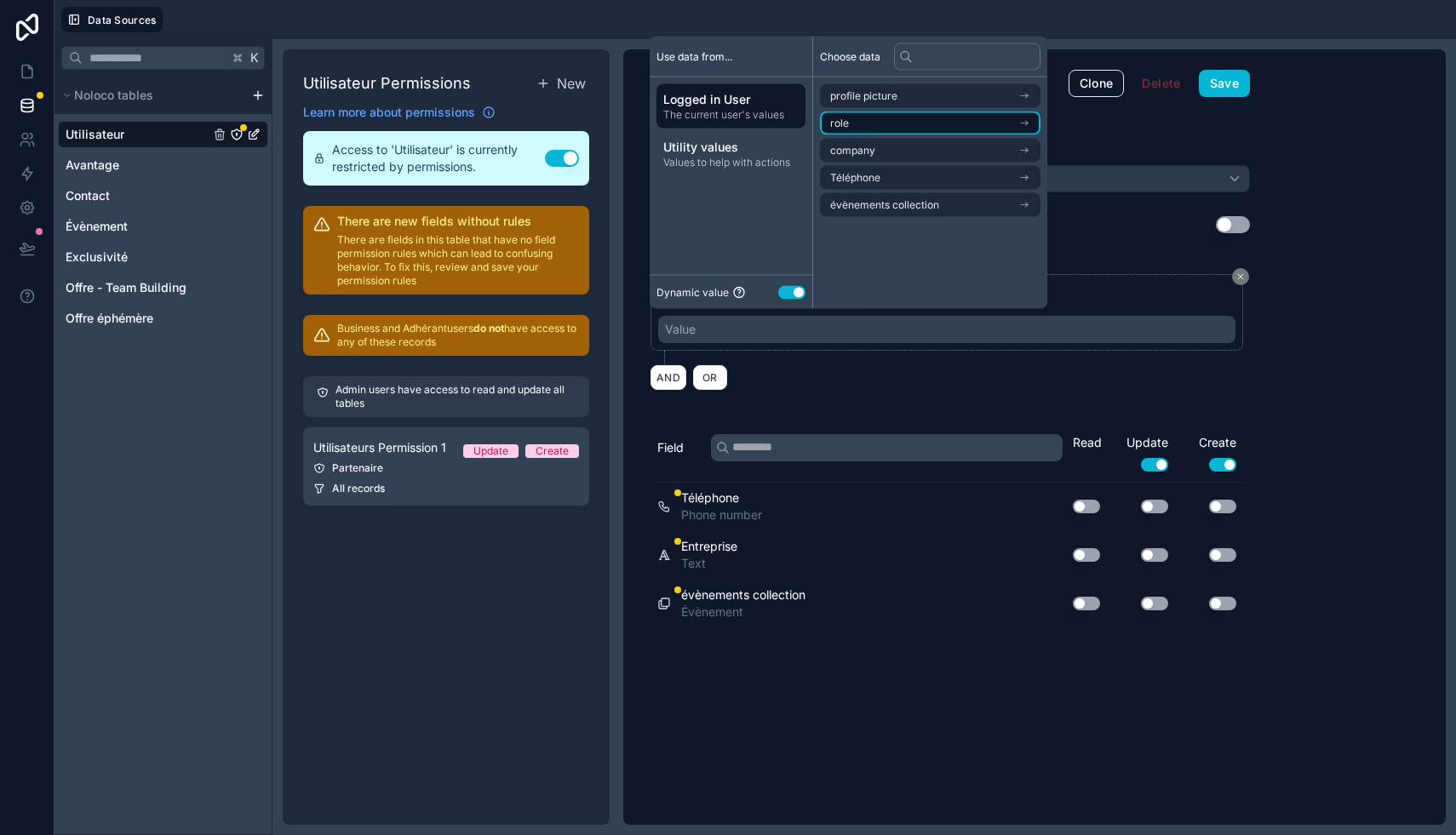 click on "role" at bounding box center [930, 123] 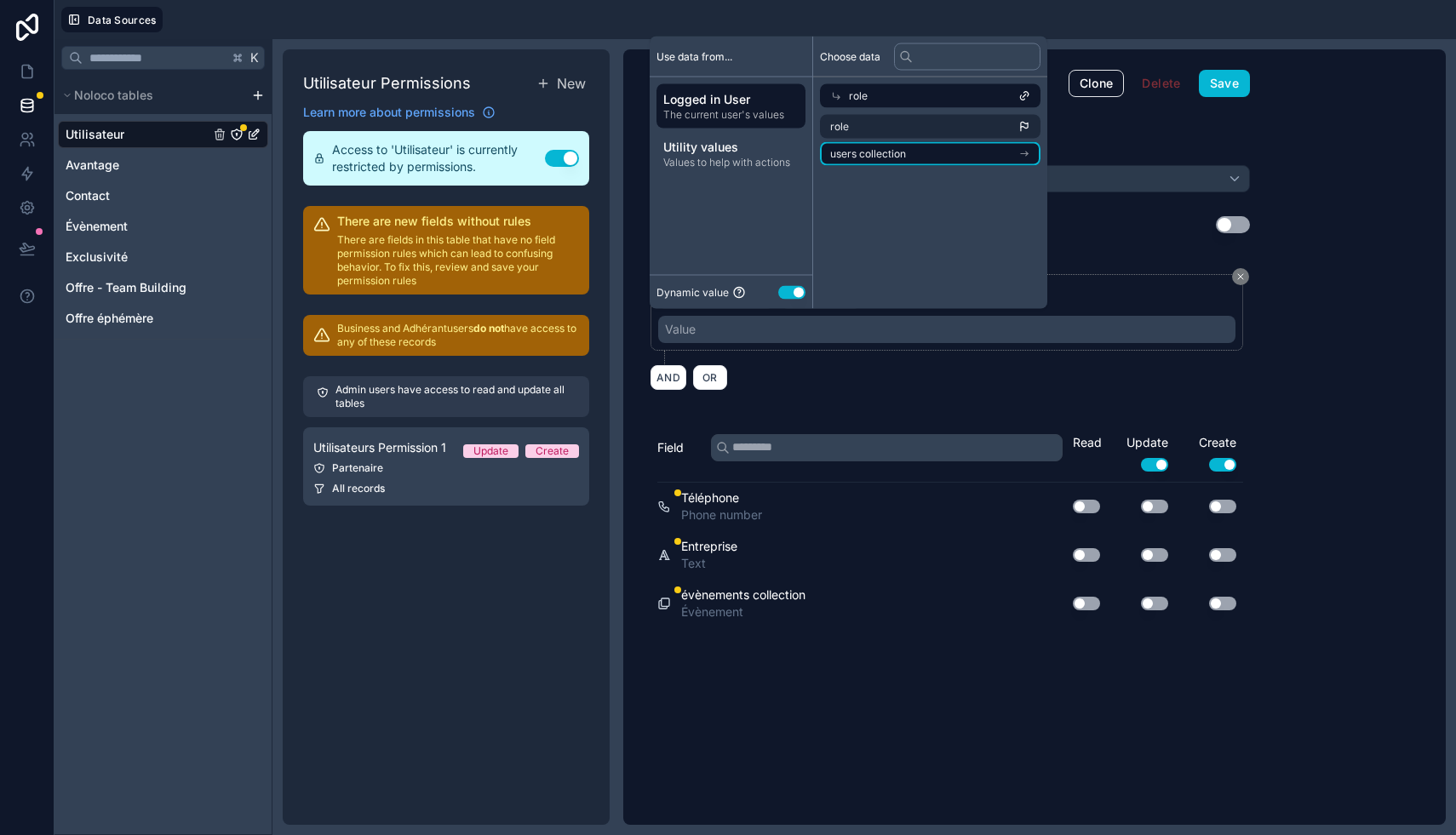 click on "users collection" at bounding box center [930, 154] 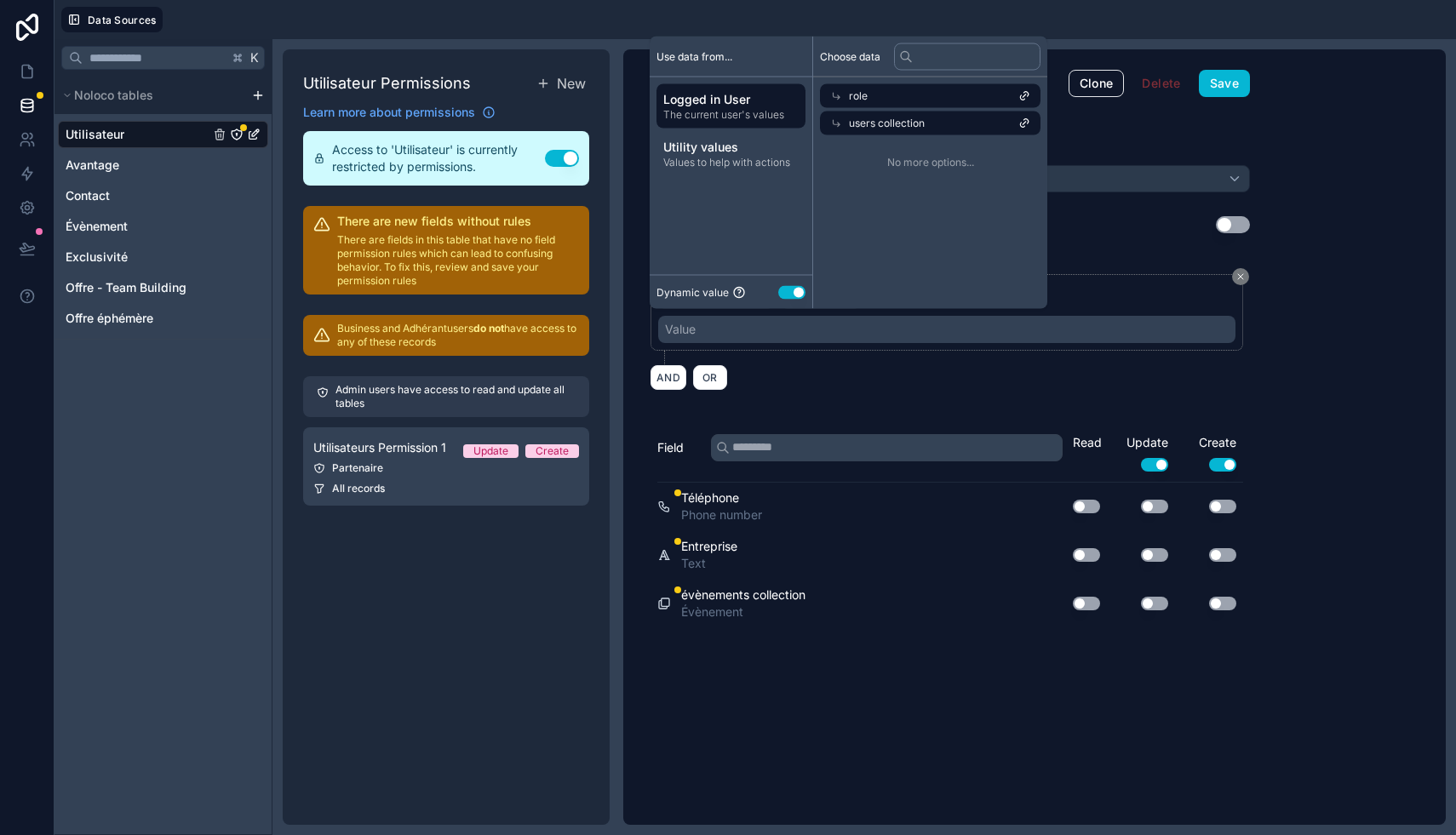 click on "users collection" at bounding box center [930, 123] 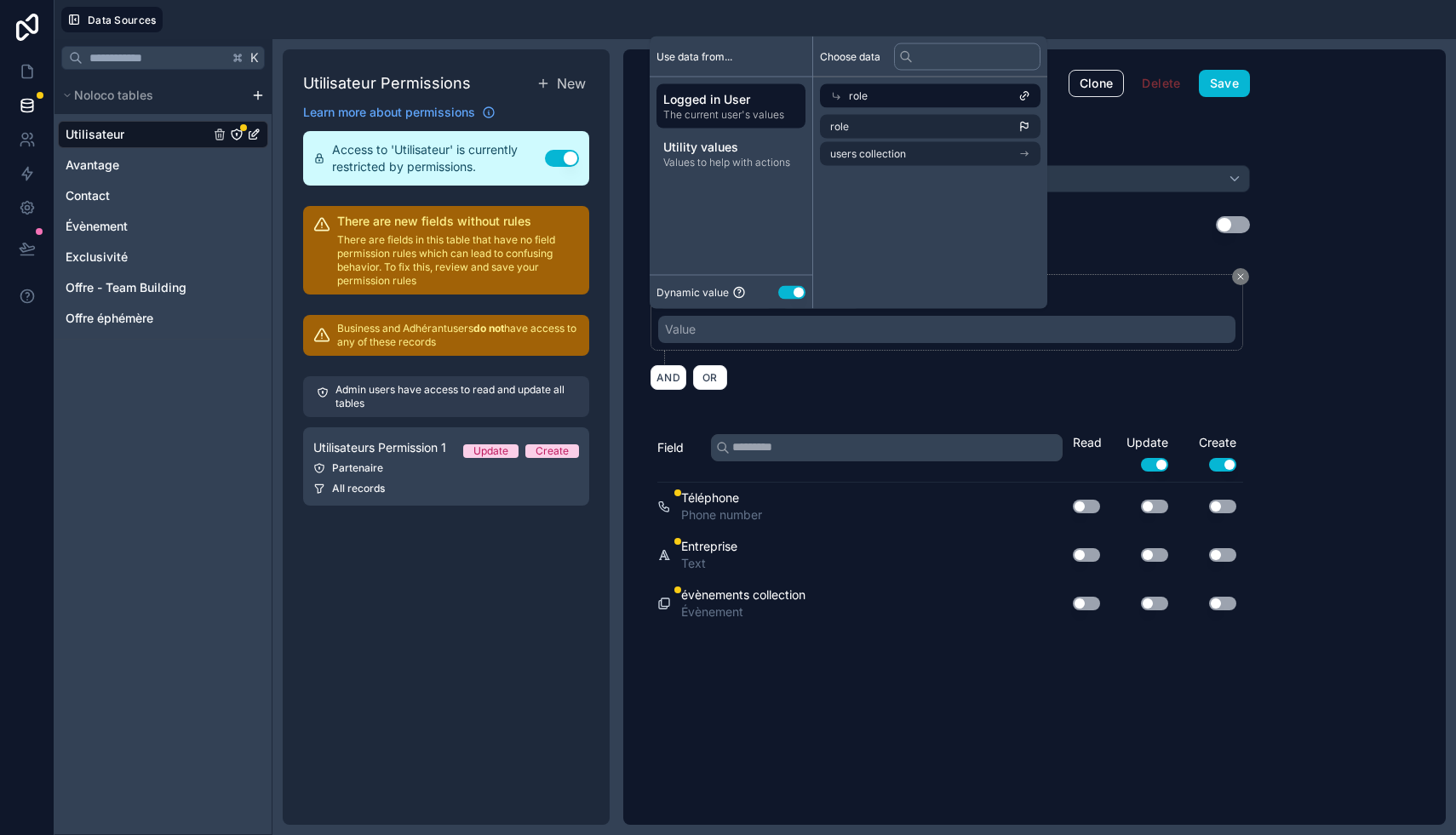 click on "role" at bounding box center (930, 96) 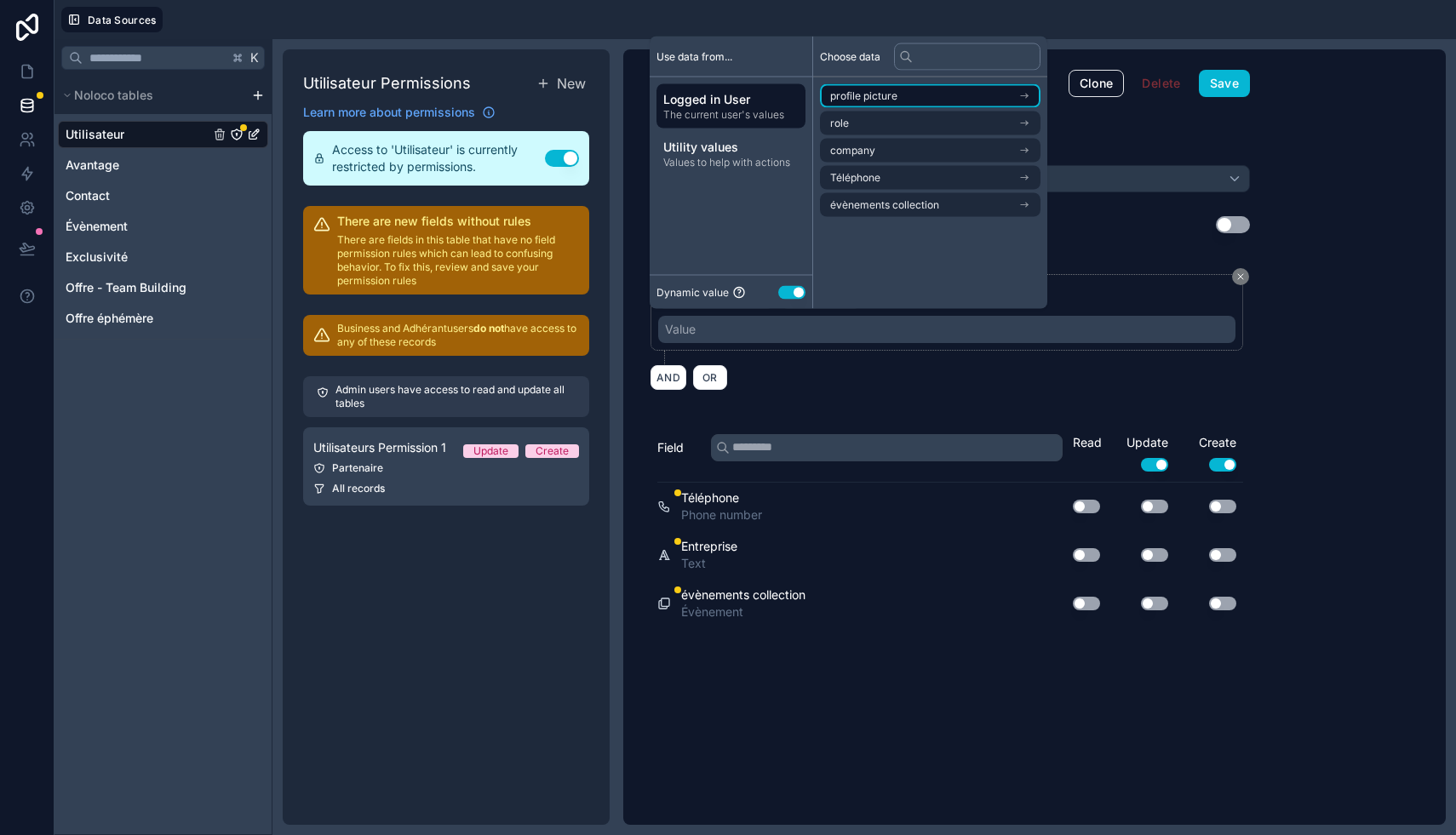 click on "profile picture" at bounding box center [930, 96] 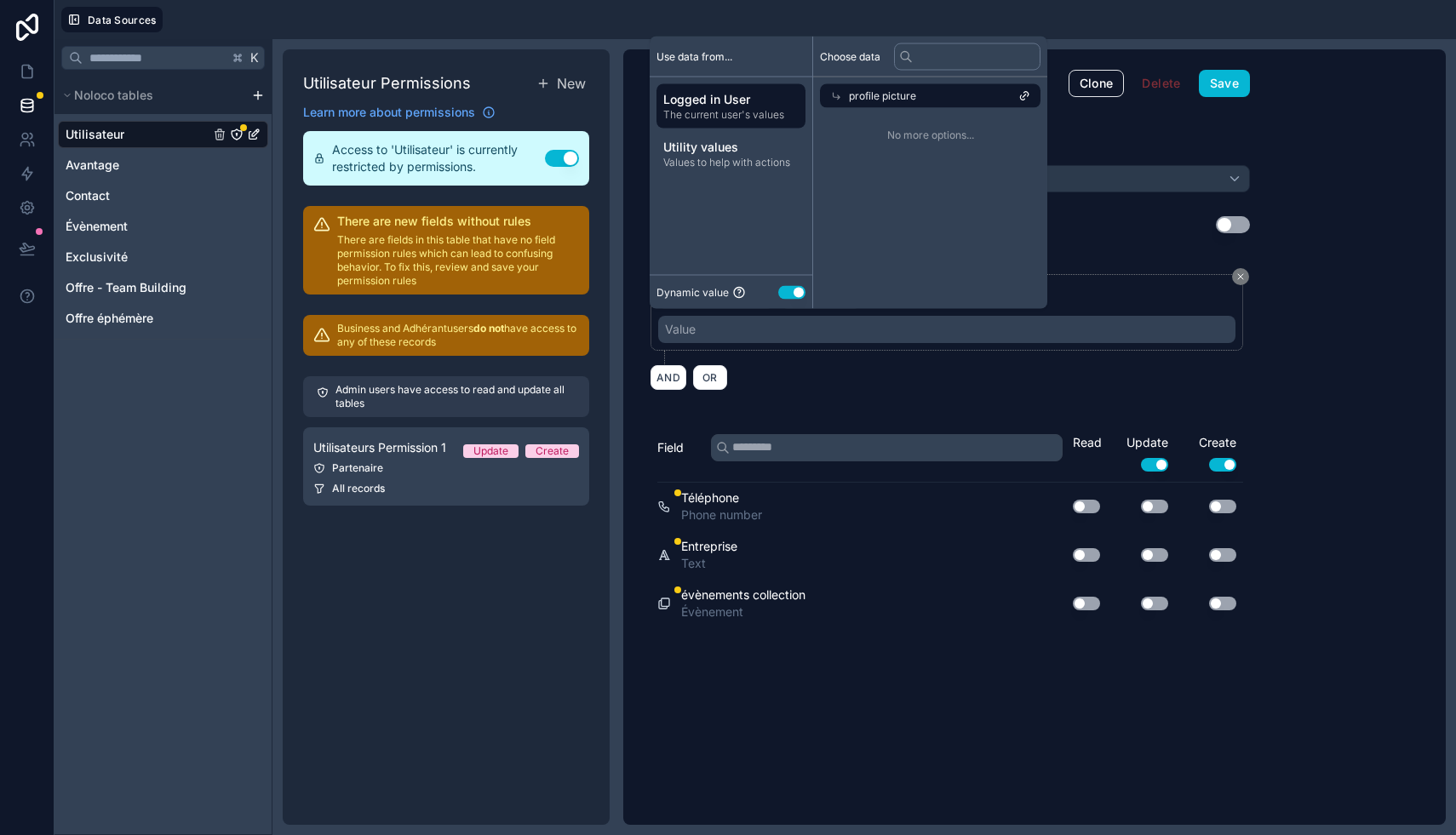 click on "profile picture" at bounding box center (930, 96) 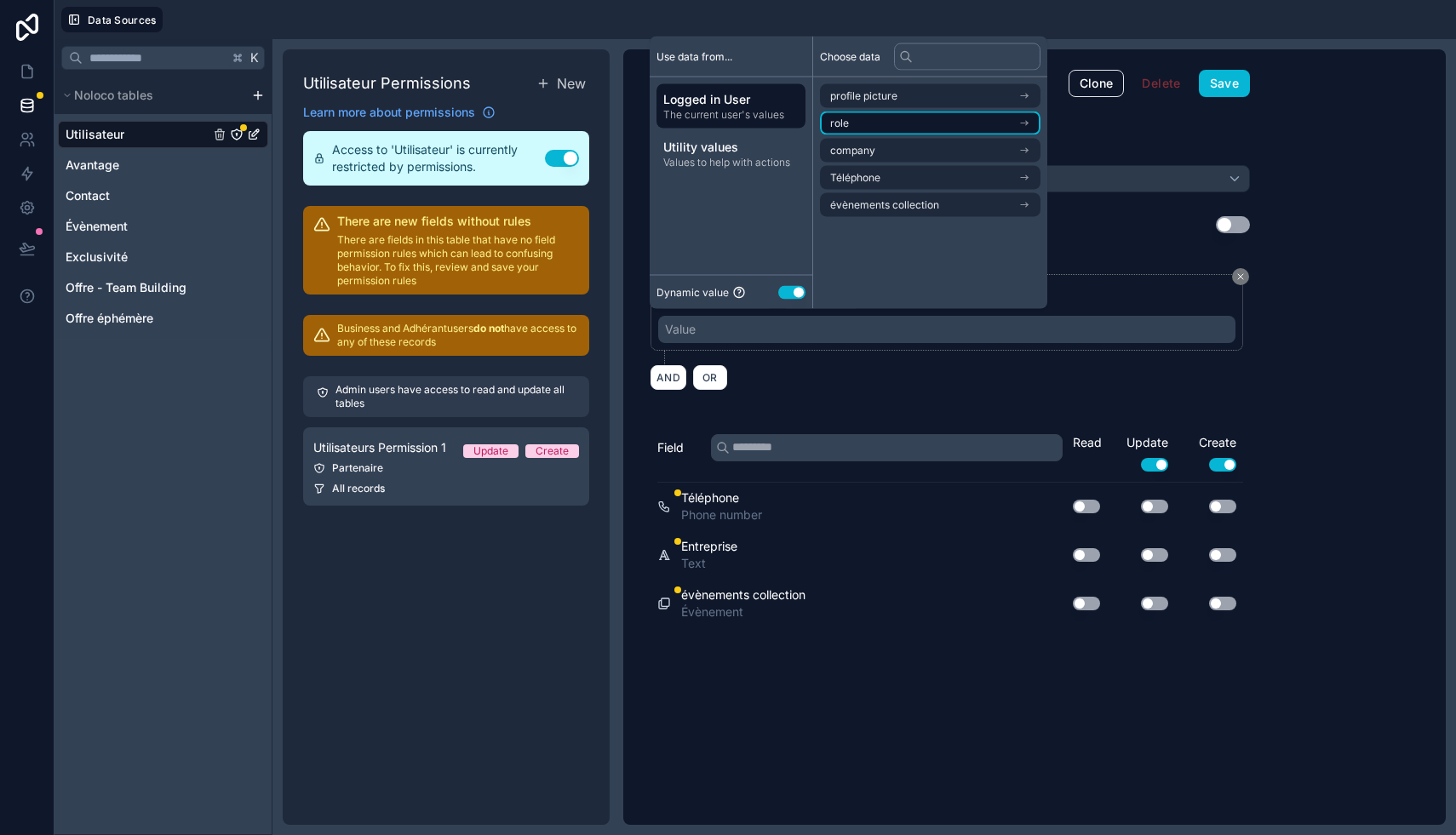 click on "role" at bounding box center (930, 123) 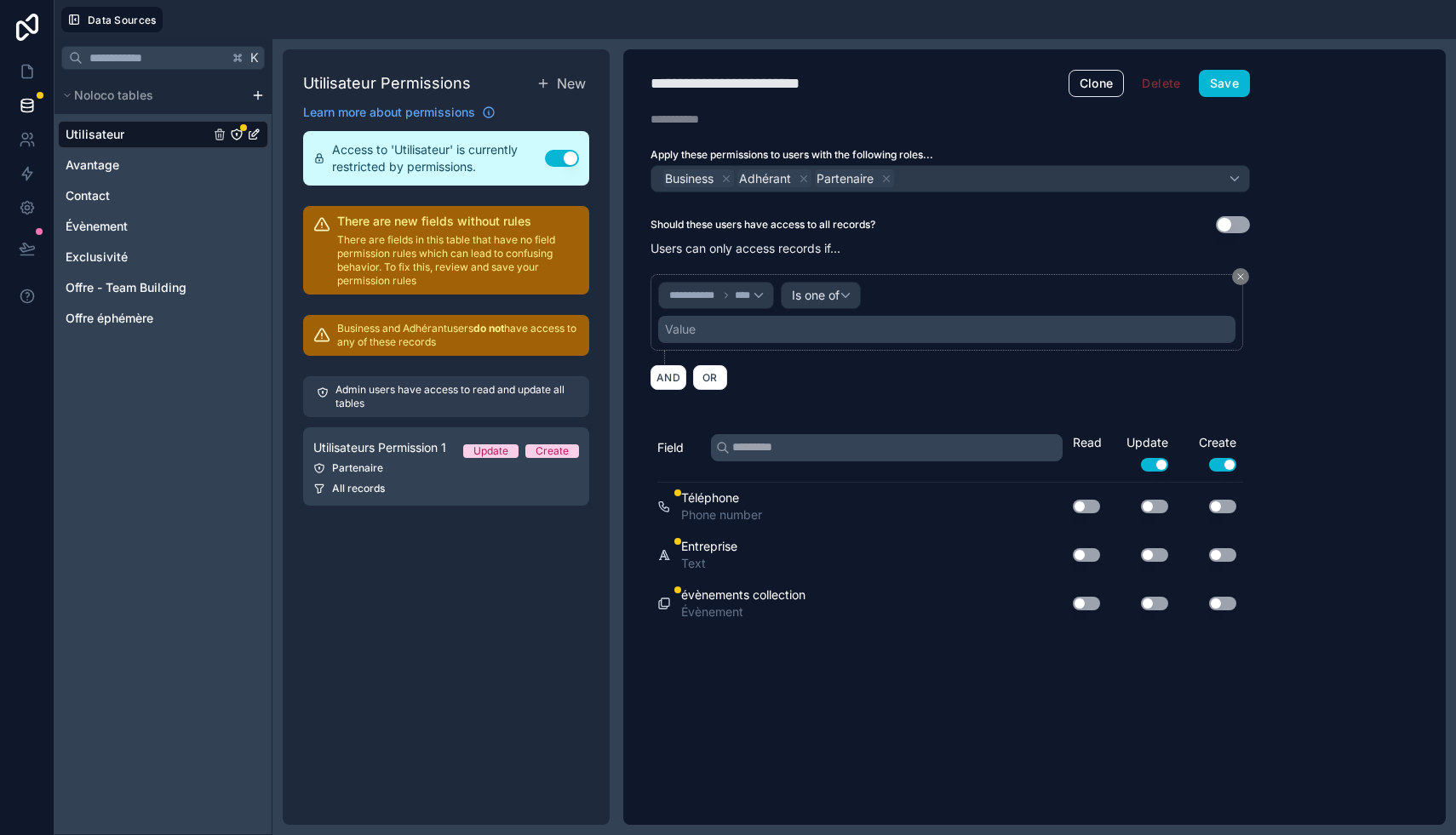 click on "**********" at bounding box center [950, 332] 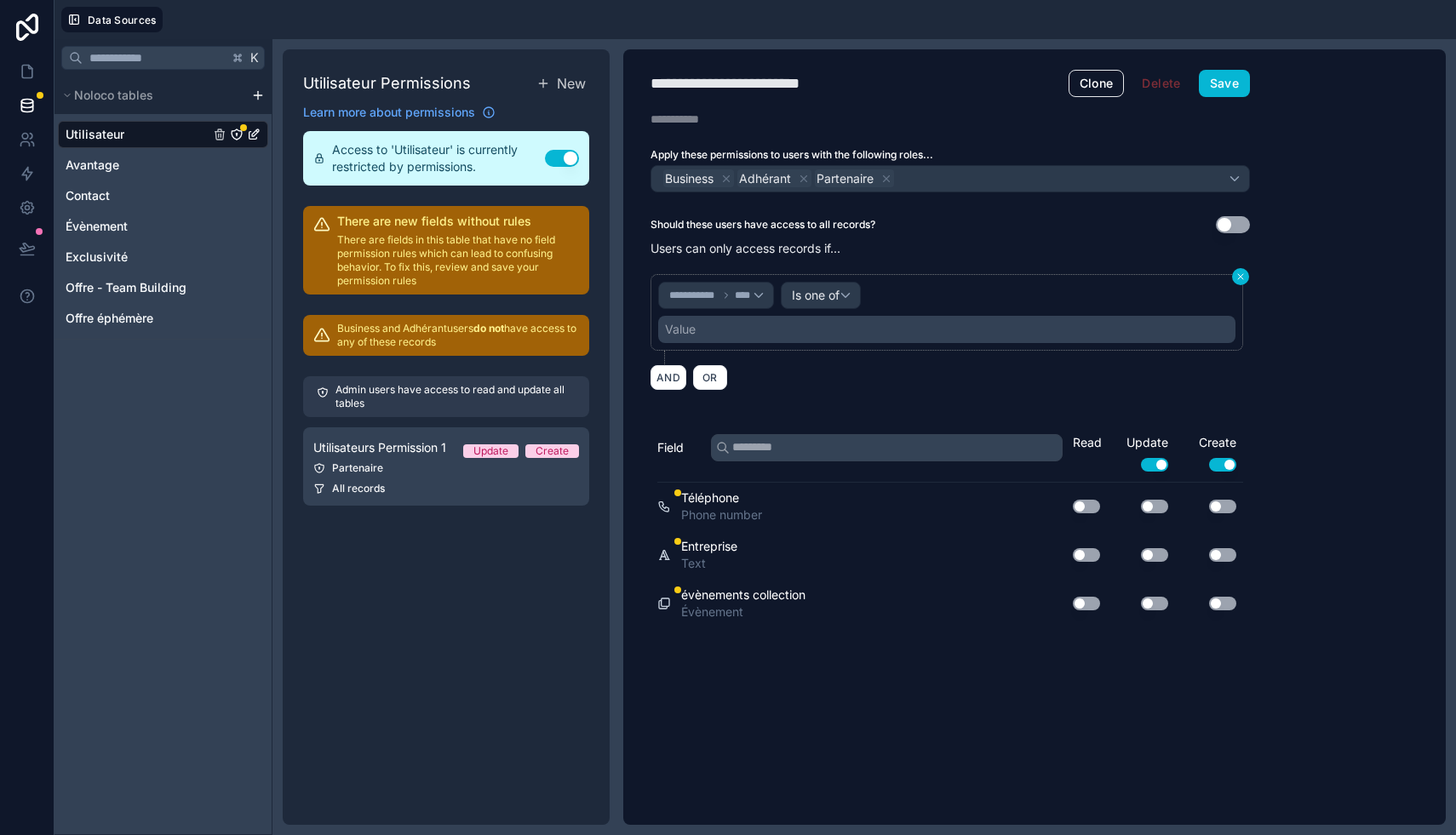 click 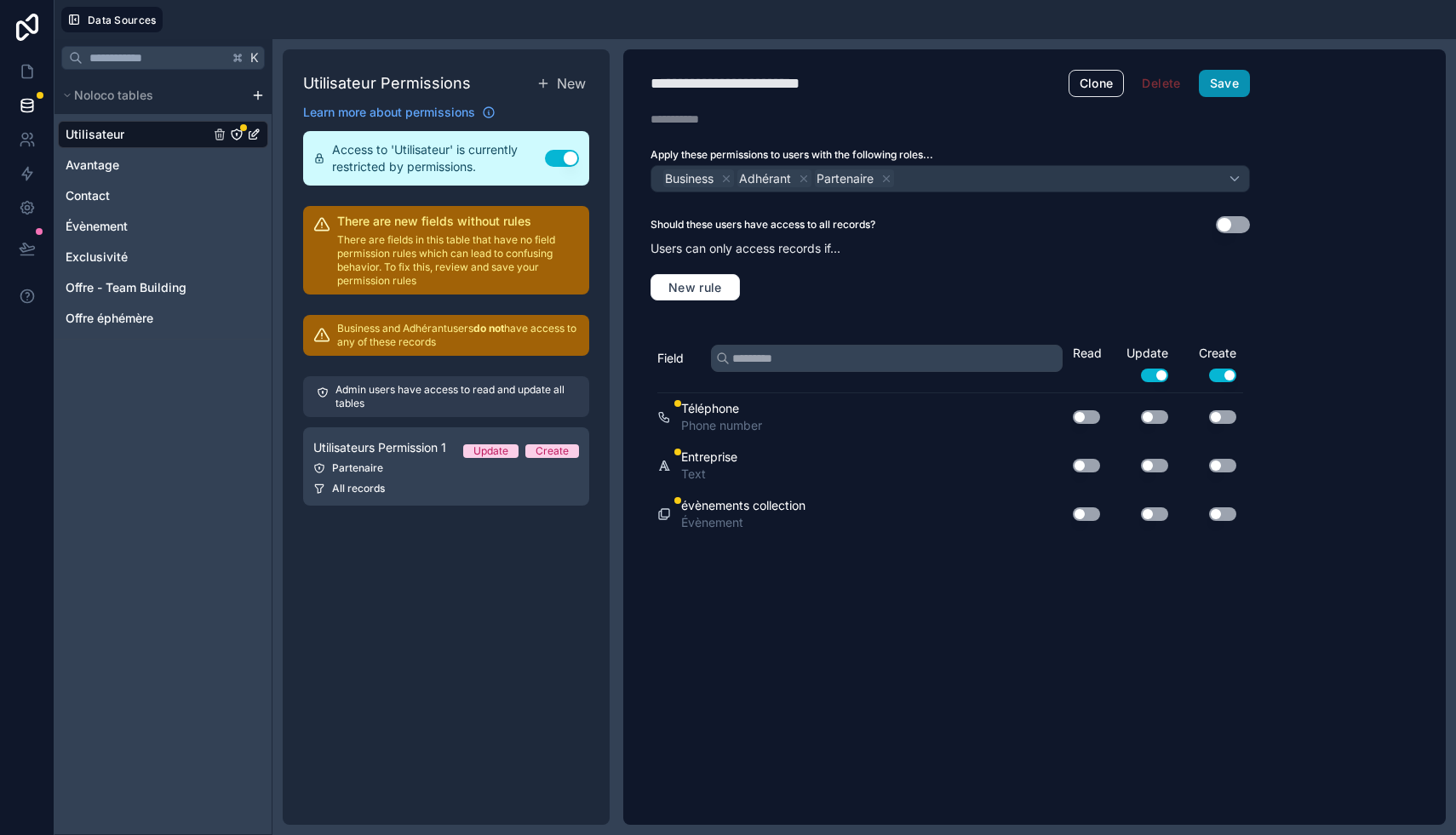 click on "Save" at bounding box center [1224, 83] 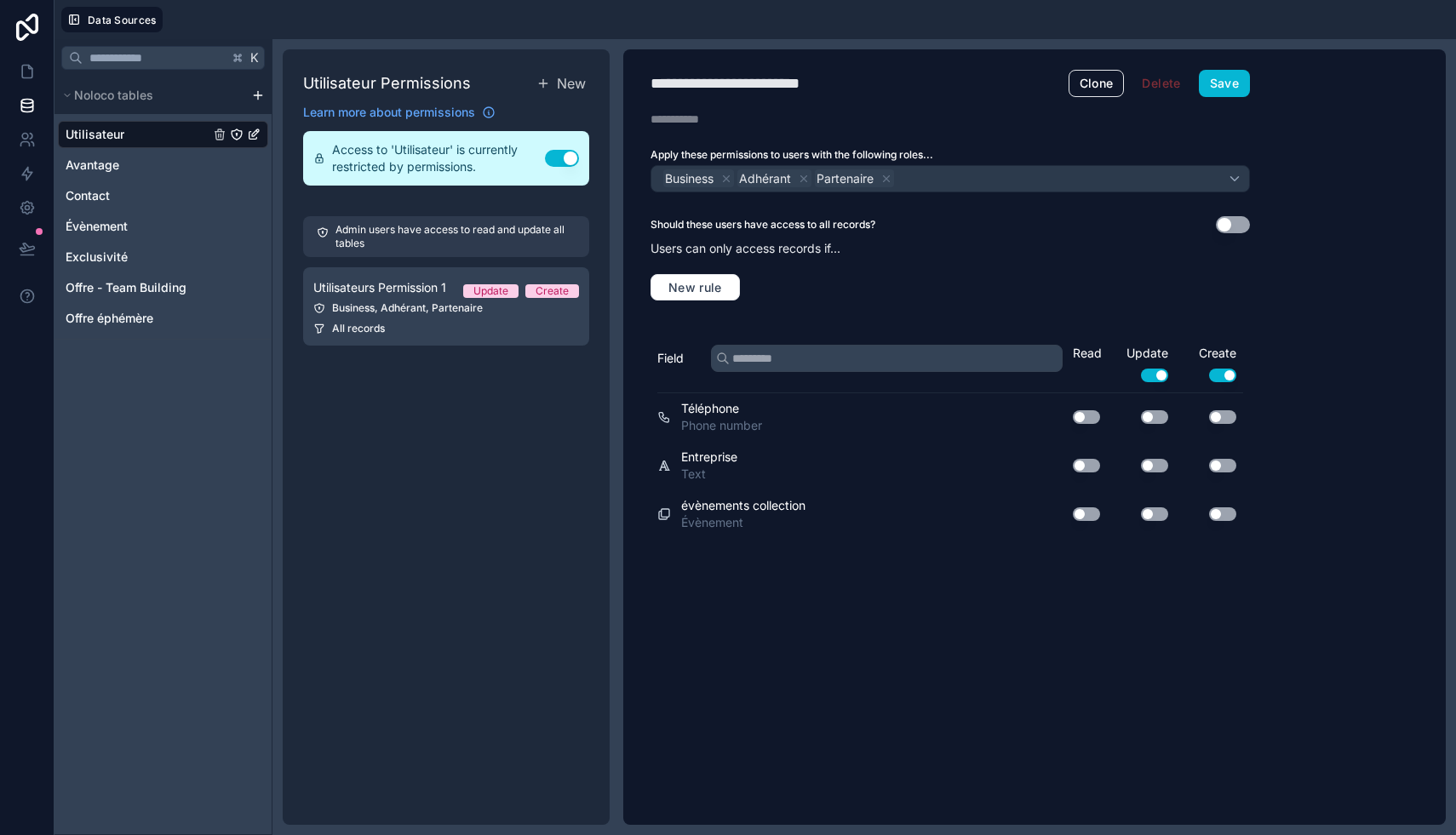 click on "**********" at bounding box center (745, 83) 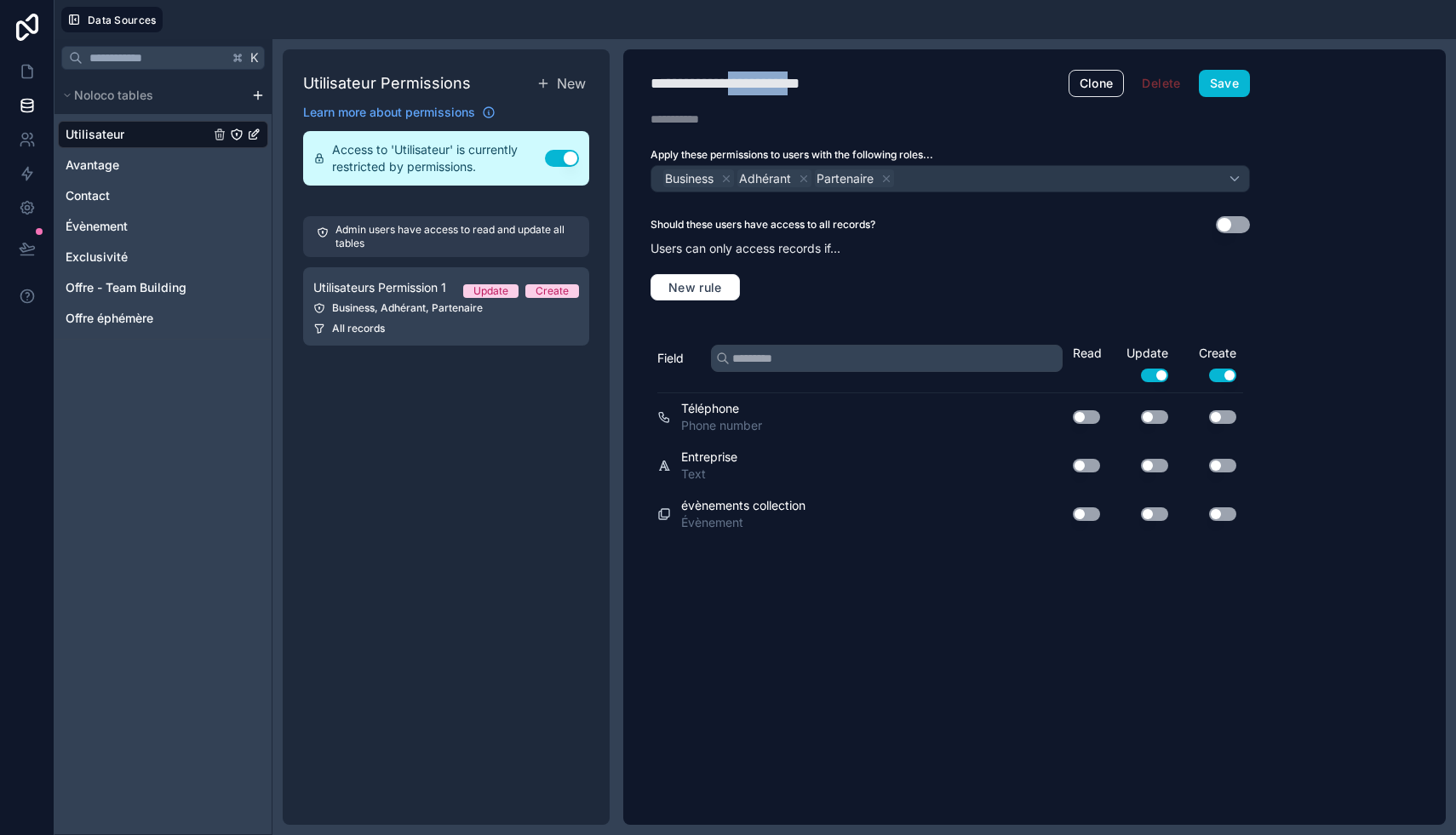 click on "**********" at bounding box center (745, 83) 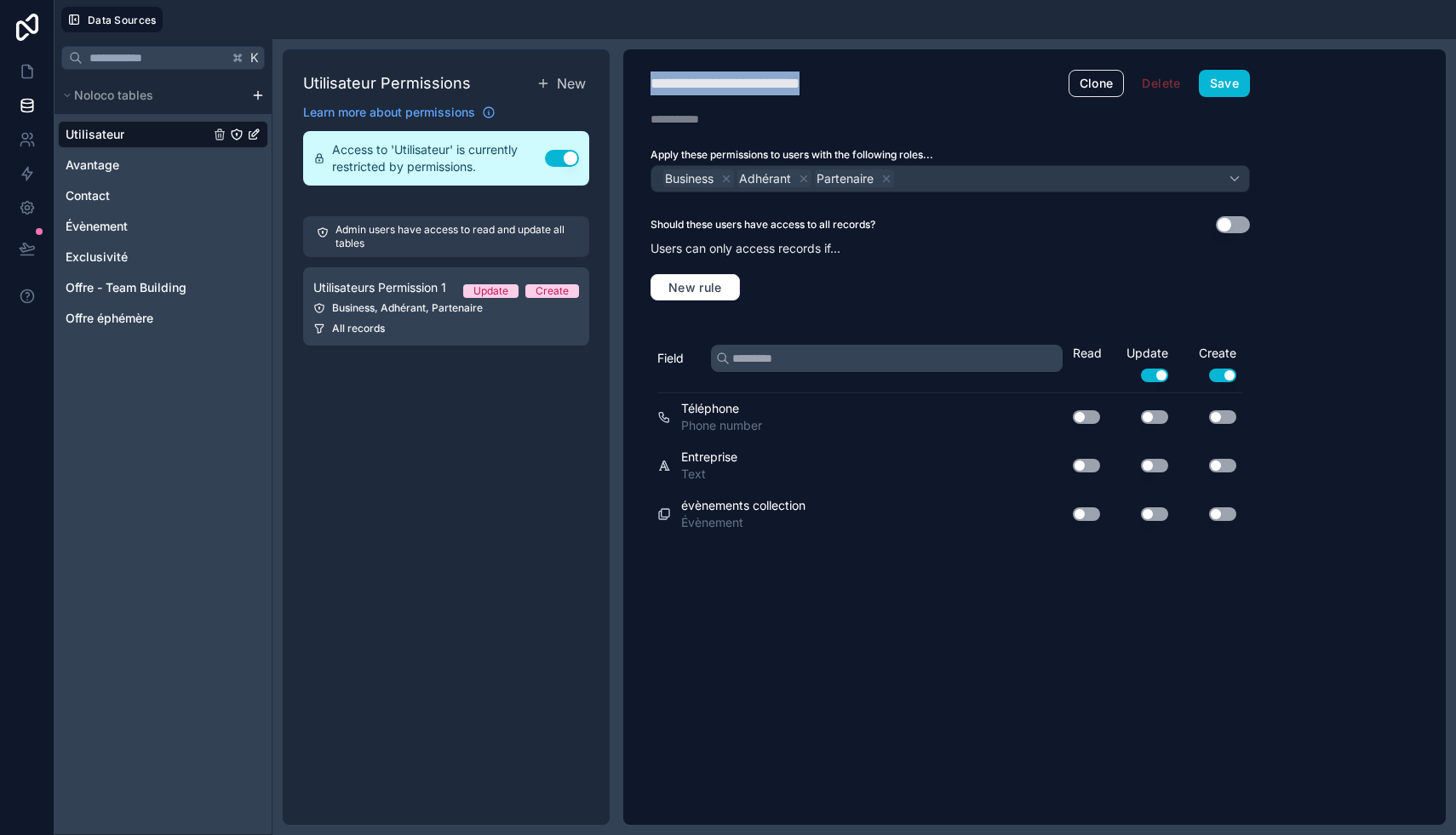 click on "**********" at bounding box center [745, 83] 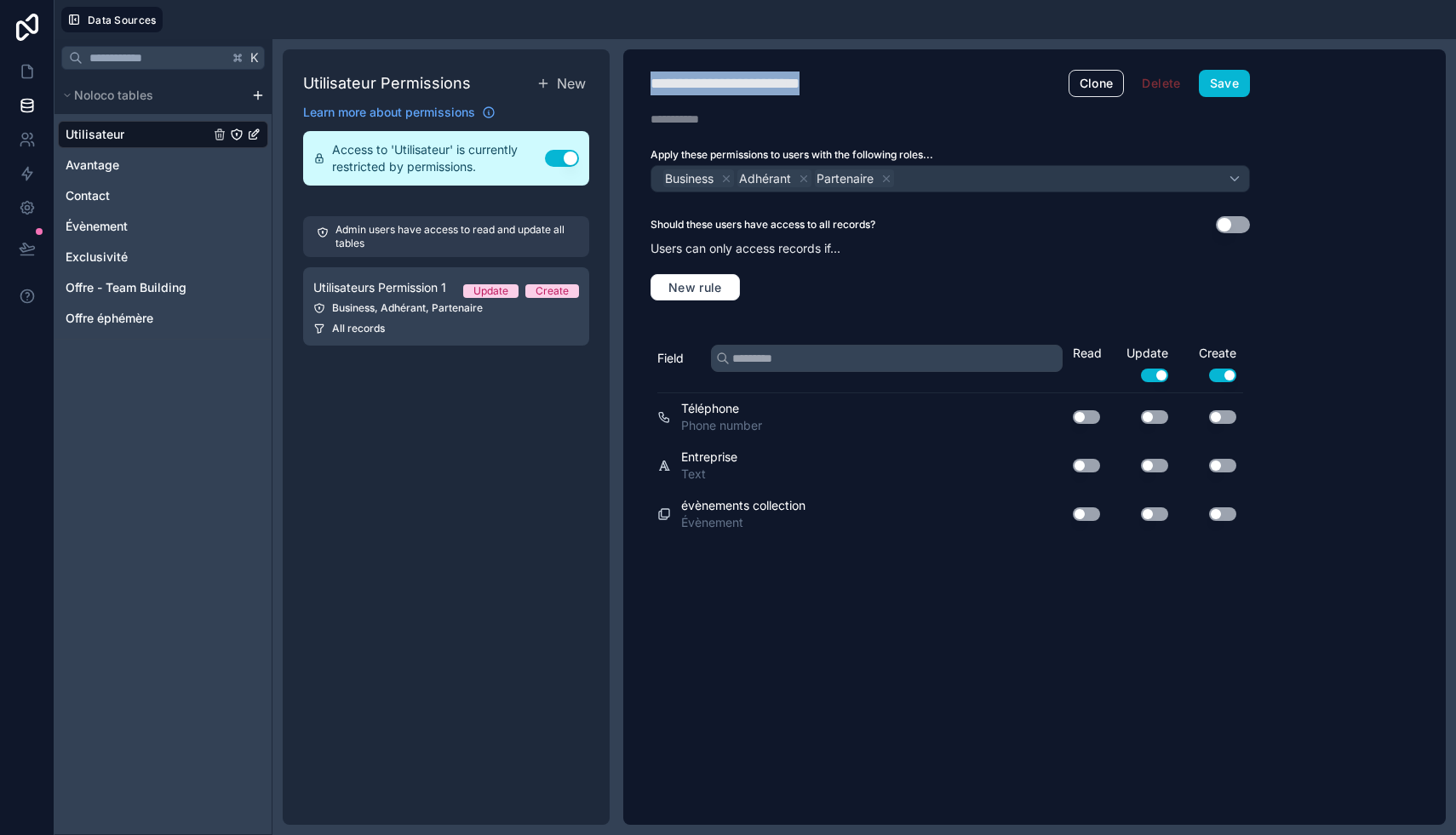 type on "**********" 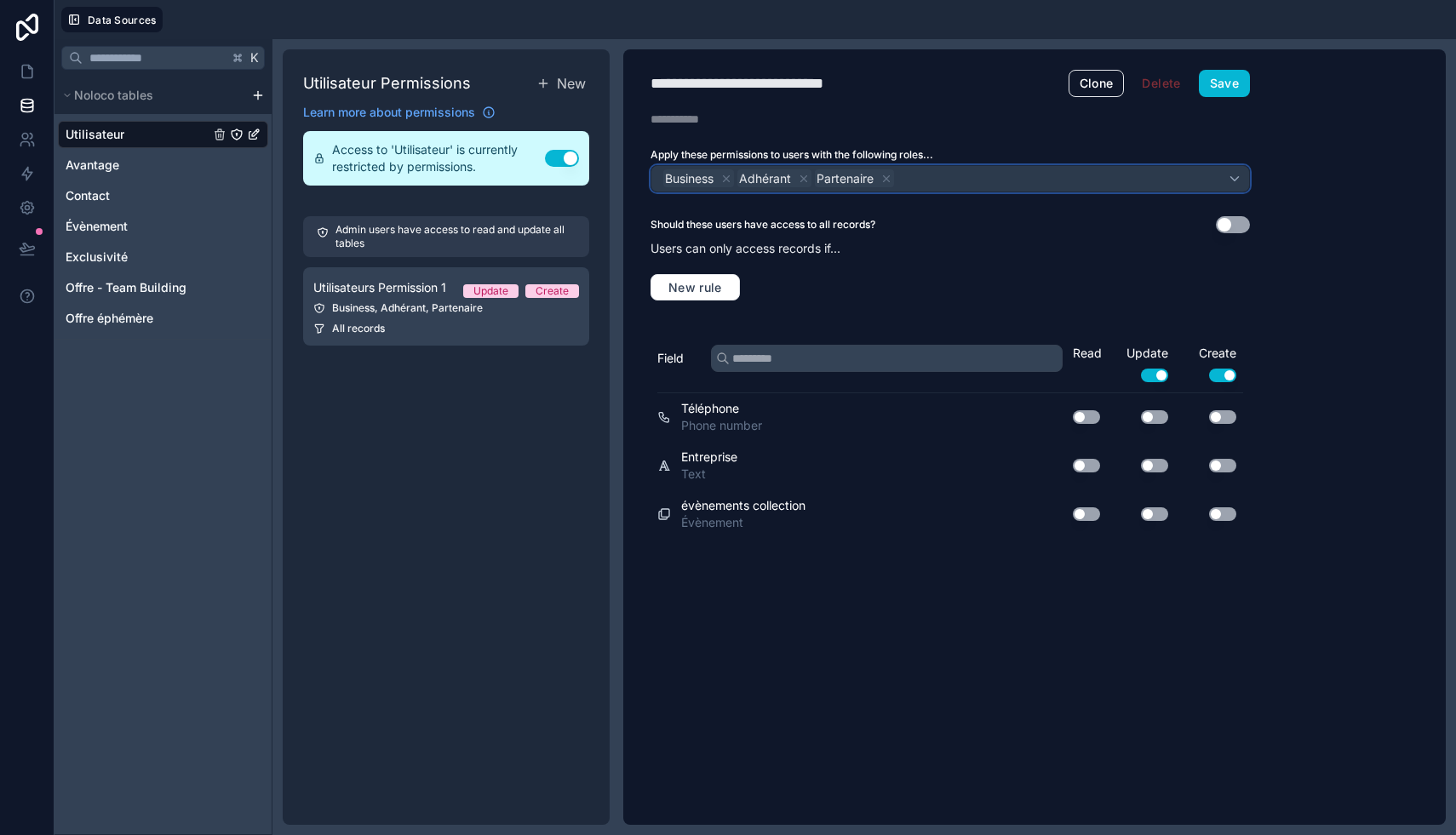 click on "Business Adhérant Partenaire" at bounding box center [950, 179] 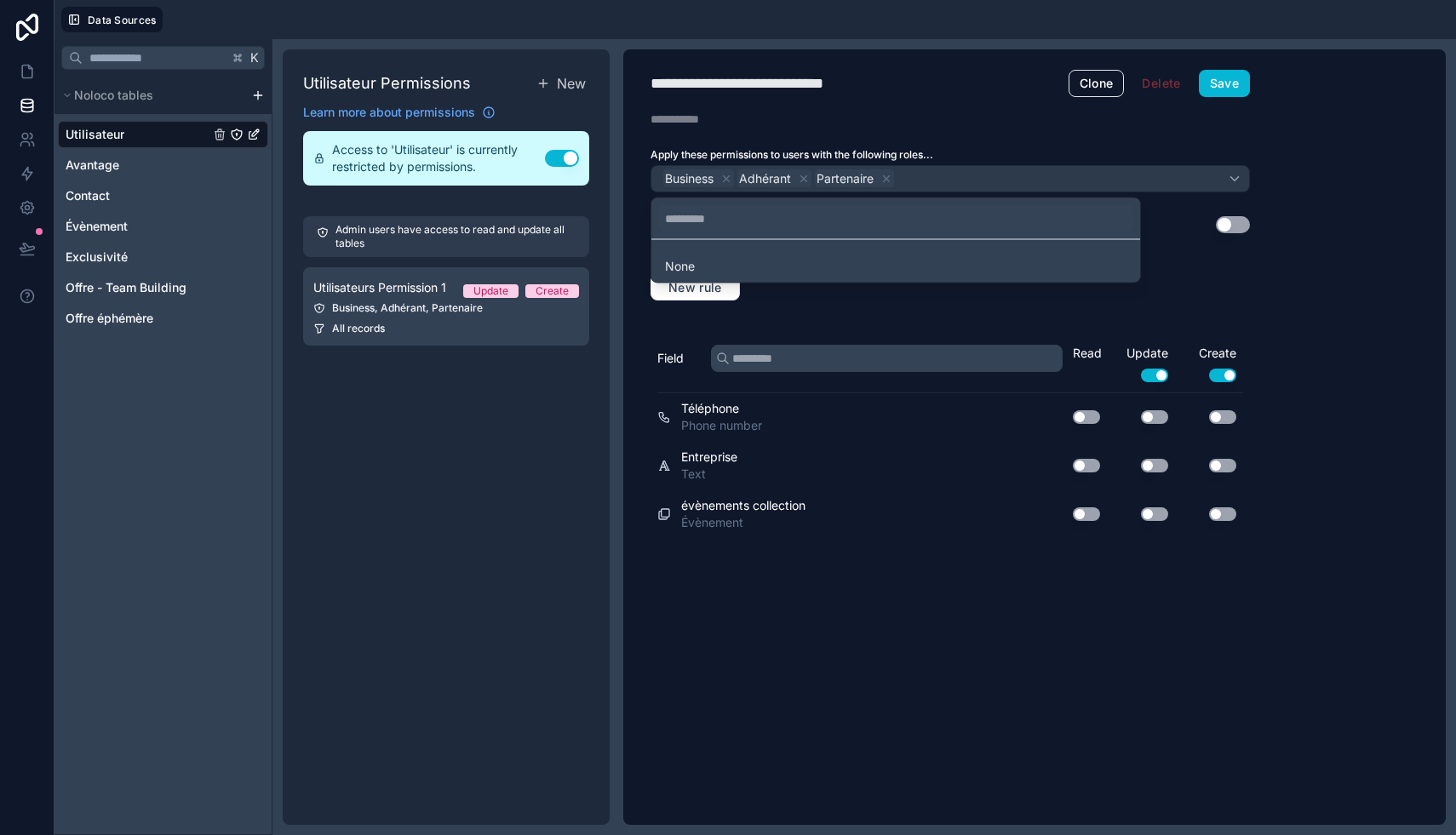 click at bounding box center (728, 417) 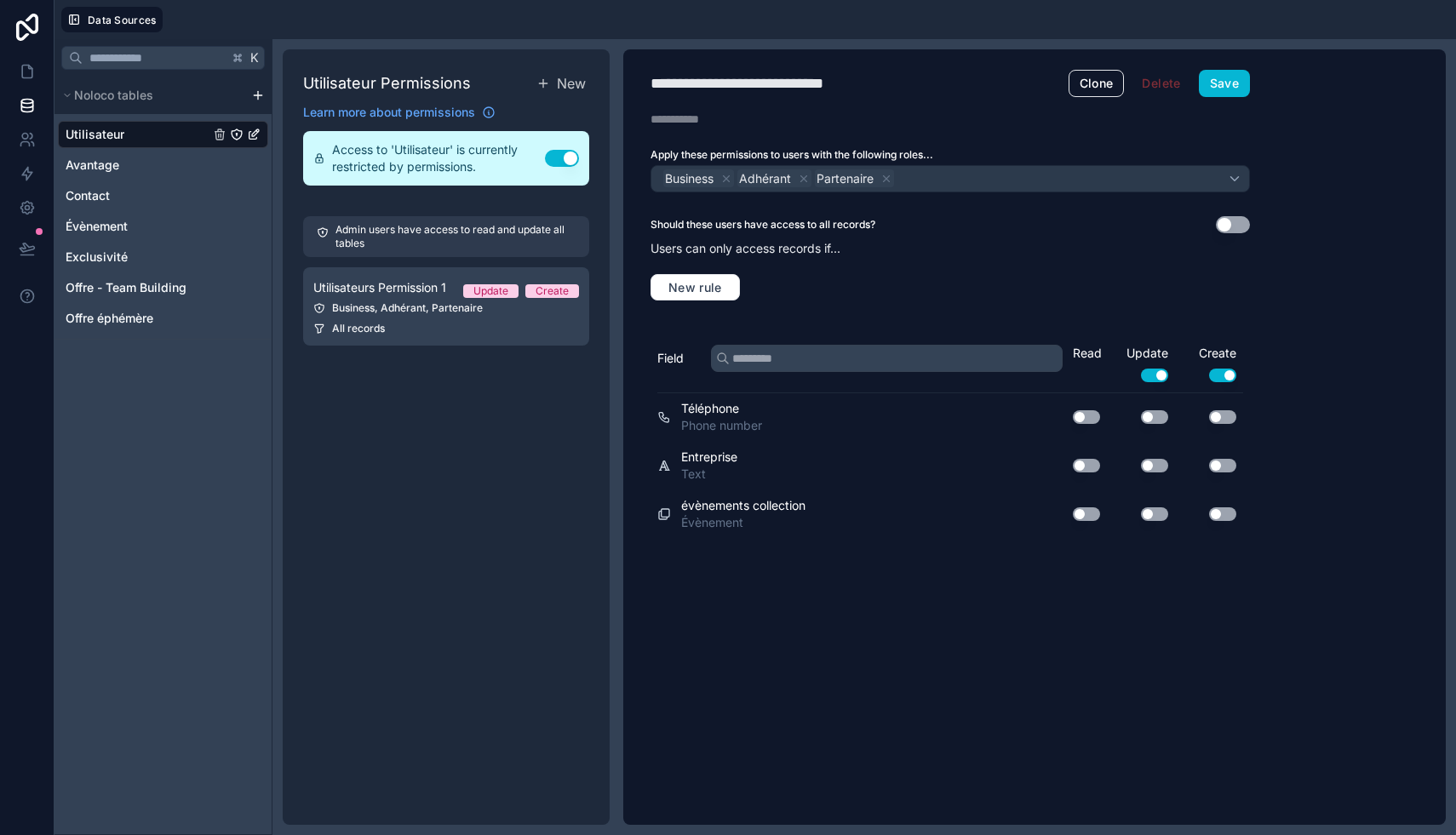 click on "Users can only access records if..." at bounding box center [950, 249] 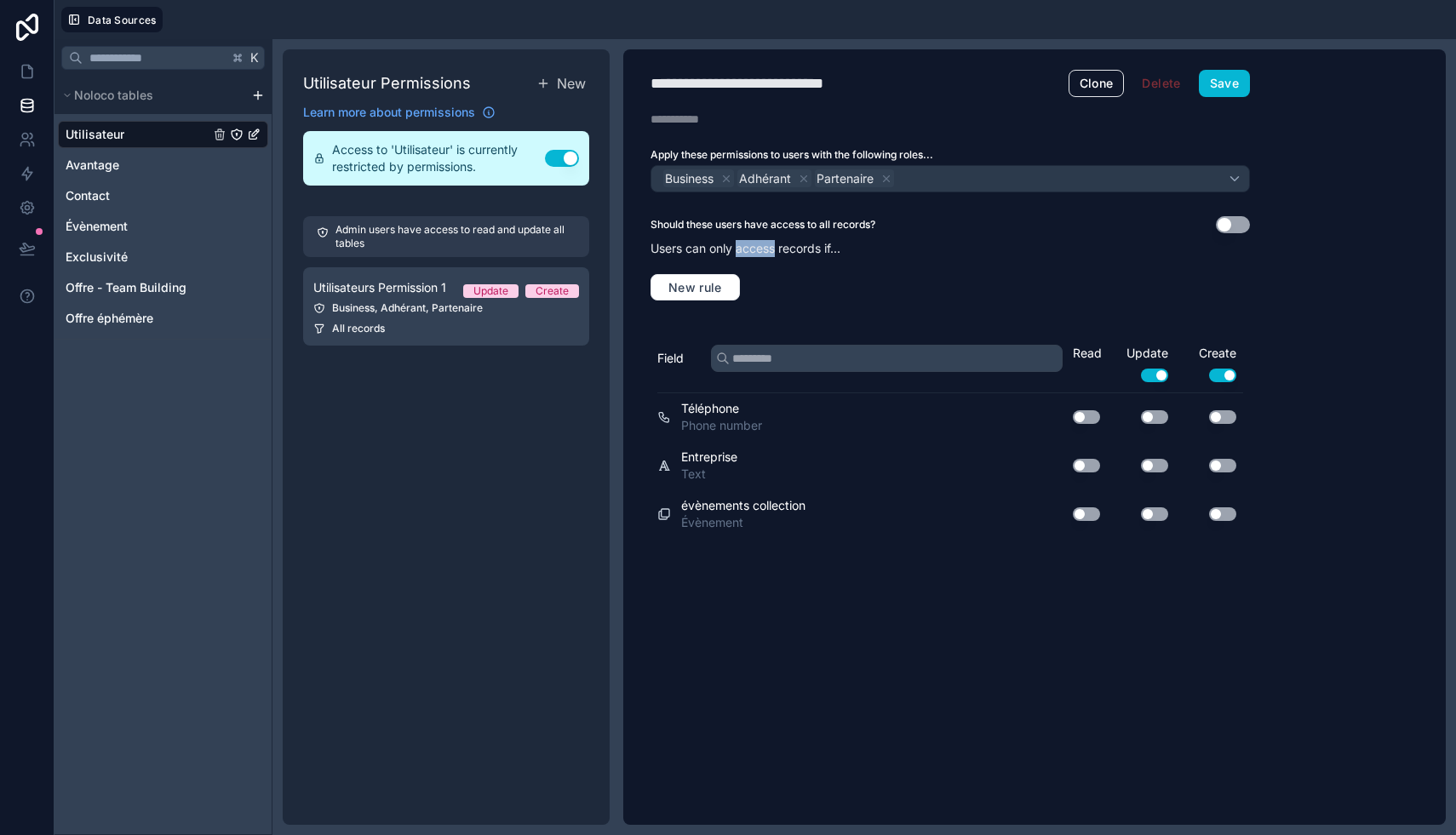 click on "Users can only access records if..." at bounding box center (950, 249) 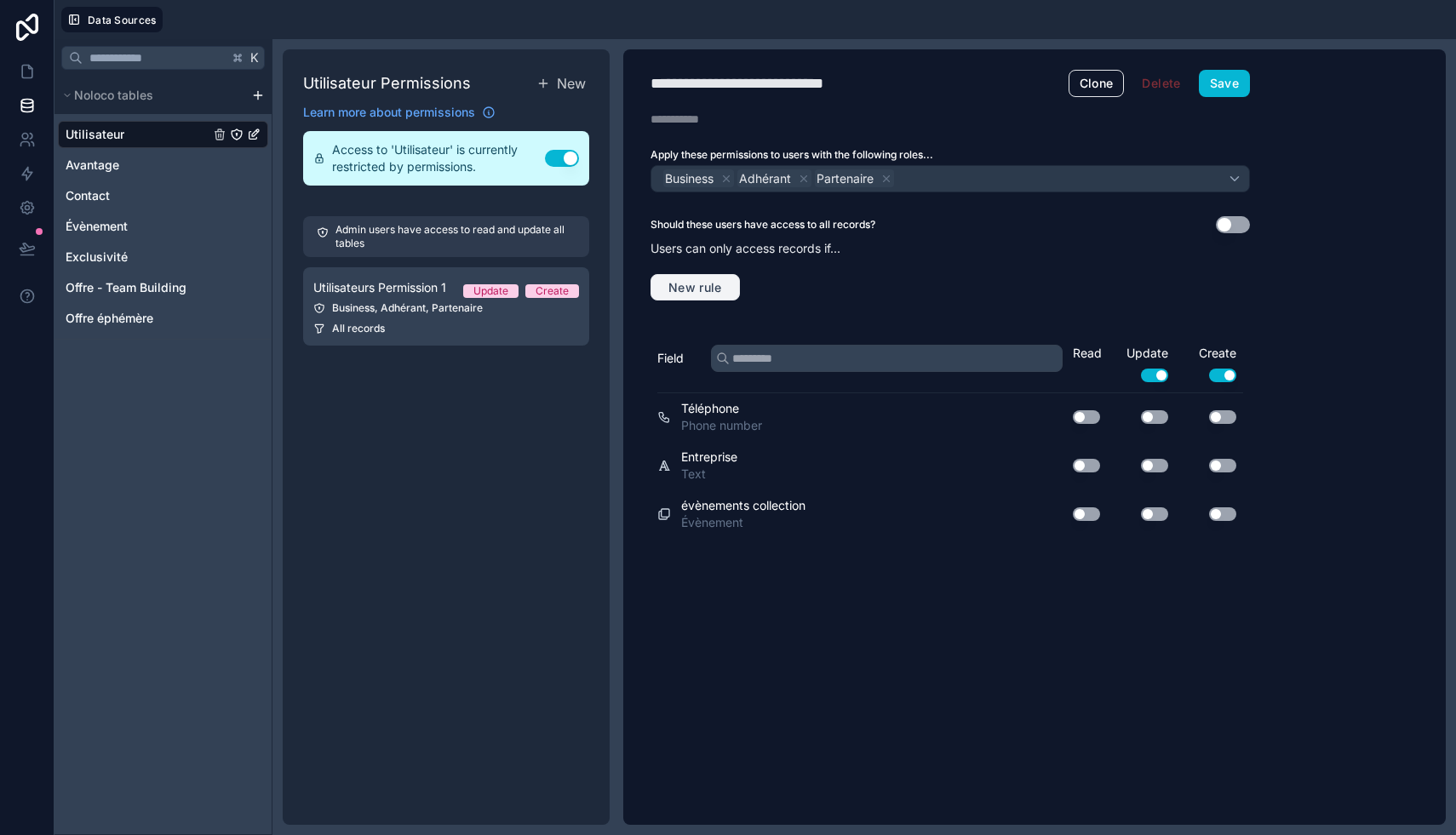 click on "New rule" at bounding box center [695, 288] 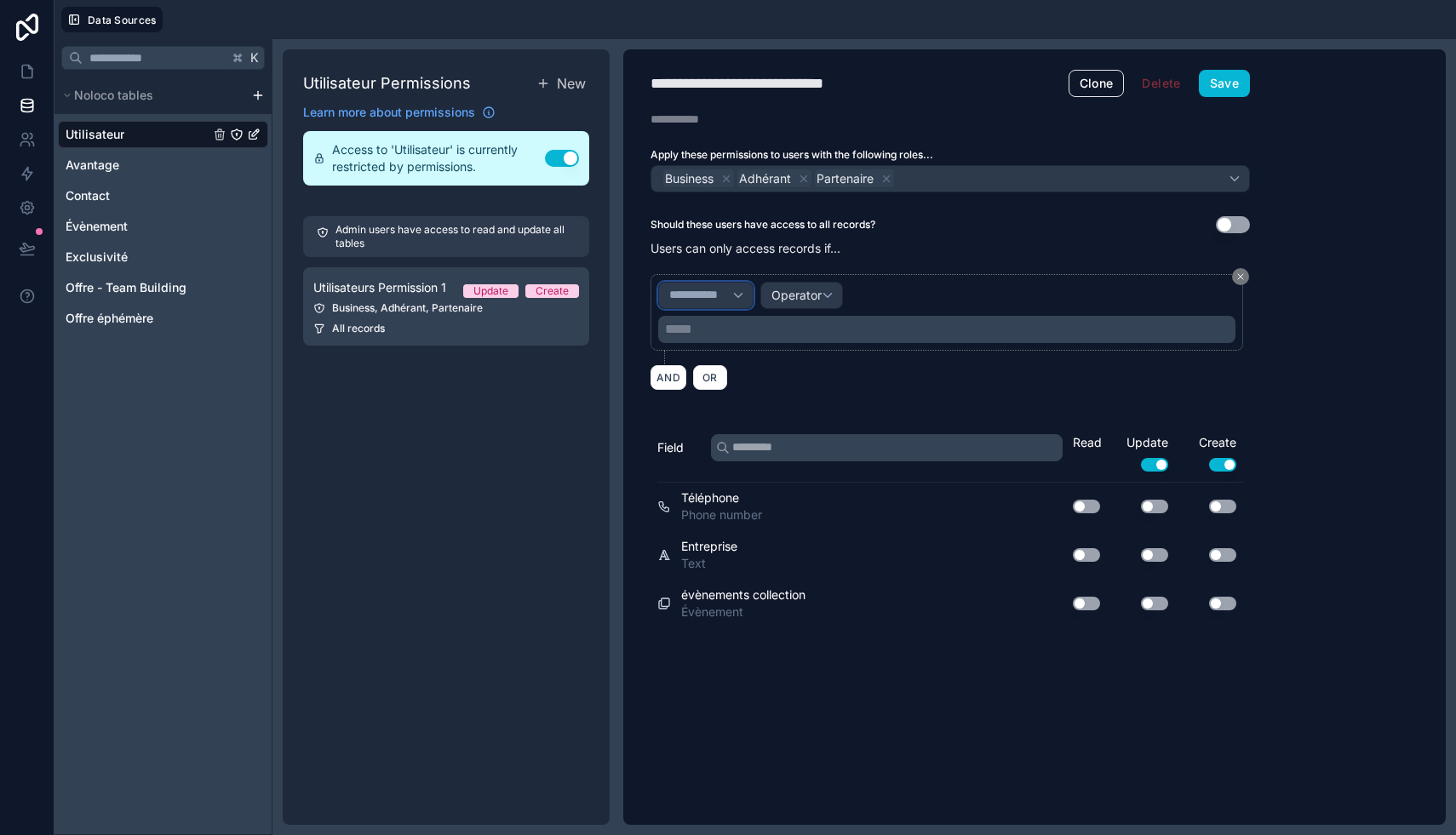 click on "**********" at bounding box center (701, 295) 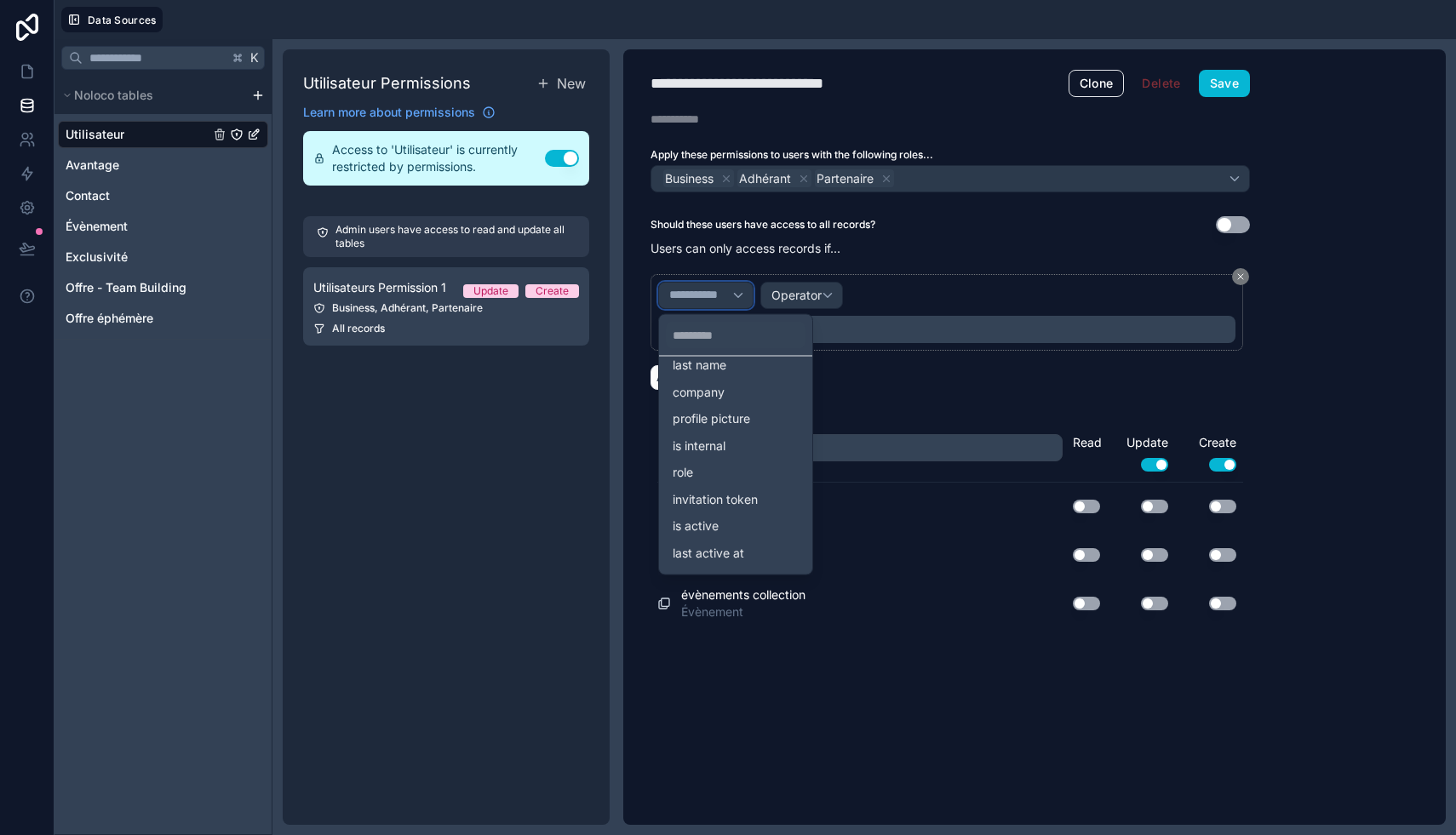 scroll, scrollTop: 181, scrollLeft: 0, axis: vertical 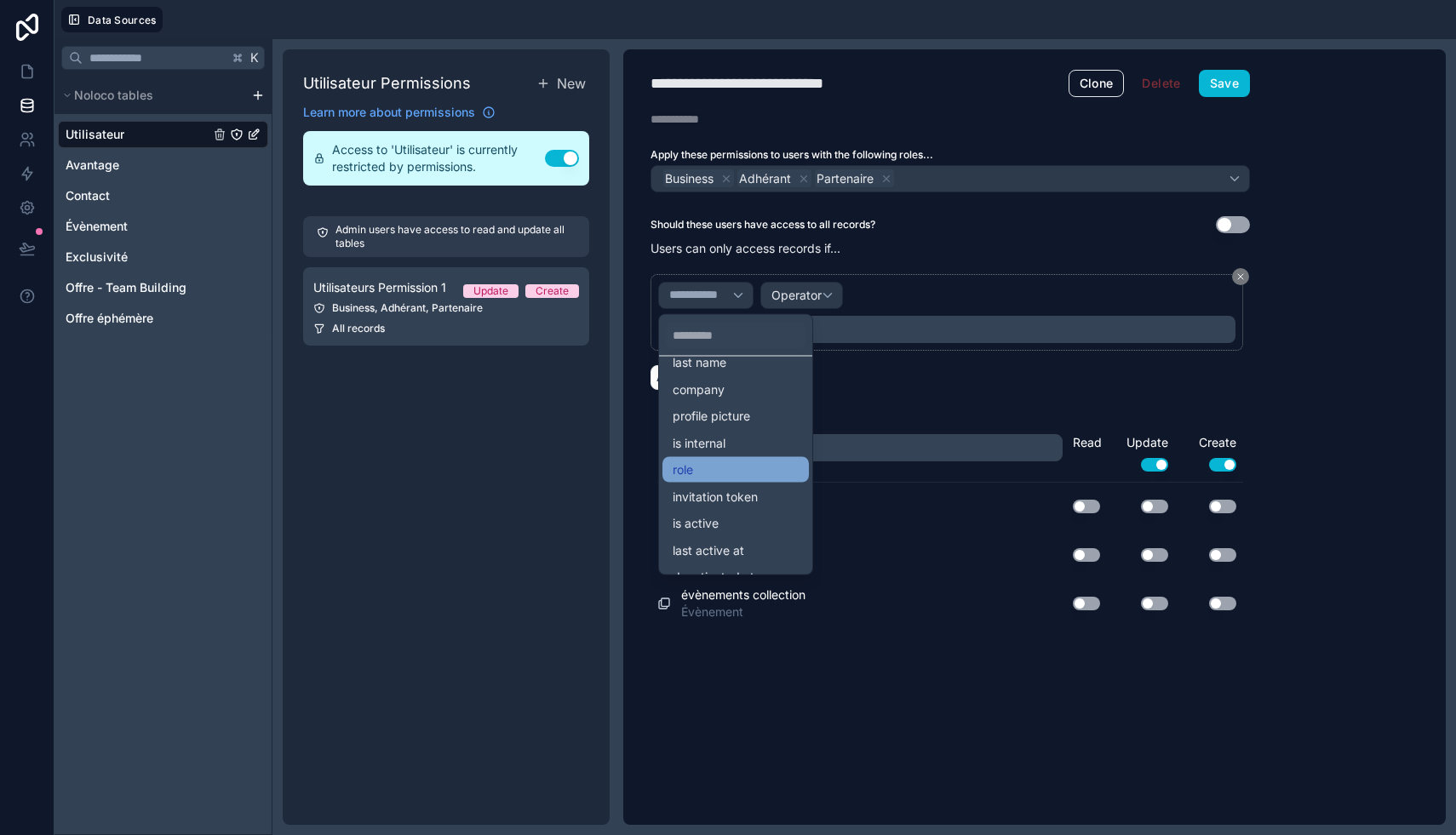 click on "role" at bounding box center (736, 470) 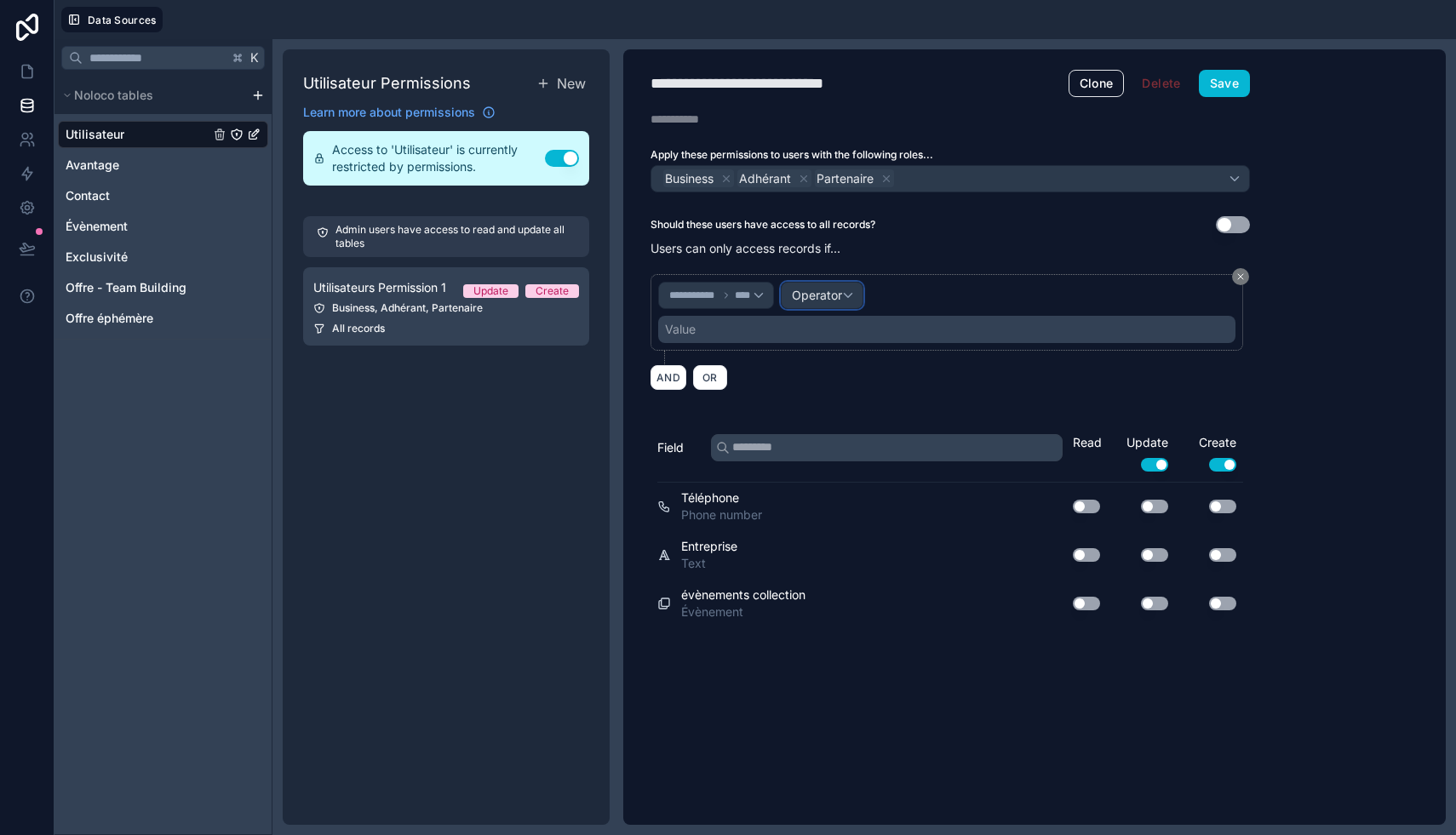 click on "Operator" at bounding box center (817, 295) 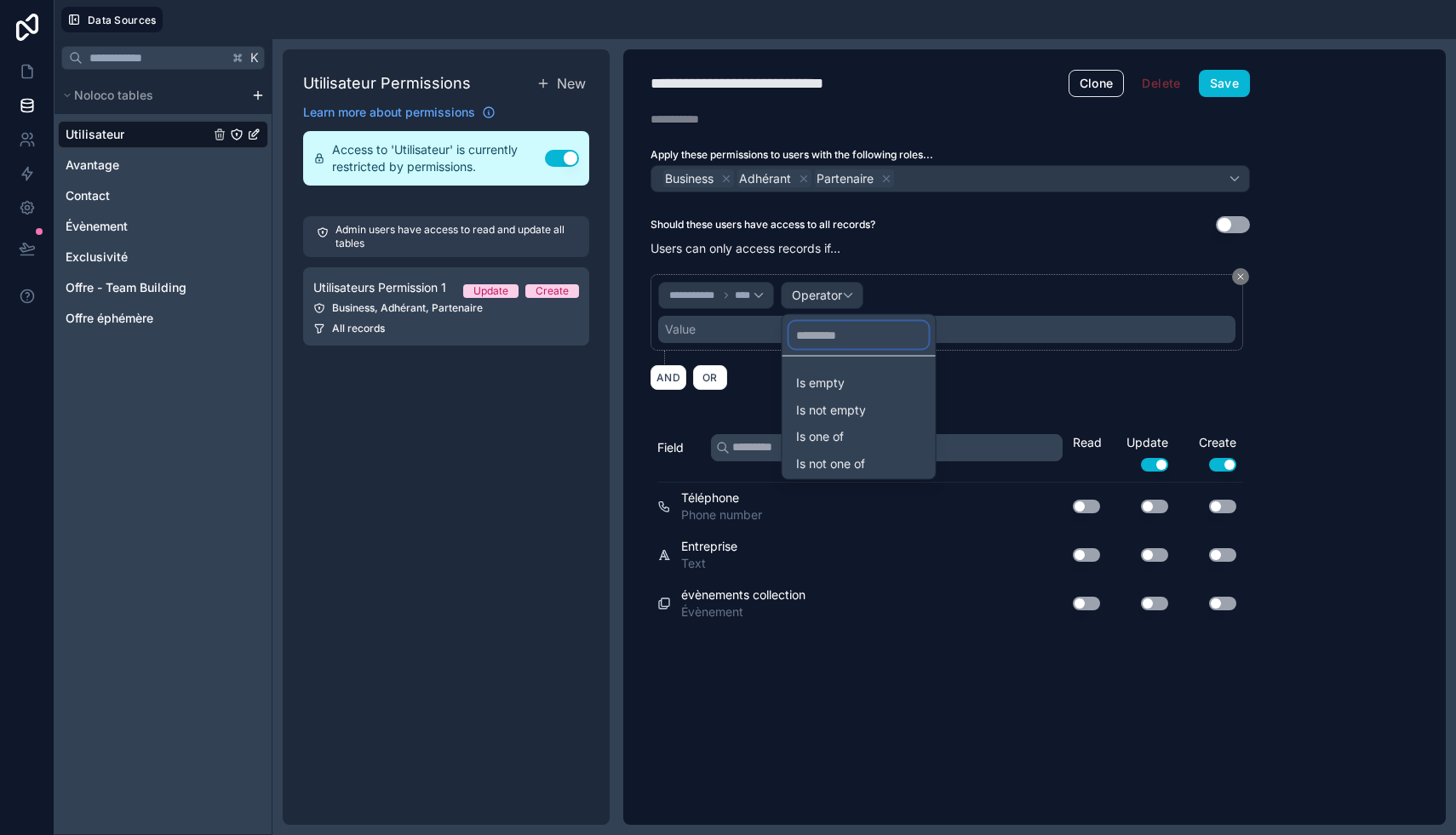 click at bounding box center (859, 335) 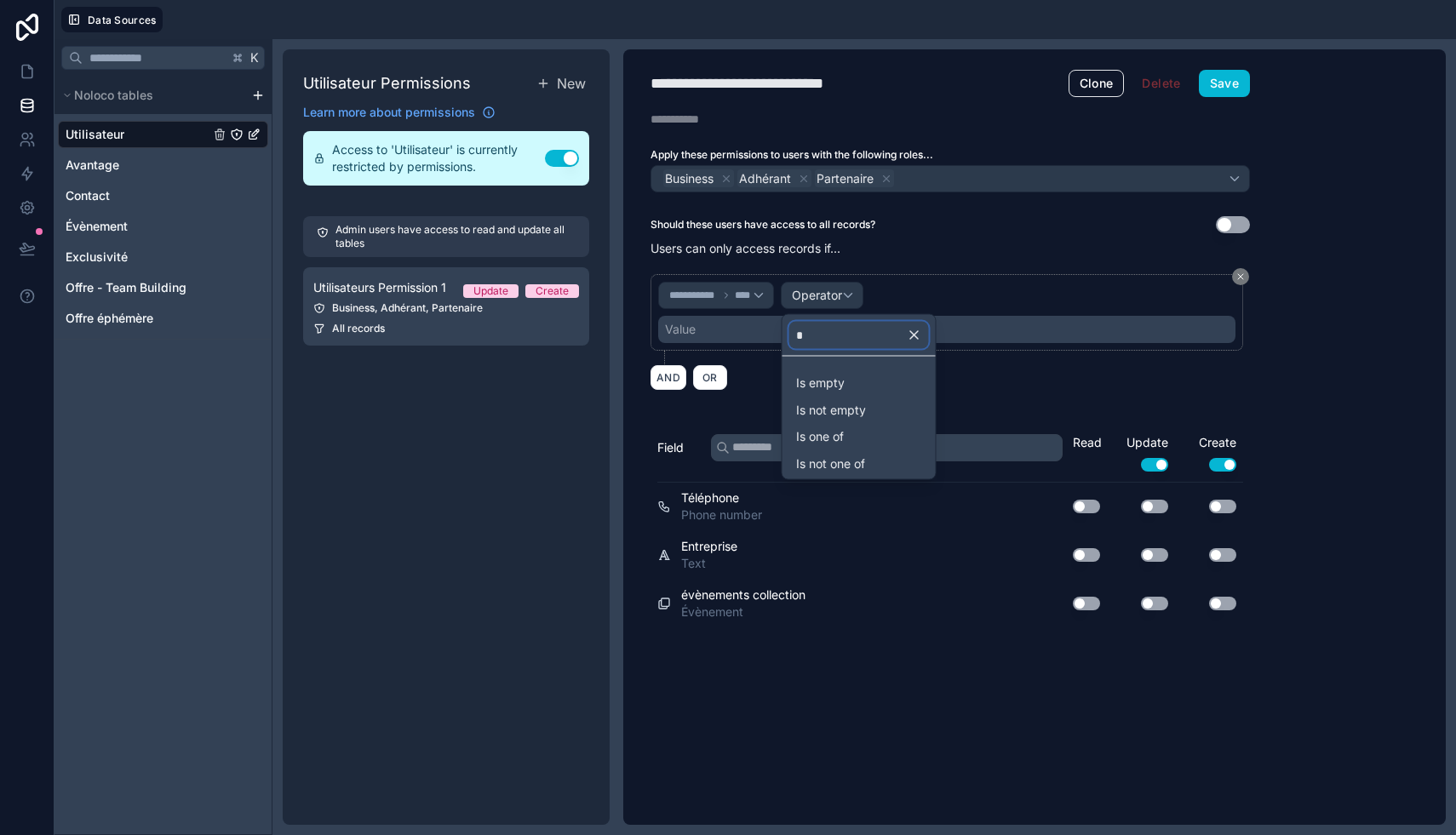 type on "**" 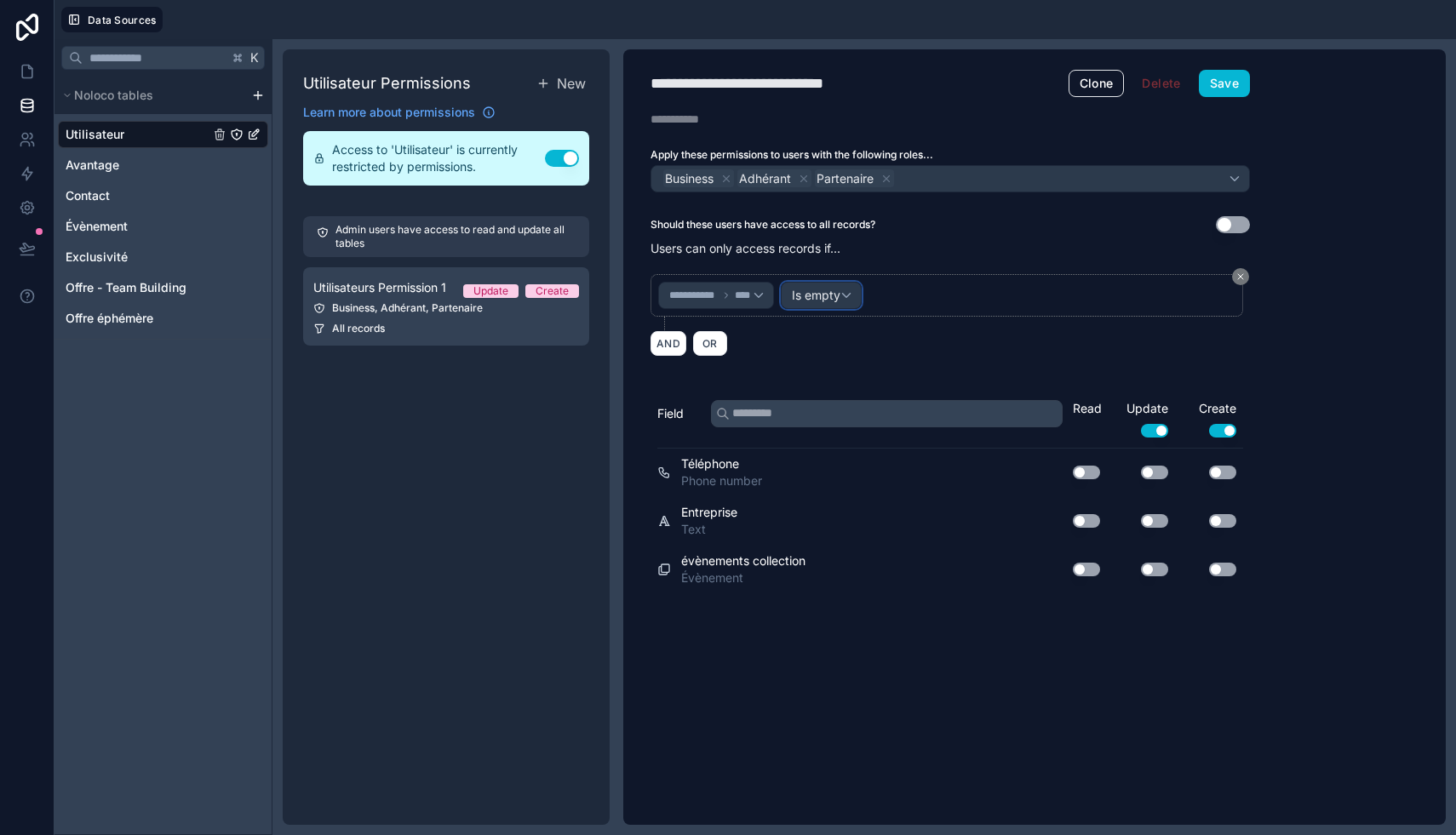 click on "Is empty" at bounding box center [816, 295] 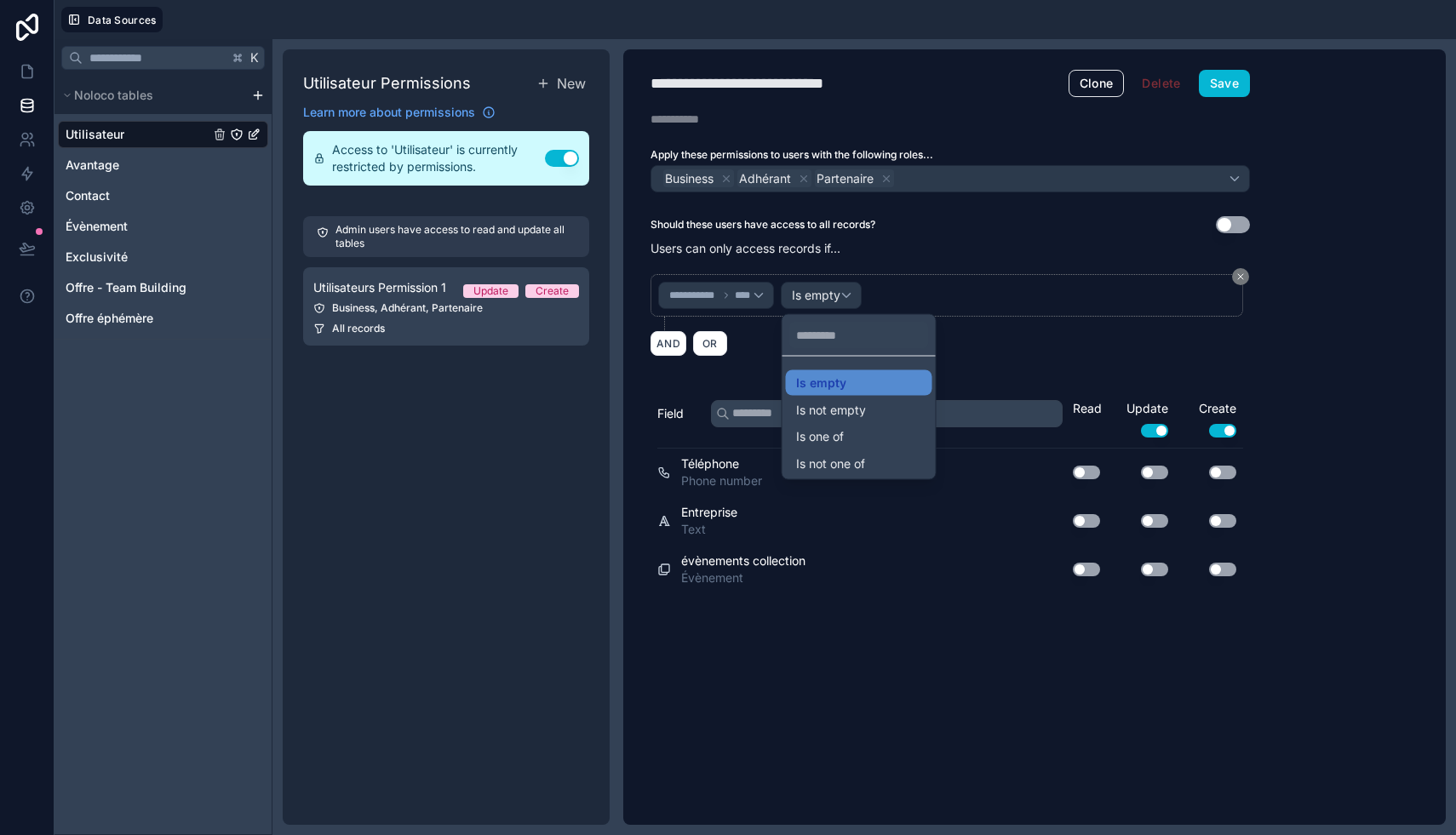 click at bounding box center [728, 417] 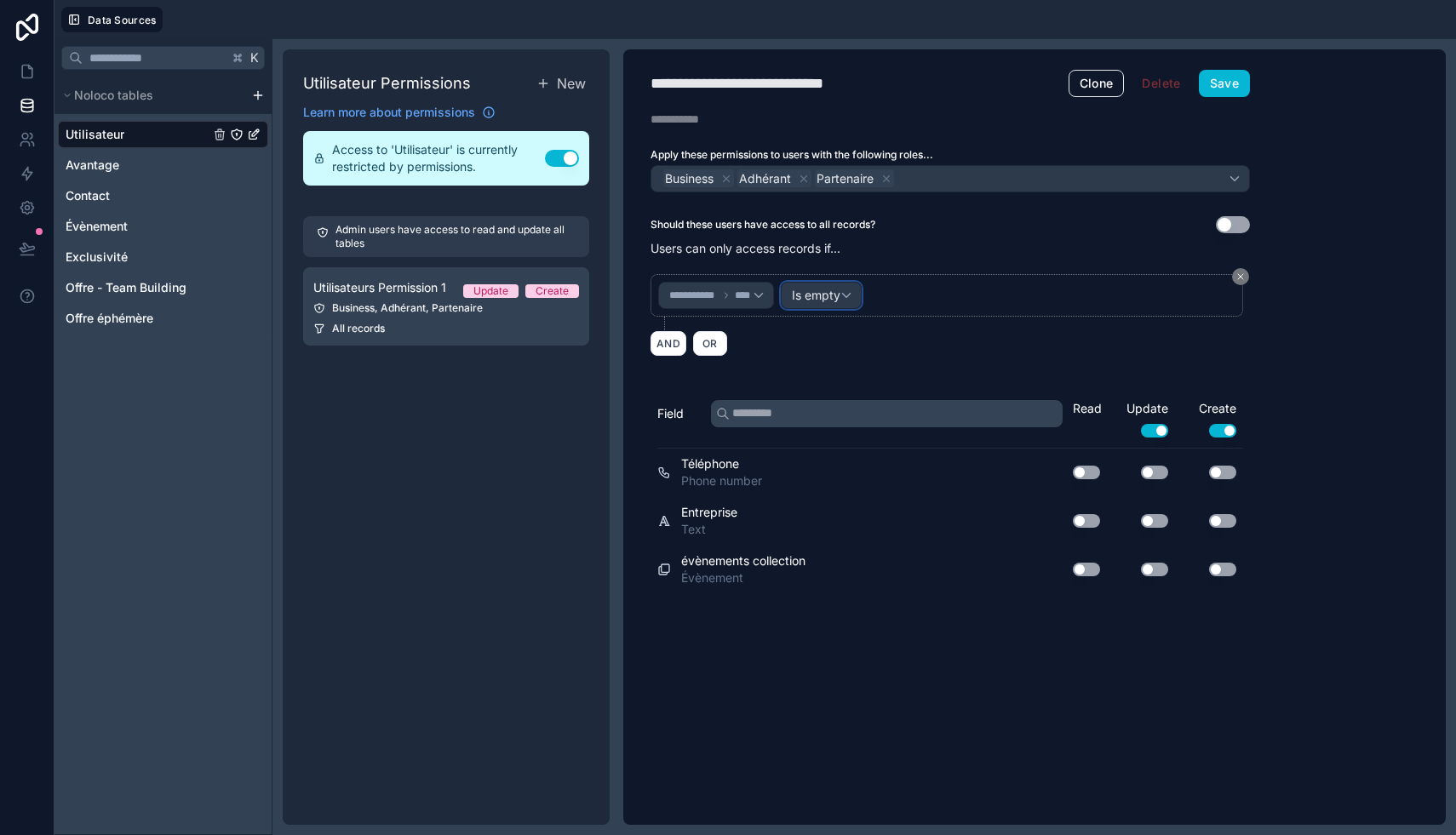 click on "Is empty" at bounding box center [821, 295] 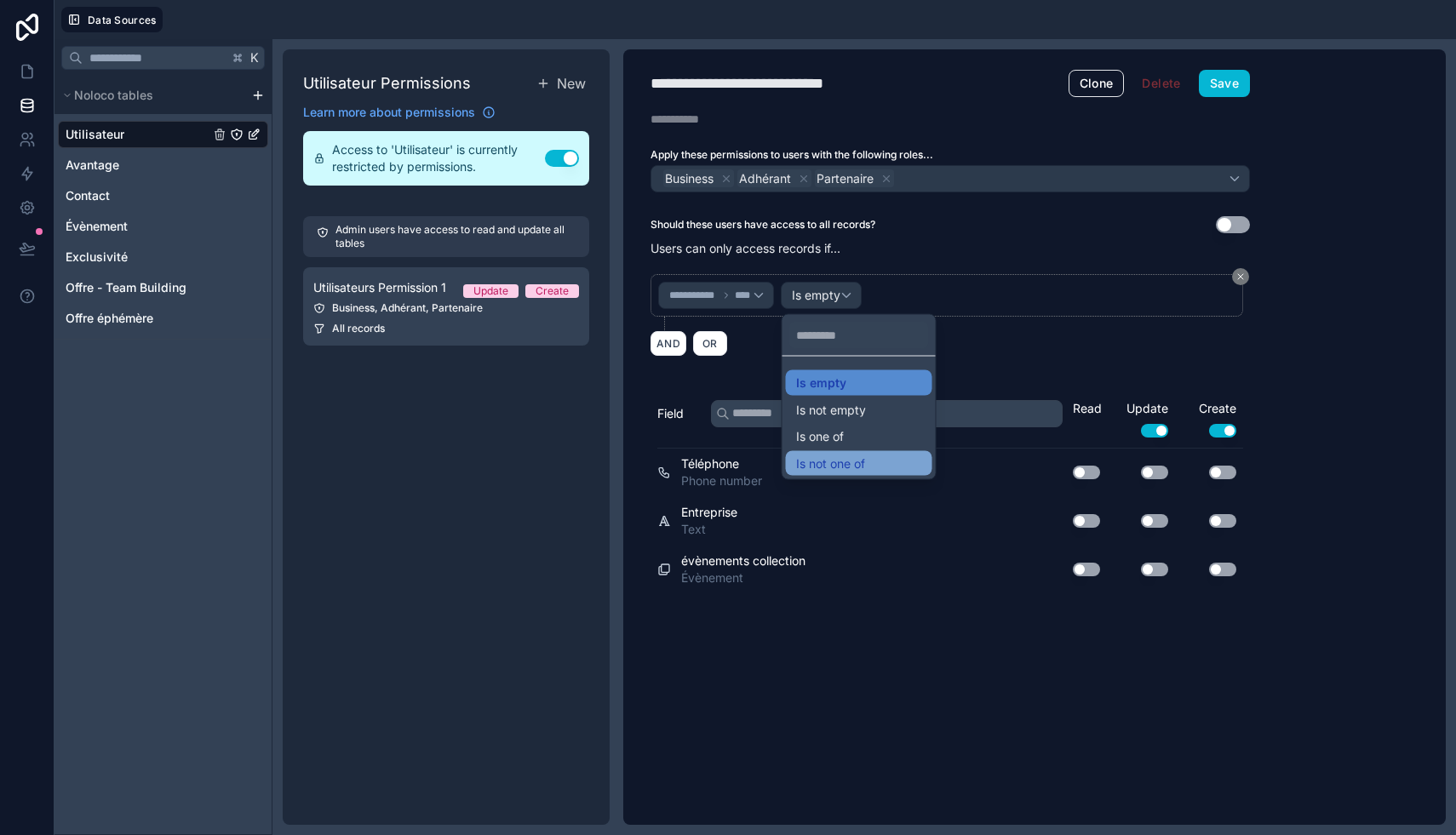 click on "Is not one of" at bounding box center [830, 463] 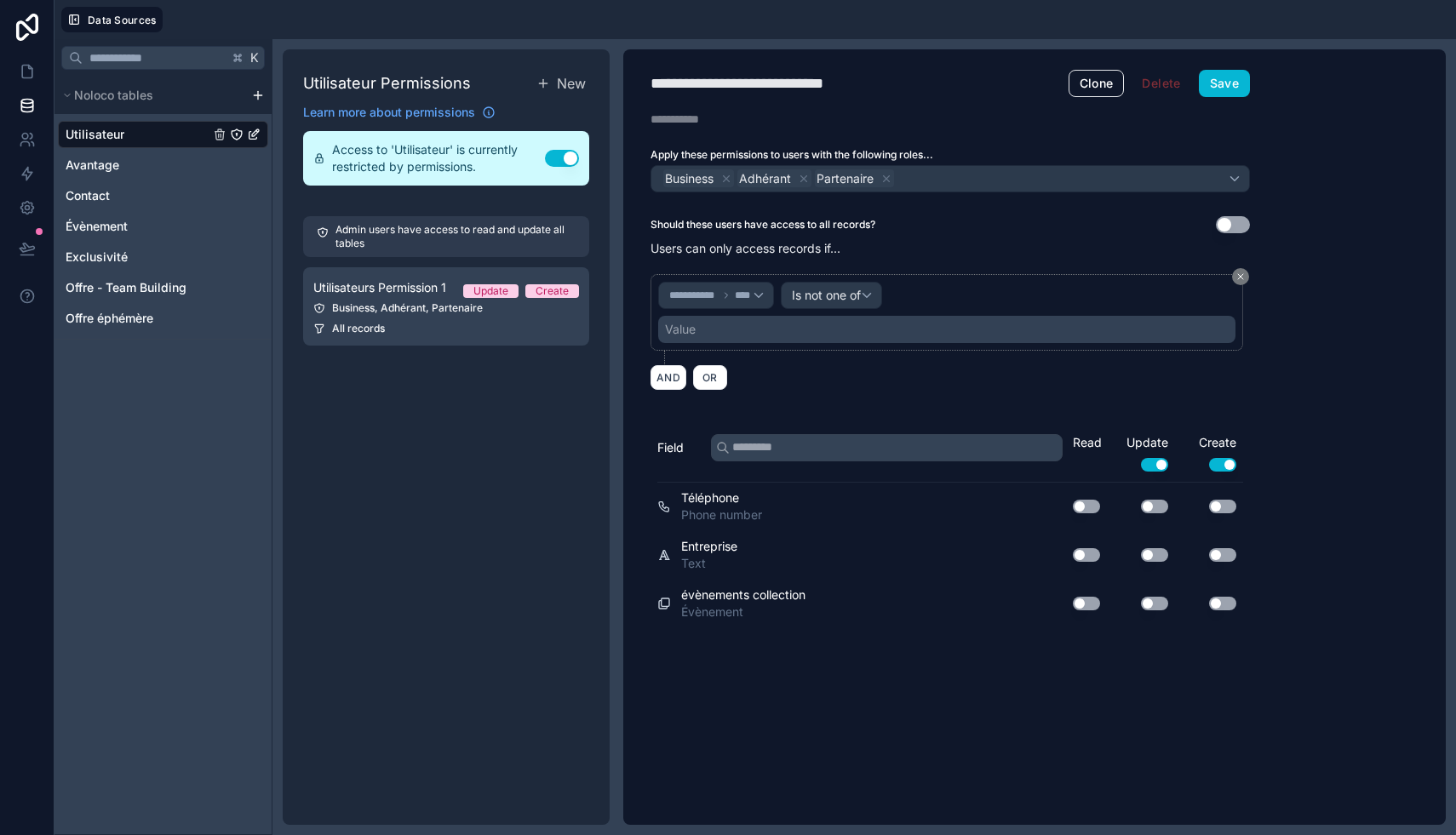 click on "Value" at bounding box center [947, 329] 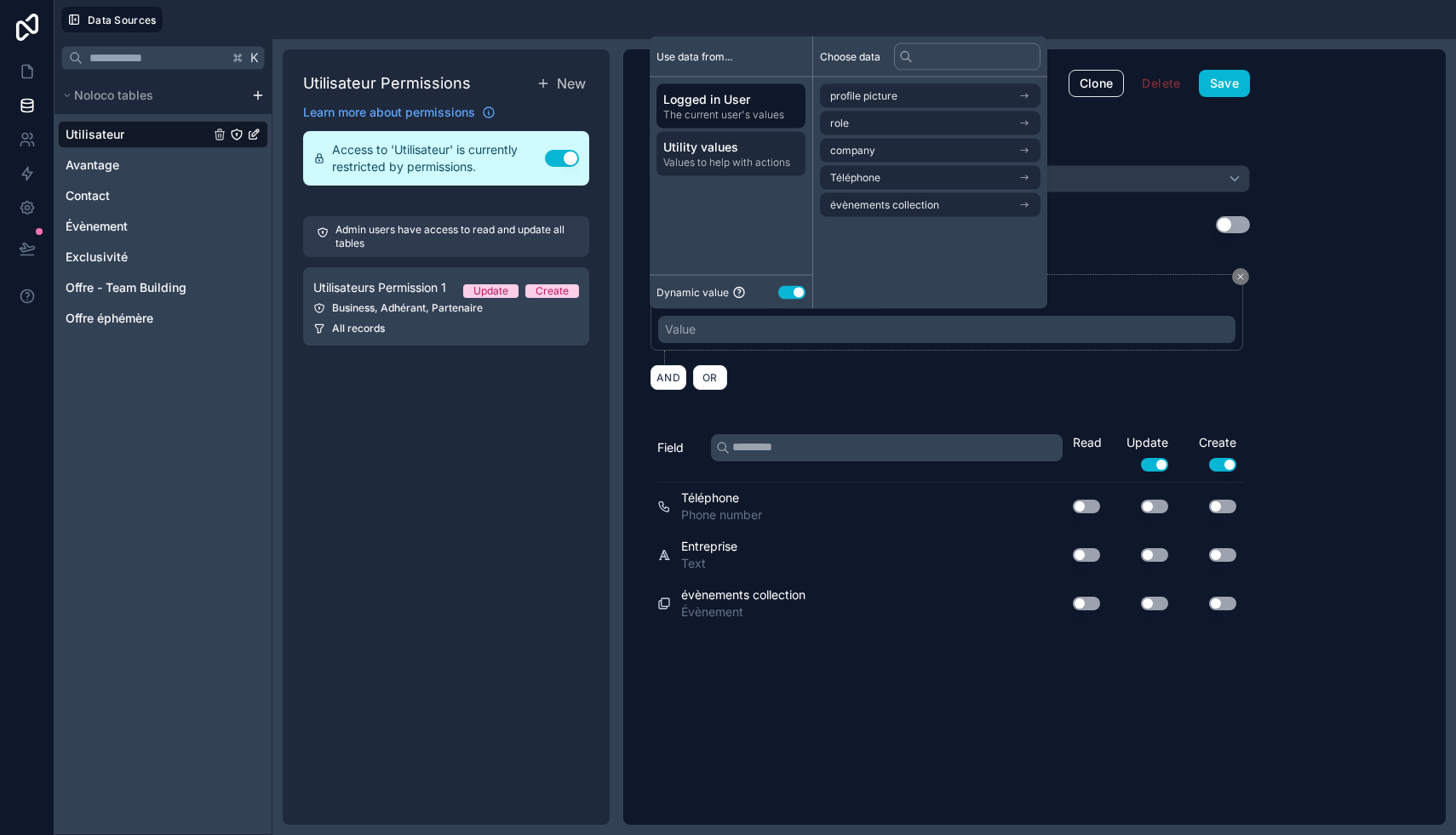 click on "Utility values" at bounding box center [731, 147] 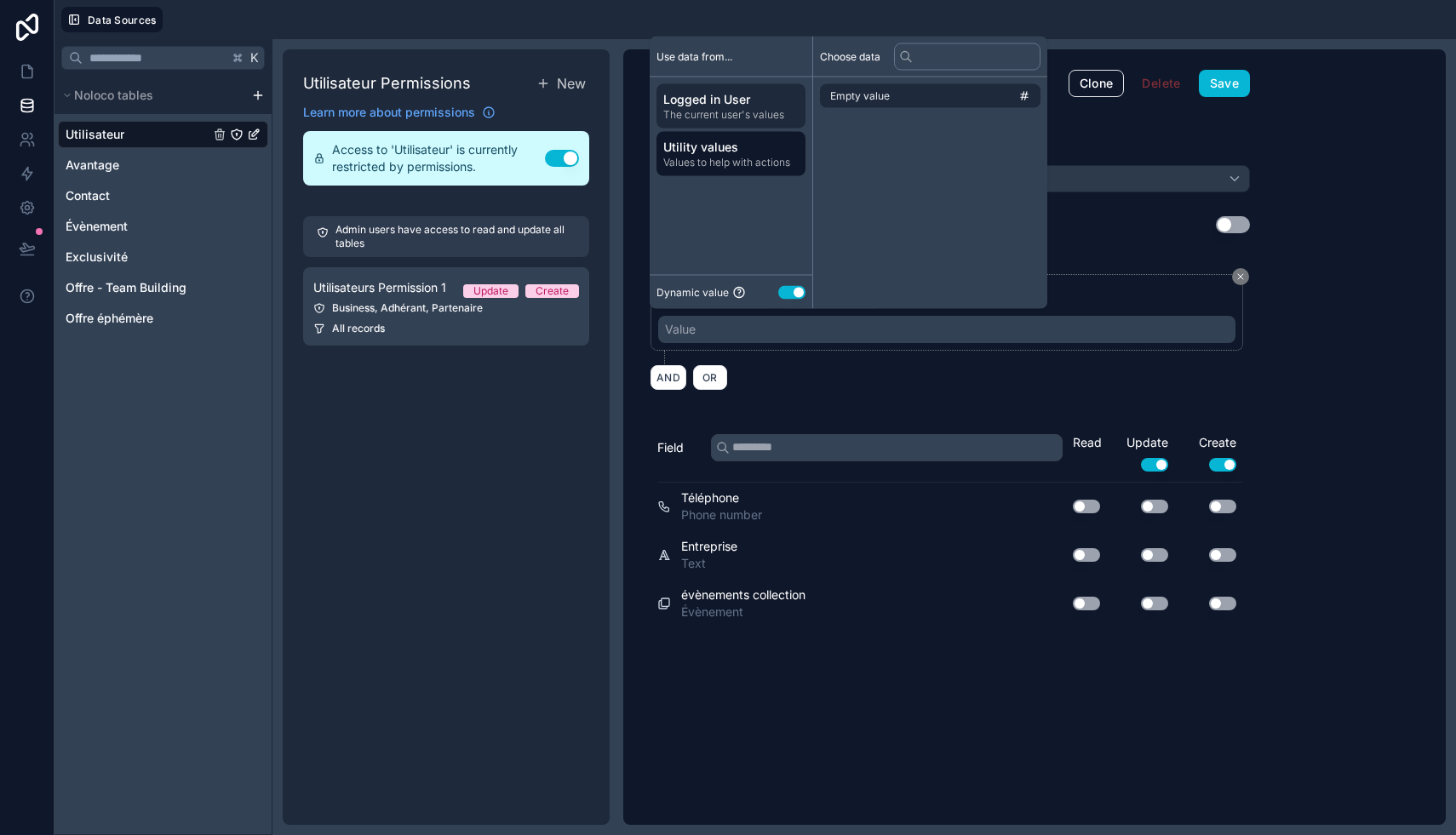 click on "Logged in User" at bounding box center (731, 100) 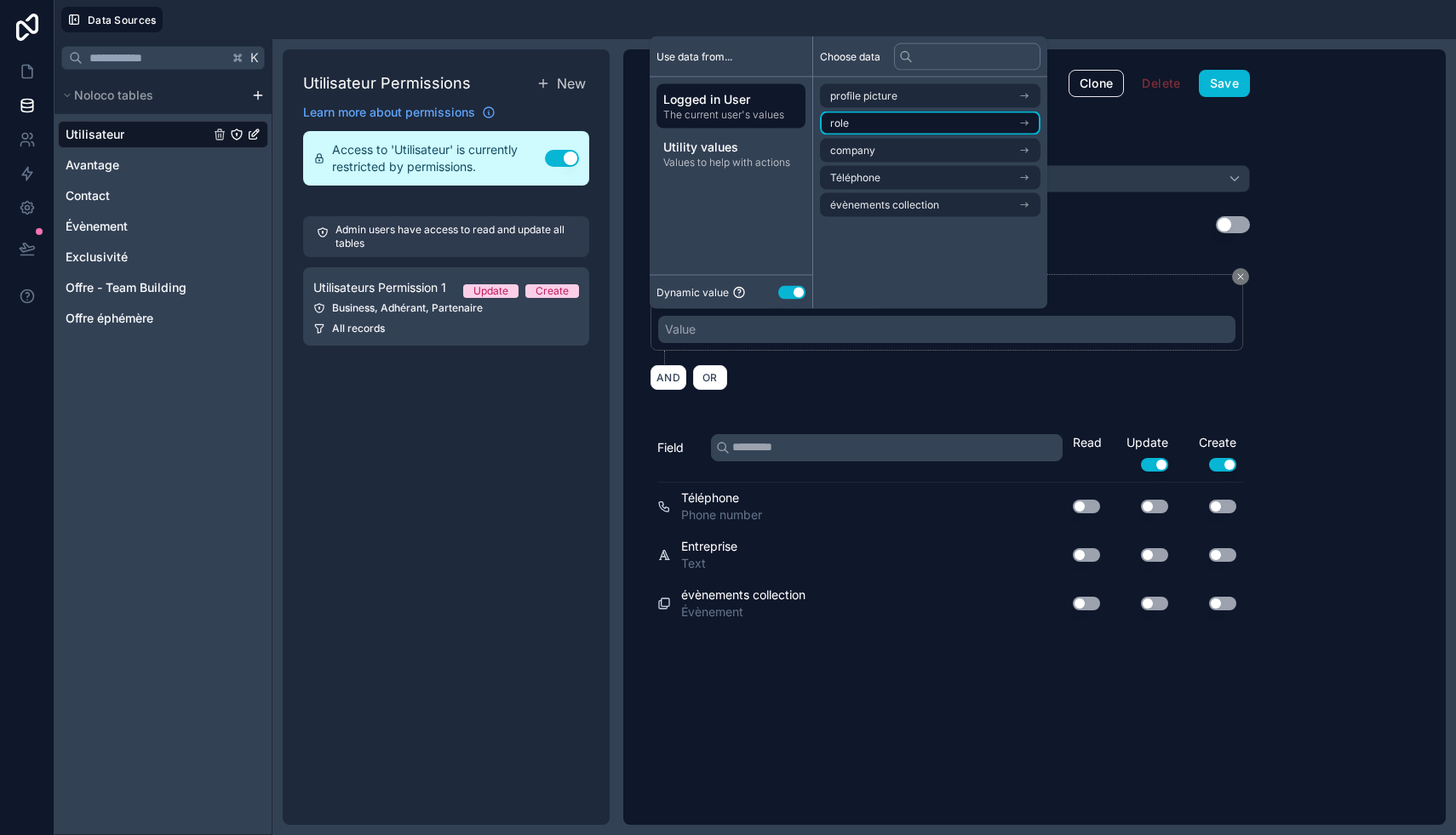 click on "role" at bounding box center (930, 123) 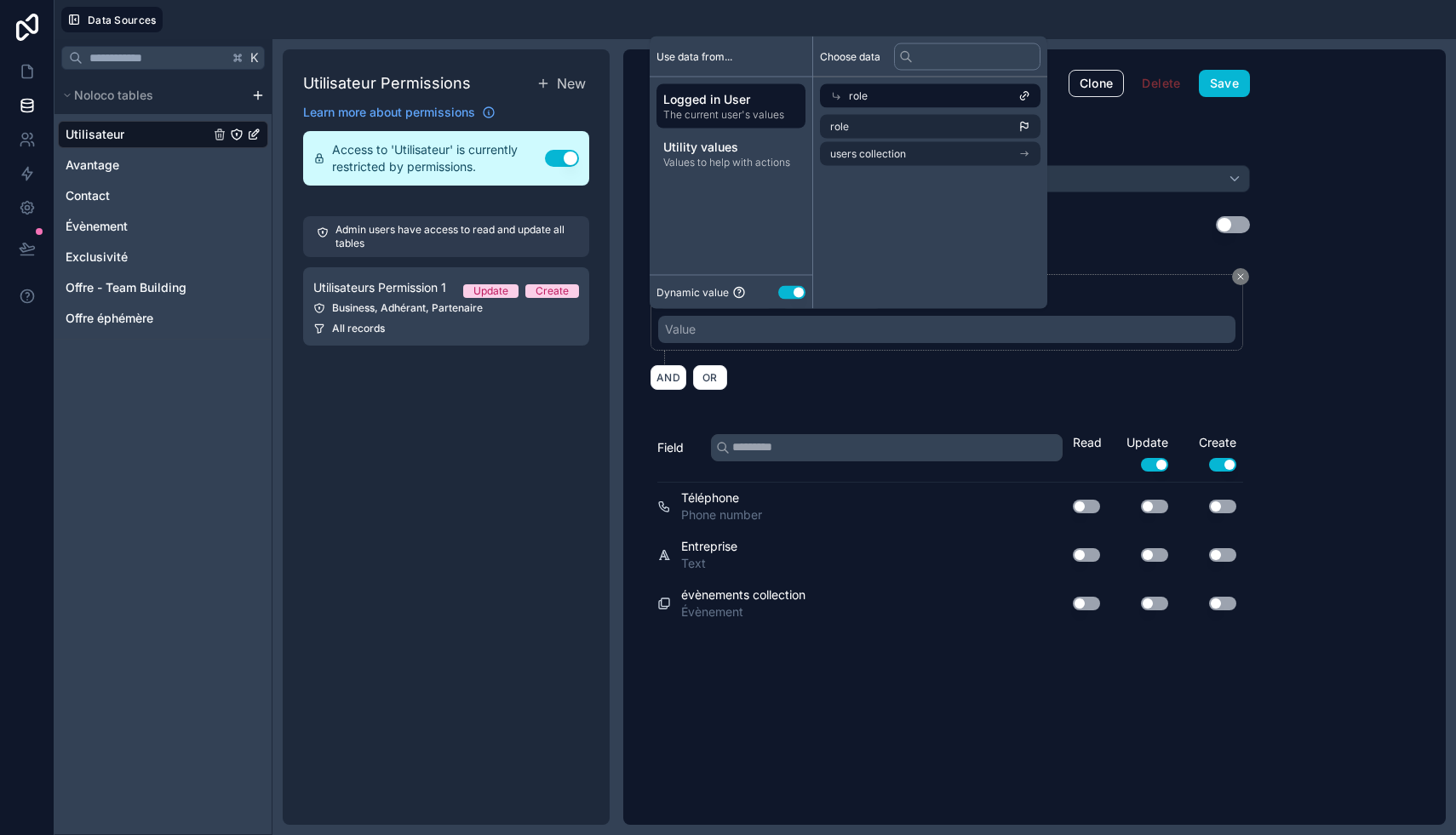 click on "role" at bounding box center [930, 96] 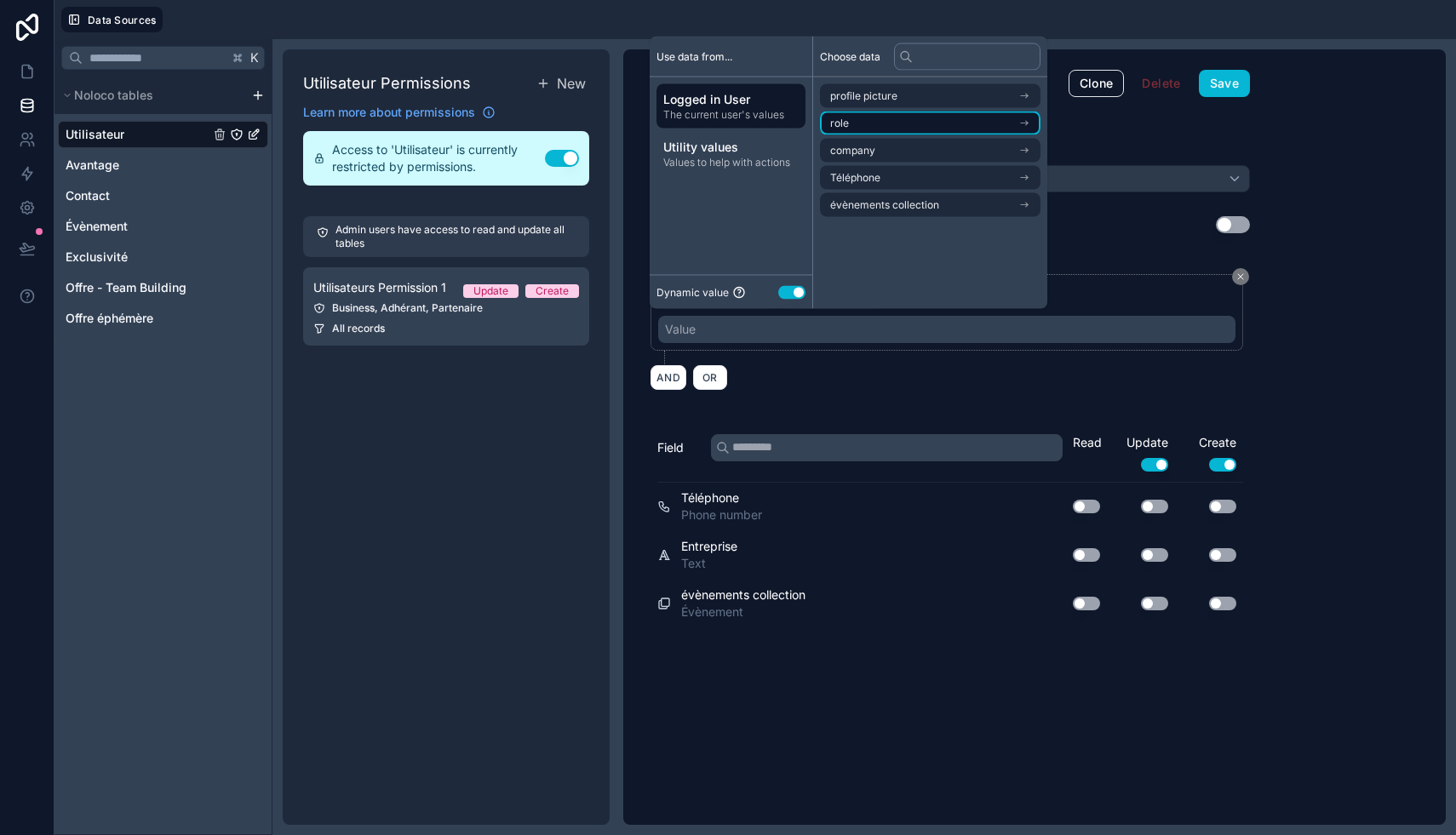 click on "role" at bounding box center [930, 123] 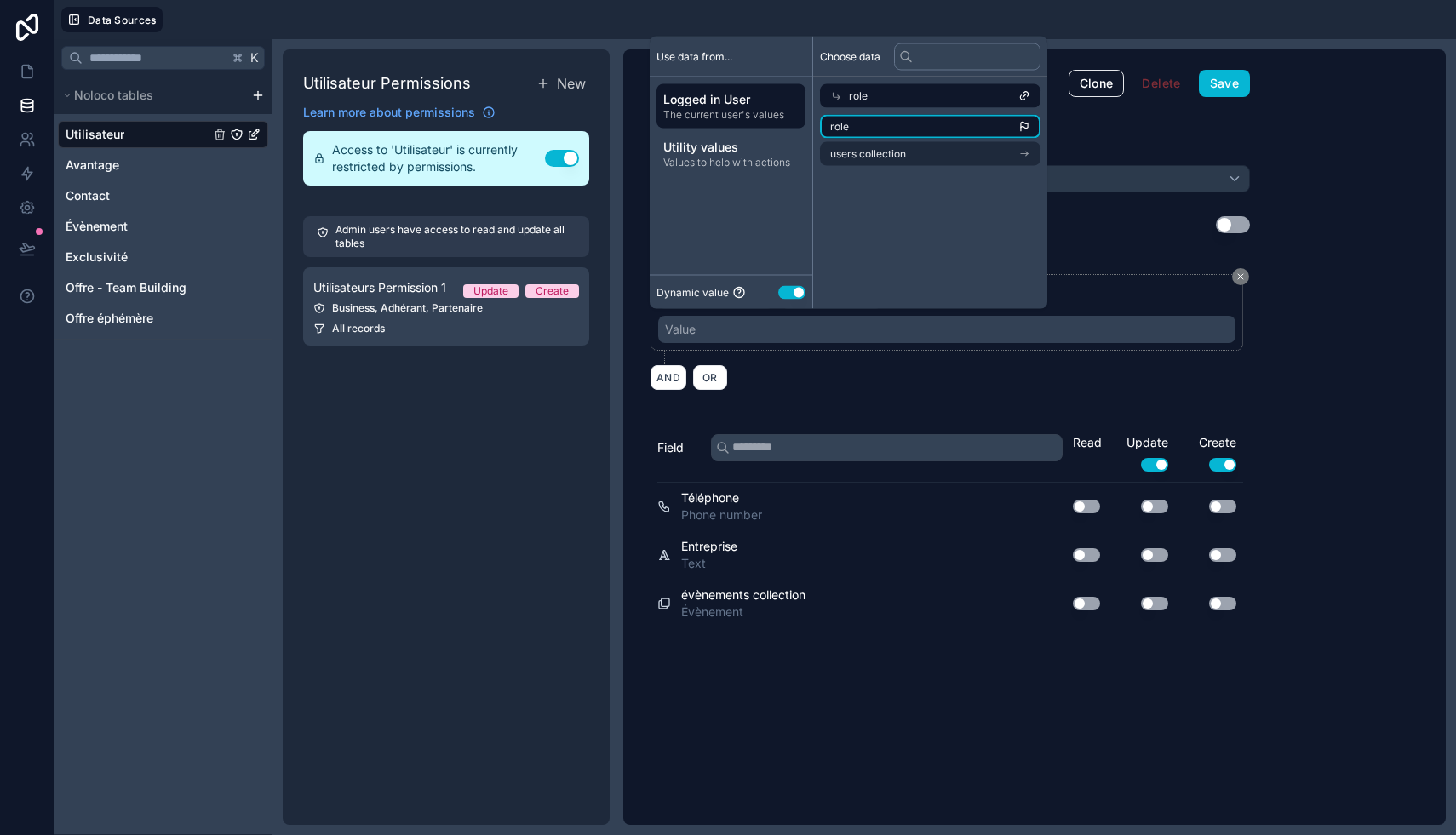 click on "role" at bounding box center (930, 127) 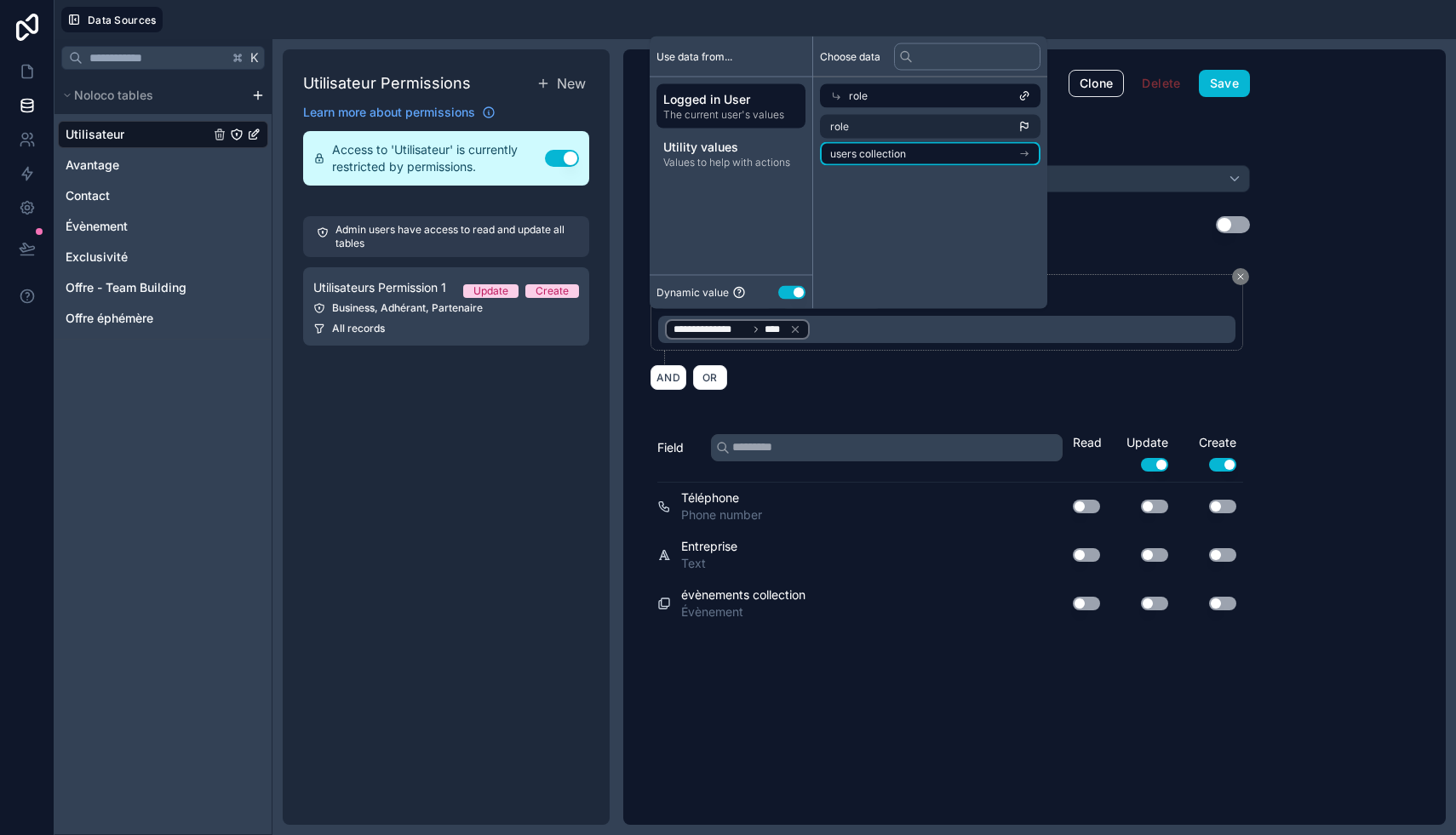 click on "users collection" at bounding box center (930, 154) 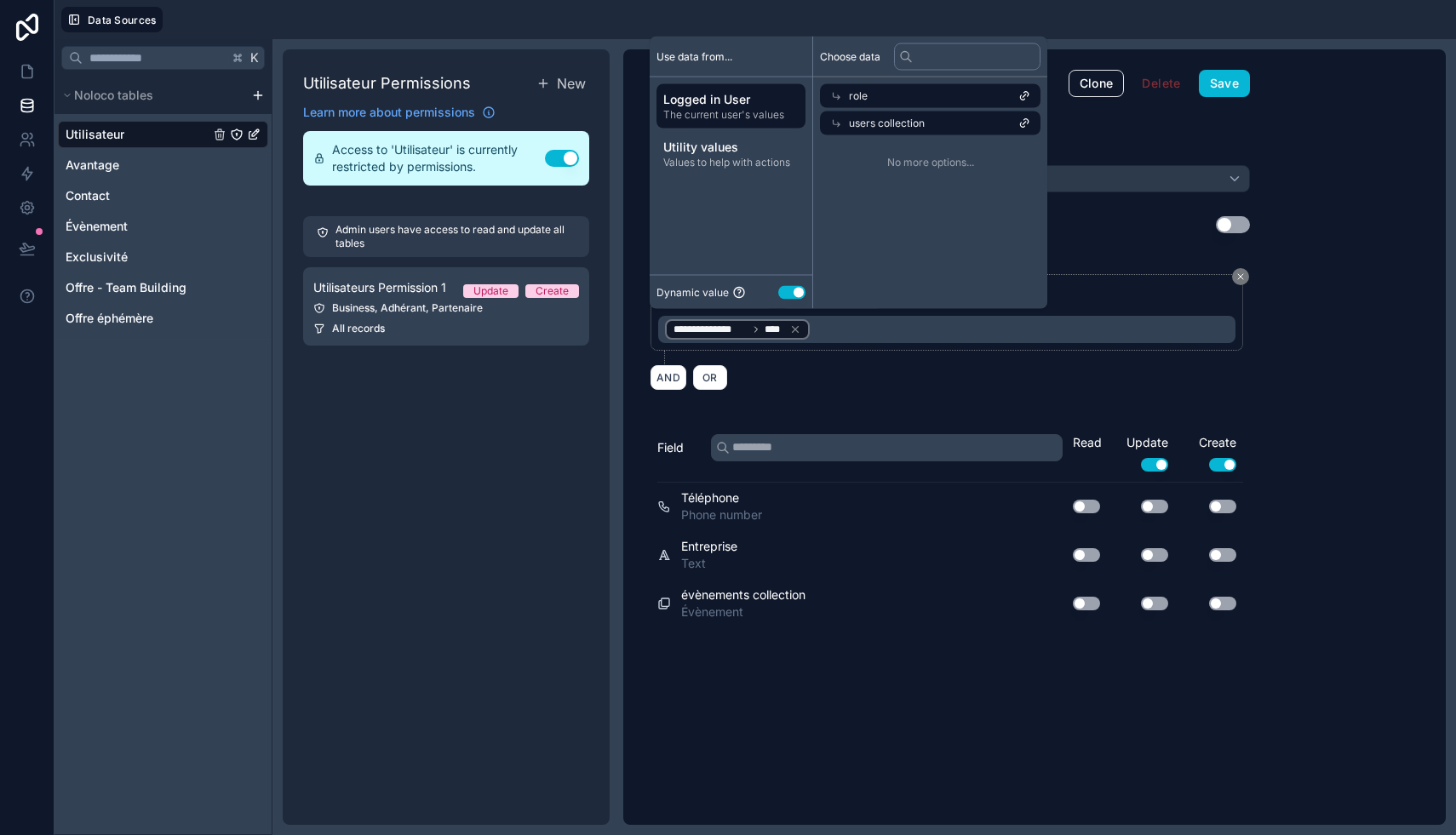 click on "**********" at bounding box center [950, 437] 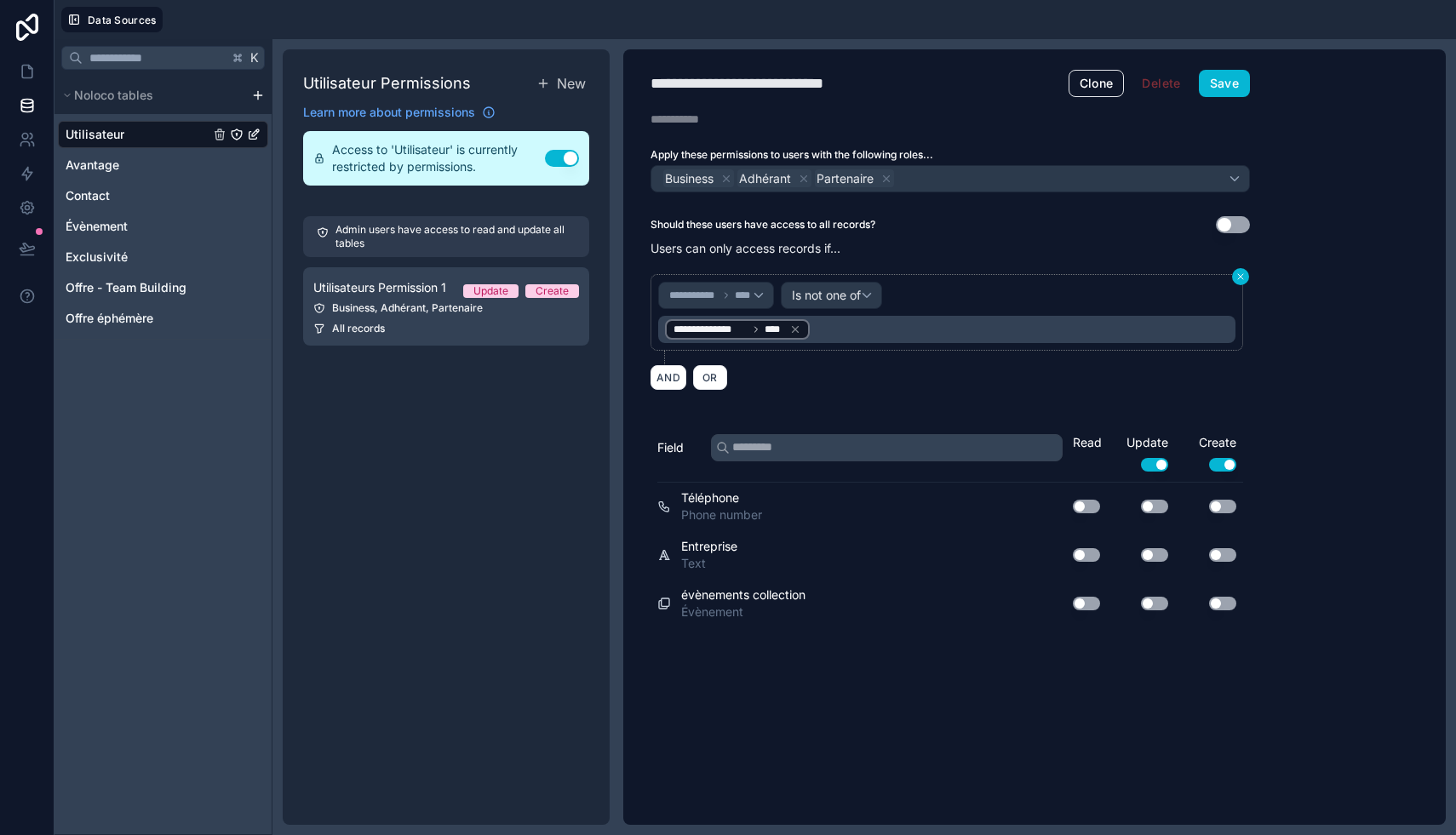 click 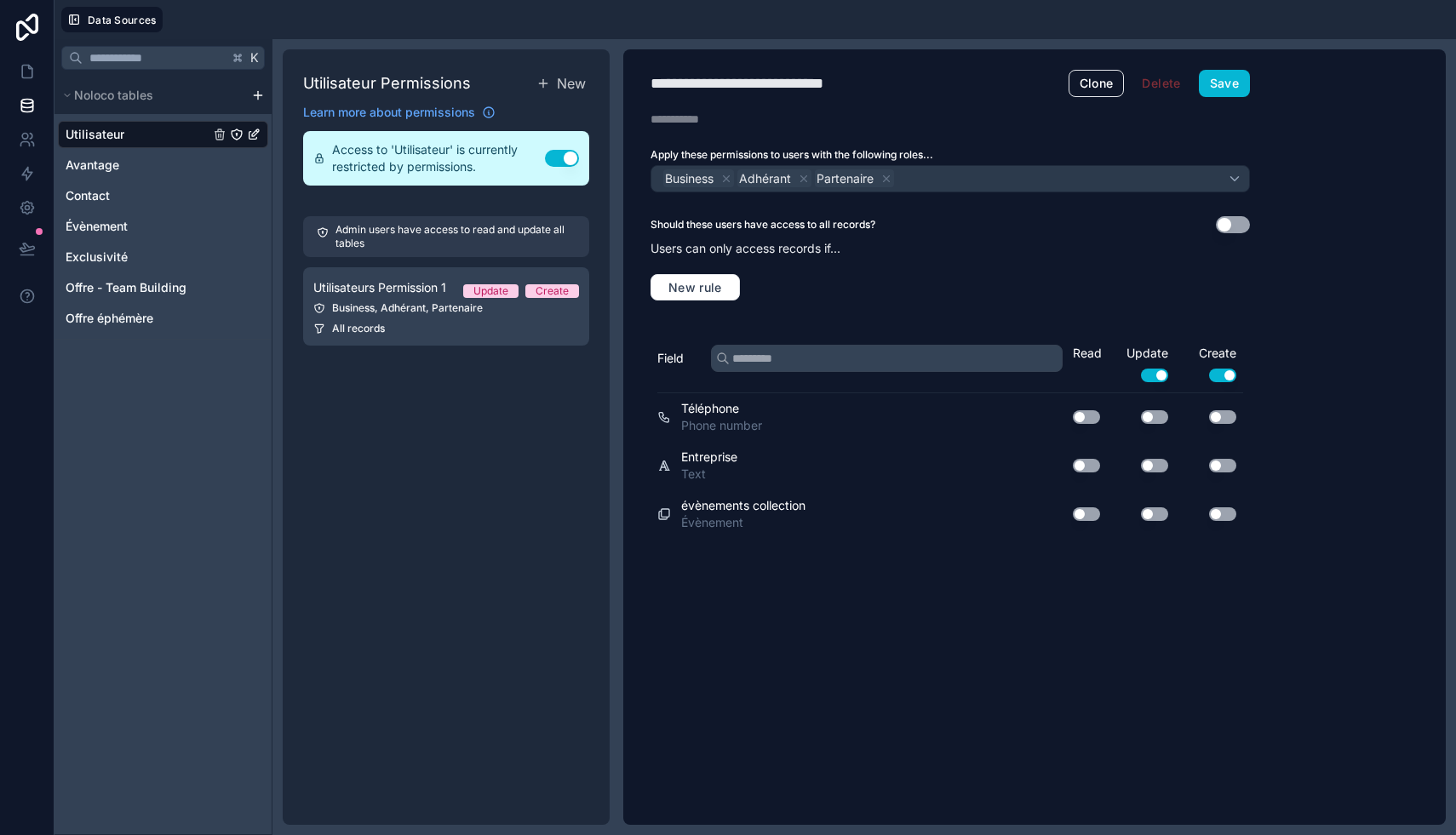 click on "Use setting" at bounding box center (1155, 375) 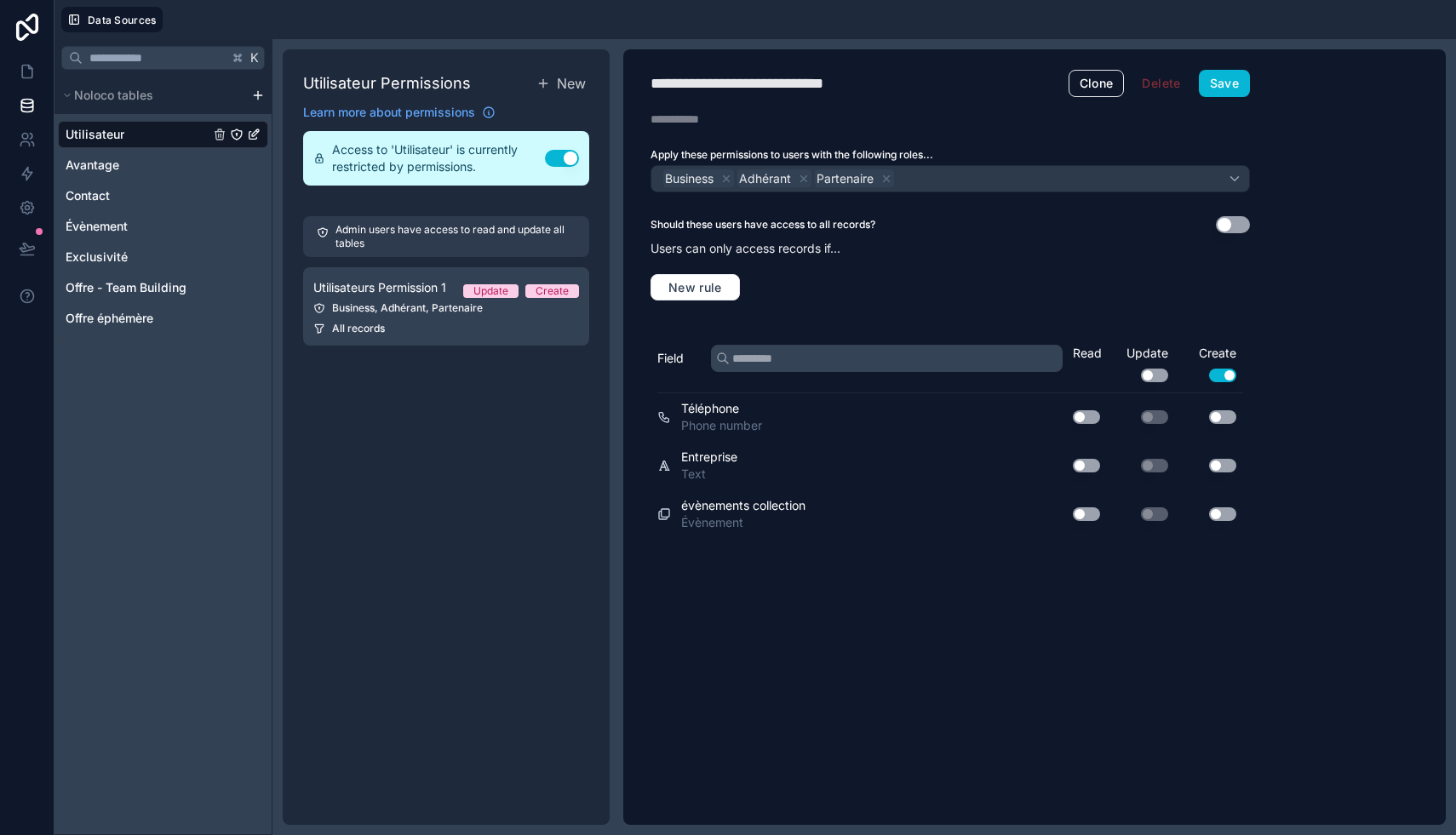click on "**********" at bounding box center [950, 437] 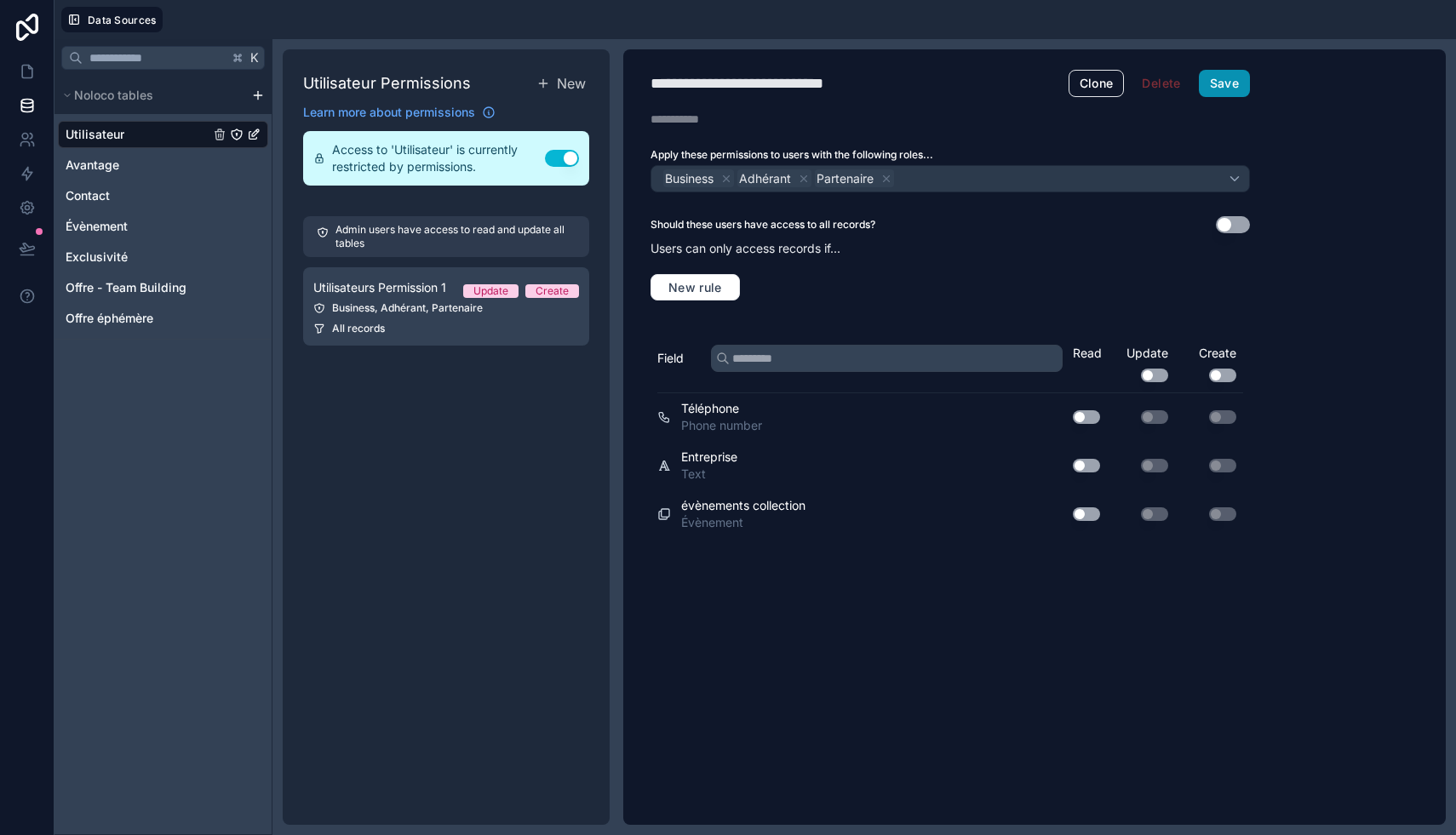 click on "Save" at bounding box center [1224, 83] 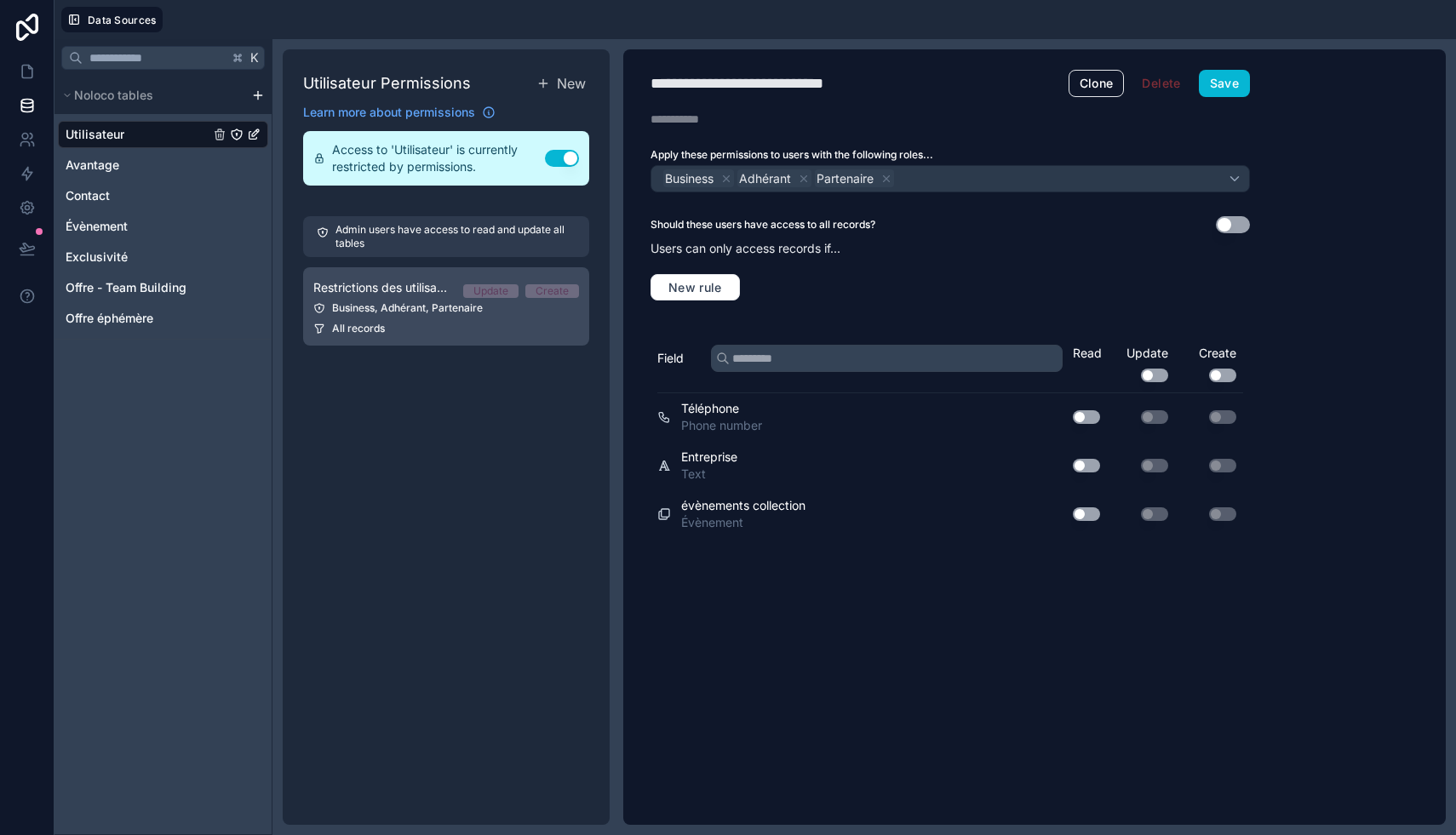 click on "Restrictions des utilisateurs Update Create Business, Adhérant, Partenaire All records" at bounding box center (446, 306) 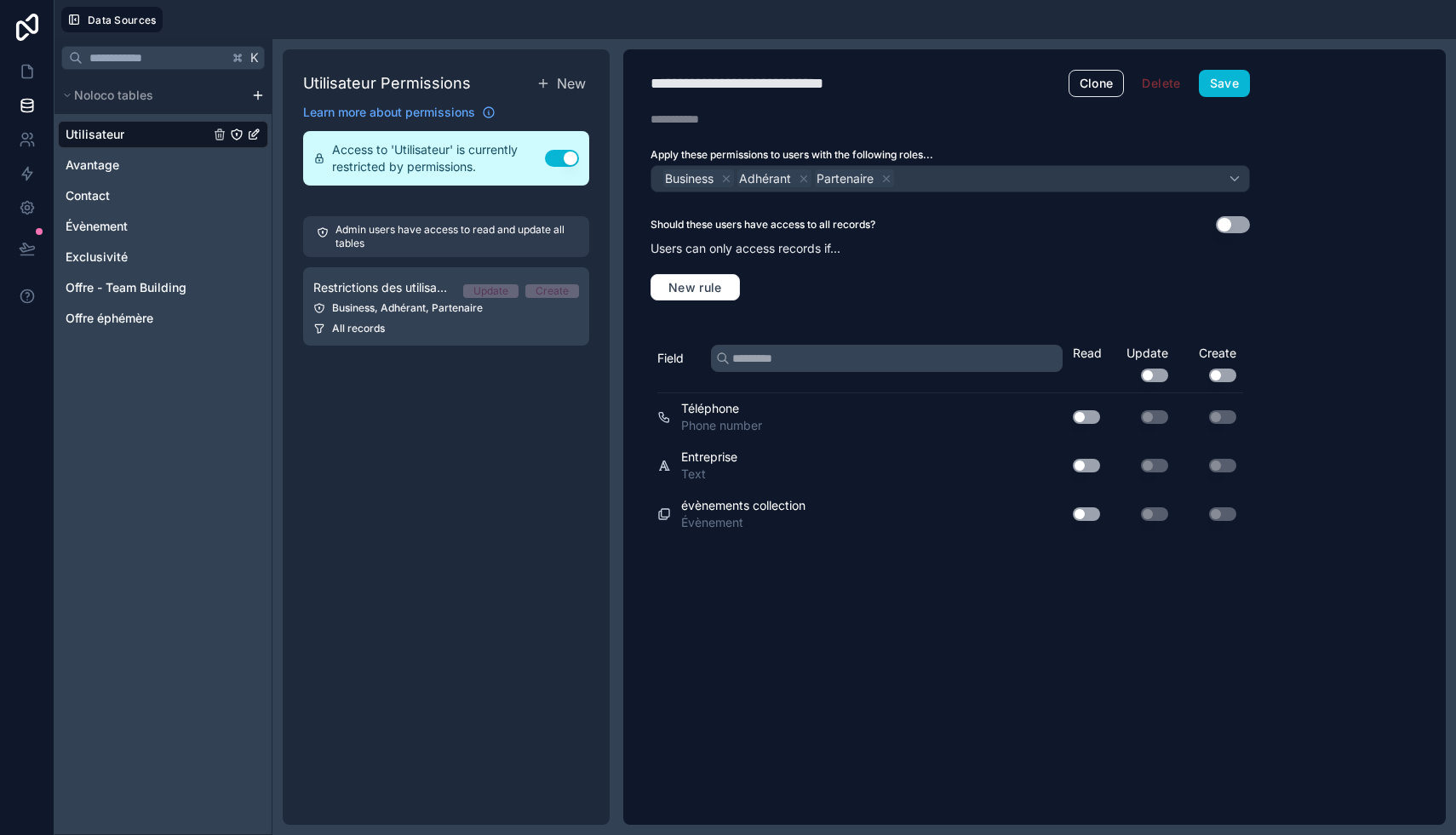 click on "Utilisateur Permissions" at bounding box center [387, 83] 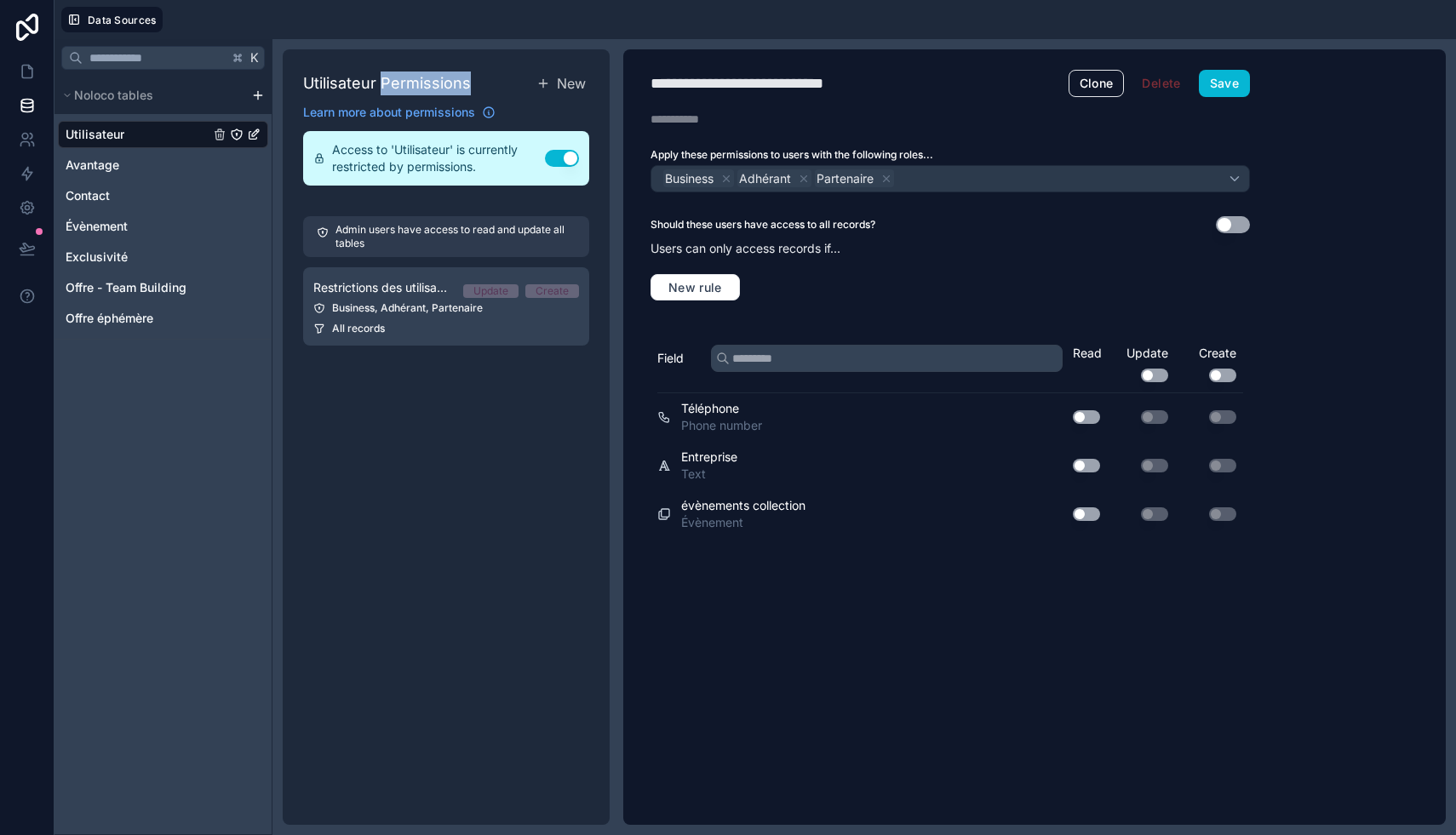 click on "Utilisateur Permissions" at bounding box center [387, 83] 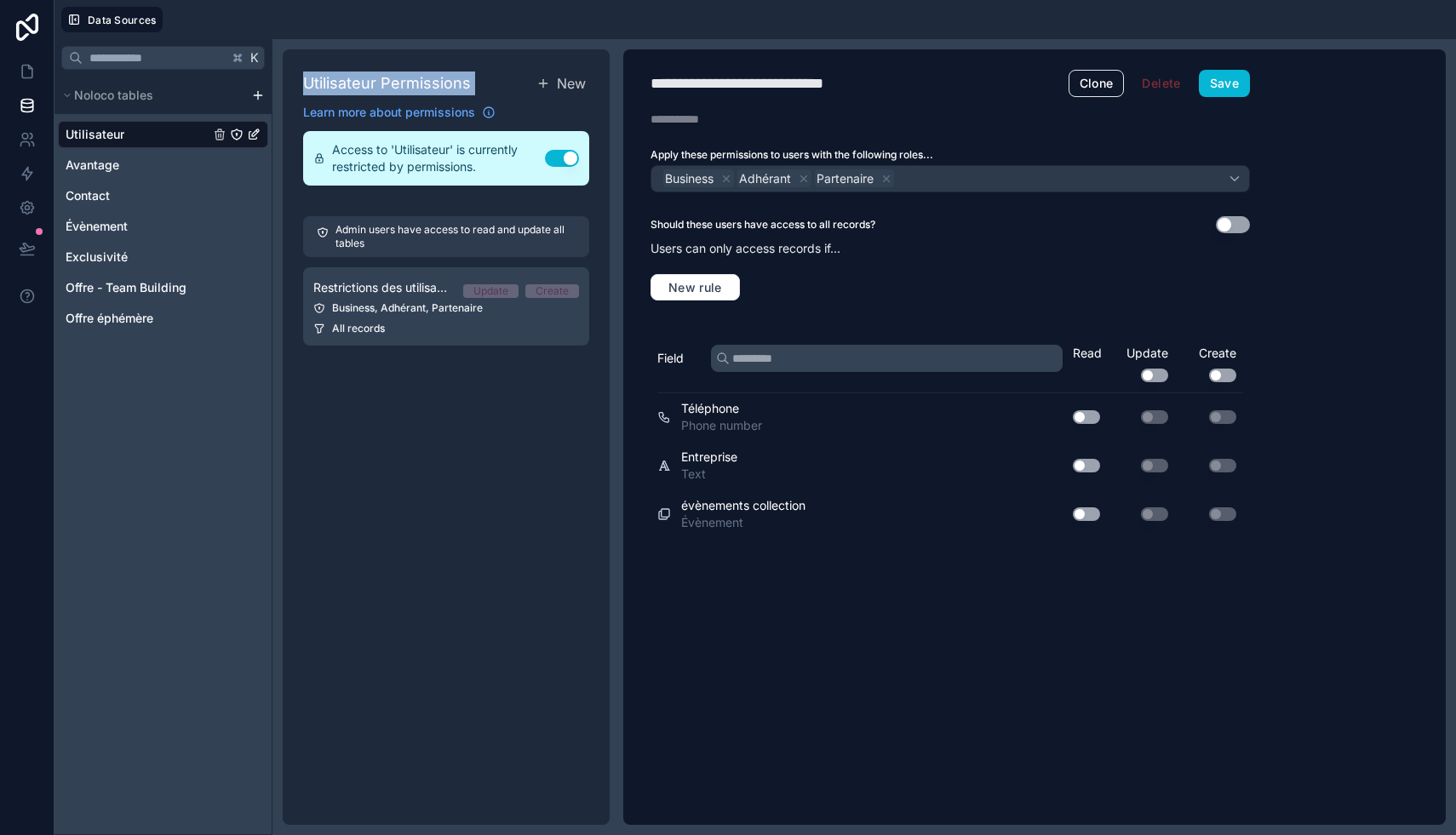 click on "Utilisateur Permissions" at bounding box center [387, 83] 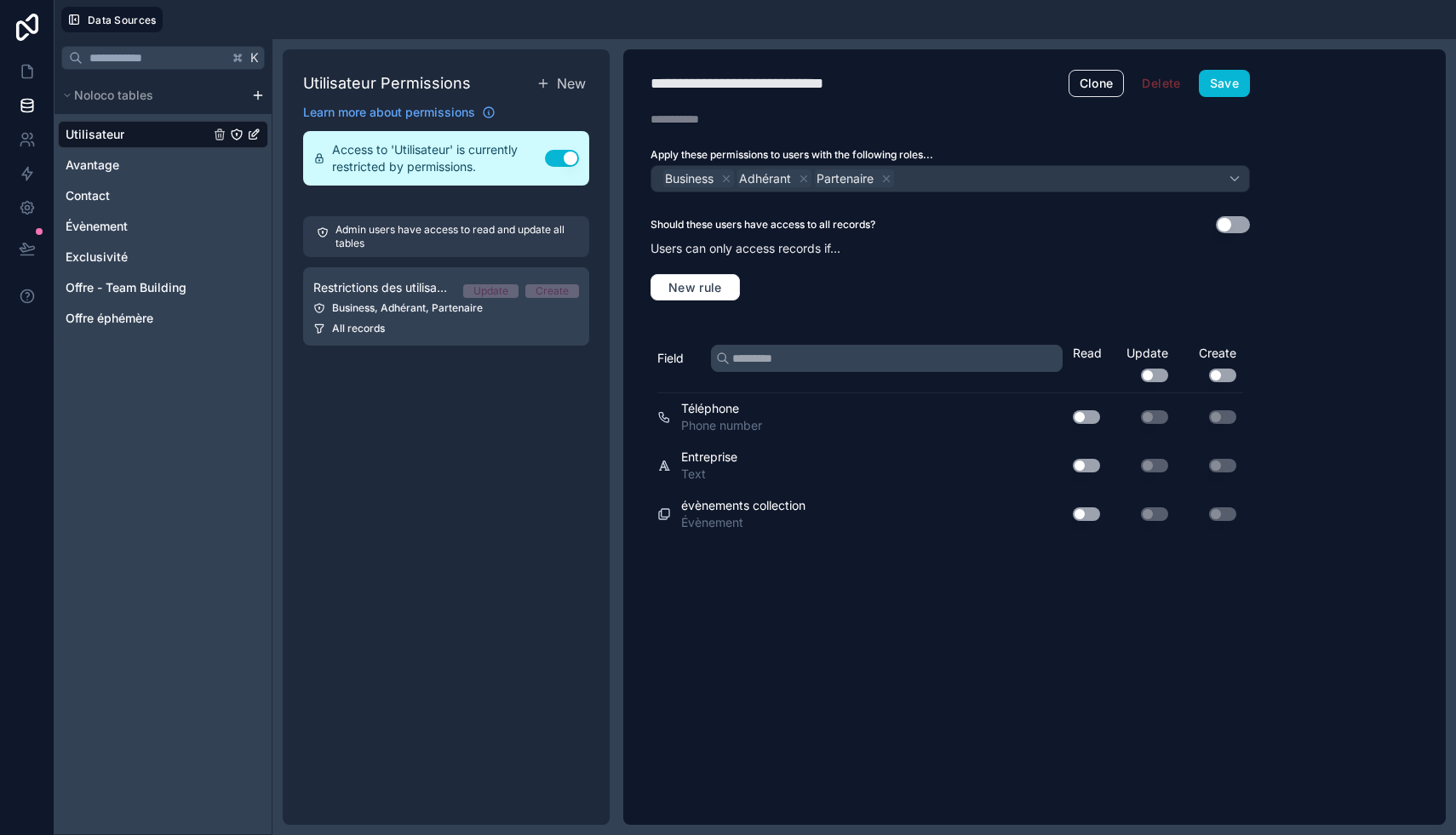 click on "Use setting Admin users have access to read and update all tables Restrictions des utilisateurs Update Create Business, Adhérant, Partenaire All records" at bounding box center [446, 437] 